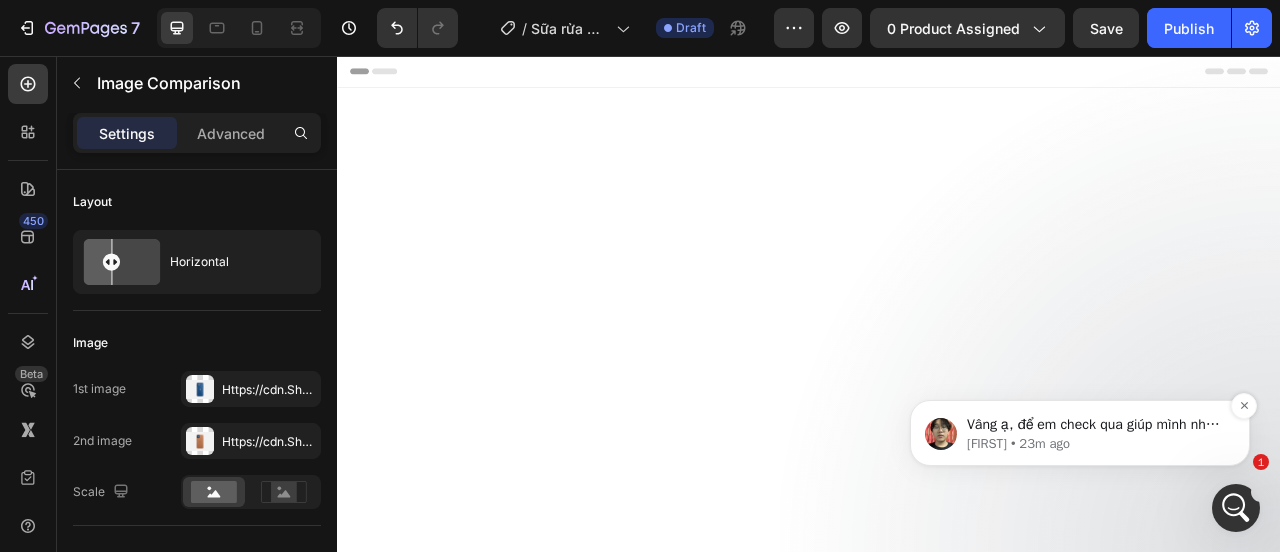 scroll, scrollTop: 1392, scrollLeft: 0, axis: vertical 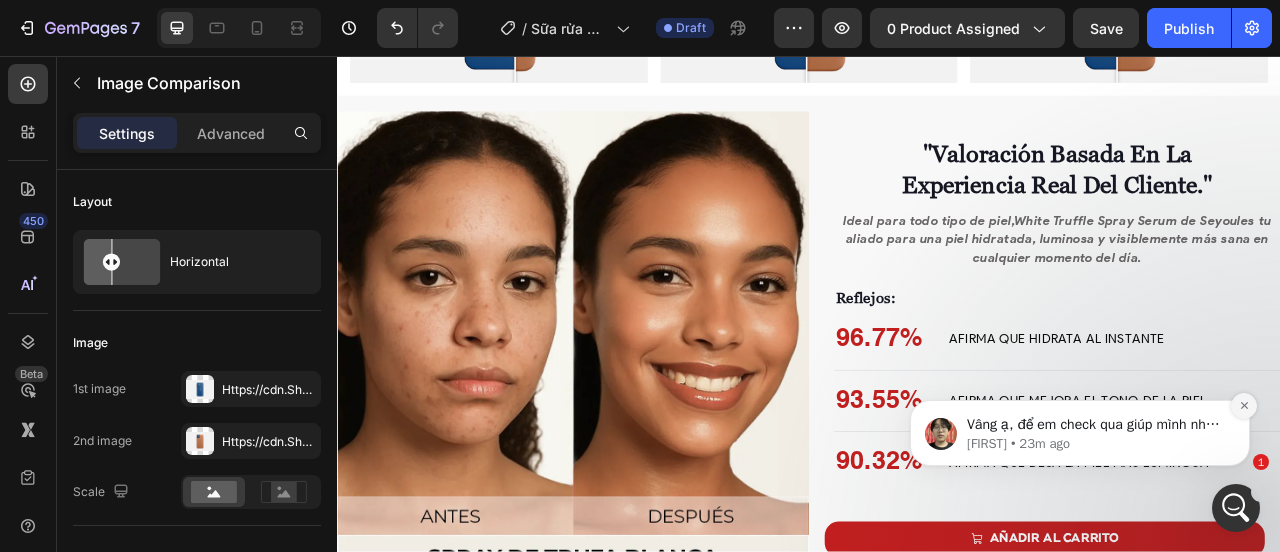 click 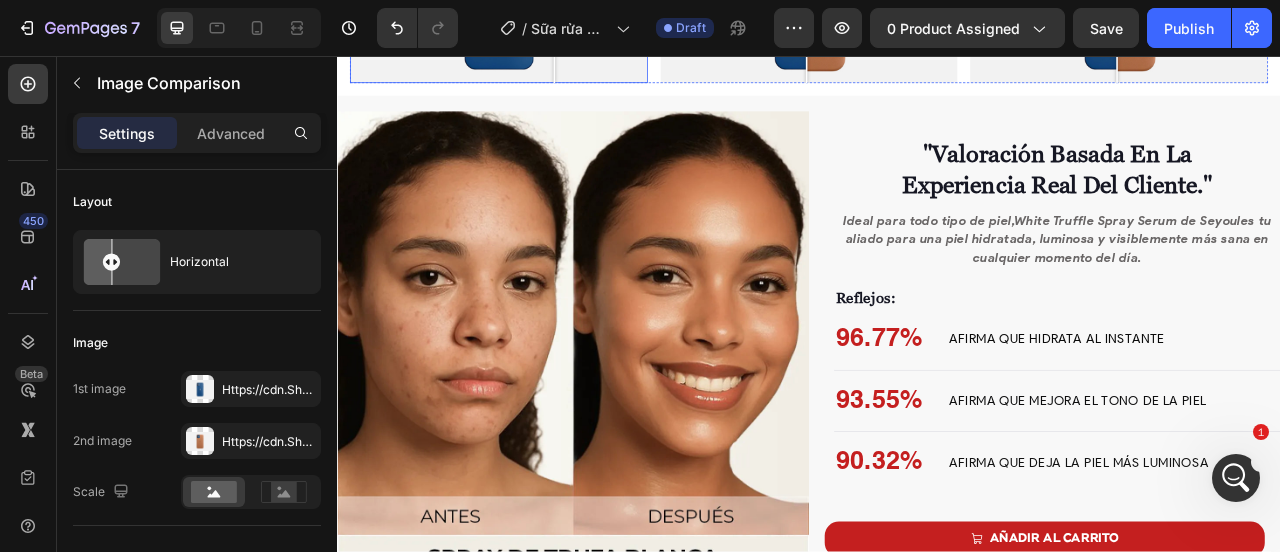click at bounding box center (542, -16) 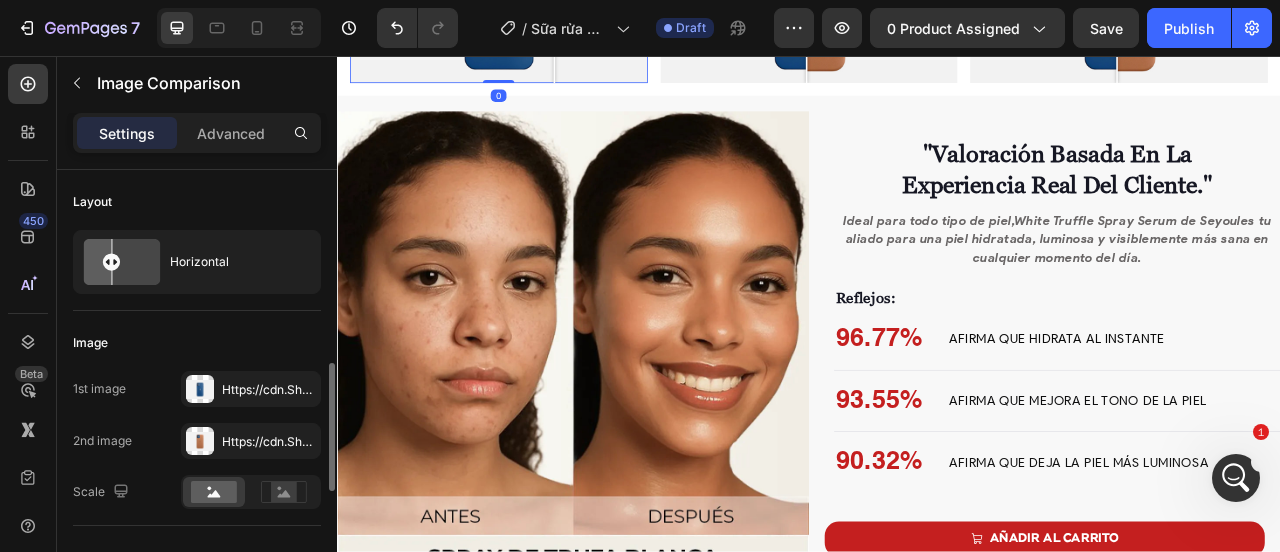 scroll, scrollTop: 150, scrollLeft: 0, axis: vertical 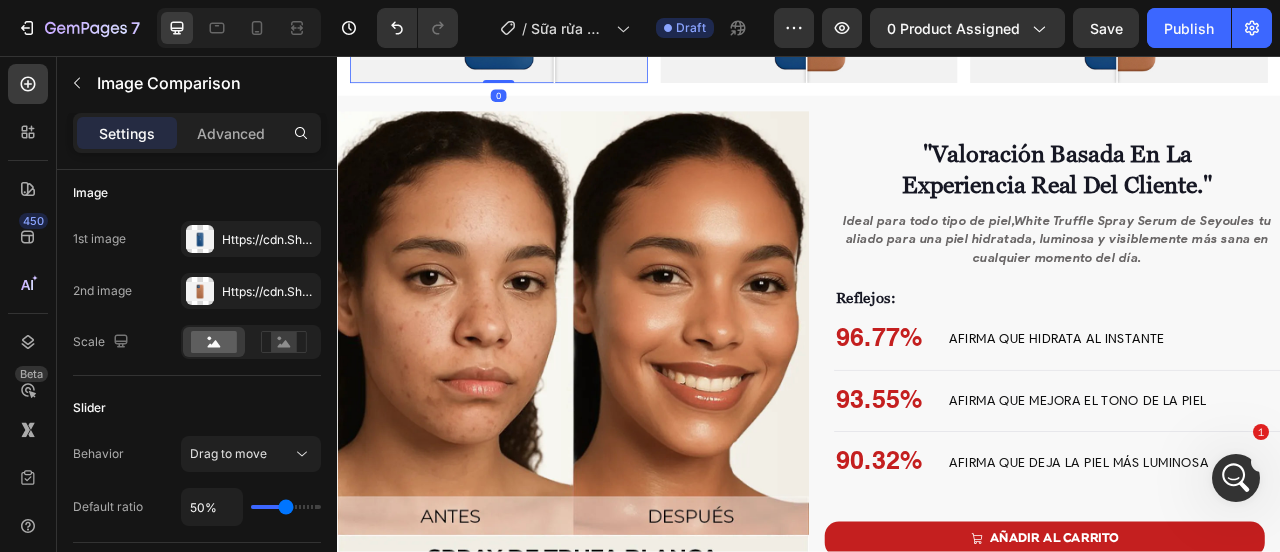 click 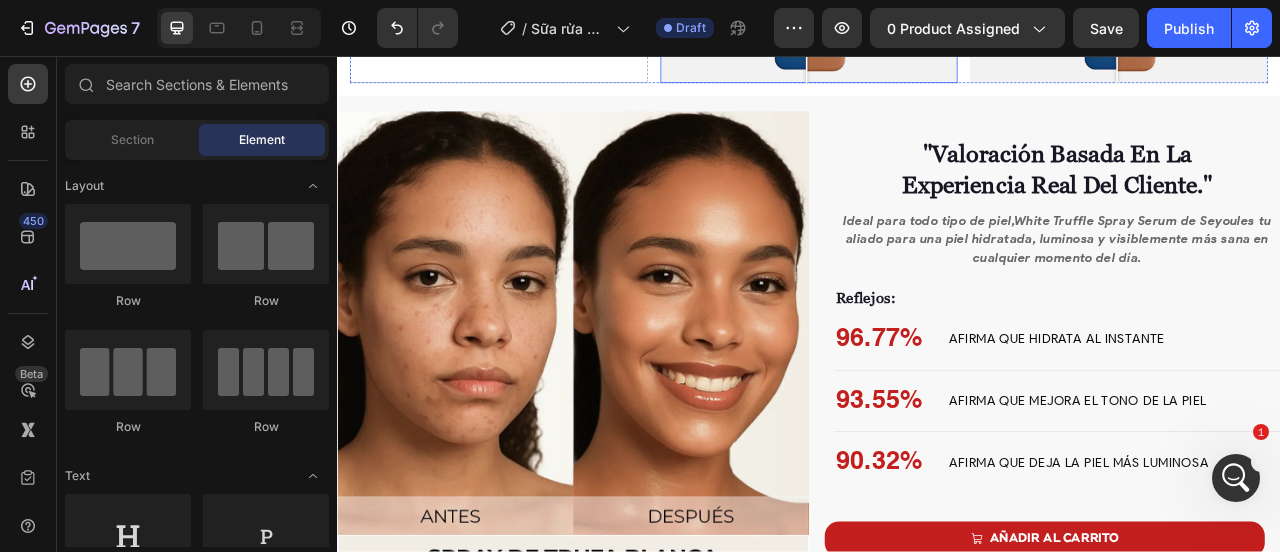 click at bounding box center (937, -16) 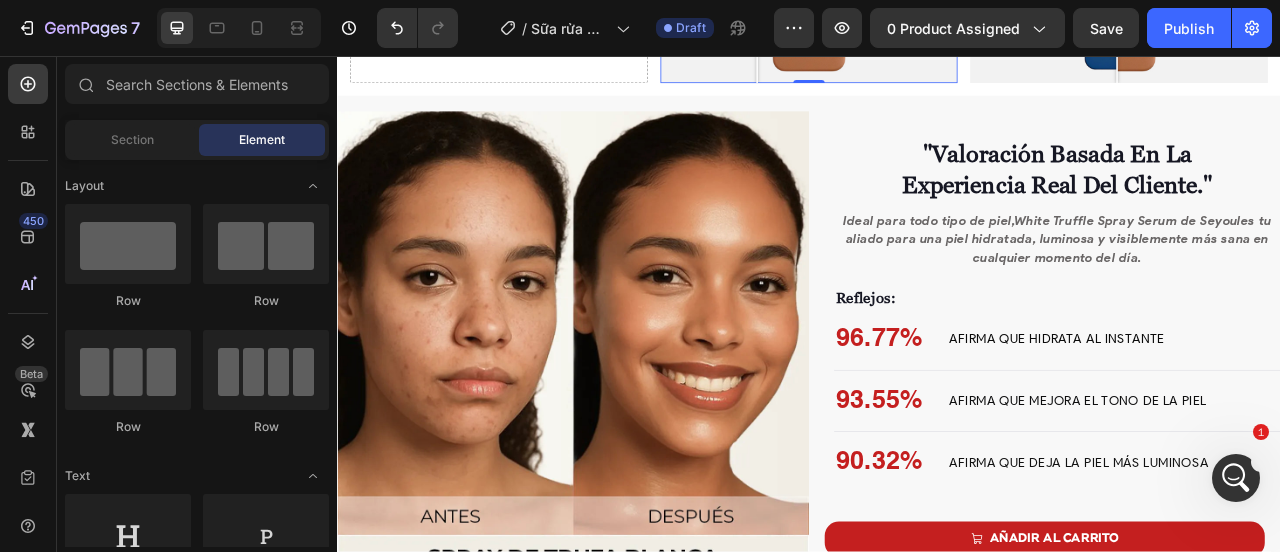 click at bounding box center [937, -16] 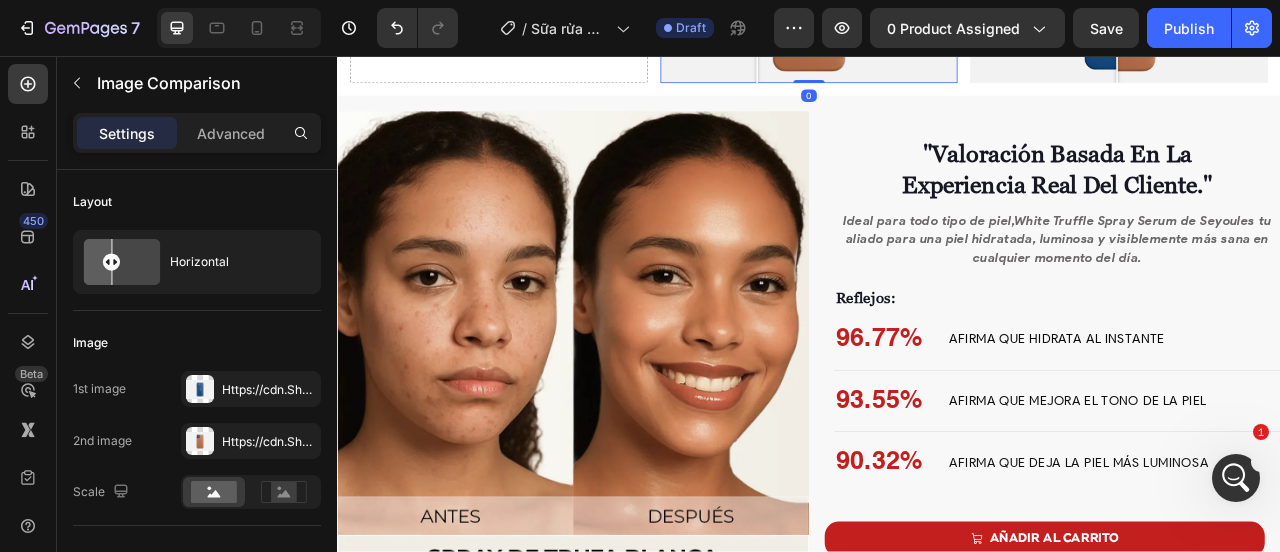 click at bounding box center [953, -141] 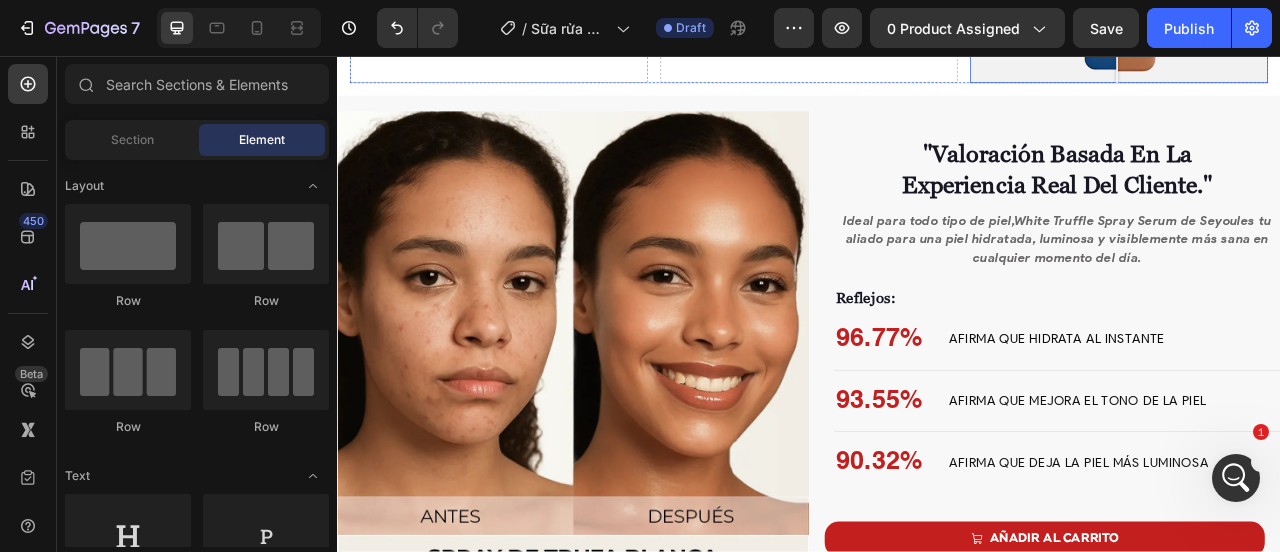 click at bounding box center (1331, -16) 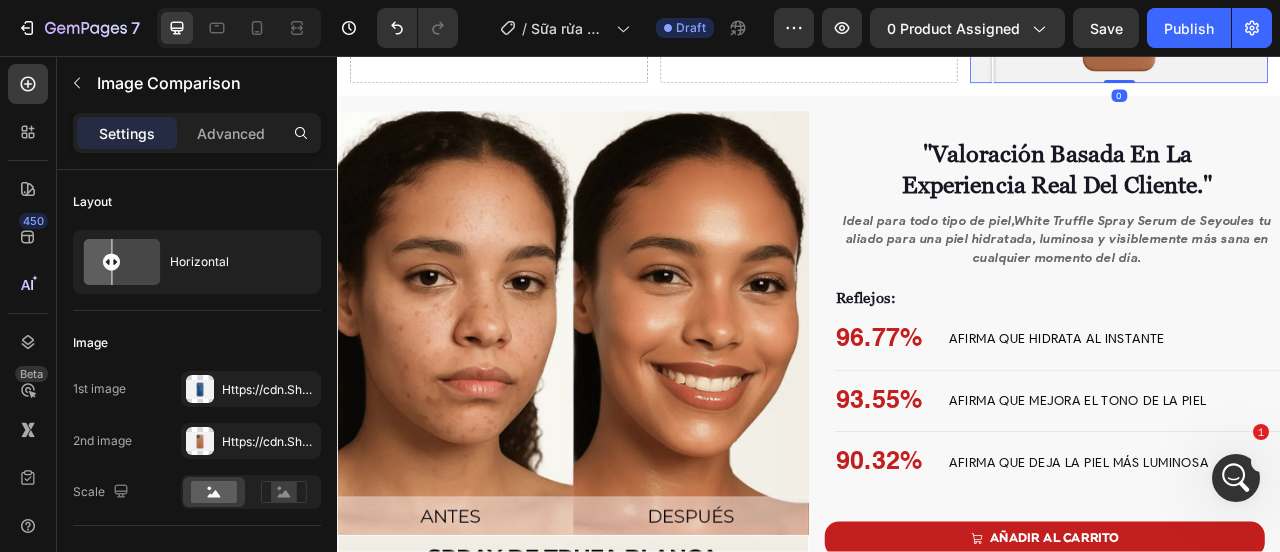 click 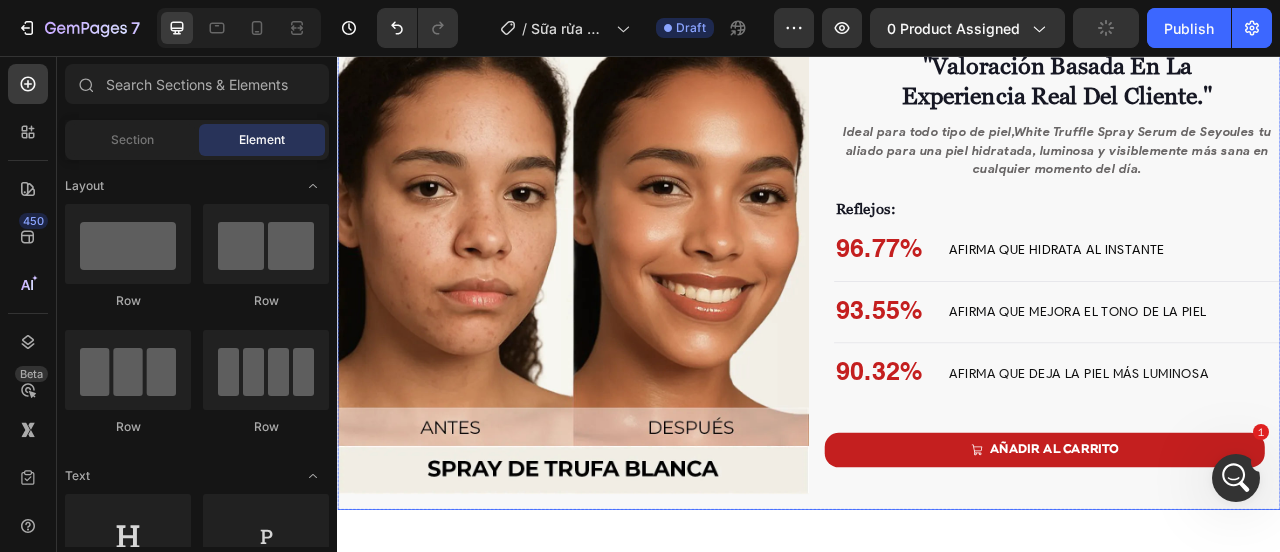 scroll, scrollTop: 1992, scrollLeft: 0, axis: vertical 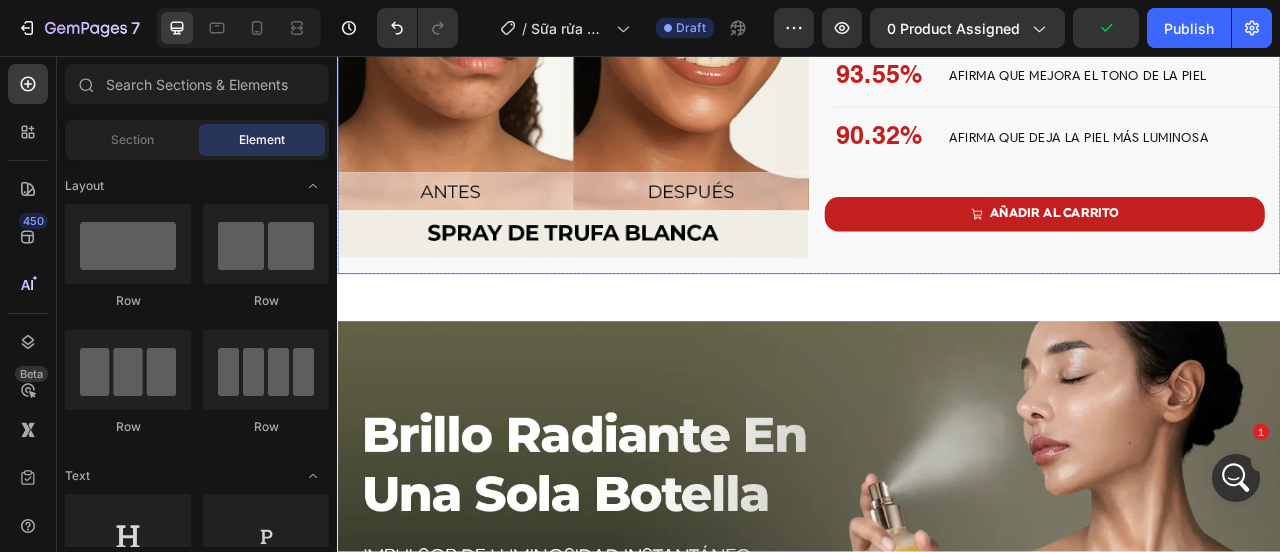 click on "Image Image" at bounding box center [637, 14] 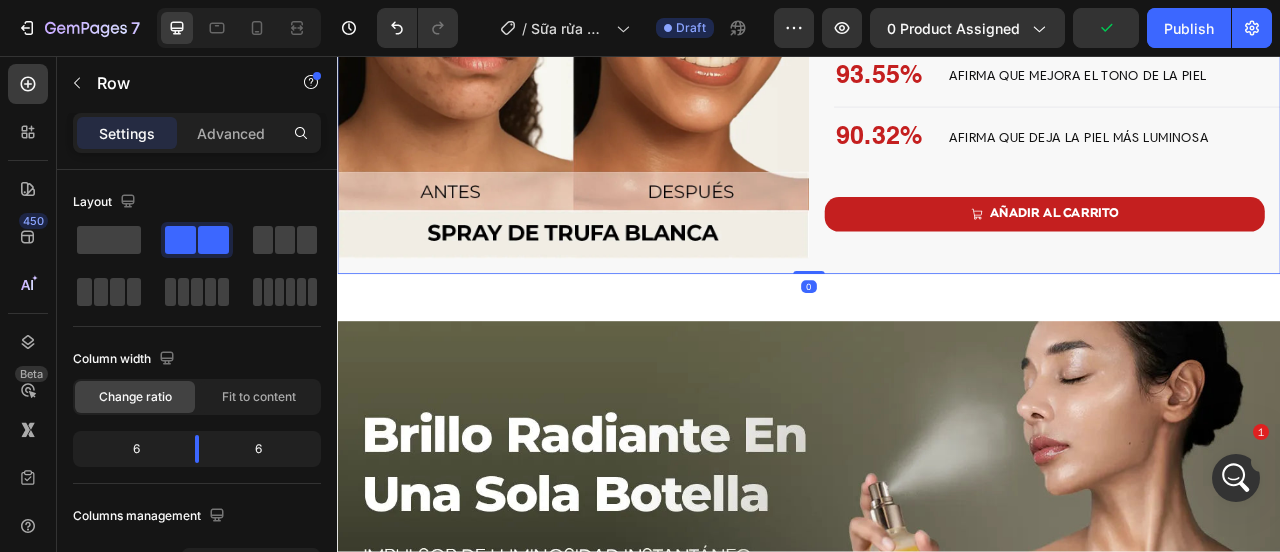 click on "Product Images Seyoul™ Sérum en Spray Product Title MX$ 489.00 Product Price Product Price Row
AÑADIR AL CARRITO Button Row Product Sticky Reflejos: Text block 96.77% Text block AFIRMA QUE HIDRATA AL INSTANTE Text block Advanced list                Title Line 93.55% Text block AFIRMA QUE MEJORA EL TONO DE LA PIEL Text block Advanced list                Title Line 90.32% Text block AFIRMA QUE DEJA LA PIEL MÁS LUMINOSA Text block Advanced list Row
AÑADIR AL CARRITO Button "valoración basada en la  experiencia real del cliente." Heading Ideal para todo tipo de piel,  Spray Serum de Seyoul  es tu aliado para una piel hidratada. Text block Image Image Row
AÑADIR AL CARRITO Button "valoración basada en la  experiencia real del cliente." Heading Ideal para todo tipo de piel,  White Truffle Spray Serum de Seyoul  es tu aliado para una piel hidratada, luminosa y visiblemente más sana en cualquier momento del día. Text block Reflejos: Text block 96.77% Title" at bounding box center [937, 641] 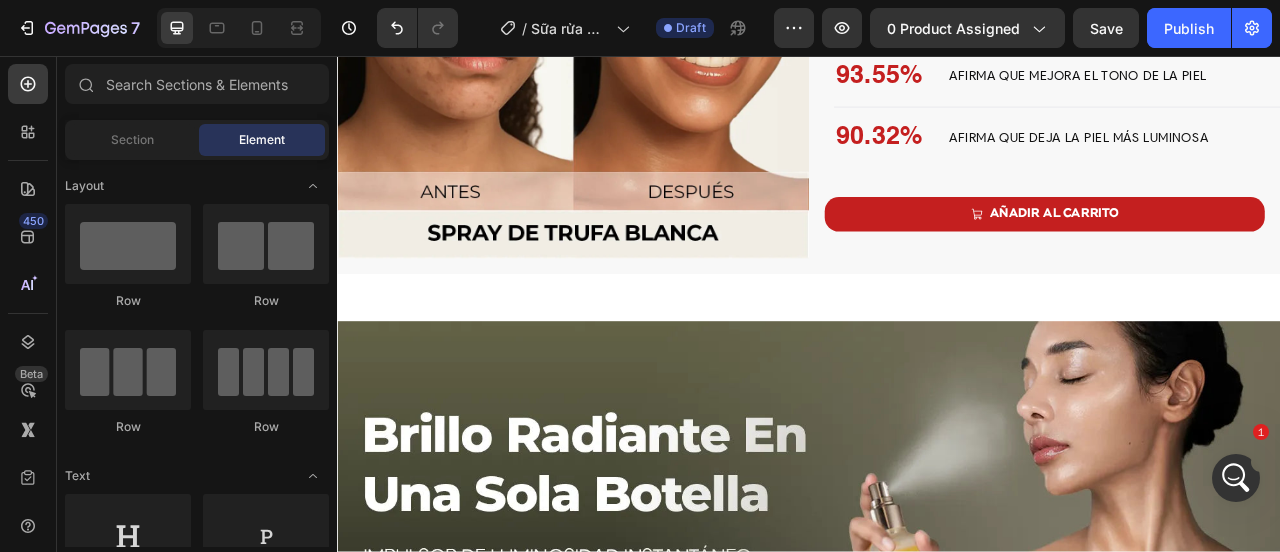 click on "Product Images Seyoul™ Sérum en Spray Product Title MX$ 489.00 Product Price Product Price Row
AÑADIR AL CARRITO Button Row Product Sticky Reflejos: Text block 96.77% Text block AFIRMA QUE HIDRATA AL INSTANTE Text block Advanced list                Title Line 93.55% Text block AFIRMA QUE MEJORA EL TONO DE LA PIEL Text block Advanced list                Title Line 90.32% Text block AFIRMA QUE DEJA LA PIEL MÁS LUMINOSA Text block Advanced list Row
AÑADIR AL CARRITO Button "valoración basada en la  experiencia real del cliente." Heading Ideal para todo tipo de piel,  Spray Serum de Seyoul  es tu aliado para una piel hidratada. Text block Image Image Row
AÑADIR AL CARRITO Button "valoración basada en la  experiencia real del cliente." Heading Ideal para todo tipo de piel,  White Truffle Spray Serum de Seyoul  es tu aliado para una piel hidratada, luminosa y visiblemente más sana en cualquier momento del día. Text block Reflejos: Text block 96.77% Title" at bounding box center (937, 641) 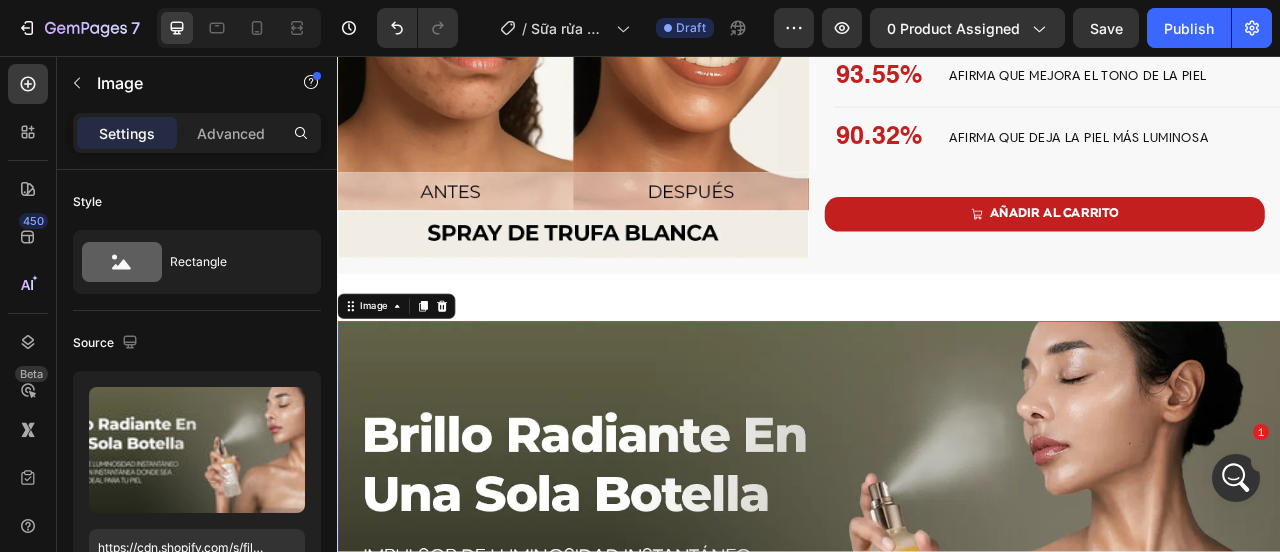 click on "Product Images Seyoul™ Sérum en Spray Product Title MX$ 489.00 Product Price Product Price Row
AÑADIR AL CARRITO Button Row Product Sticky Reflejos: Text block 96.77% Text block AFIRMA QUE HIDRATA AL INSTANTE Text block Advanced list                Title Line 93.55% Text block AFIRMA QUE MEJORA EL TONO DE LA PIEL Text block Advanced list                Title Line 90.32% Text block AFIRMA QUE DEJA LA PIEL MÁS LUMINOSA Text block Advanced list Row
AÑADIR AL CARRITO Button "valoración basada en la  experiencia real del cliente." Heading Ideal para todo tipo de piel,  Spray Serum de Seyoul  es tu aliado para una piel hidratada. Text block Image Image Row
AÑADIR AL CARRITO Button "valoración basada en la  experiencia real del cliente." Heading Ideal para todo tipo de piel,  White Truffle Spray Serum de Seyoul  es tu aliado para una piel hidratada, luminosa y visiblemente más sana en cualquier momento del día. Text block Reflejos: Text block 96.77% Title" at bounding box center [937, 641] 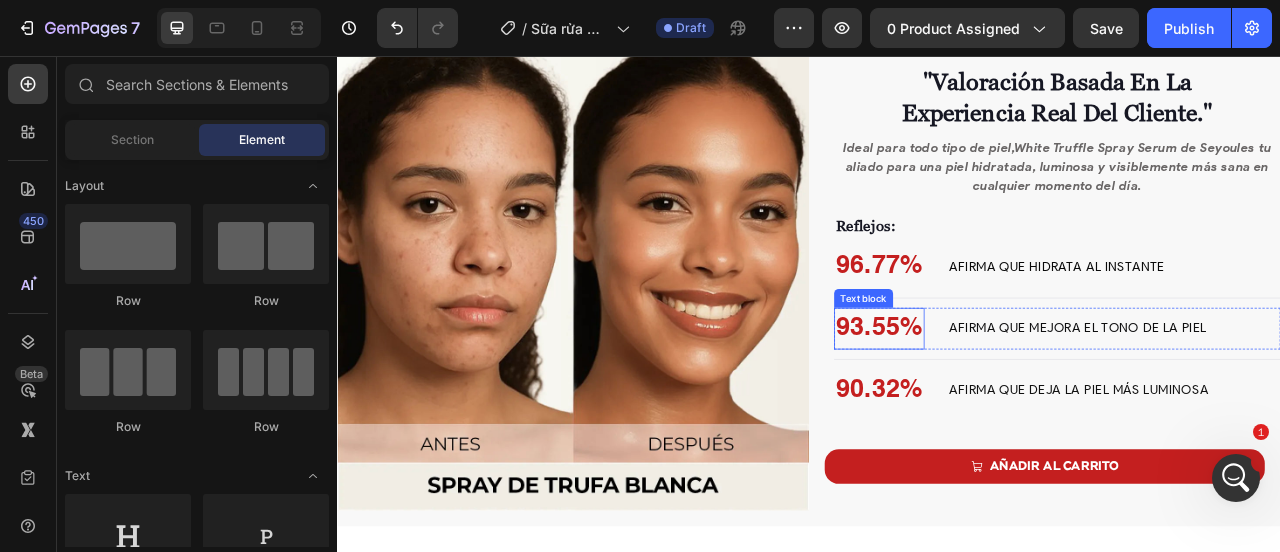 scroll, scrollTop: 1392, scrollLeft: 0, axis: vertical 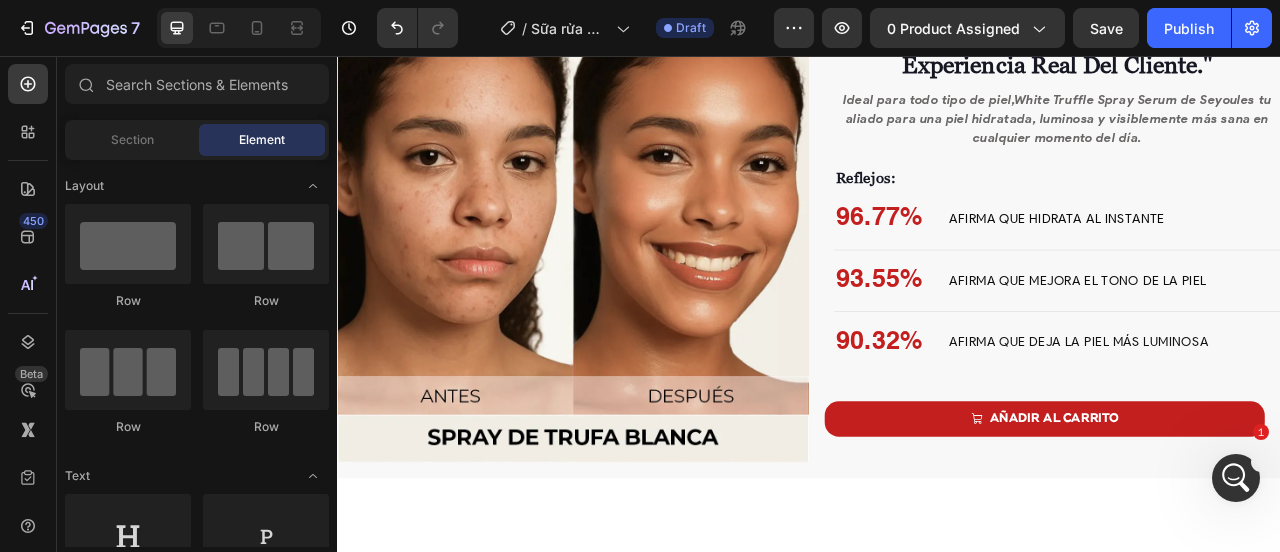 click on "Drop element here
Drop element here
Drop element here Row" at bounding box center [937, -92] 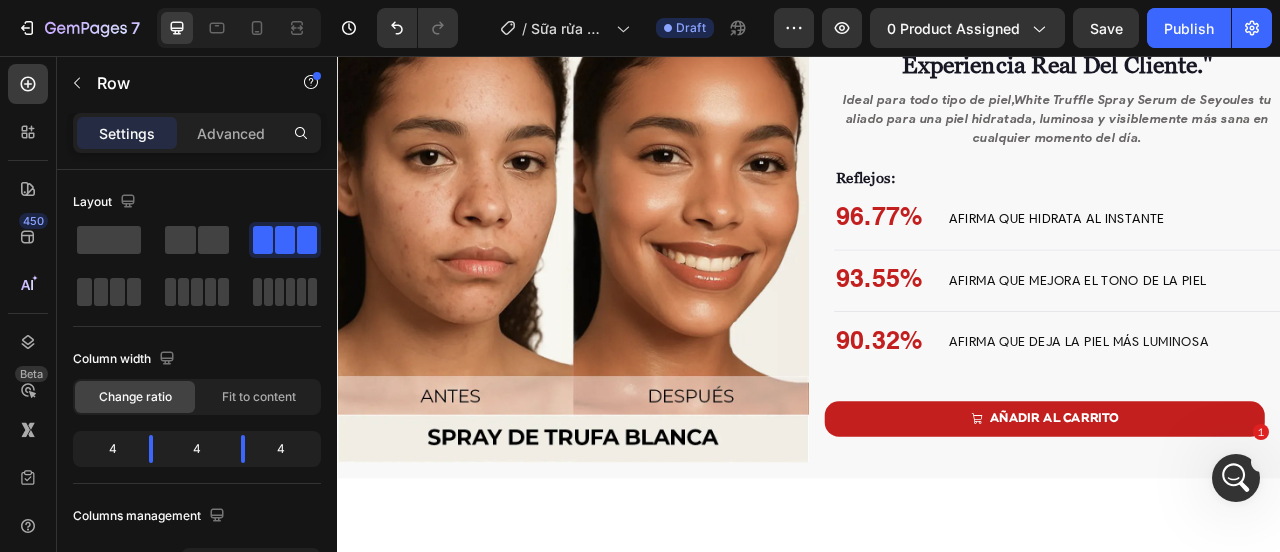 click on "Drop element here
Drop element here
Drop element here Row   0 Row" at bounding box center [937, -92] 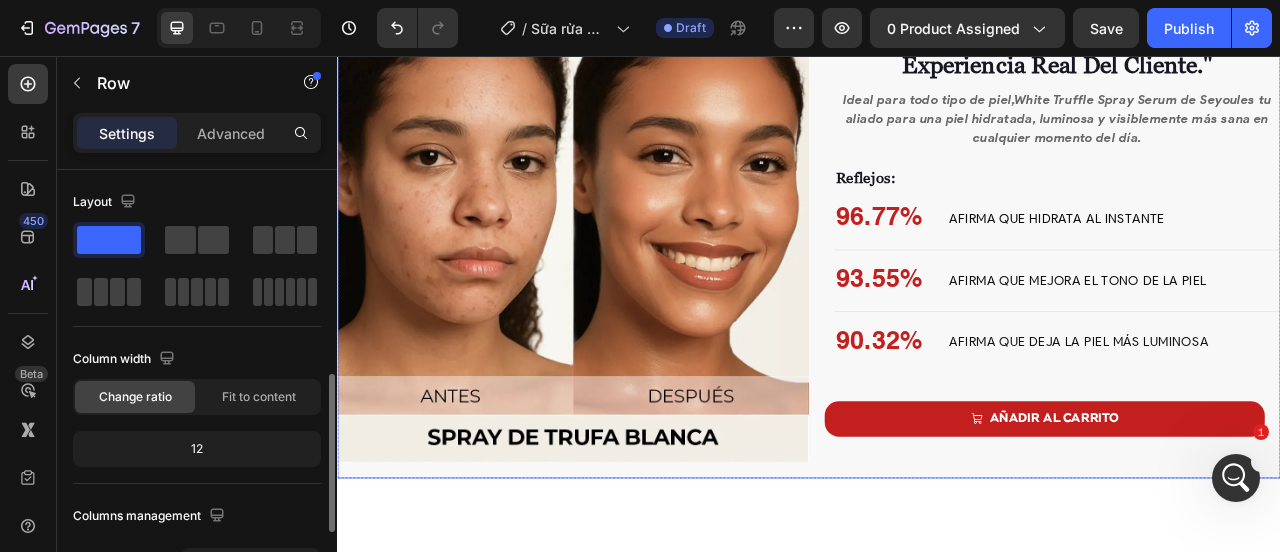 scroll, scrollTop: 150, scrollLeft: 0, axis: vertical 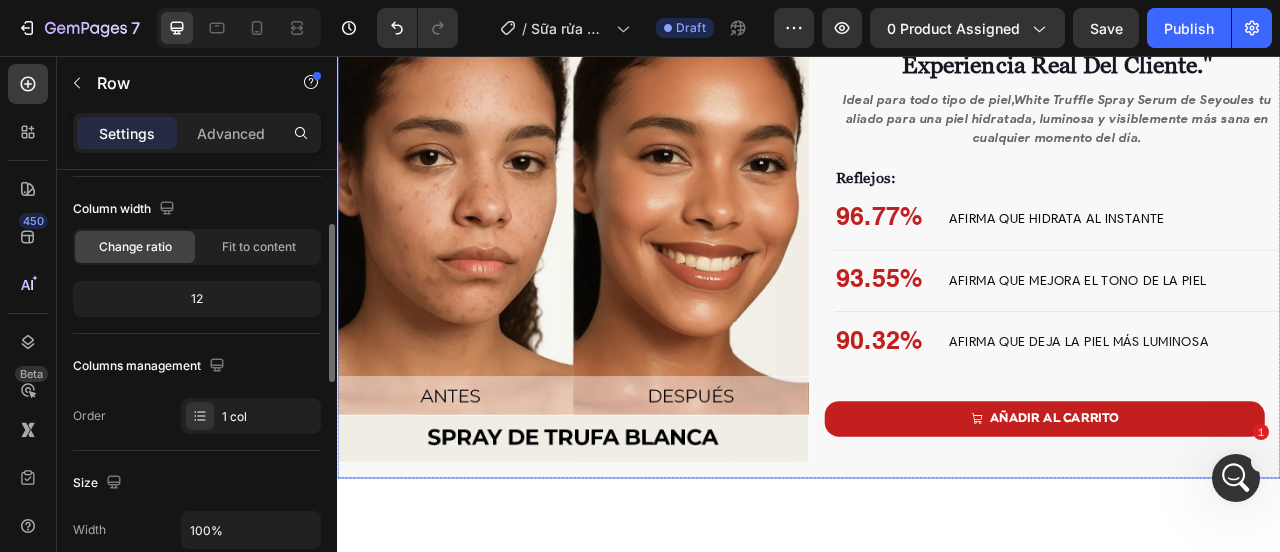 click on ""valoración basada en la  experiencia real del cliente." Heading Ideal para todo tipo de piel,  White Truffle Spray Serum de Seyoul  es tu aliado para una piel hidratada, luminosa y visiblemente más sana en cualquier momento del día. Text block Reflejos: Text block 96.77% Text block AFIRMA QUE HIDRATA AL INSTANTE Text block Advanced list                Title Line 93.55% Text block AFIRMA QUE MEJORA EL TONO DE LA PIEL Text block Advanced list                Title Line 90.32% Text block AFIRMA QUE DEJA LA PIEL MÁS LUMINOSA Text block Advanced list Row
AÑADIR AL CARRITO Button" at bounding box center (1237, 274) 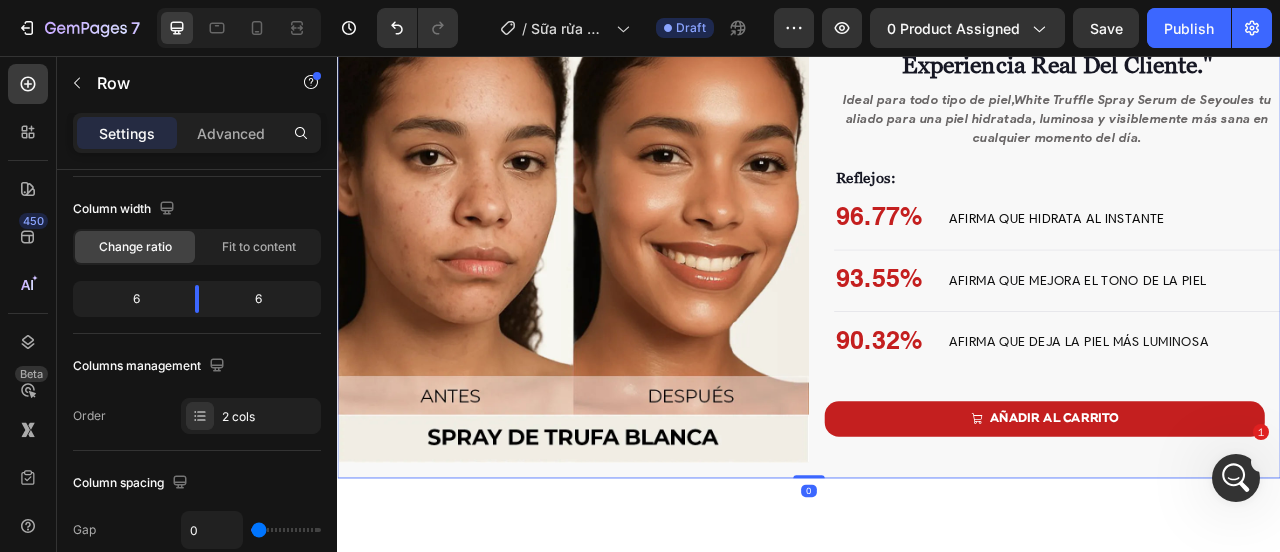 click on ""valoración basada en la  experiencia real del cliente." Heading Ideal para todo tipo de piel,  White Truffle Spray Serum de Seyoul  es tu aliado para una piel hidratada, luminosa y visiblemente más sana en cualquier momento del día. Text block Reflejos: Text block 96.77% Text block AFIRMA QUE HIDRATA AL INSTANTE Text block Advanced list                Title Line 93.55% Text block AFIRMA QUE MEJORA EL TONO DE LA PIEL Text block Advanced list                Title Line 90.32% Text block AFIRMA QUE DEJA LA PIEL MÁS LUMINOSA Text block Advanced list Row
AÑADIR AL CARRITO Button" at bounding box center [1237, 274] 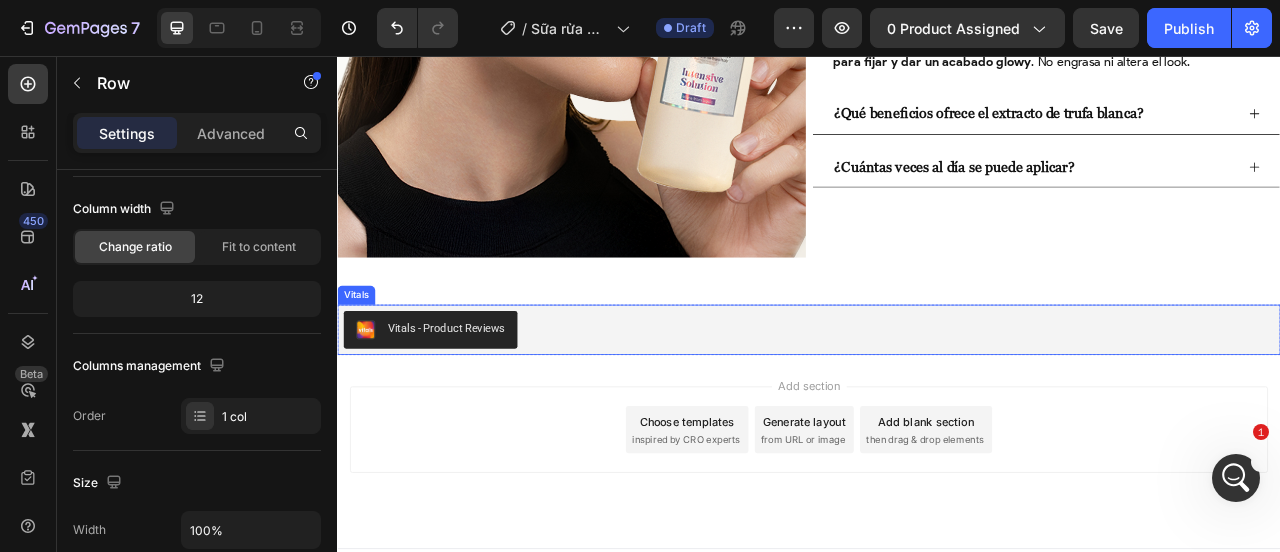 scroll, scrollTop: 5010, scrollLeft: 0, axis: vertical 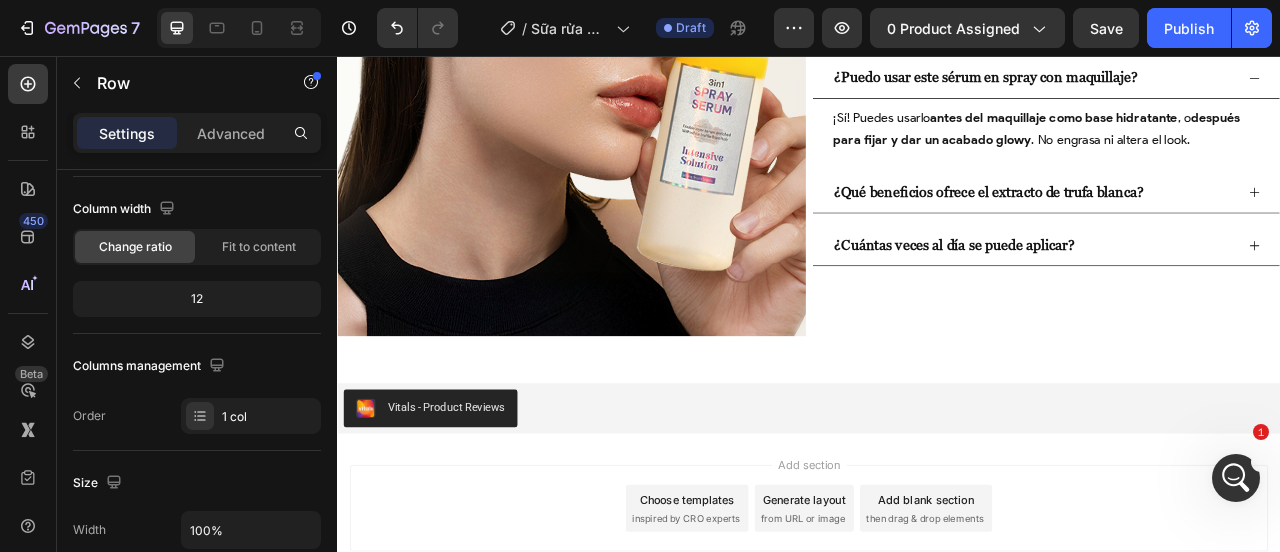 click on "then drag & drop elements" at bounding box center (1084, 645) 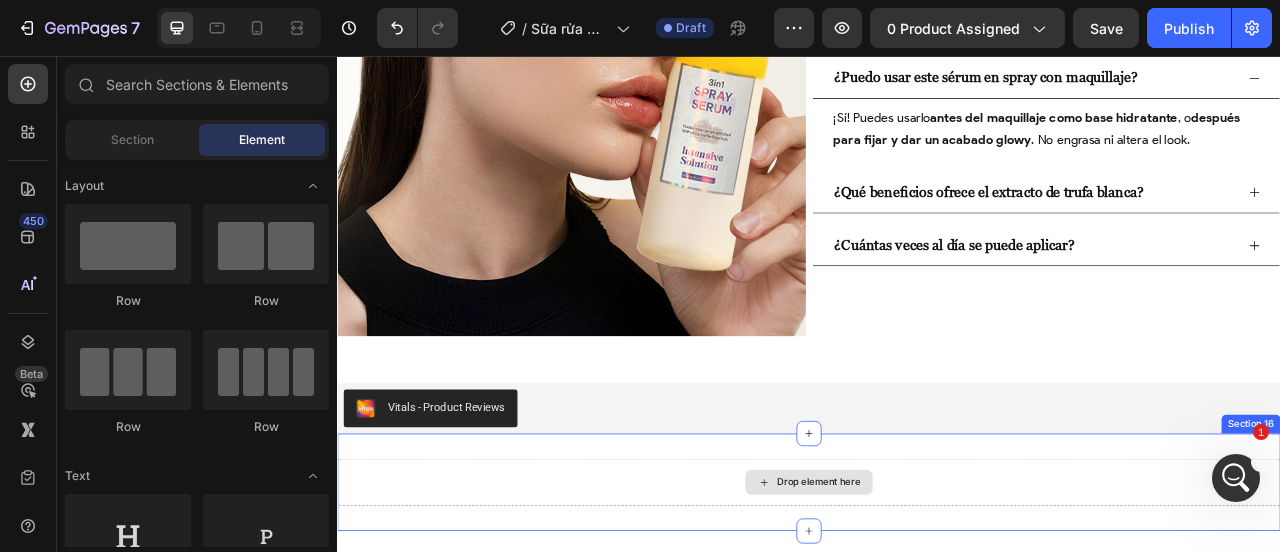 click on "Drop element here Section 16" at bounding box center (937, 599) 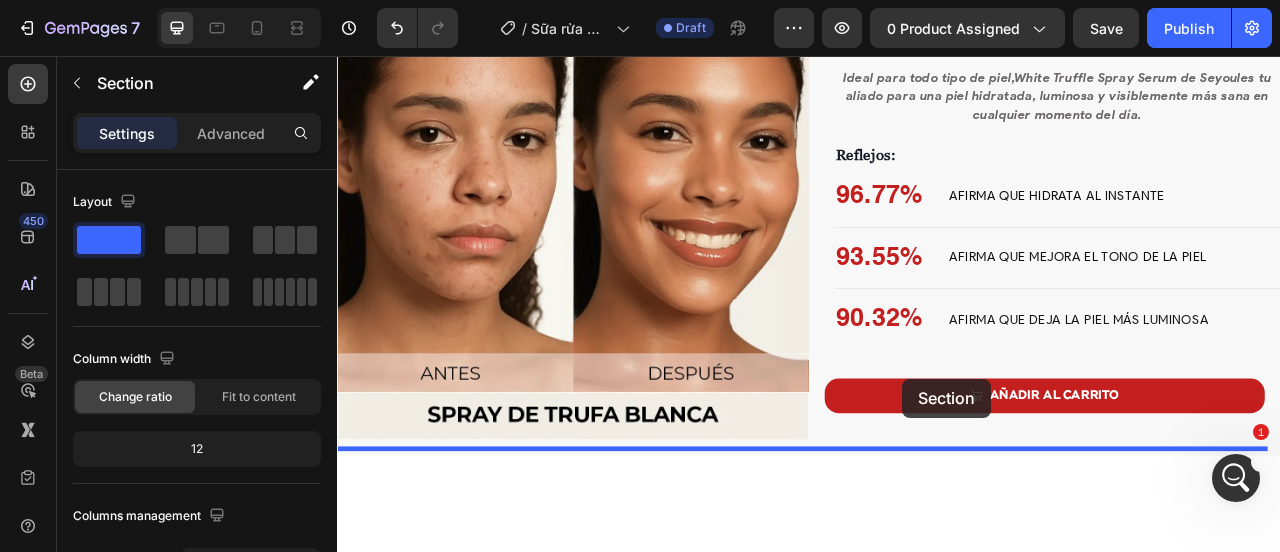 scroll, scrollTop: 1588, scrollLeft: 0, axis: vertical 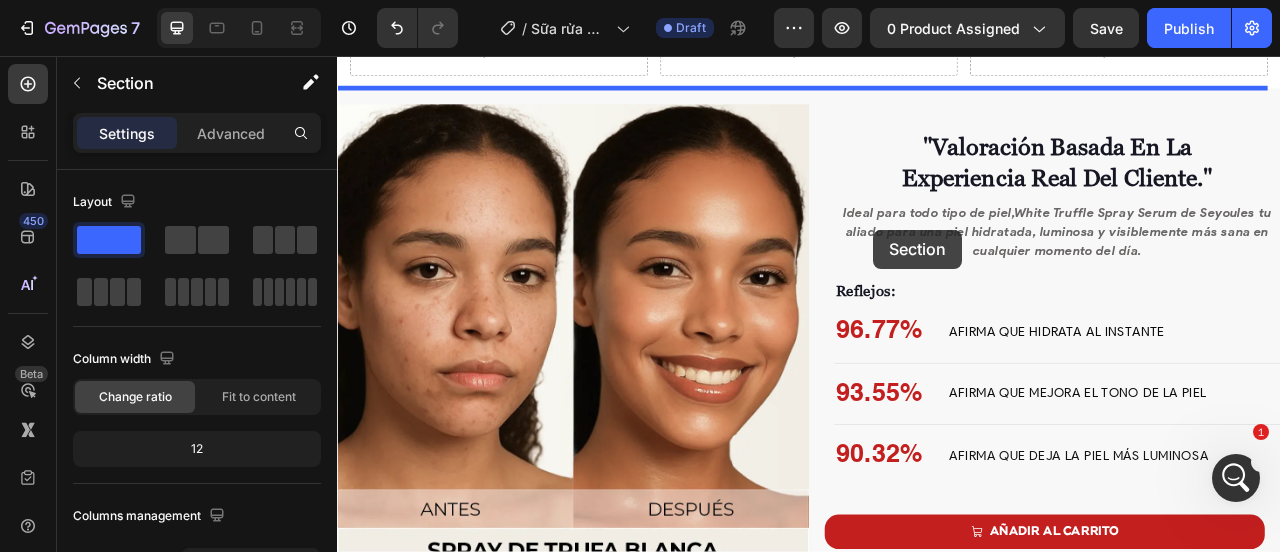 drag, startPoint x: 1078, startPoint y: 553, endPoint x: 1019, endPoint y: 277, distance: 282.23572 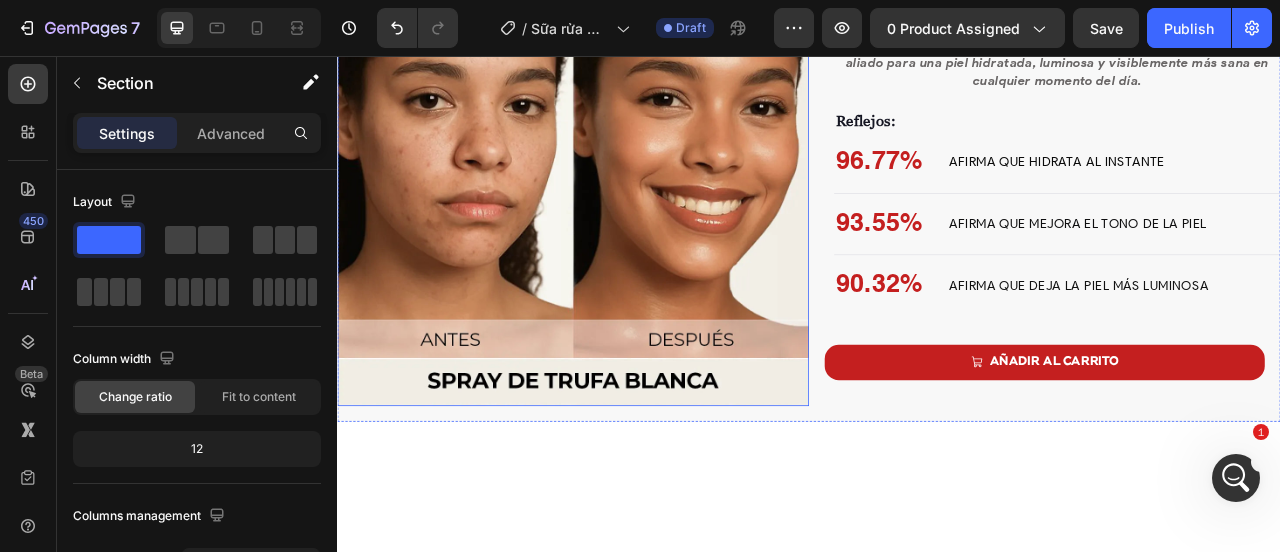 scroll, scrollTop: 1288, scrollLeft: 0, axis: vertical 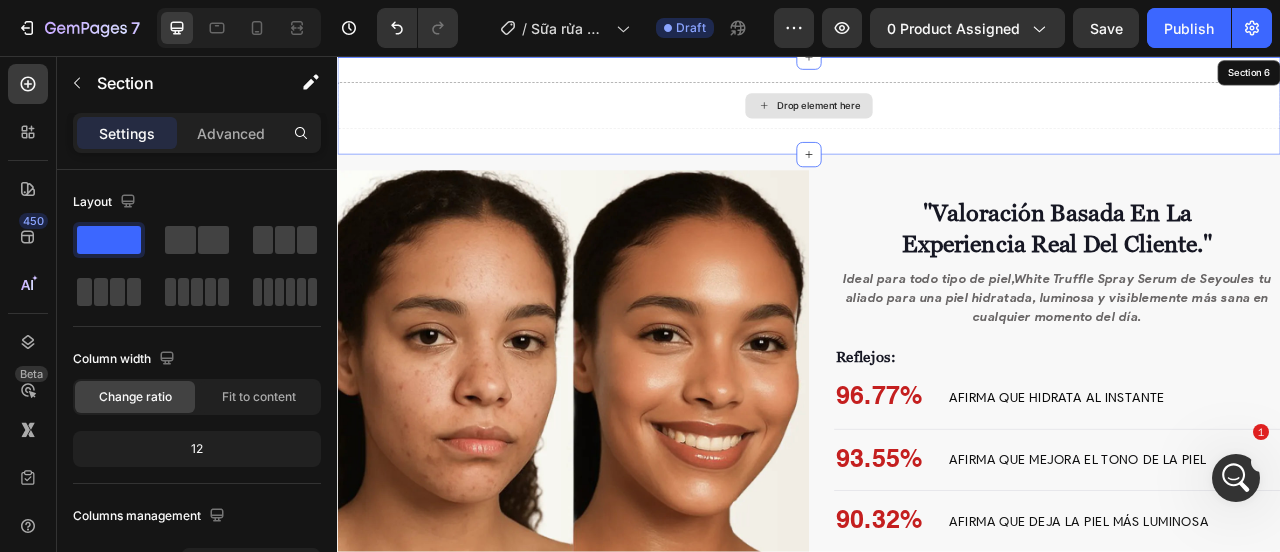 click on "Drop element here" at bounding box center (937, 120) 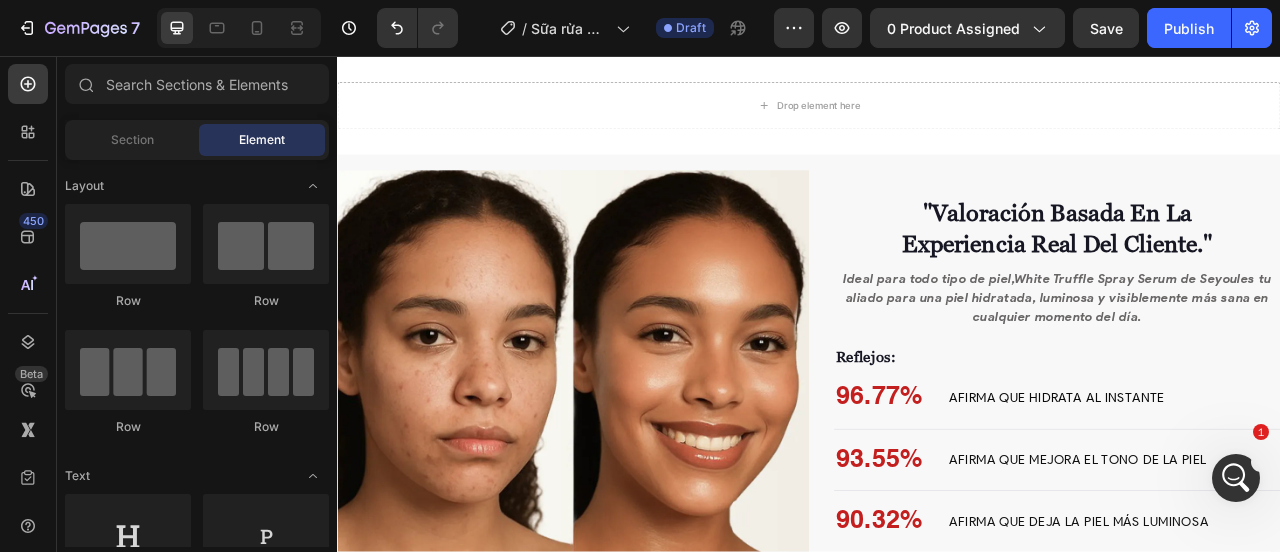 scroll, scrollTop: 450, scrollLeft: 0, axis: vertical 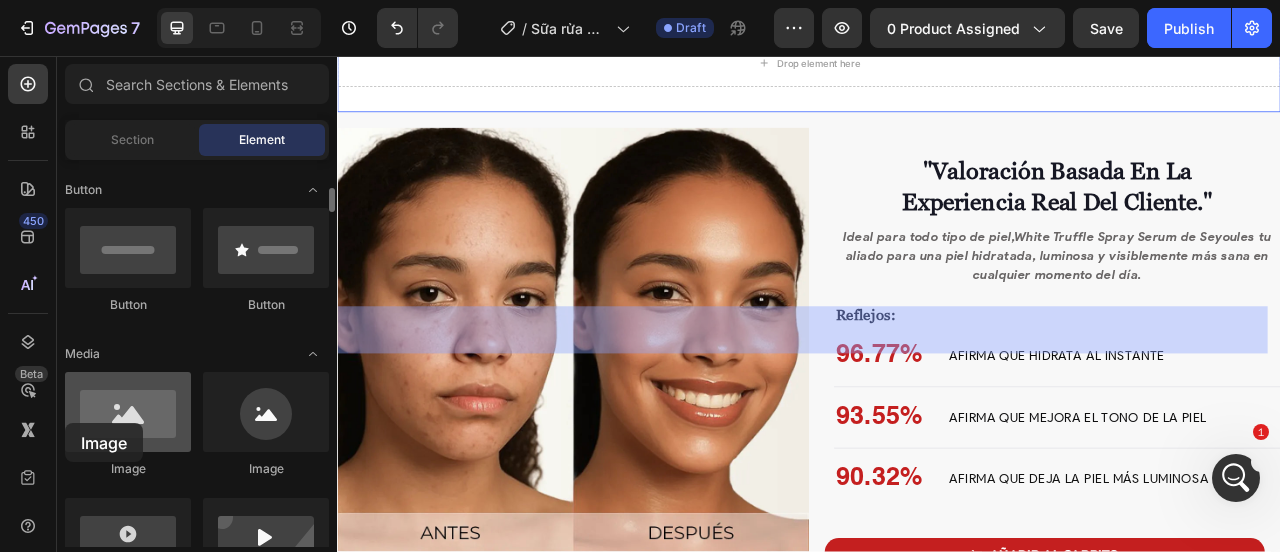 click at bounding box center [128, 412] 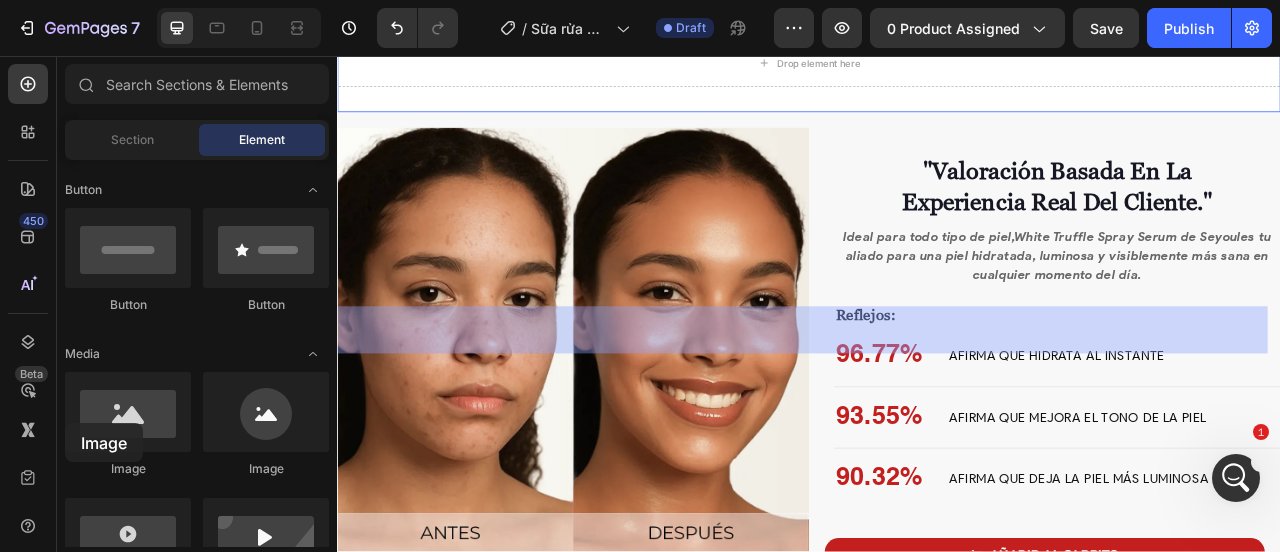 click on "Drop element here" at bounding box center [949, 66] 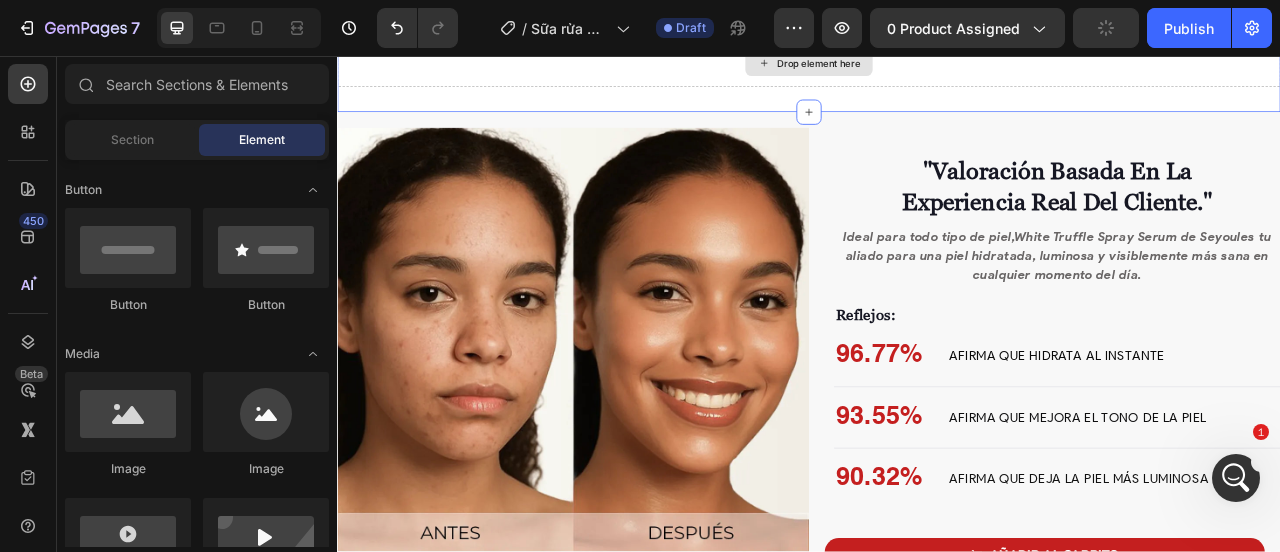 scroll, scrollTop: 1344, scrollLeft: 0, axis: vertical 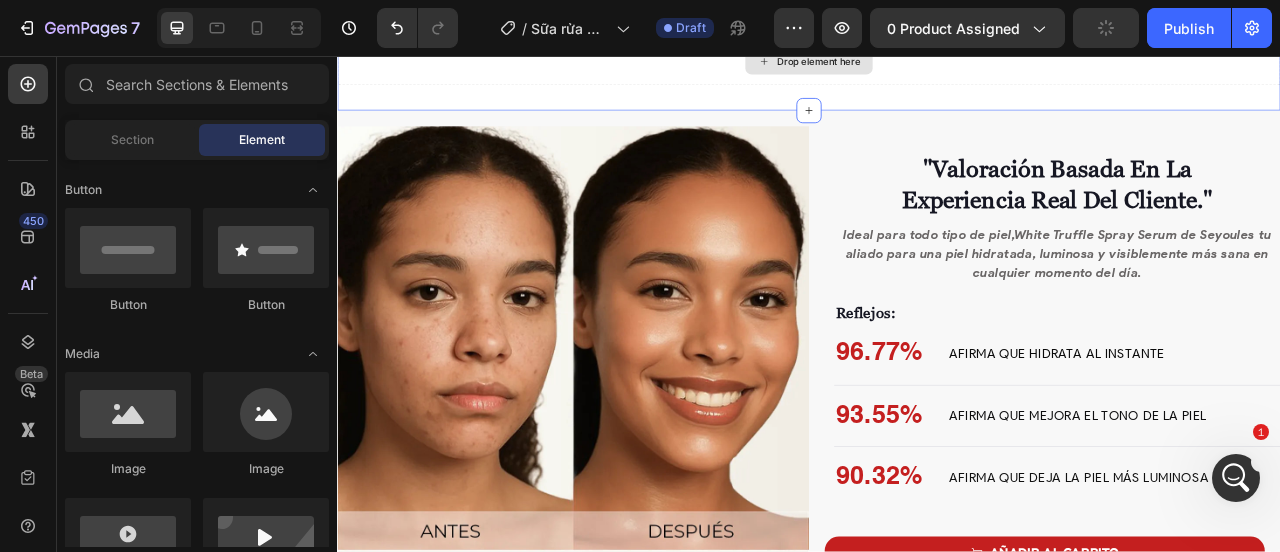 click on "Drop element here" at bounding box center [949, 64] 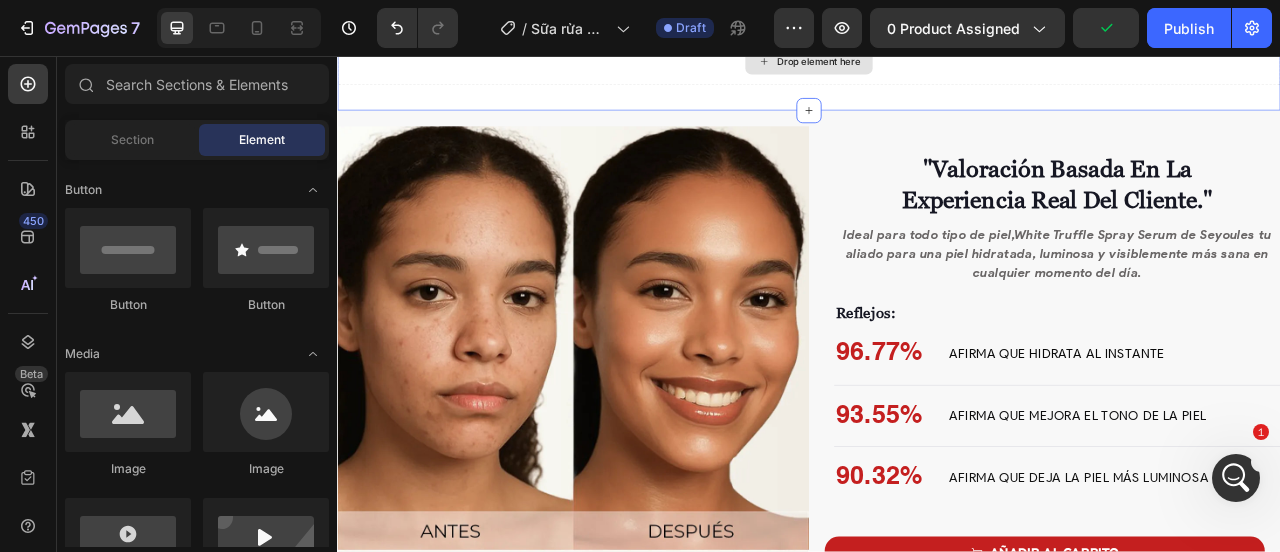 click on "Drop element here" at bounding box center [949, 64] 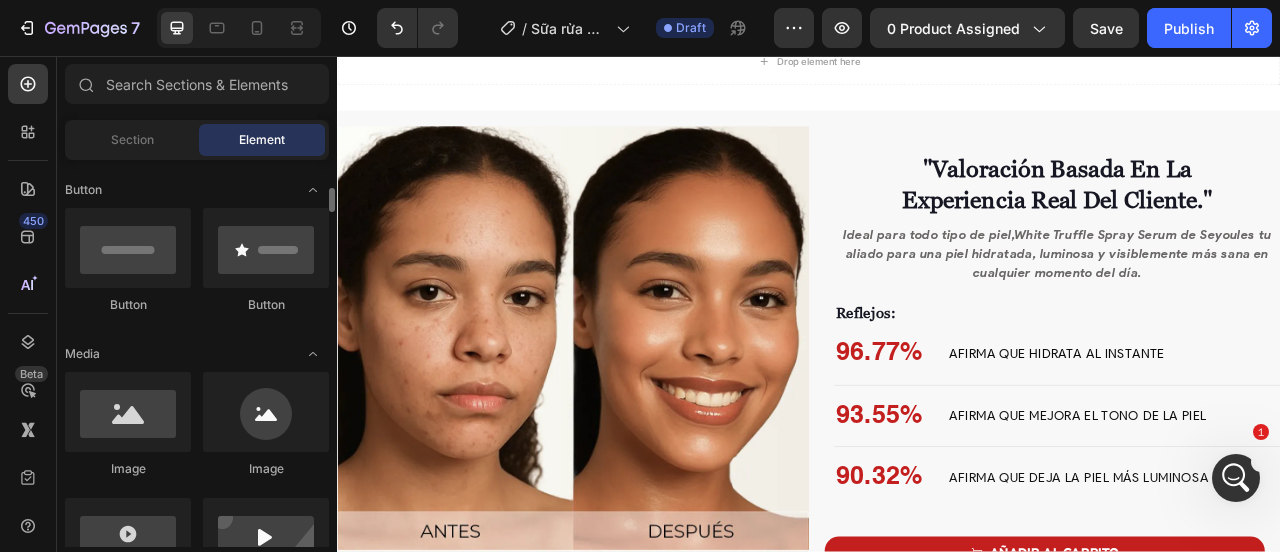 scroll, scrollTop: 0, scrollLeft: 0, axis: both 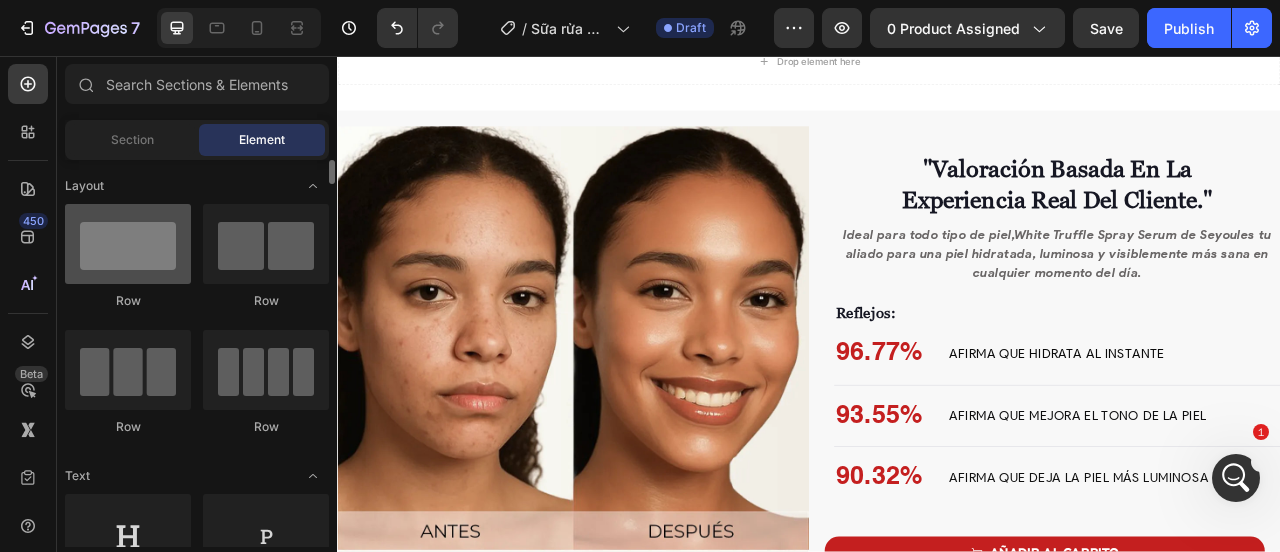 click at bounding box center [128, 244] 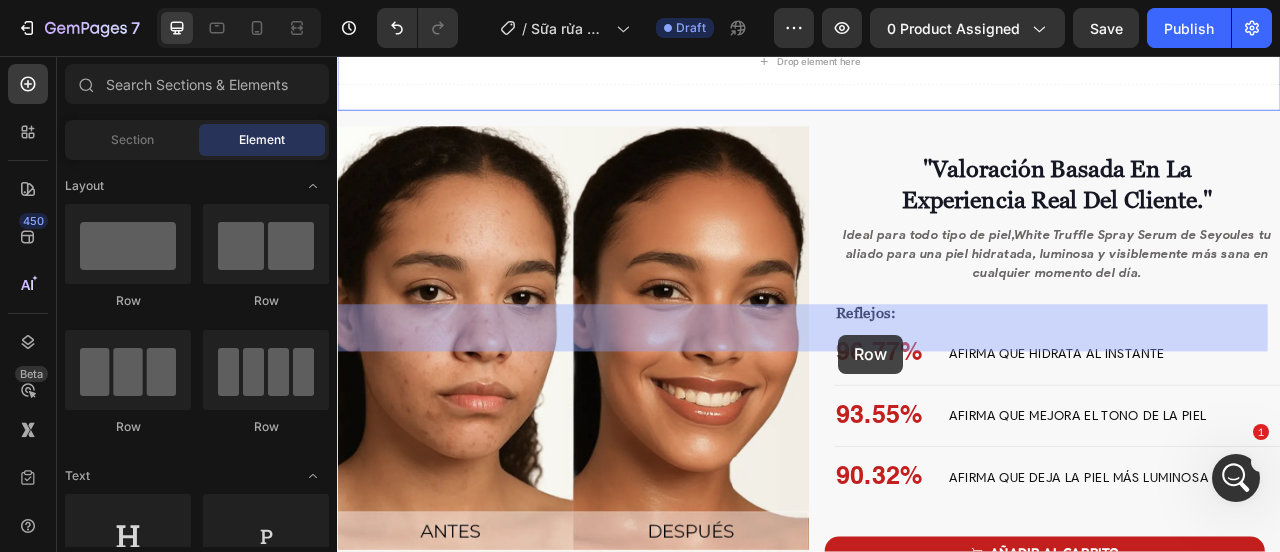 drag, startPoint x: 1174, startPoint y: 313, endPoint x: 975, endPoint y: 411, distance: 221.822 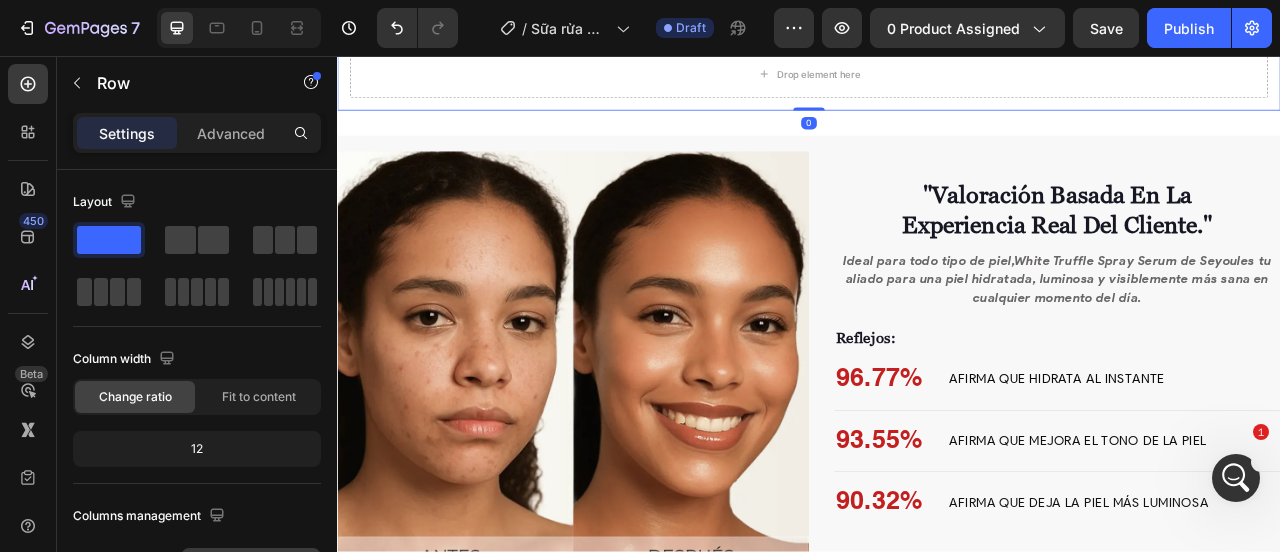 scroll, scrollTop: 300, scrollLeft: 0, axis: vertical 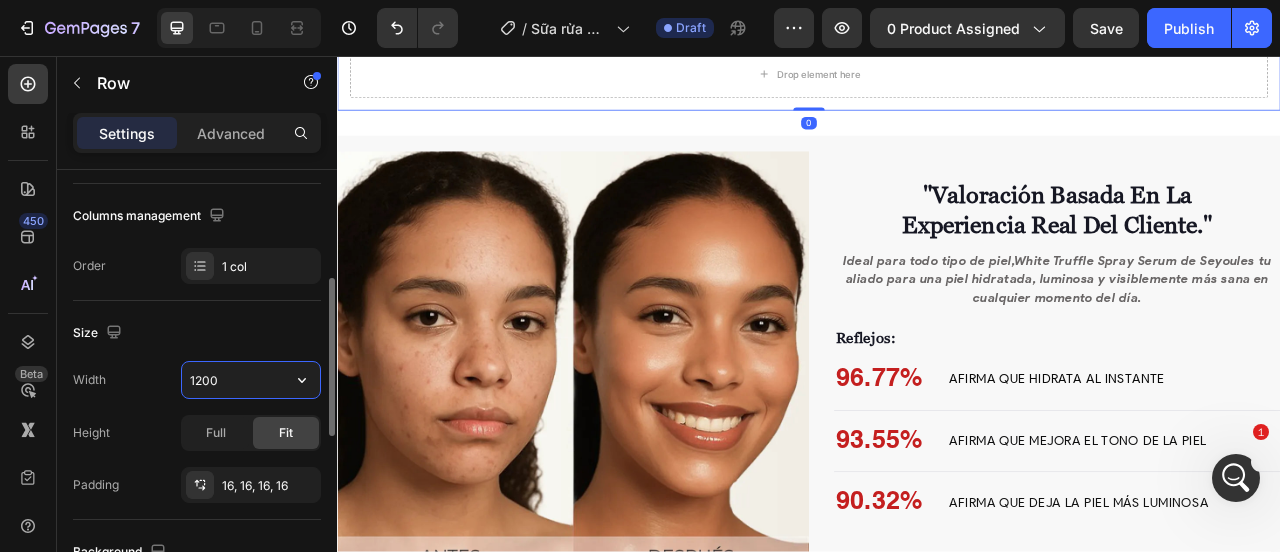 click on "1200" at bounding box center [251, 380] 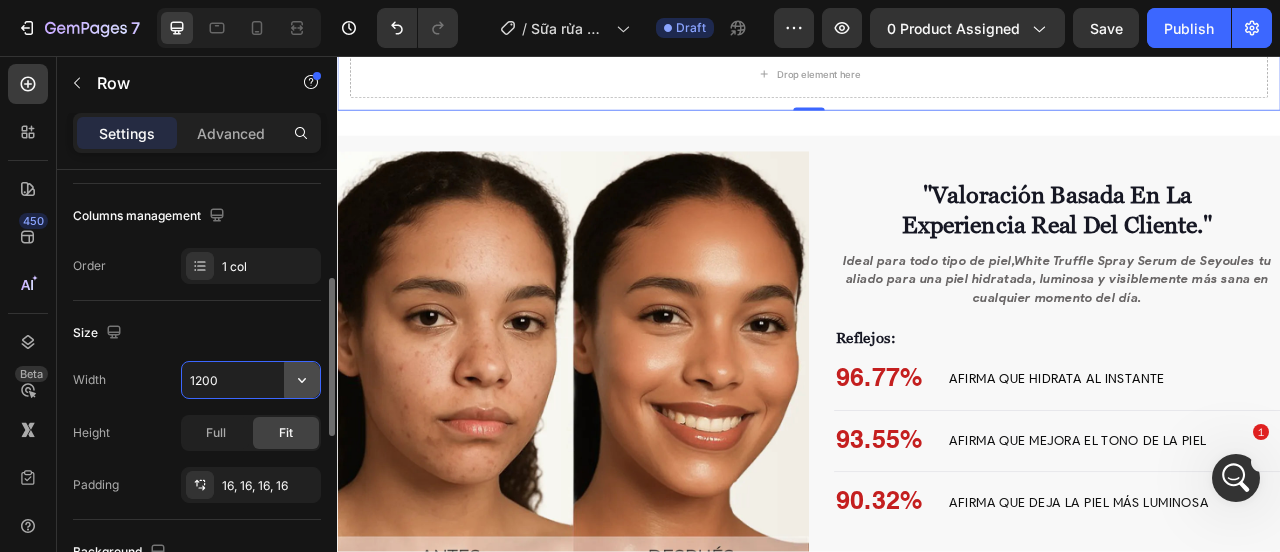 click 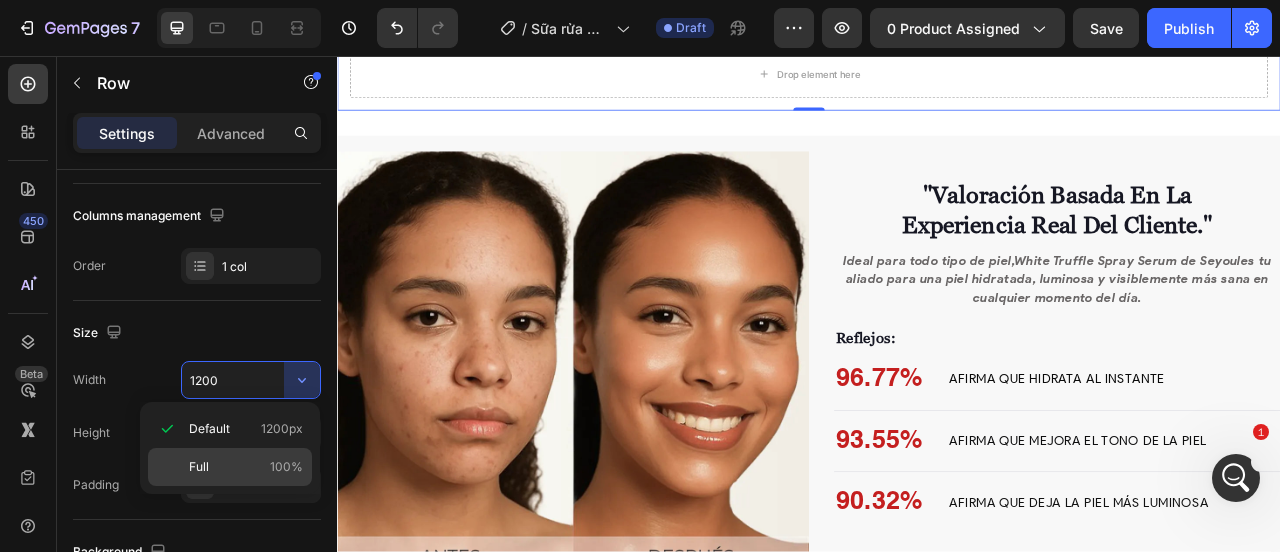 click on "Full 100%" at bounding box center [246, 467] 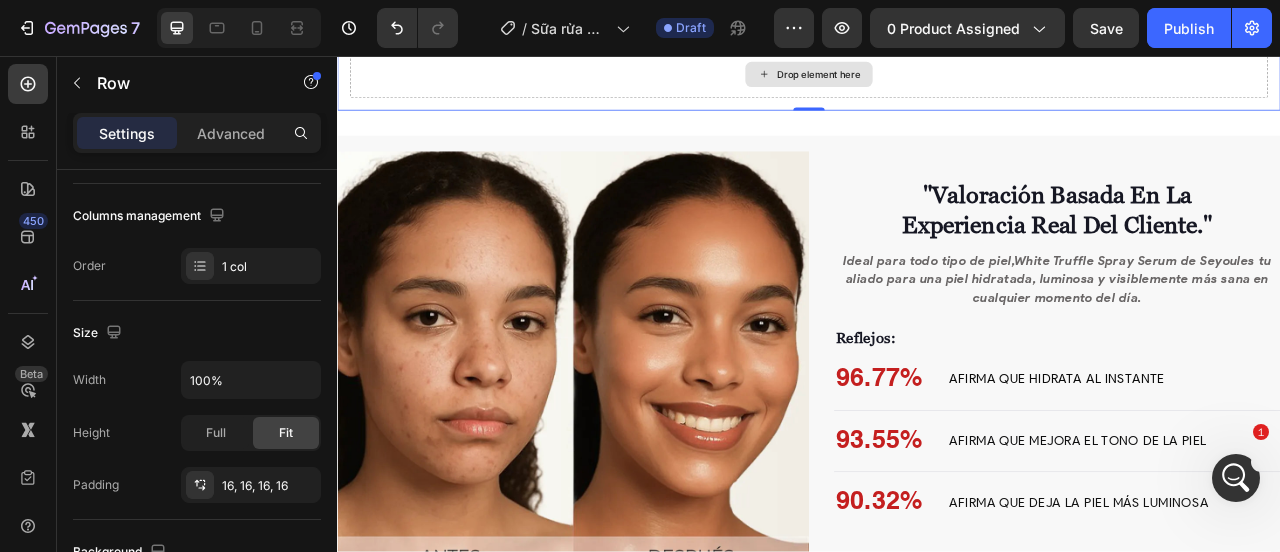 click on "Drop element here" at bounding box center [949, 80] 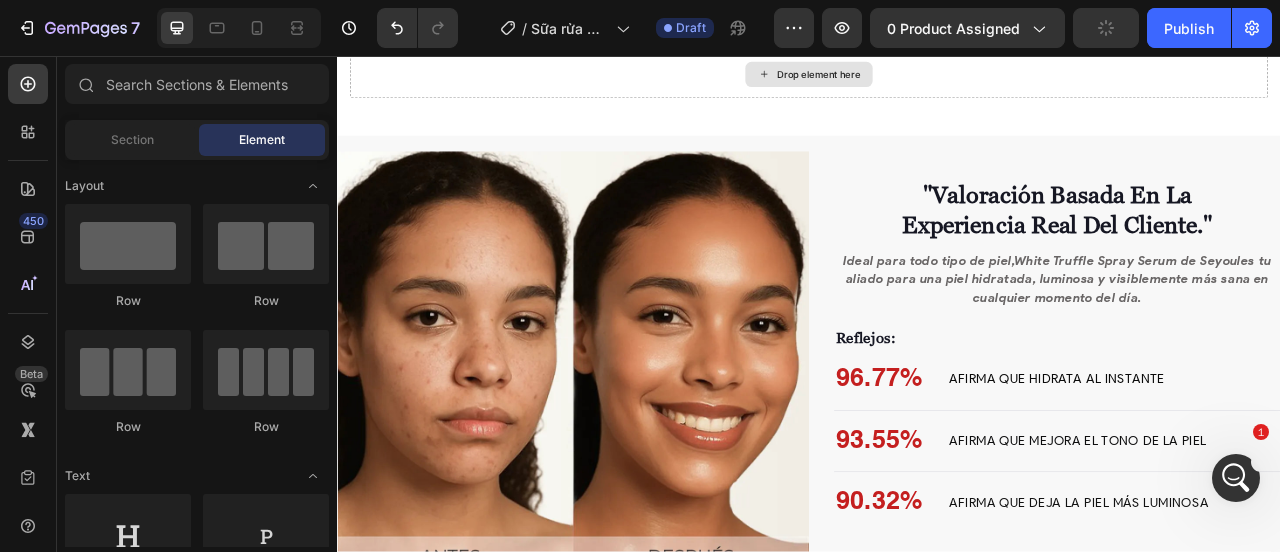 scroll, scrollTop: 600, scrollLeft: 0, axis: vertical 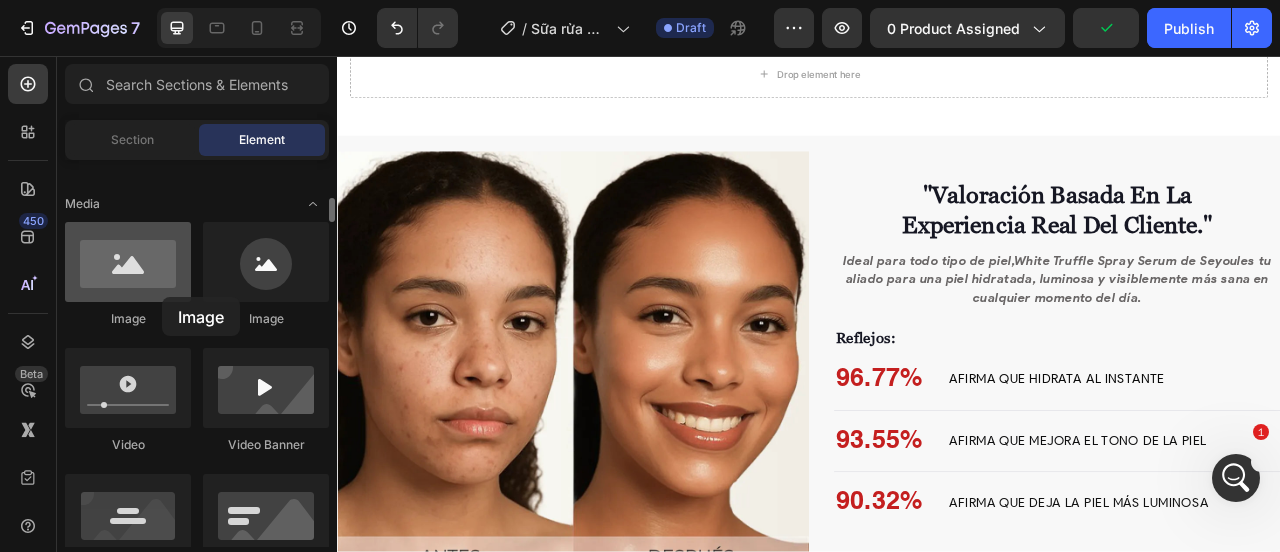 drag, startPoint x: 250, startPoint y: 288, endPoint x: 116, endPoint y: 277, distance: 134.45073 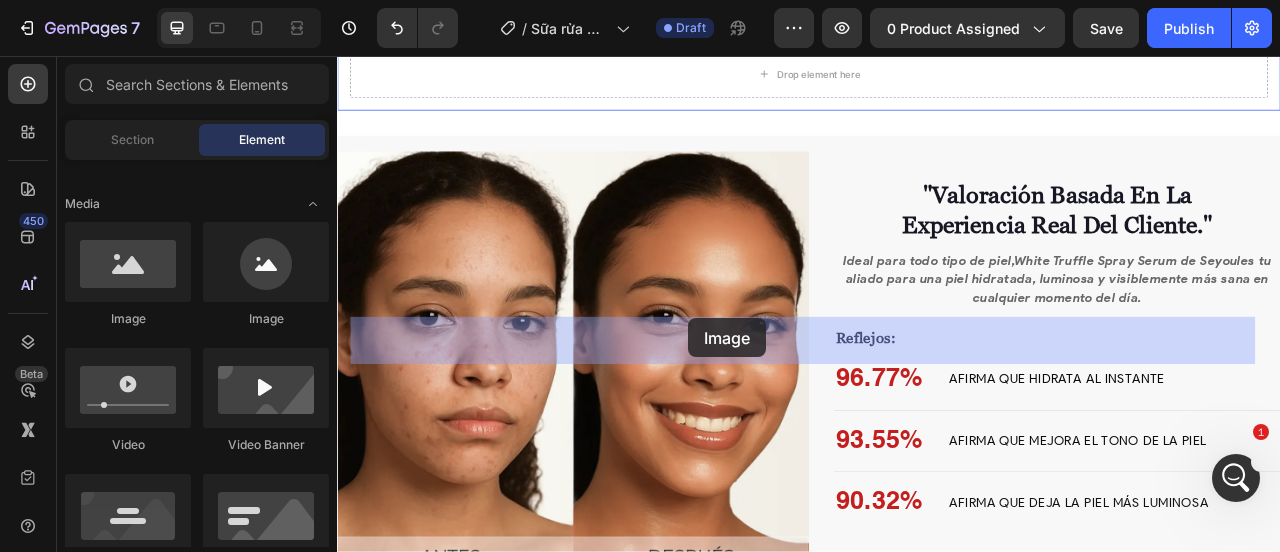 drag, startPoint x: 714, startPoint y: 363, endPoint x: 784, endPoint y: 390, distance: 75.026665 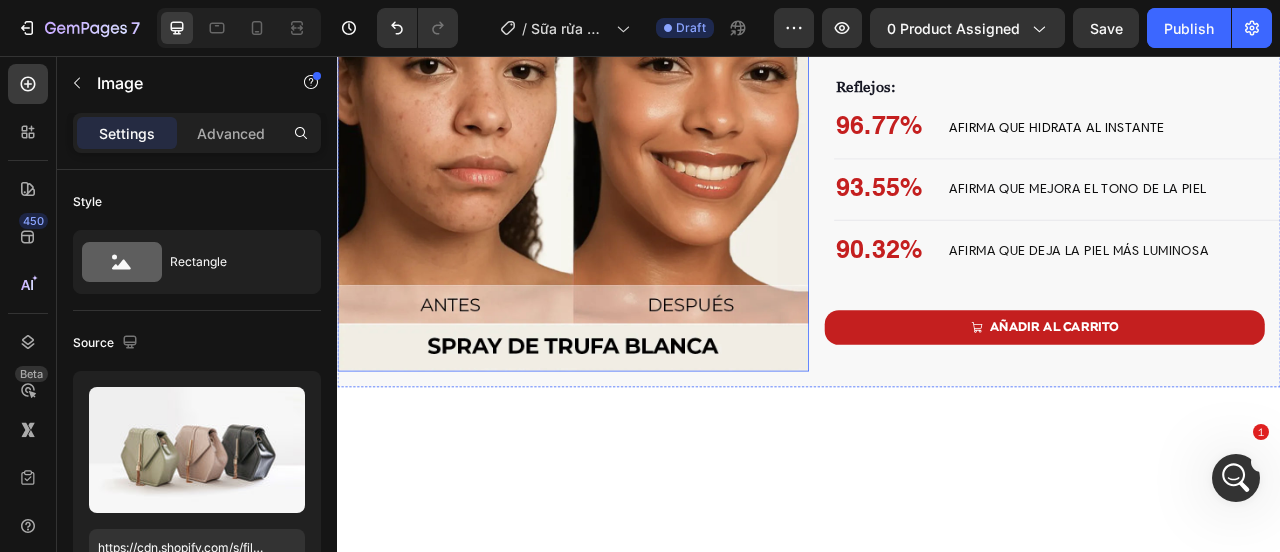scroll, scrollTop: 2344, scrollLeft: 0, axis: vertical 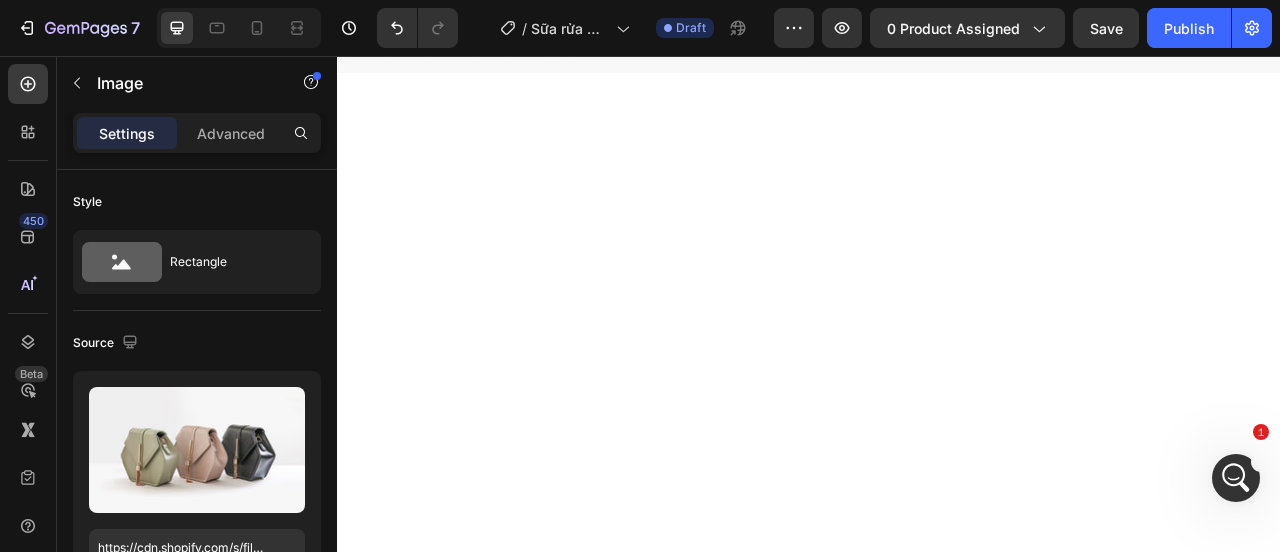 click on "Image   0 Row Section 6" at bounding box center [937, -610] 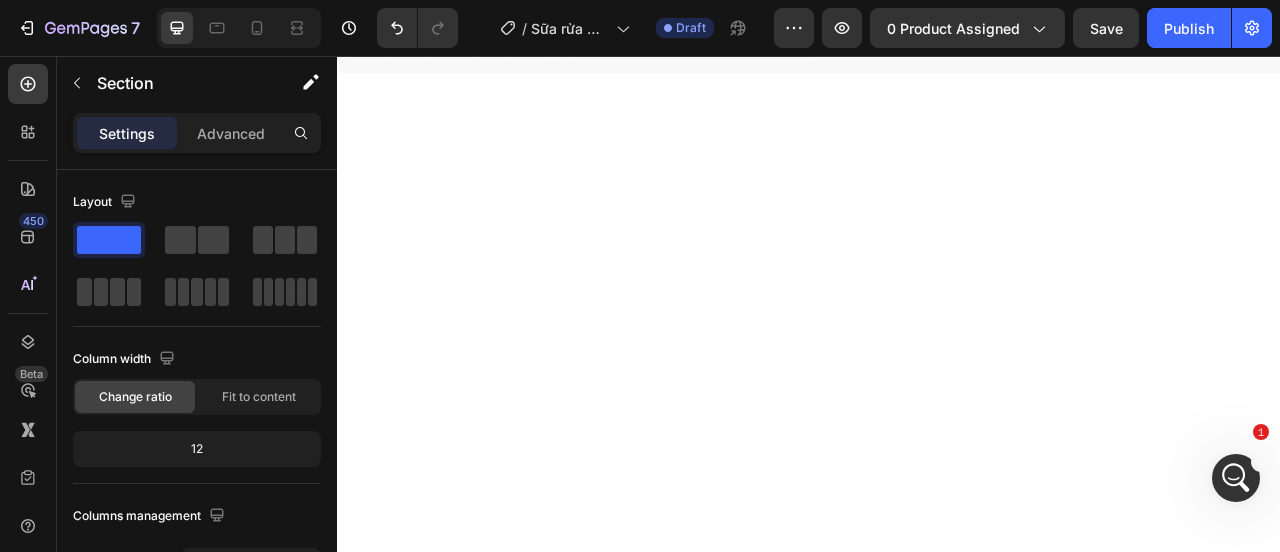 click at bounding box center (937, -562) 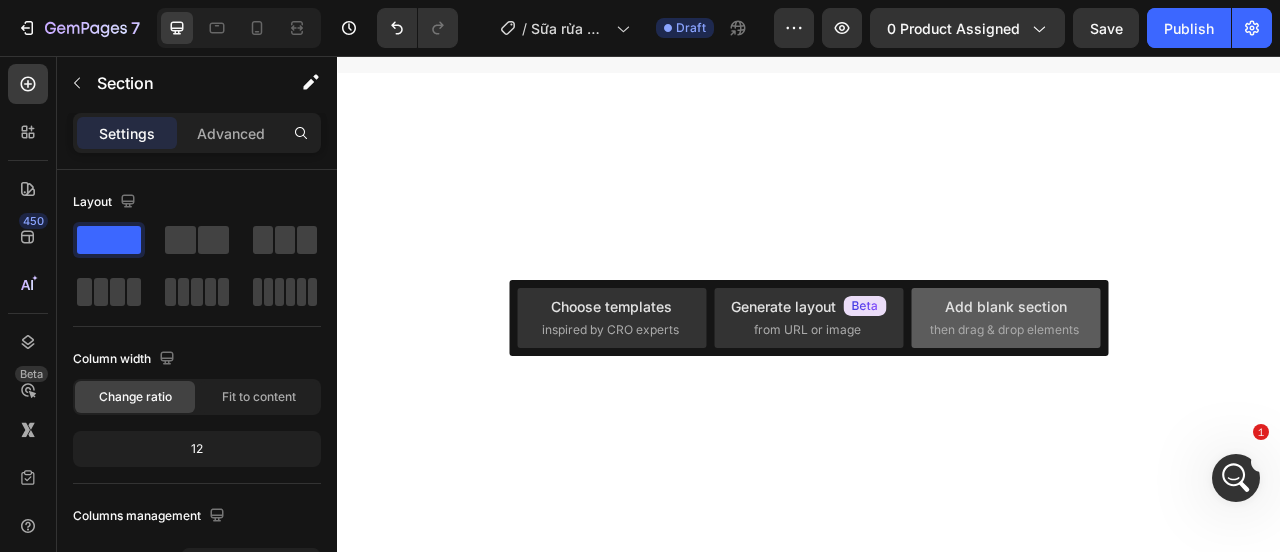 click on "Add blank section  then drag & drop elements" at bounding box center [1006, 317] 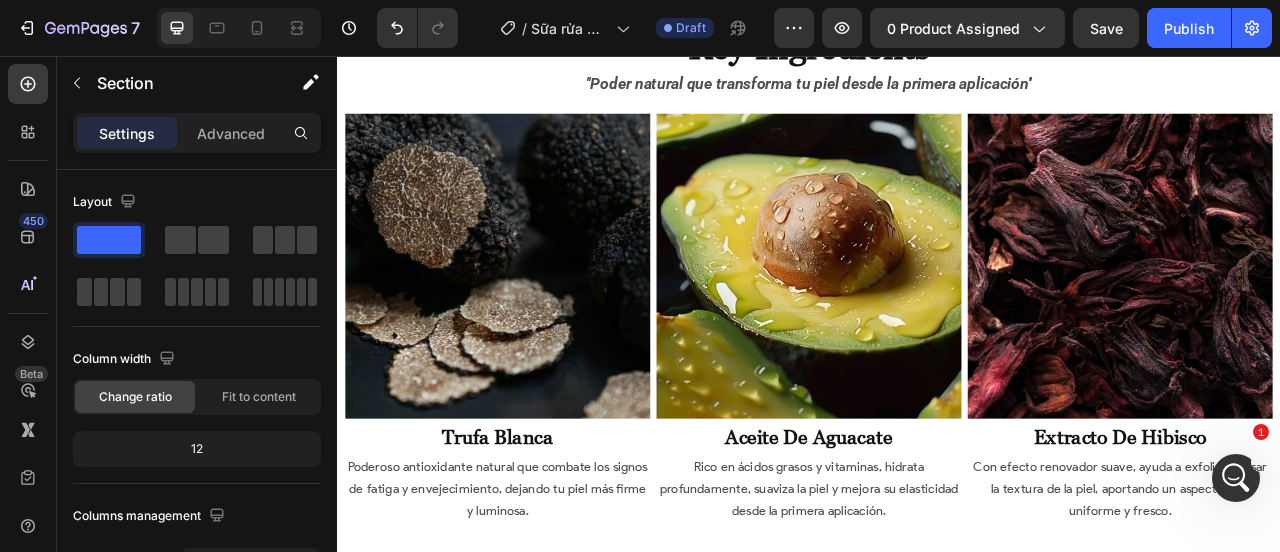 scroll, scrollTop: 4092, scrollLeft: 0, axis: vertical 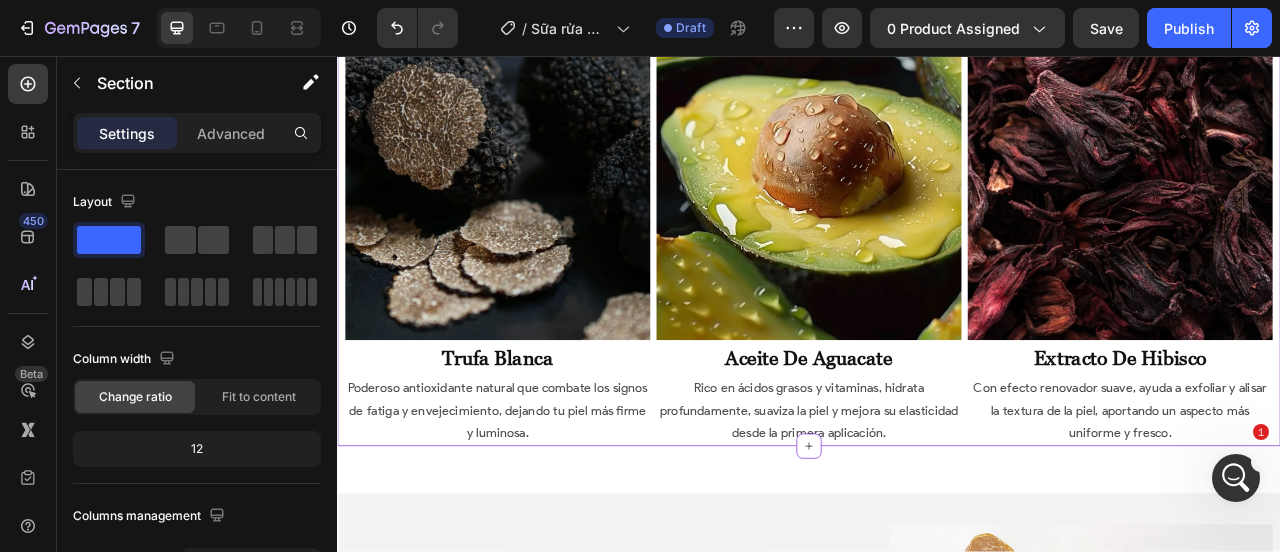 click at bounding box center [541, 224] 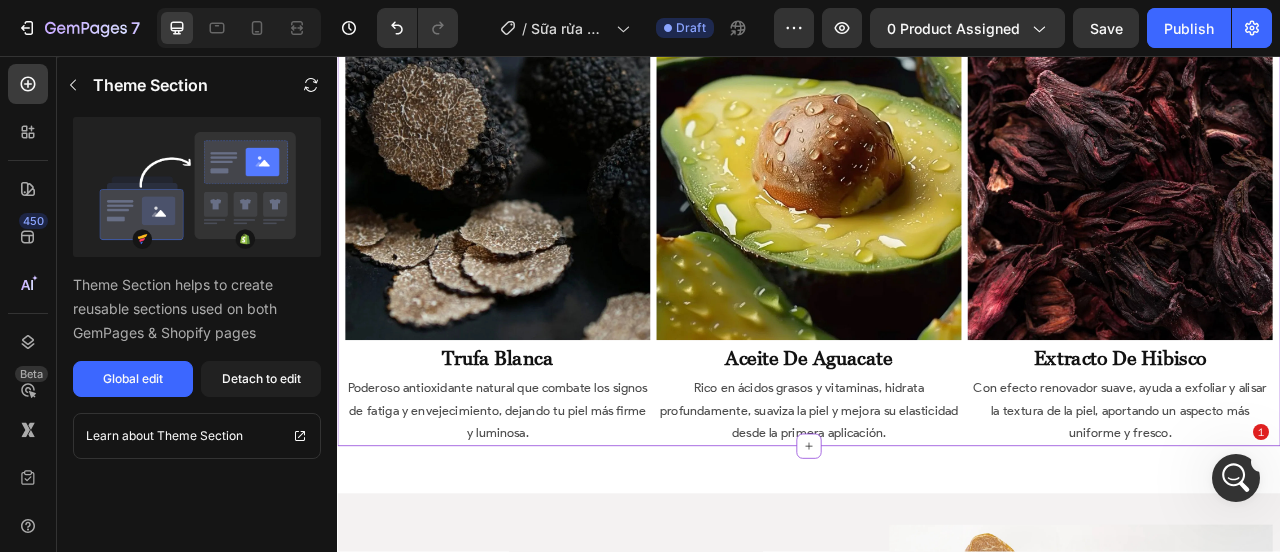 click at bounding box center [541, 224] 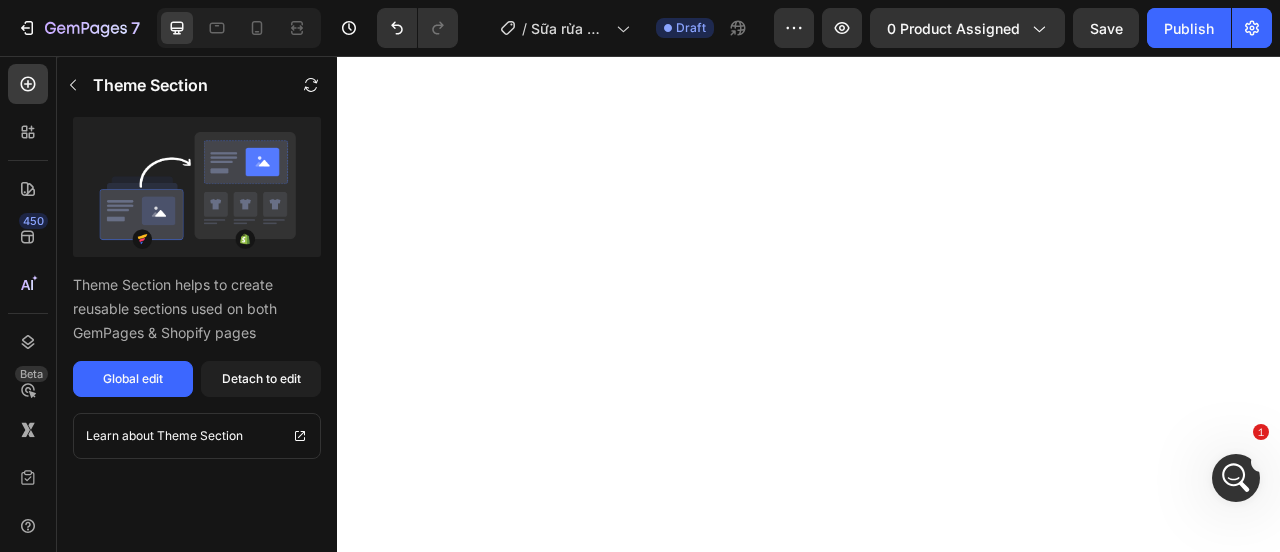 scroll, scrollTop: 2340, scrollLeft: 0, axis: vertical 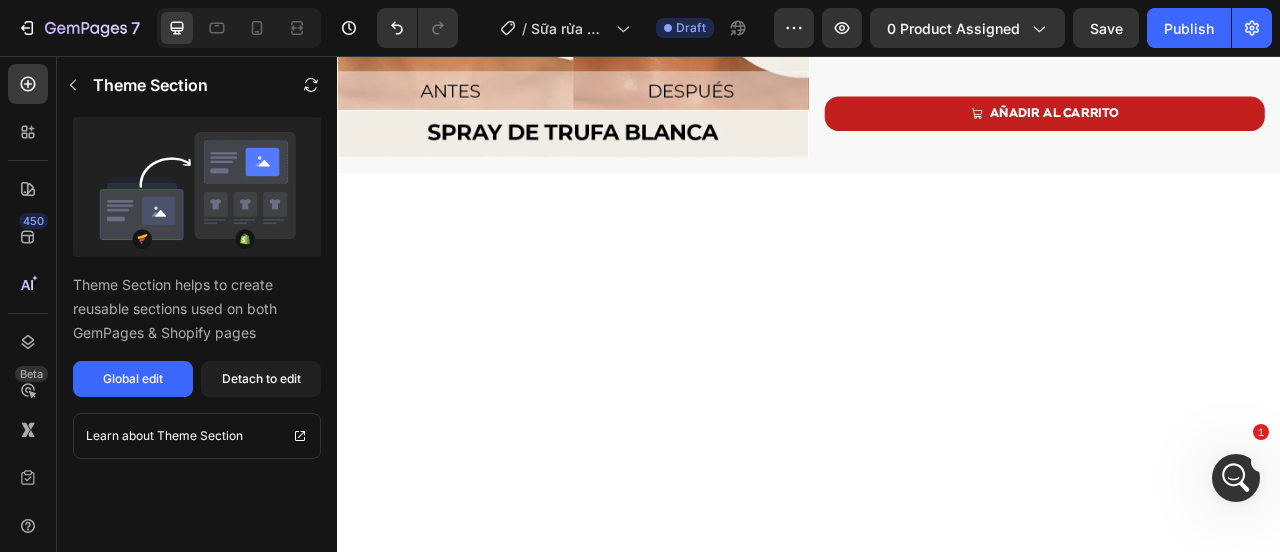 click on "Drop element here" at bounding box center (937, -496) 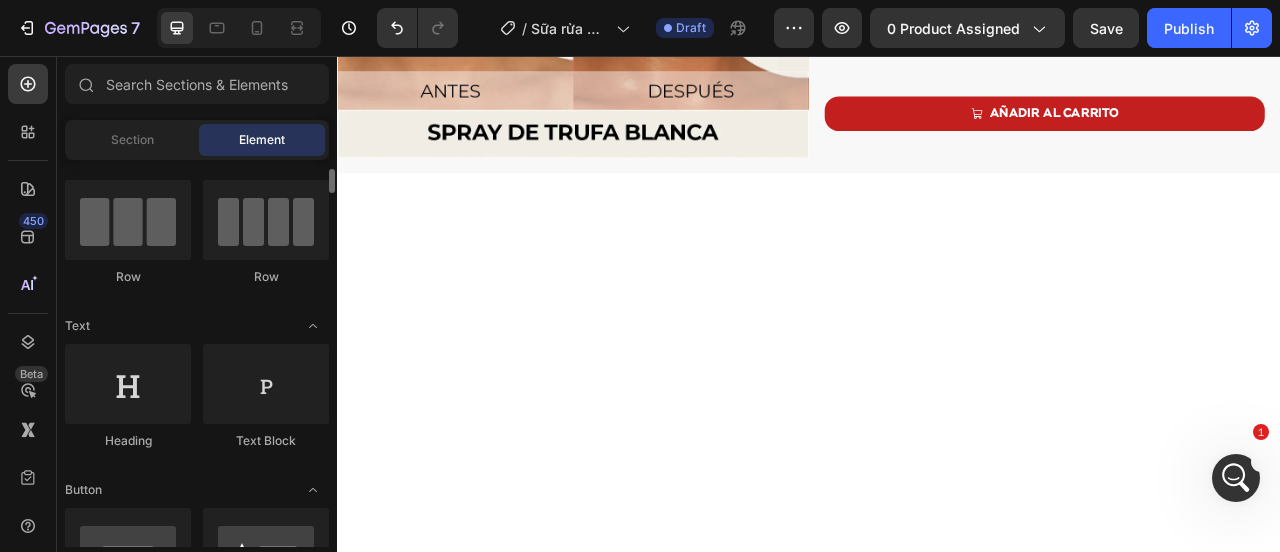scroll, scrollTop: 0, scrollLeft: 0, axis: both 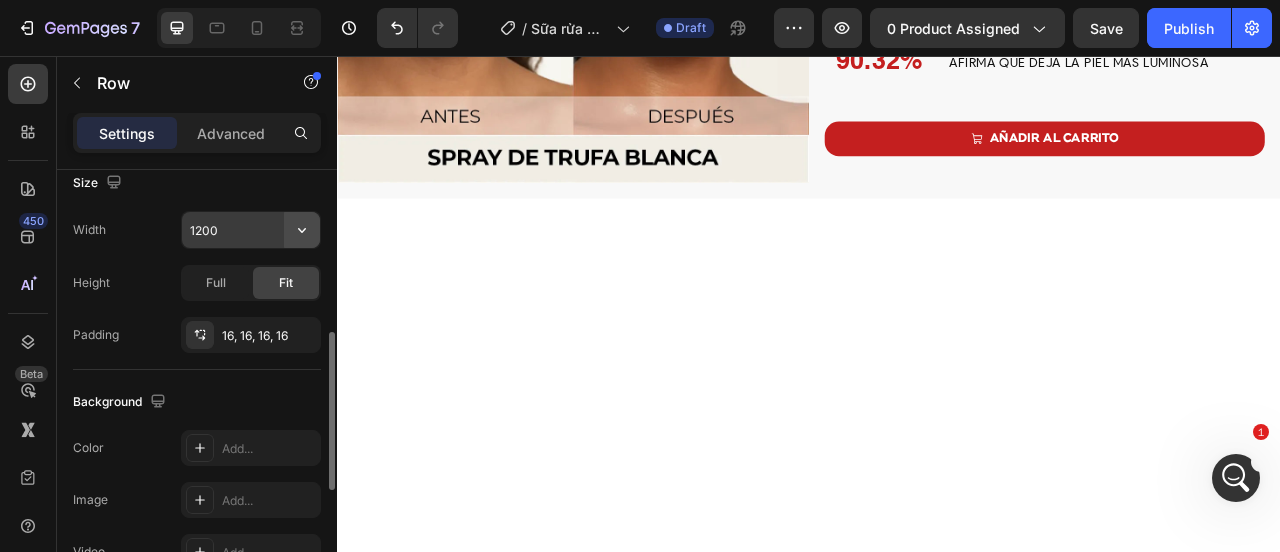 click 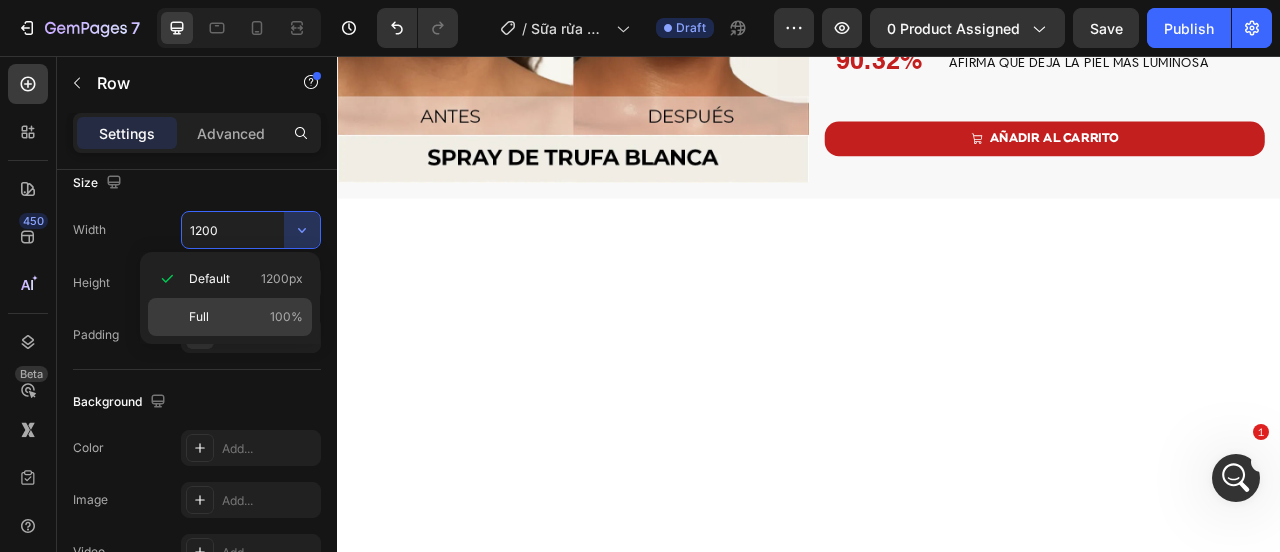 click on "Full 100%" 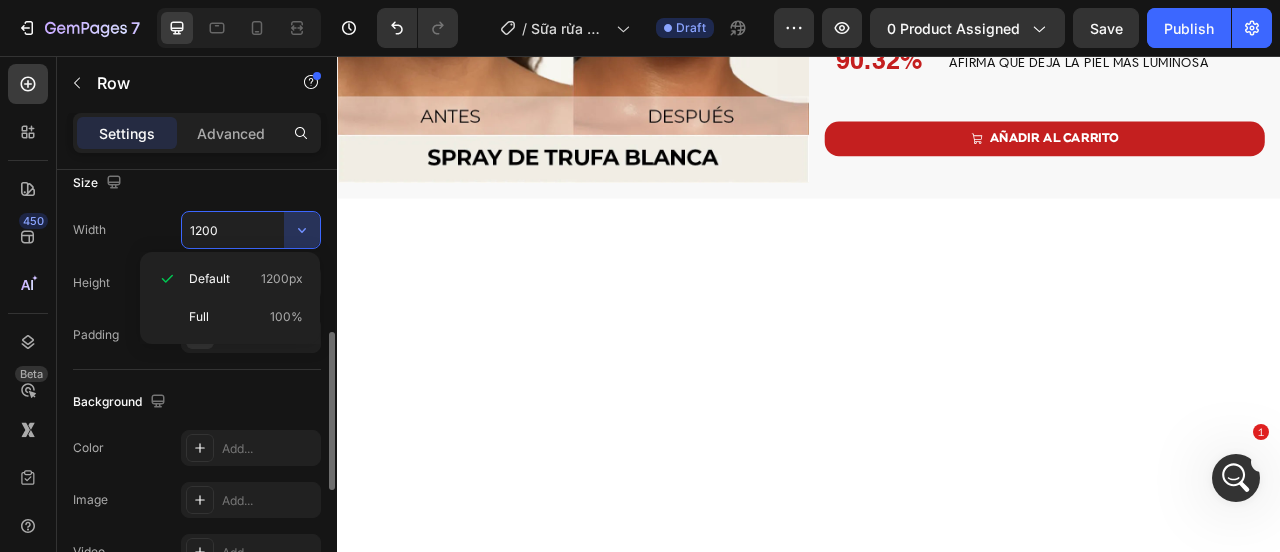 type on "100%" 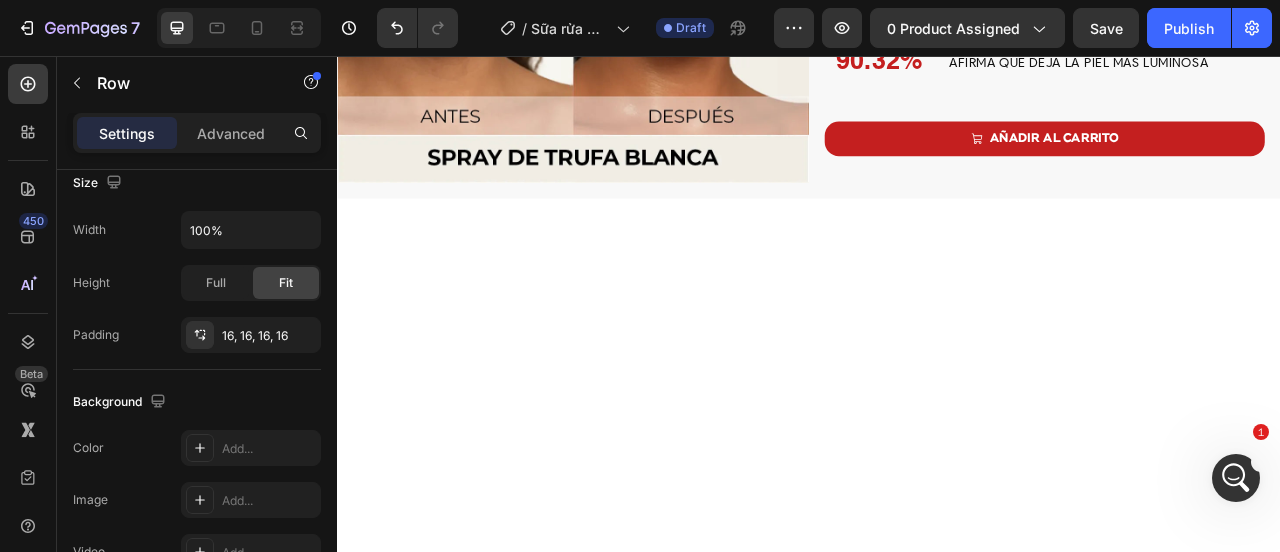 click on "Drop element here" at bounding box center (937, -480) 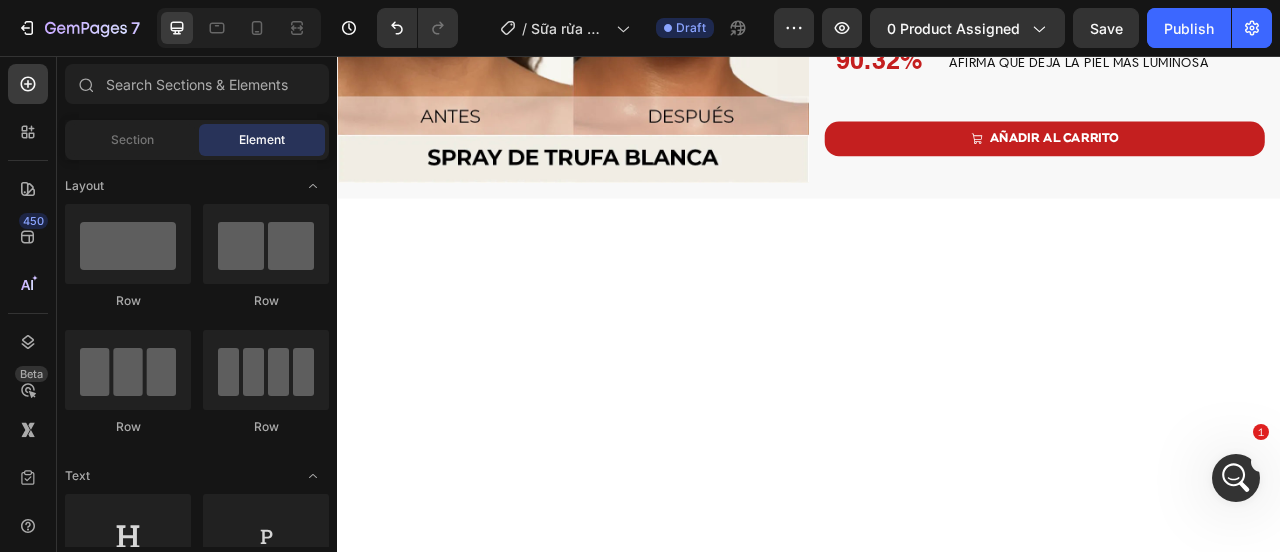 scroll, scrollTop: 2240, scrollLeft: 0, axis: vertical 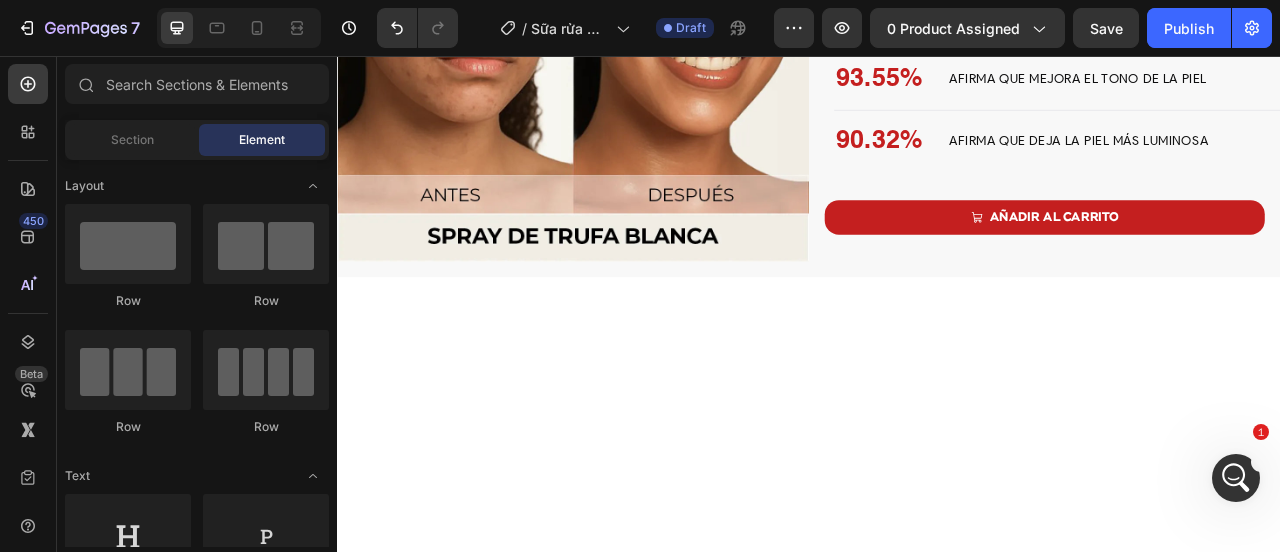 click on "Drop element here" at bounding box center [937, -380] 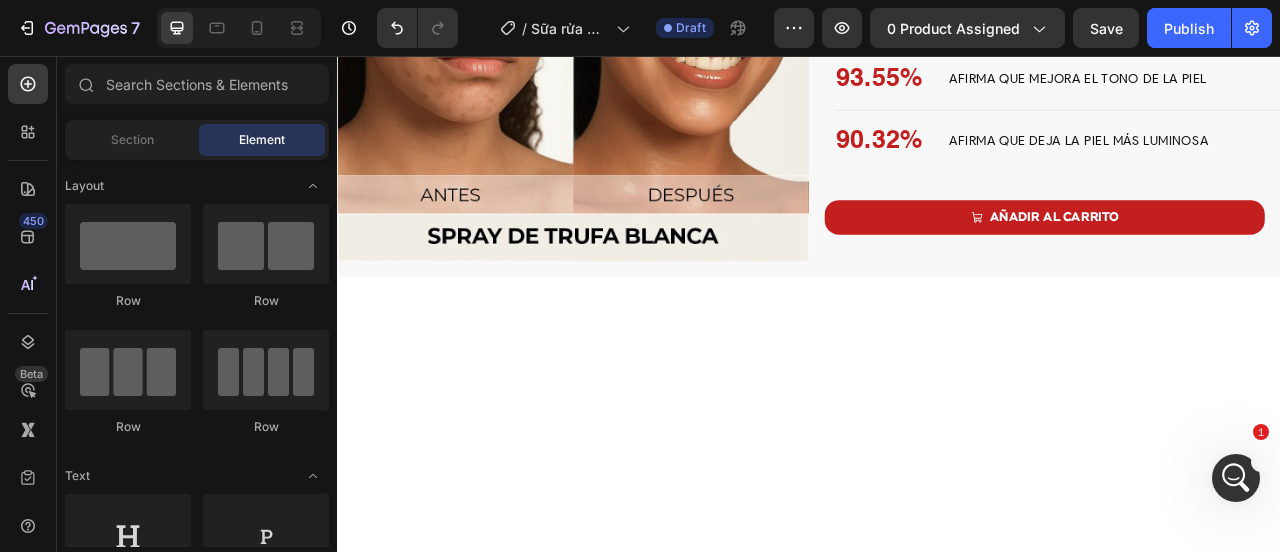 click on "Drop element here" at bounding box center (949, -380) 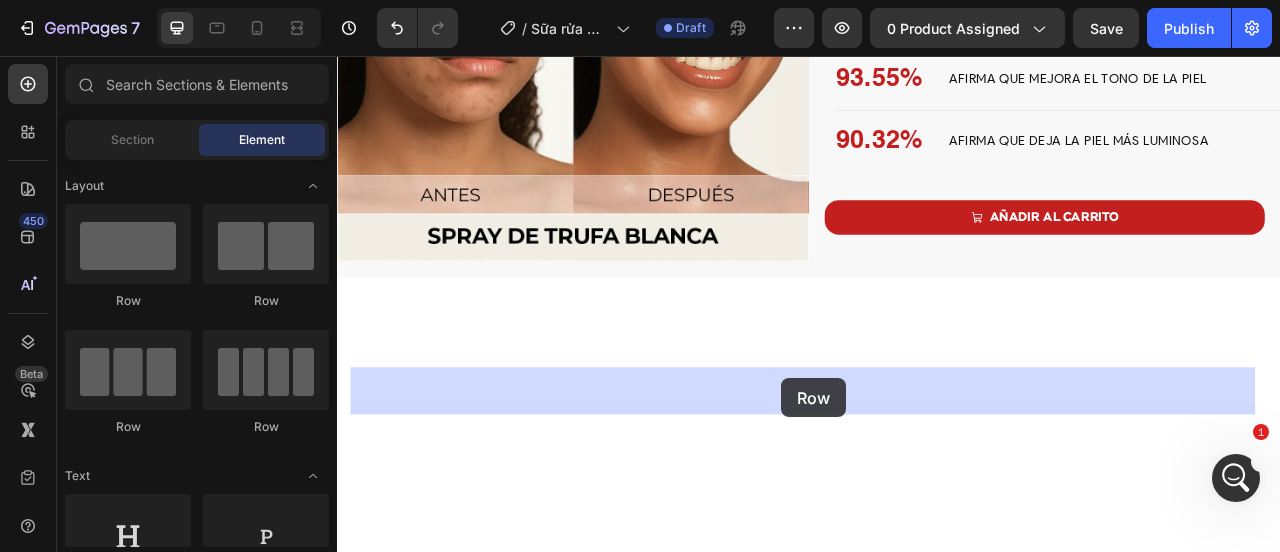 drag, startPoint x: 495, startPoint y: 433, endPoint x: 902, endPoint y: 466, distance: 408.33563 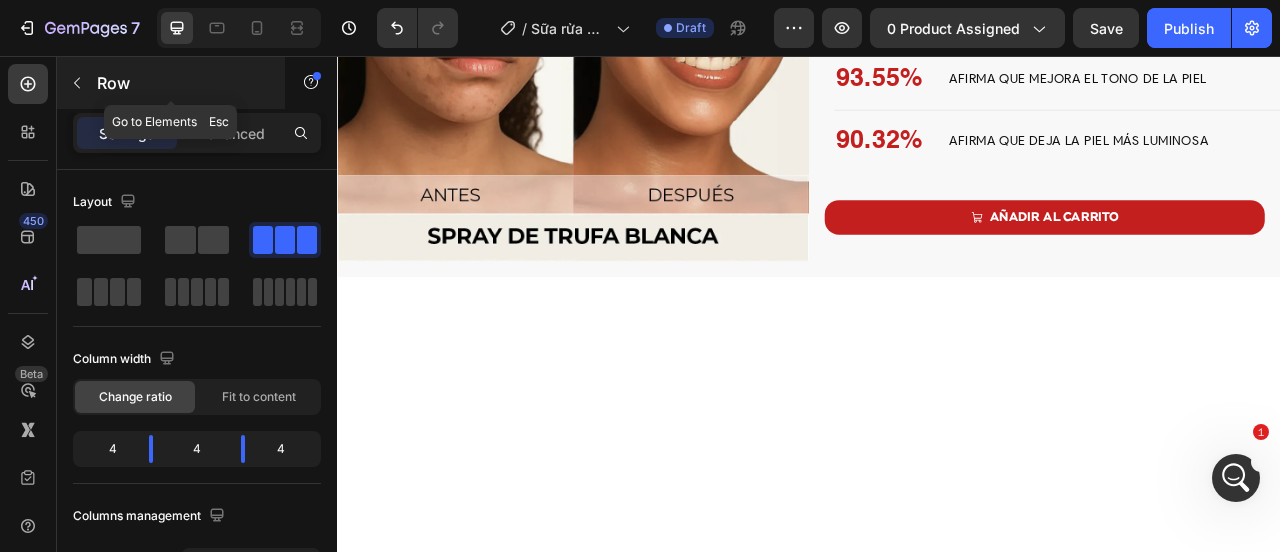 click 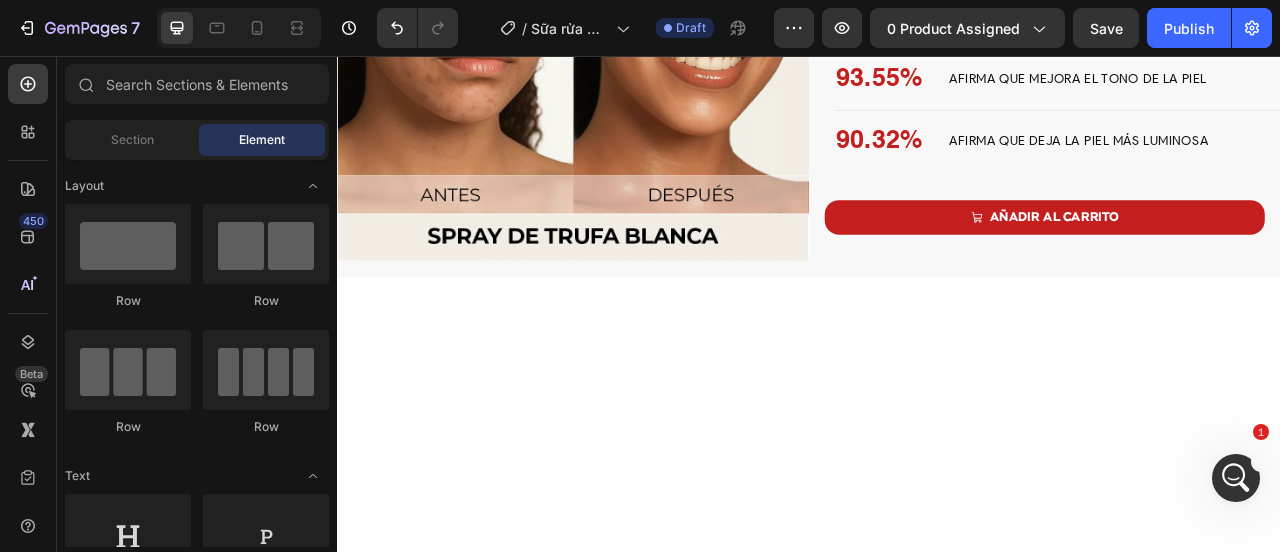 scroll, scrollTop: 450, scrollLeft: 0, axis: vertical 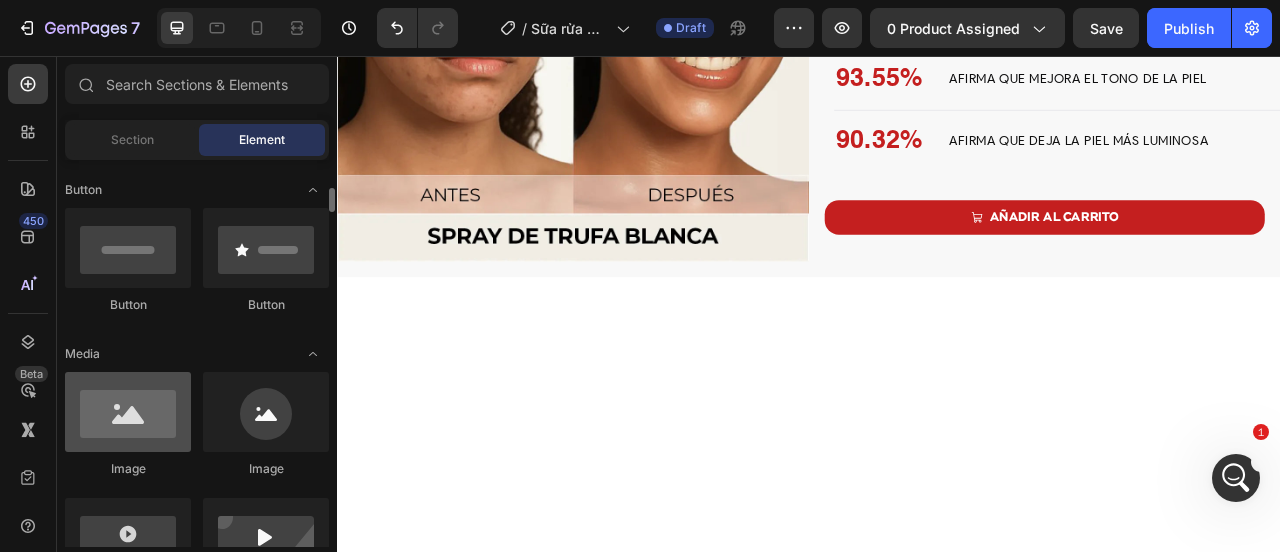 click at bounding box center (128, 412) 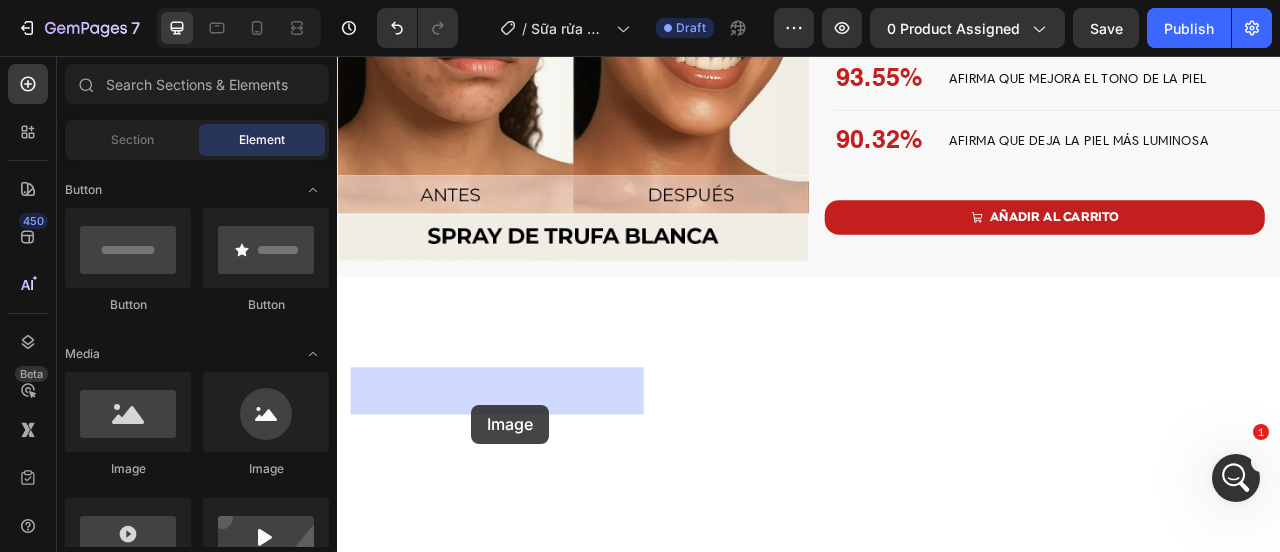 scroll, scrollTop: 2256, scrollLeft: 0, axis: vertical 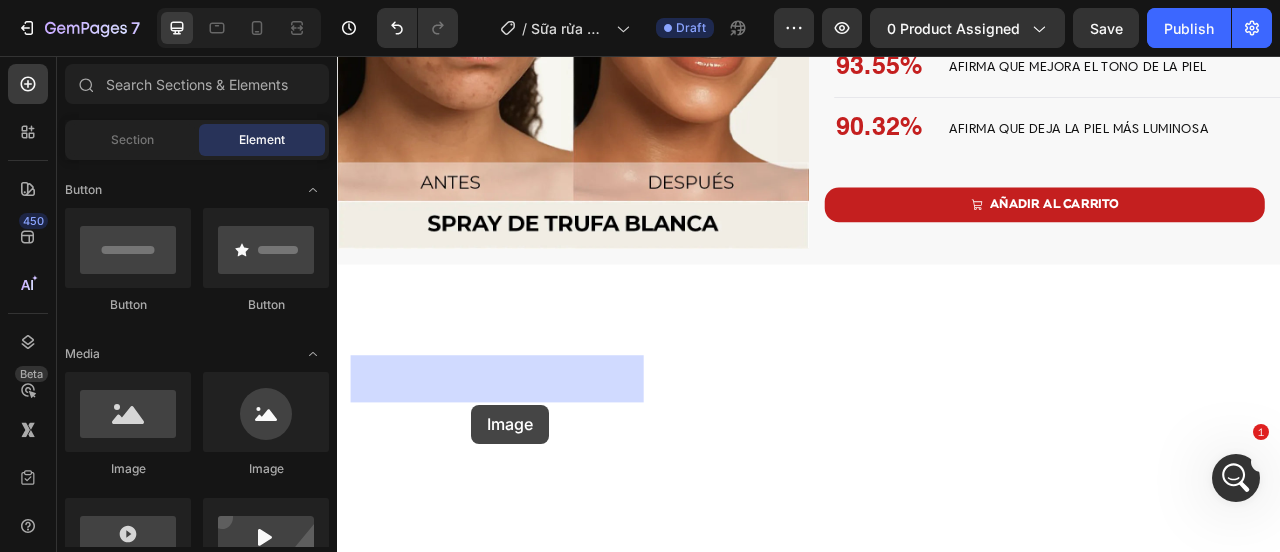 drag, startPoint x: 762, startPoint y: 473, endPoint x: 507, endPoint y: 500, distance: 256.4254 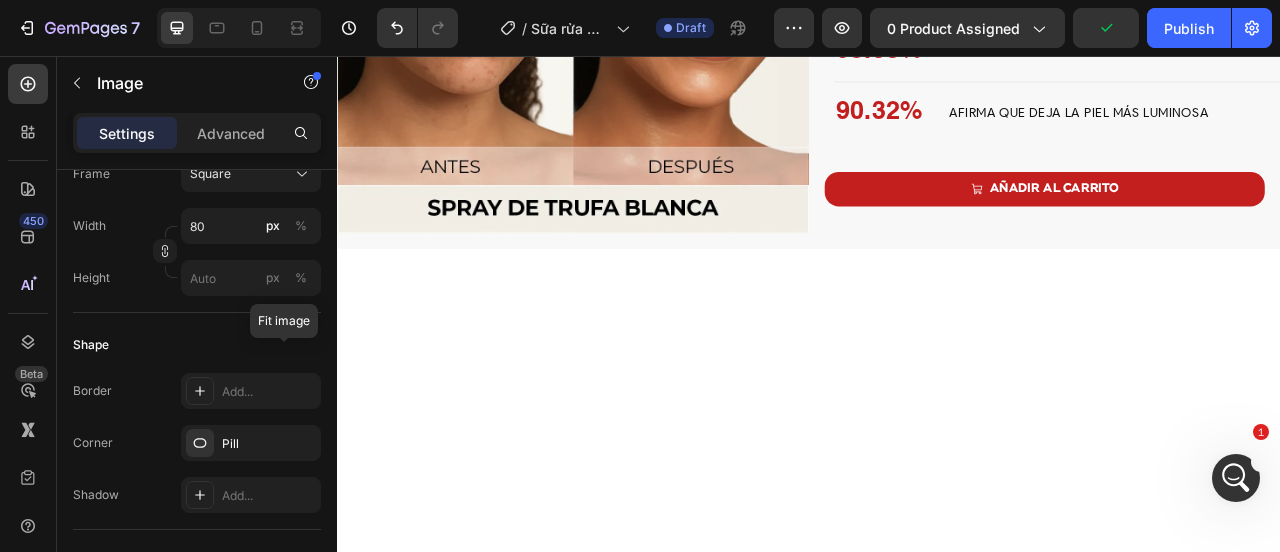 scroll, scrollTop: 300, scrollLeft: 0, axis: vertical 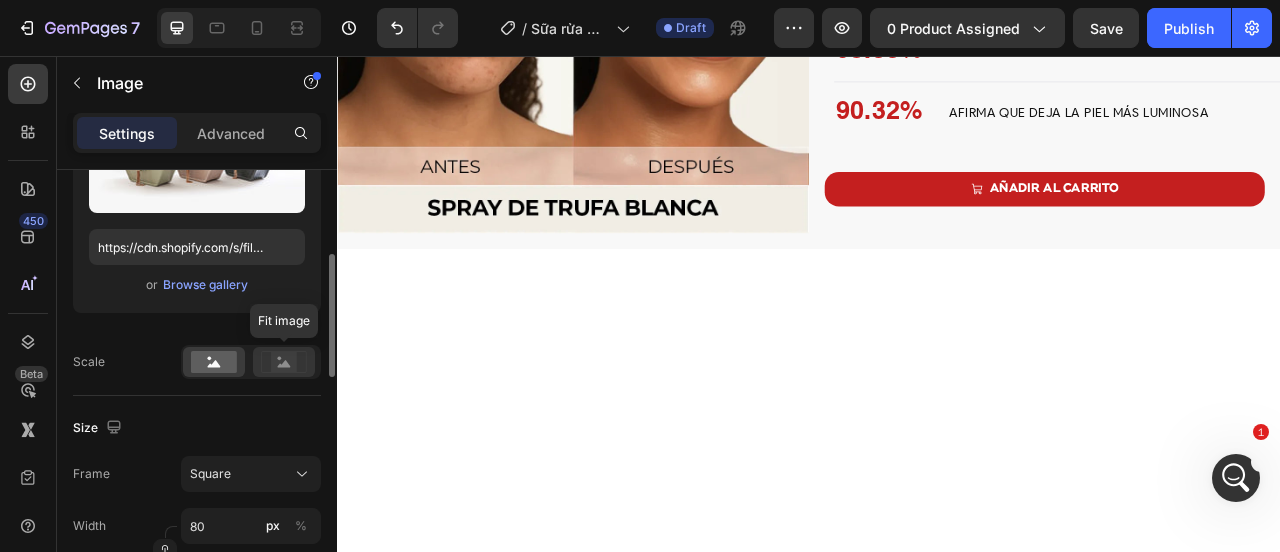 click 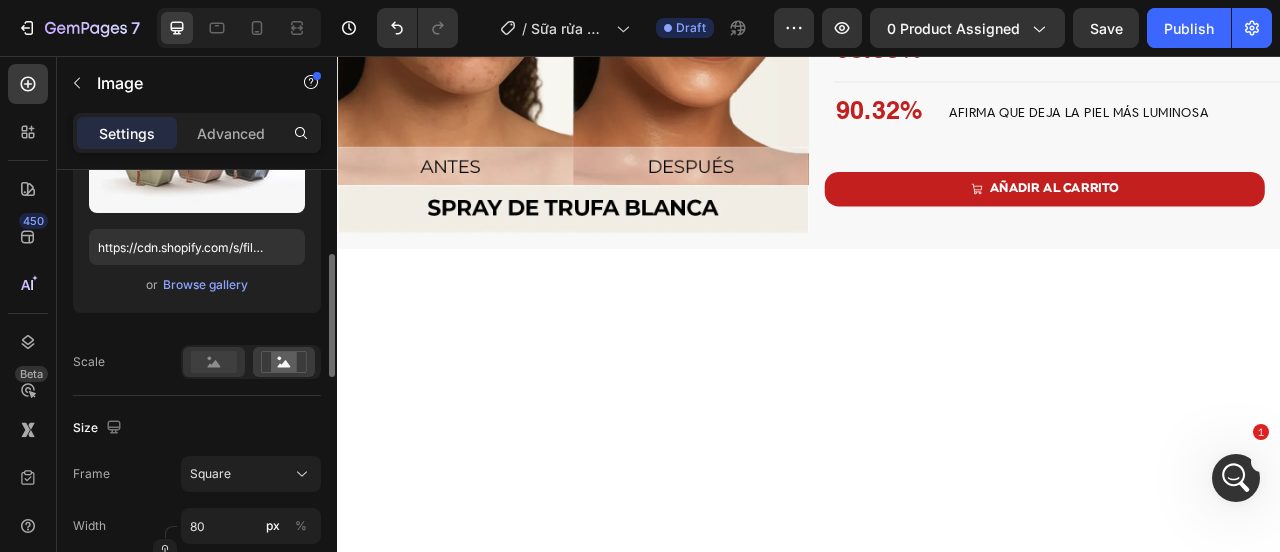 click 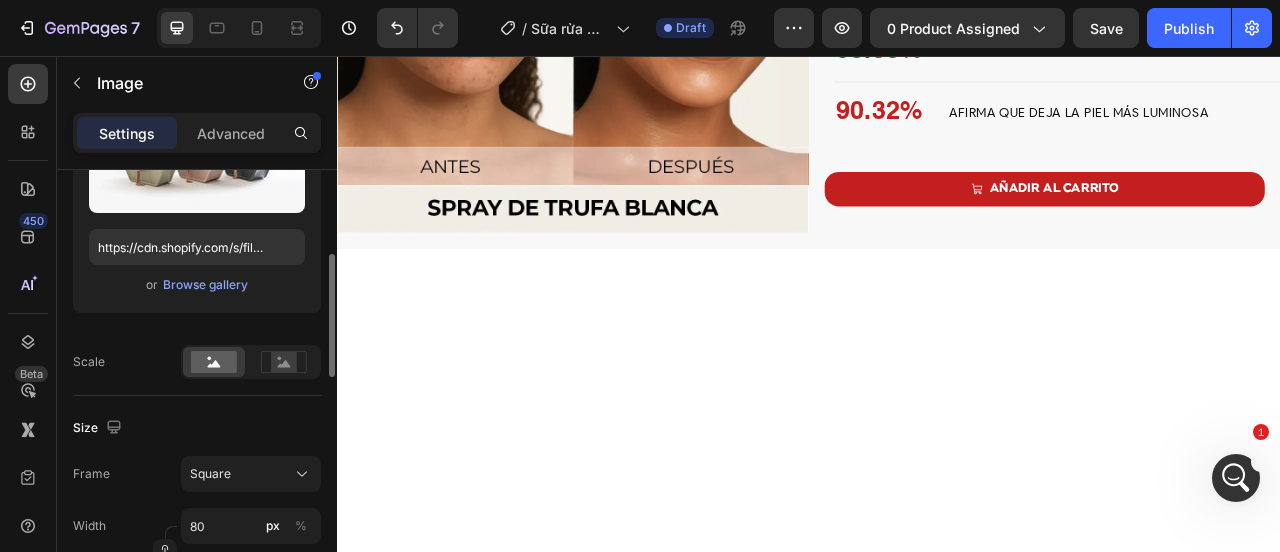 scroll, scrollTop: 450, scrollLeft: 0, axis: vertical 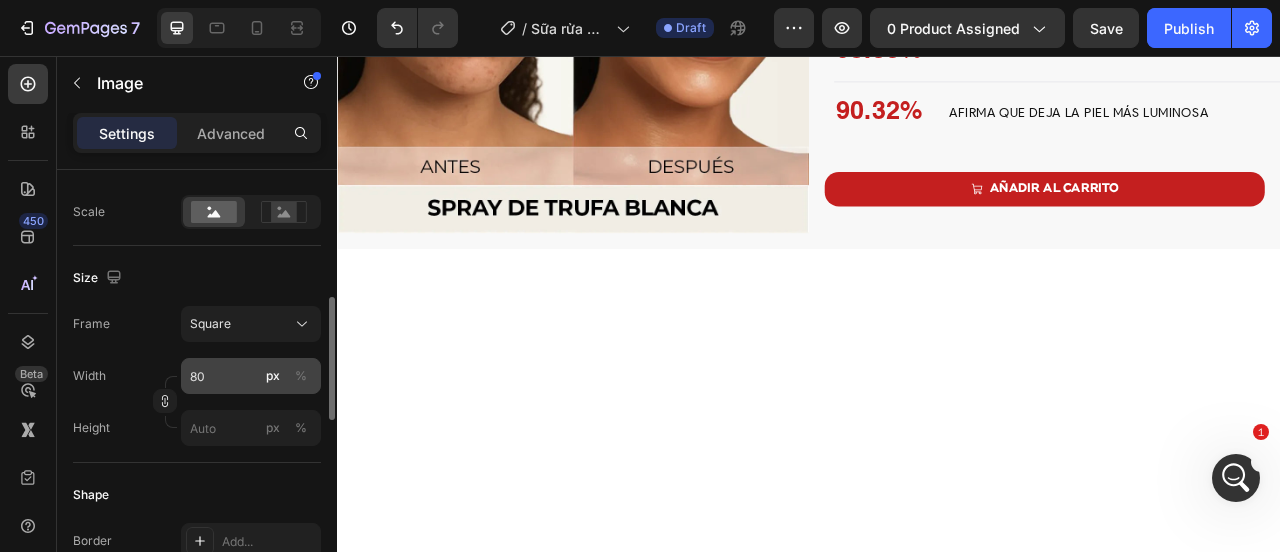 click on "px" at bounding box center (273, 376) 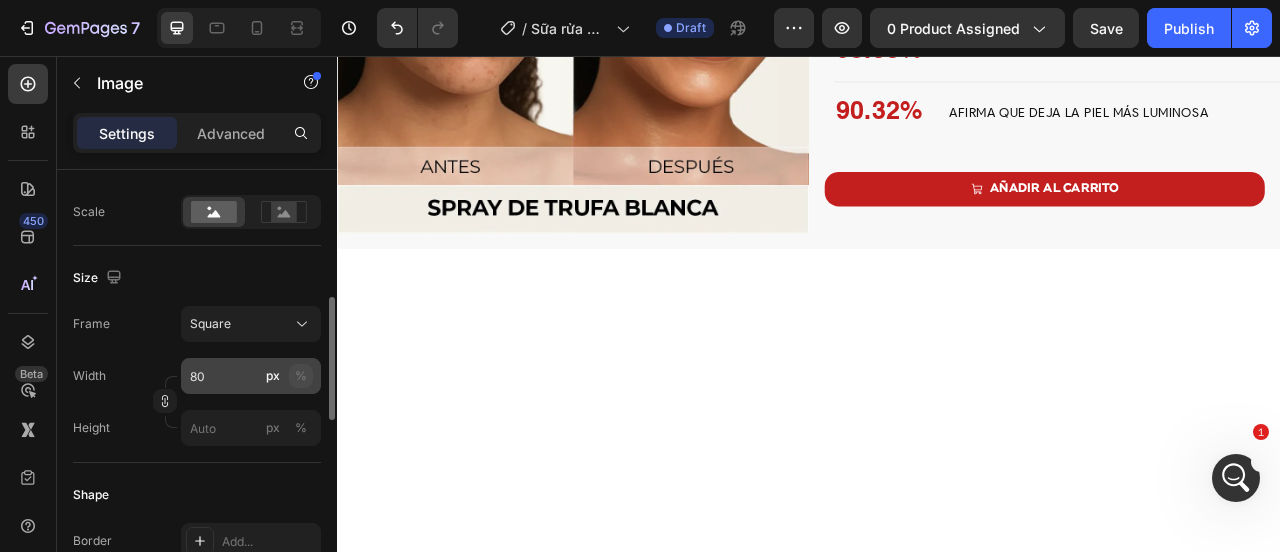 click on "%" at bounding box center [301, 376] 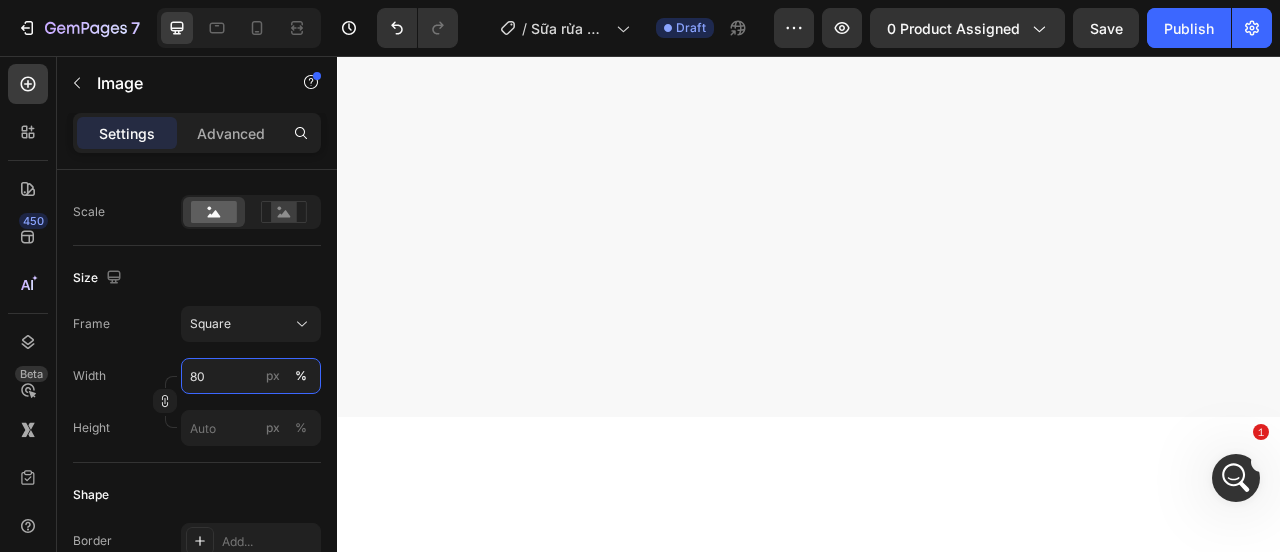 scroll, scrollTop: 2596, scrollLeft: 0, axis: vertical 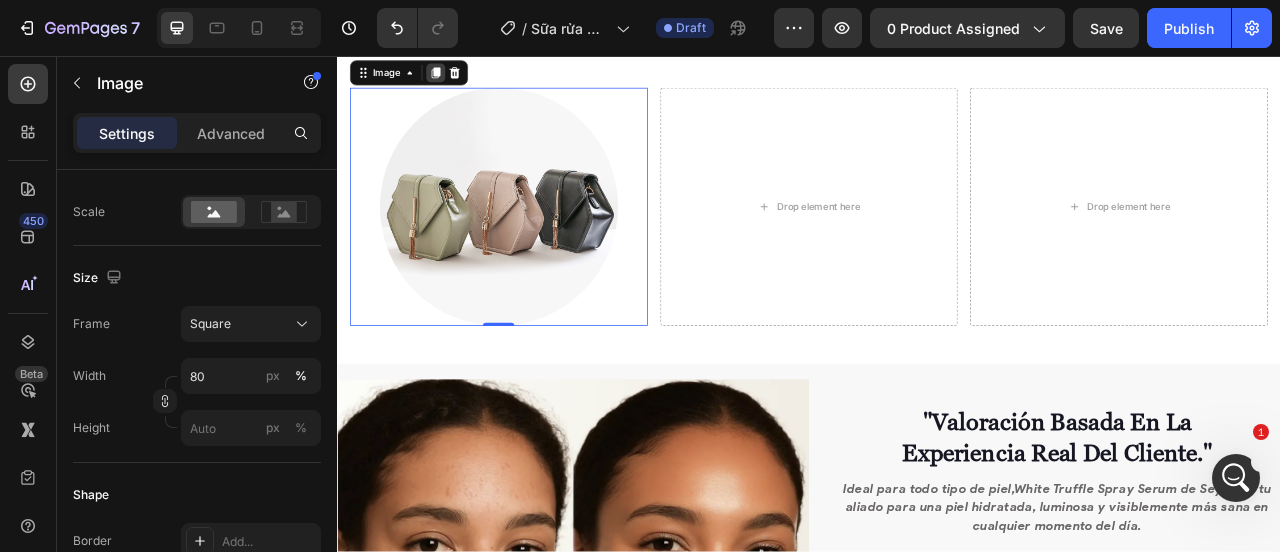 click 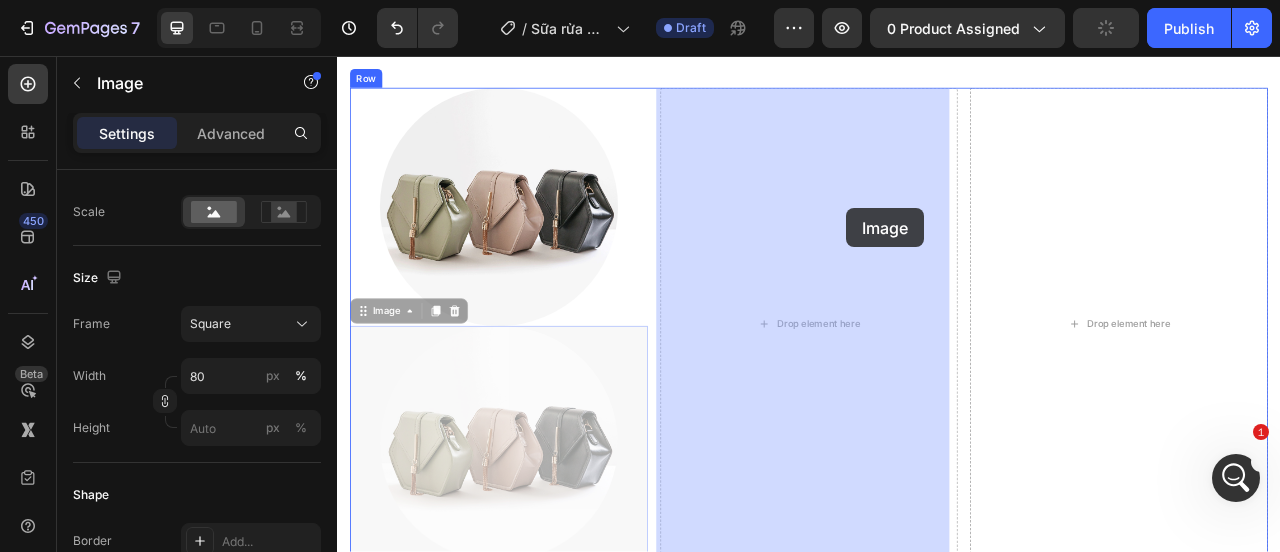 drag, startPoint x: 609, startPoint y: 483, endPoint x: 985, endPoint y: 250, distance: 442.34036 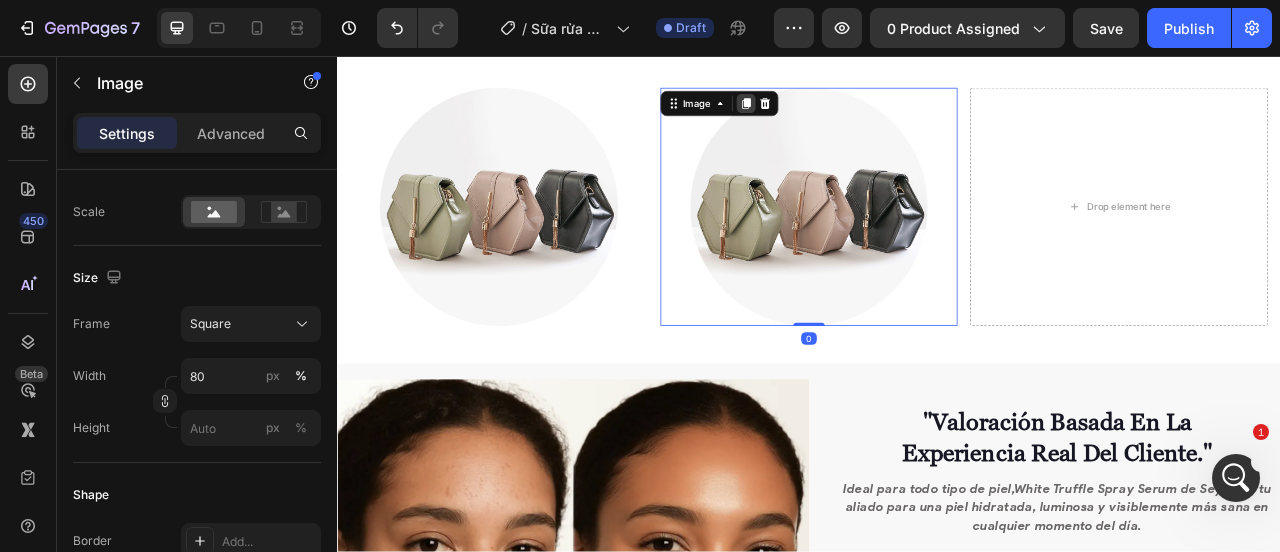 click 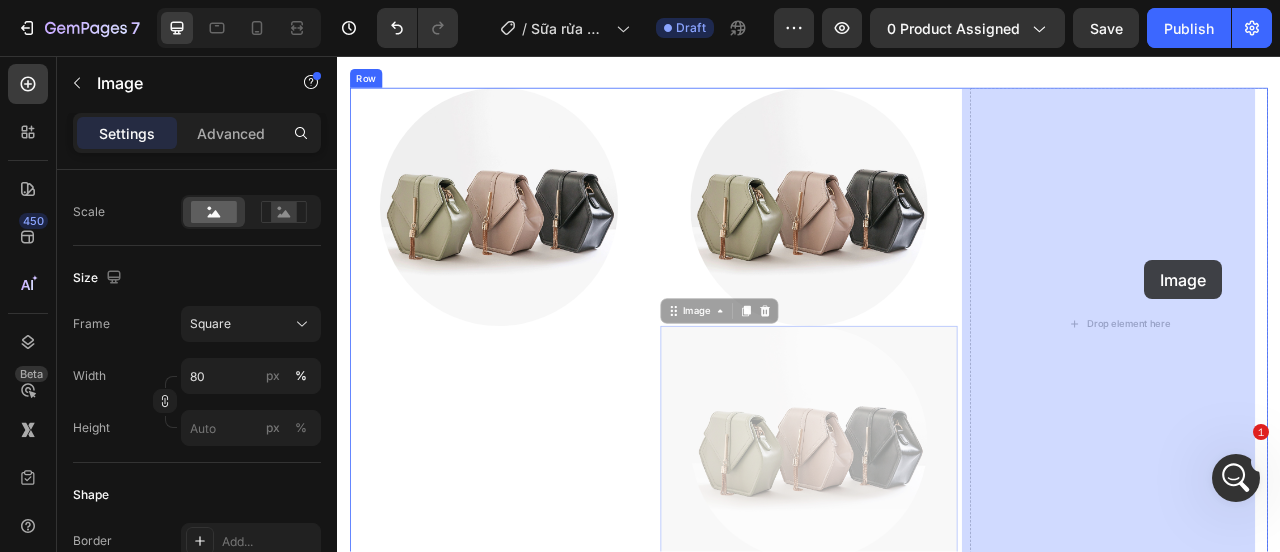 drag, startPoint x: 931, startPoint y: 470, endPoint x: 1364, endPoint y: 316, distance: 459.57047 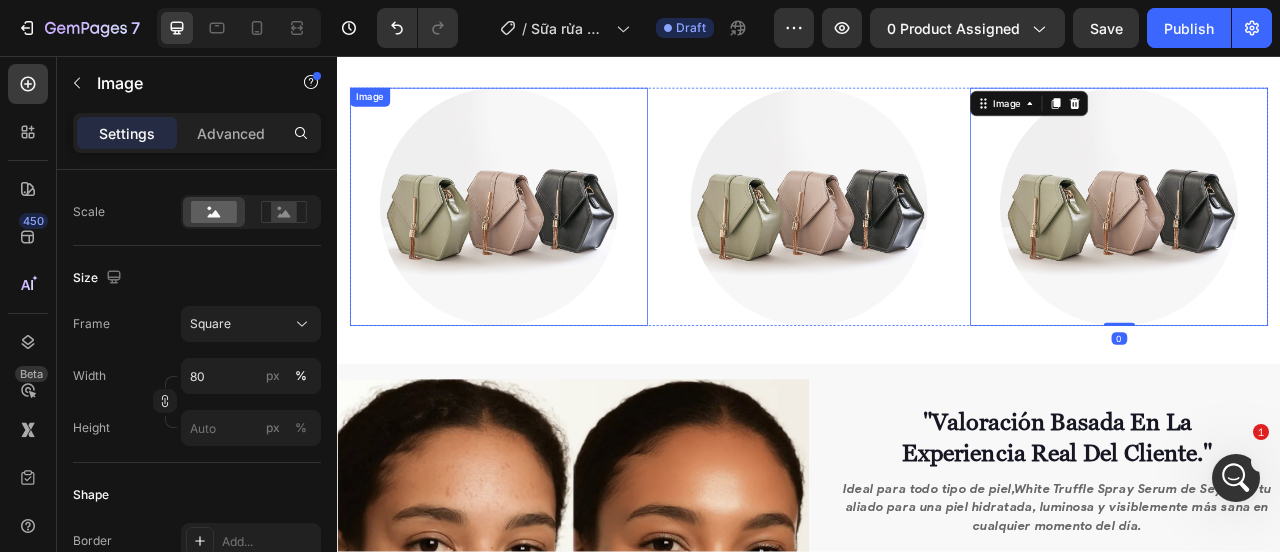 click at bounding box center (542, 248) 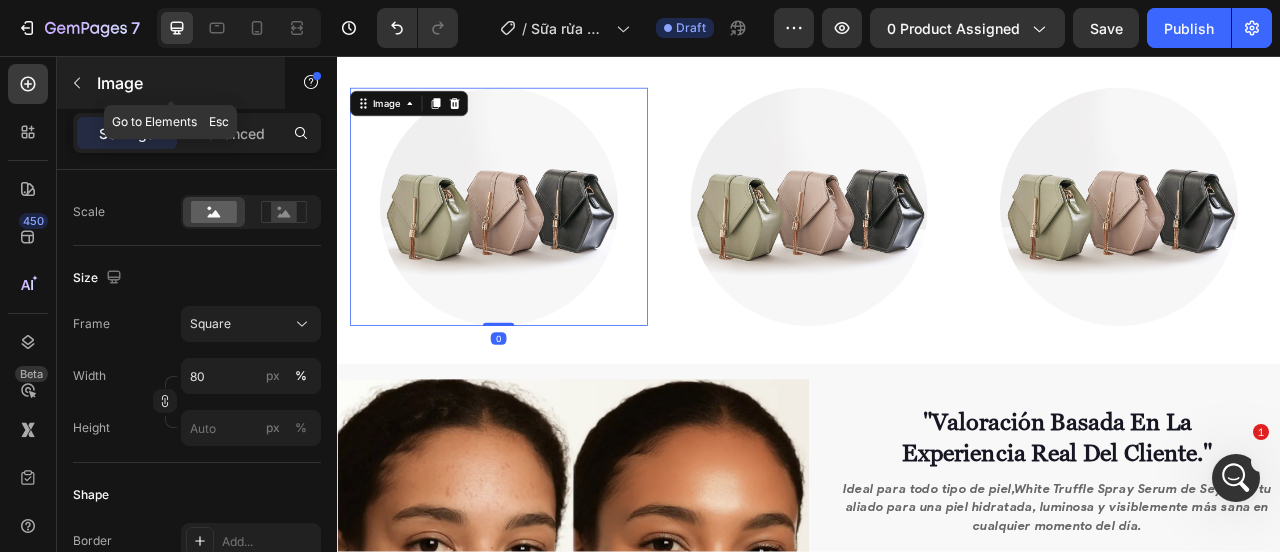 click 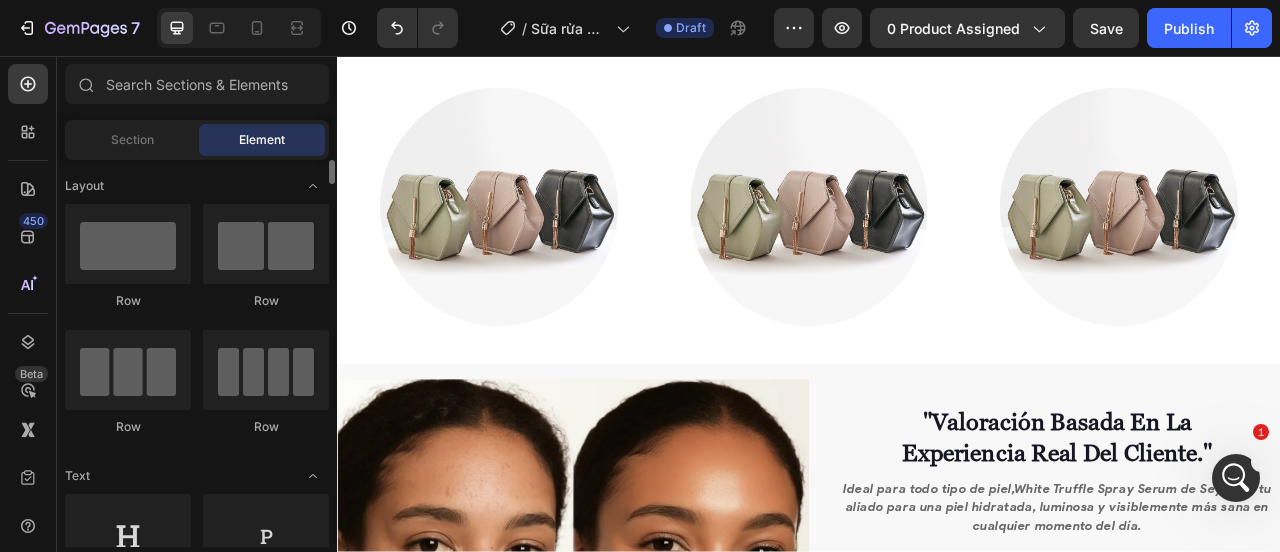 scroll, scrollTop: 150, scrollLeft: 0, axis: vertical 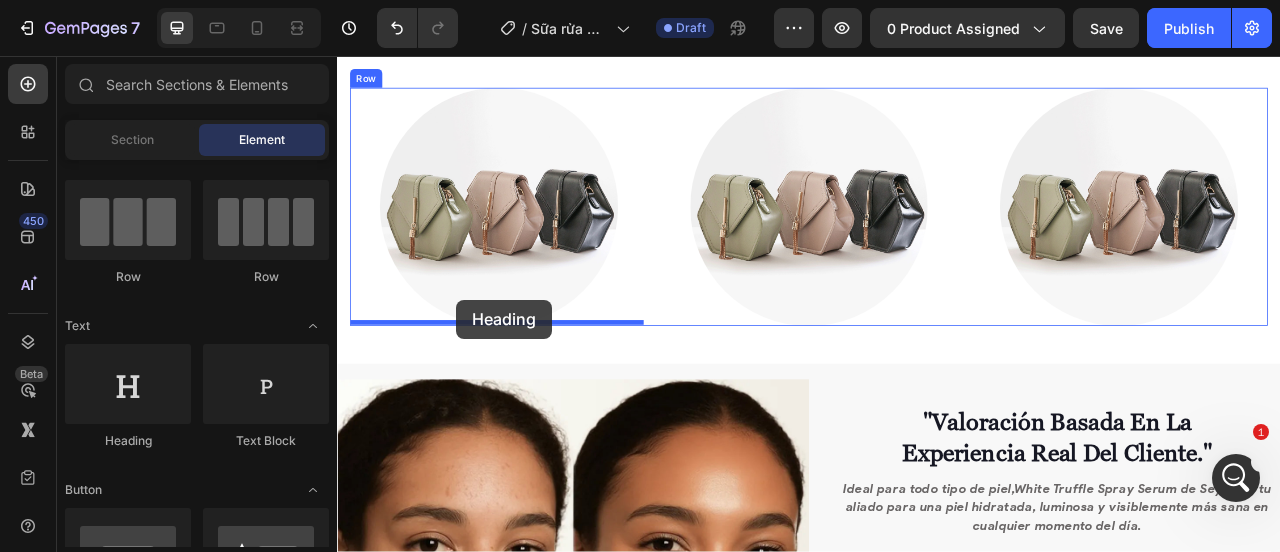 drag, startPoint x: 477, startPoint y: 453, endPoint x: 505, endPoint y: 444, distance: 29.410883 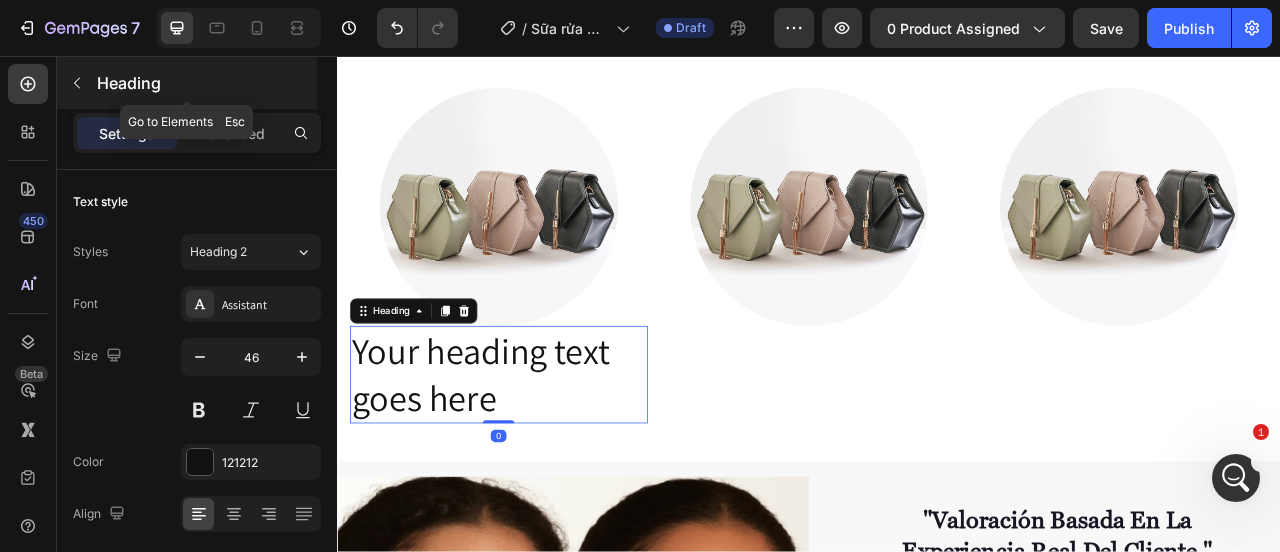 click 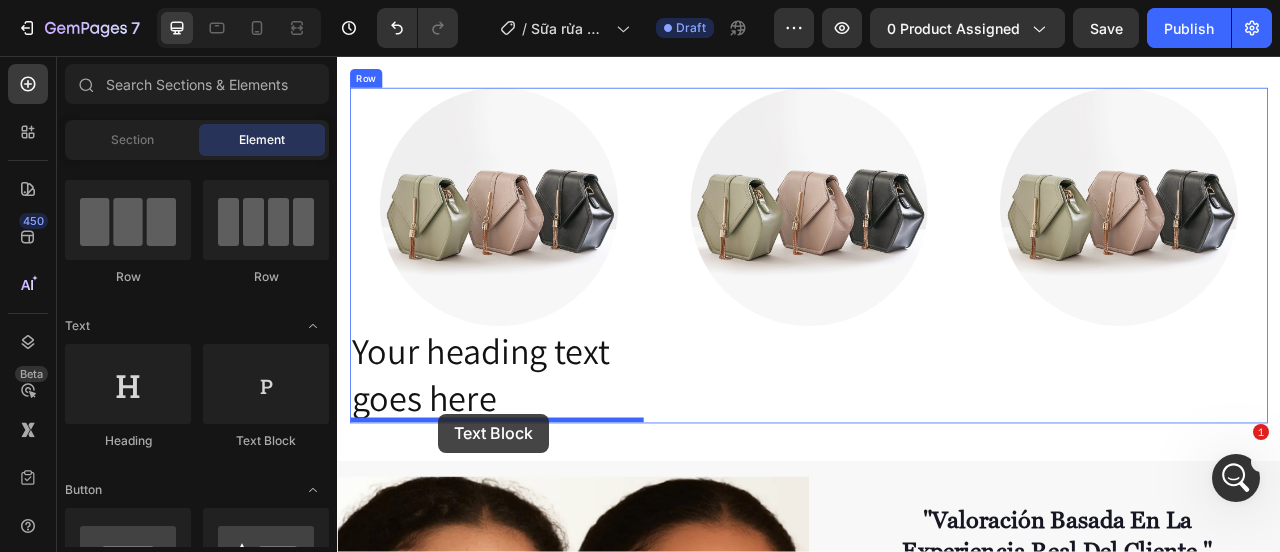 scroll, scrollTop: 2639, scrollLeft: 0, axis: vertical 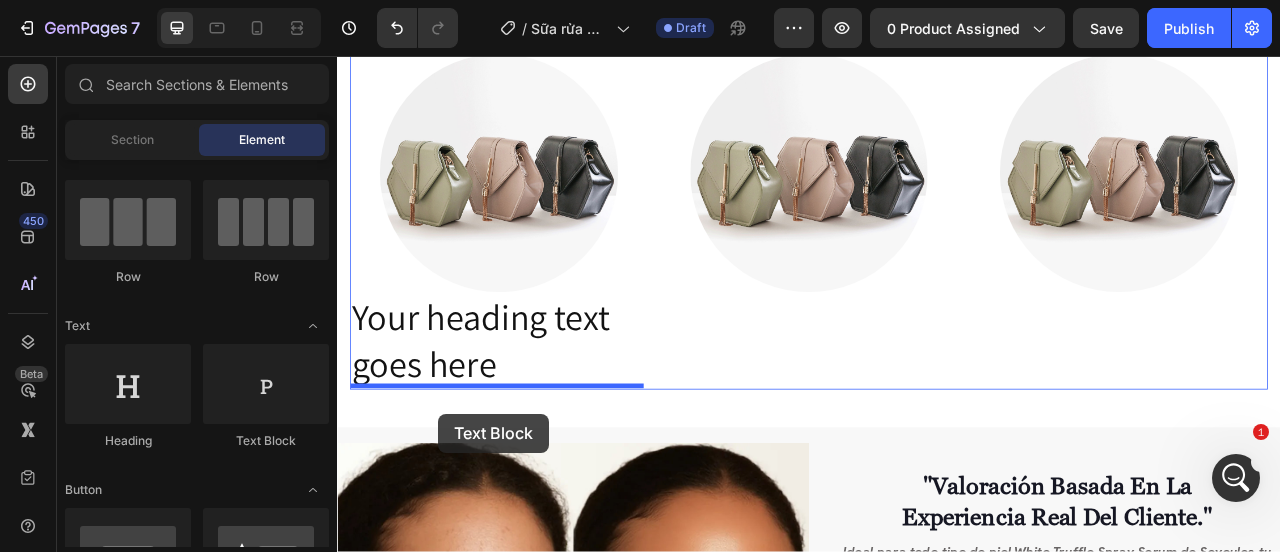 drag, startPoint x: 555, startPoint y: 456, endPoint x: 457, endPoint y: 493, distance: 104.75209 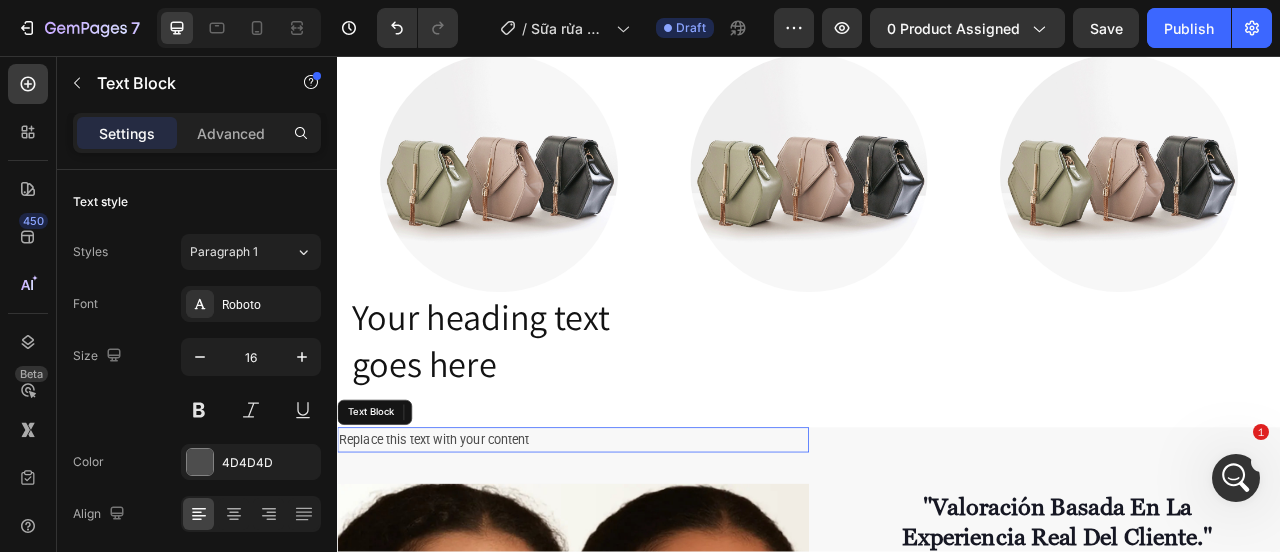 scroll, scrollTop: 2682, scrollLeft: 0, axis: vertical 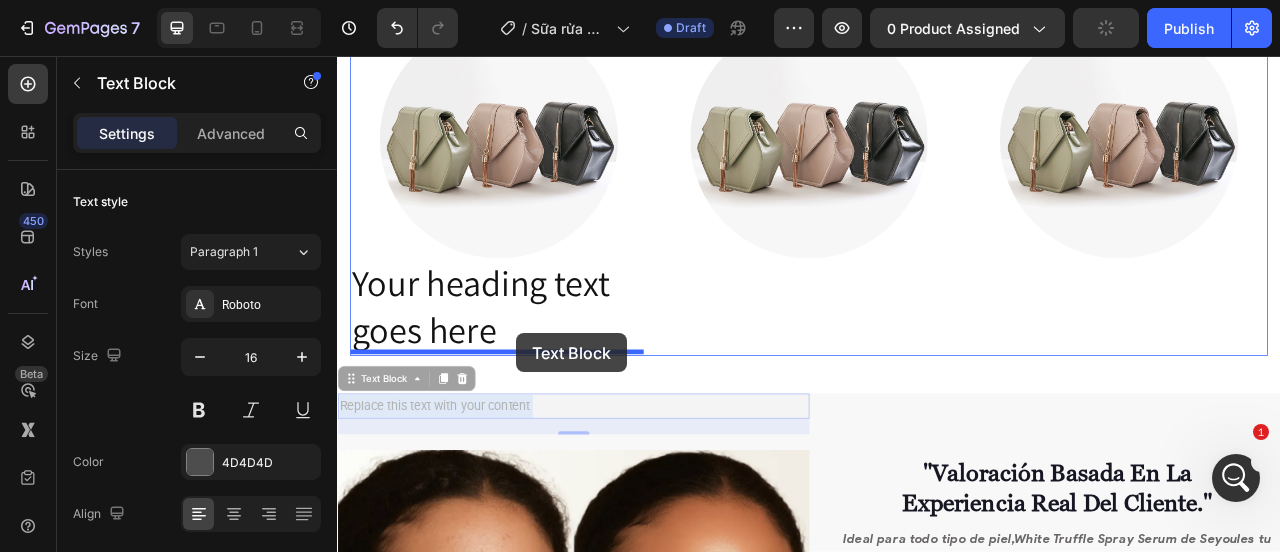 drag, startPoint x: 536, startPoint y: 466, endPoint x: 565, endPoint y: 409, distance: 63.953106 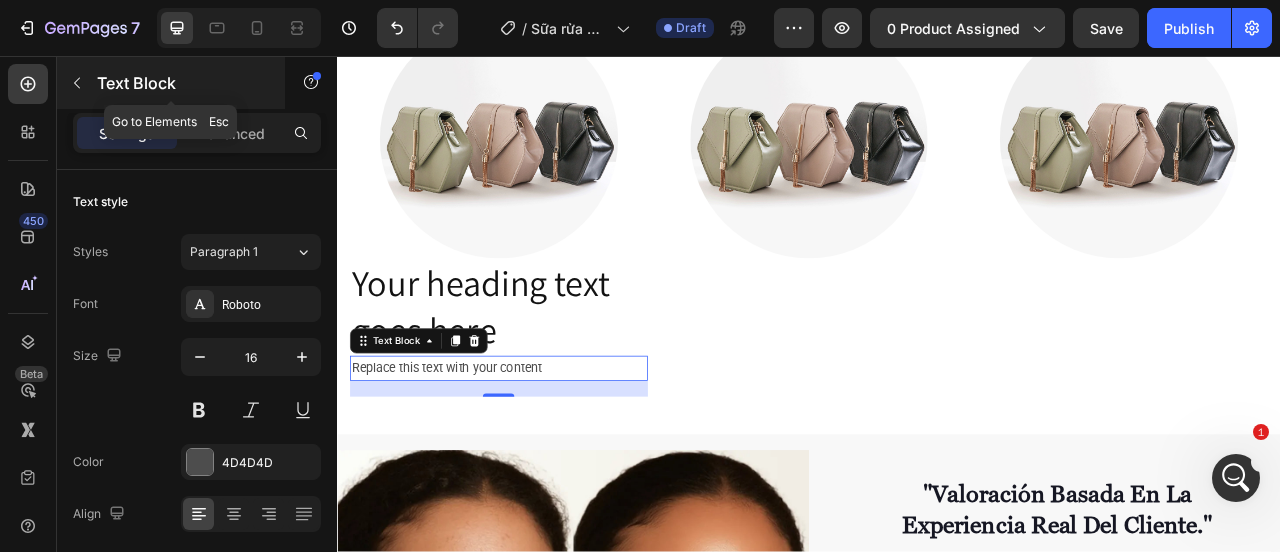 click at bounding box center [77, 83] 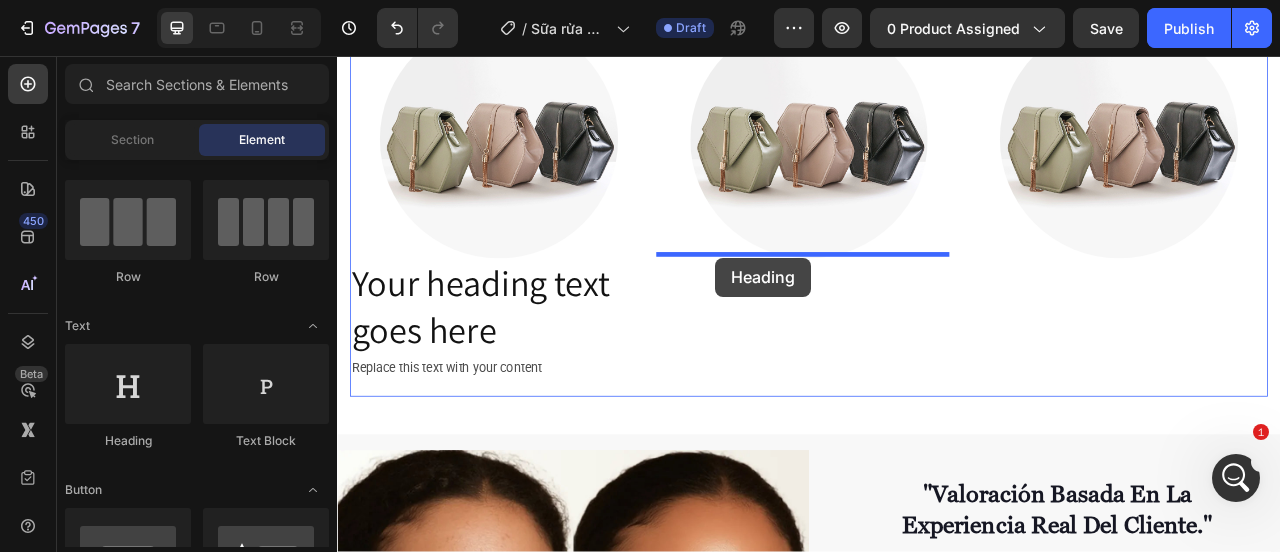 drag, startPoint x: 510, startPoint y: 442, endPoint x: 818, endPoint y: 313, distance: 333.92365 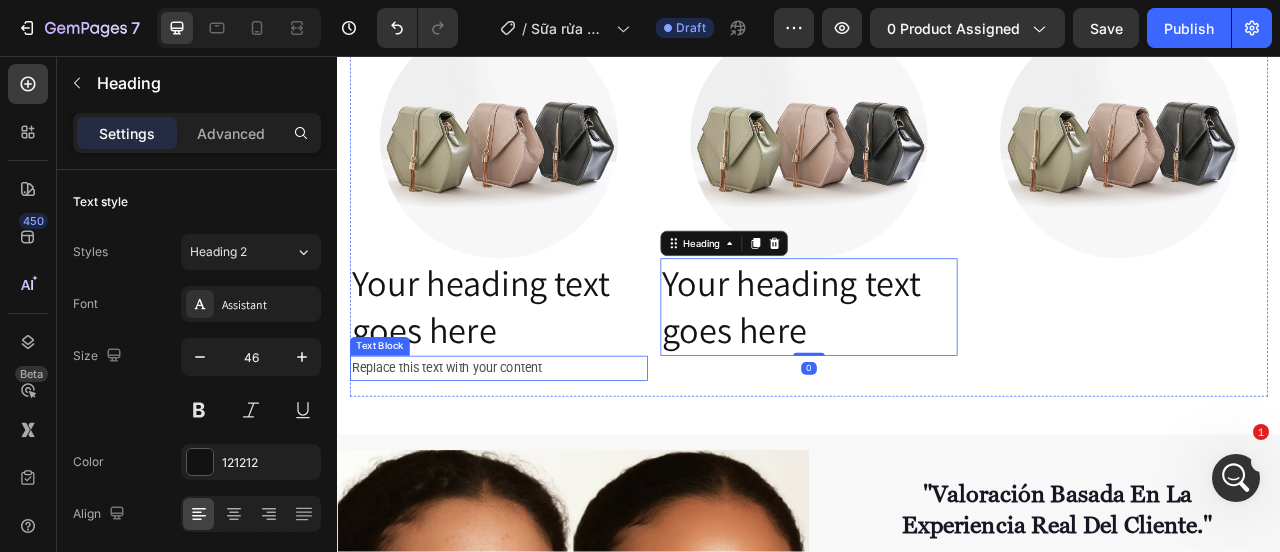 click on "Replace this text with your content" at bounding box center (542, 454) 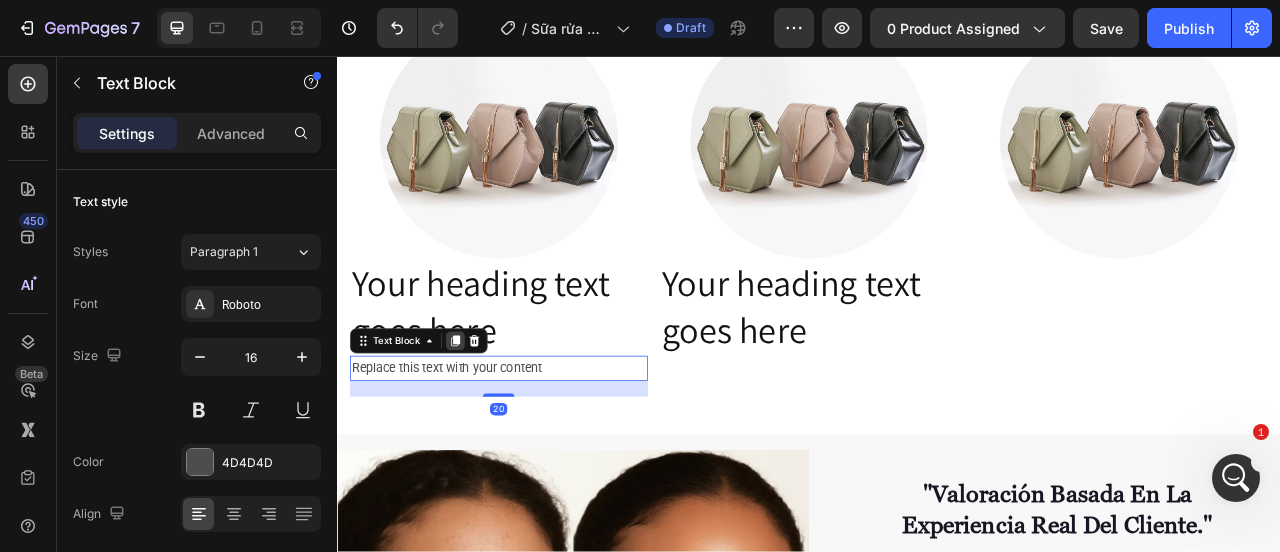 click 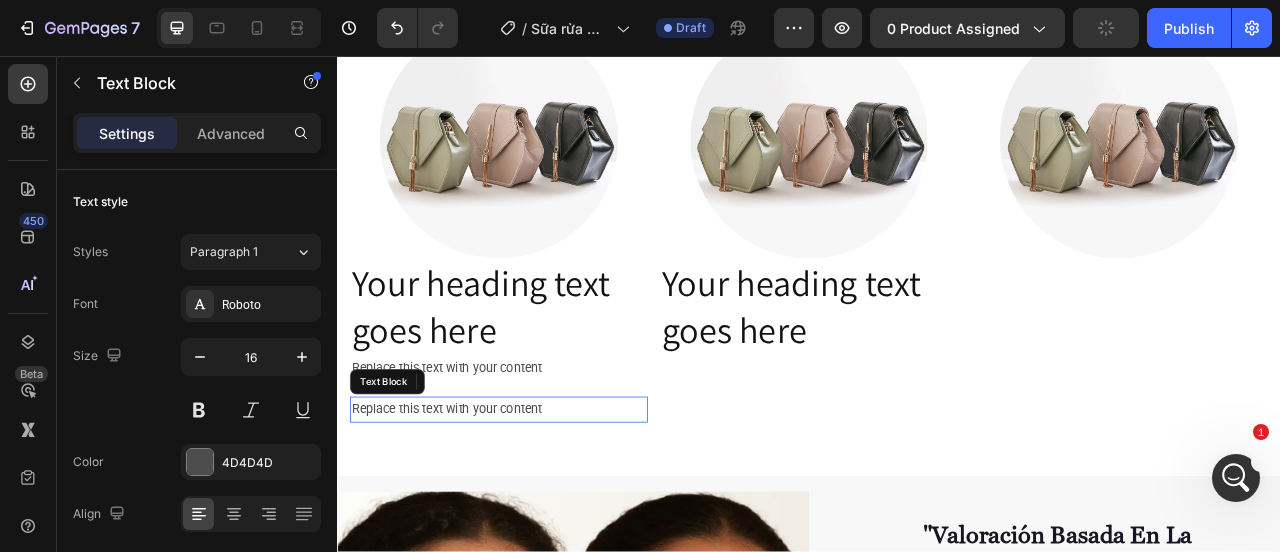 click on "Replace this text with your content" at bounding box center [542, 506] 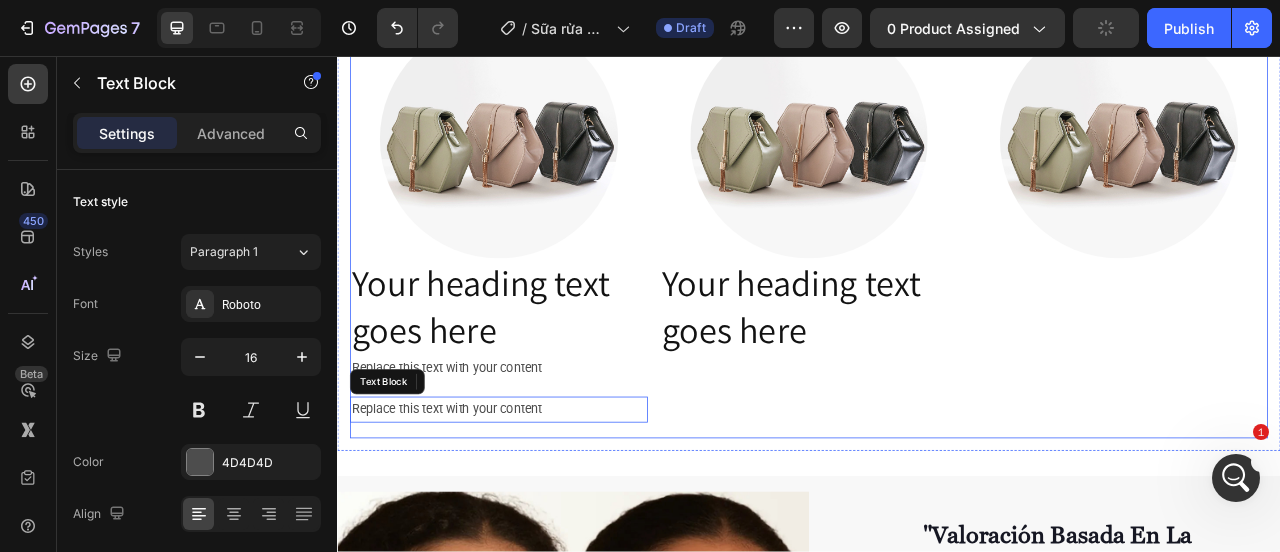 drag, startPoint x: 478, startPoint y: 471, endPoint x: 768, endPoint y: 462, distance: 290.13962 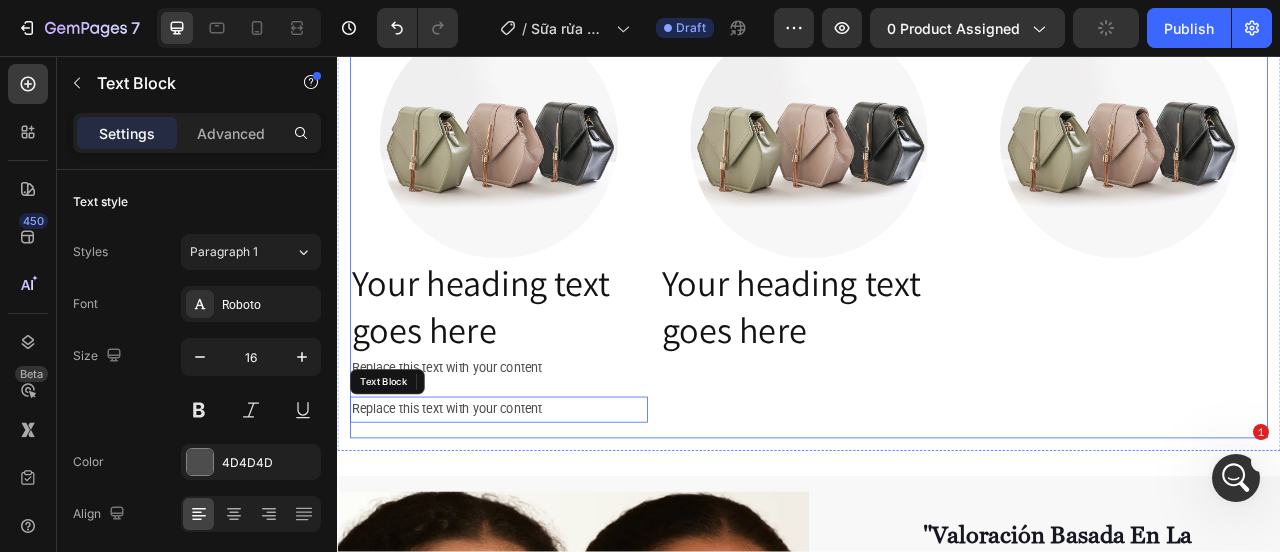 click on "Image Your heading text goes here Heading Replace this text with your content Text Block   20 Replace this text with your content Text Block Image Your heading text goes here Heading Image Row" at bounding box center (937, 277) 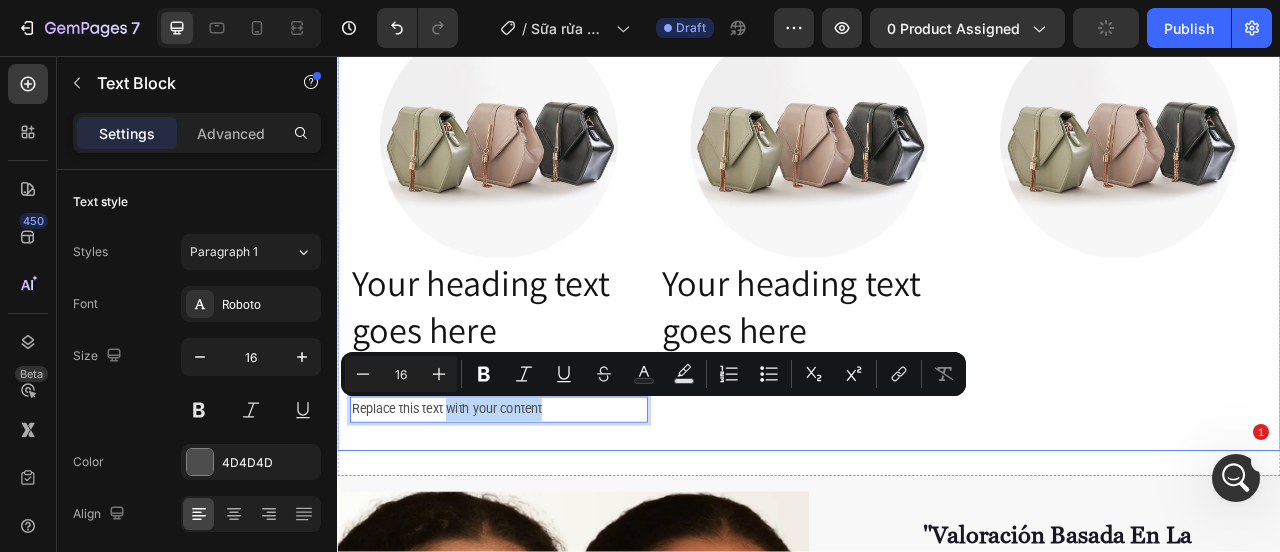 scroll, scrollTop: 450, scrollLeft: 0, axis: vertical 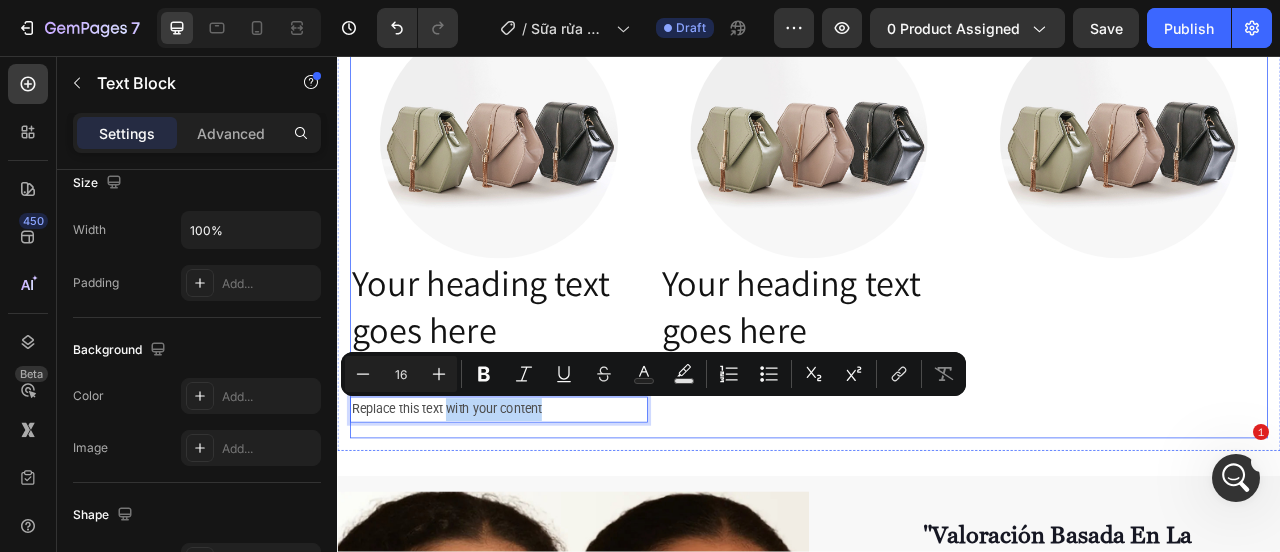 click on "Image Your heading text goes here Heading Replace this text with your content Text Block Replace this text with your content Text Block   20" at bounding box center (542, 277) 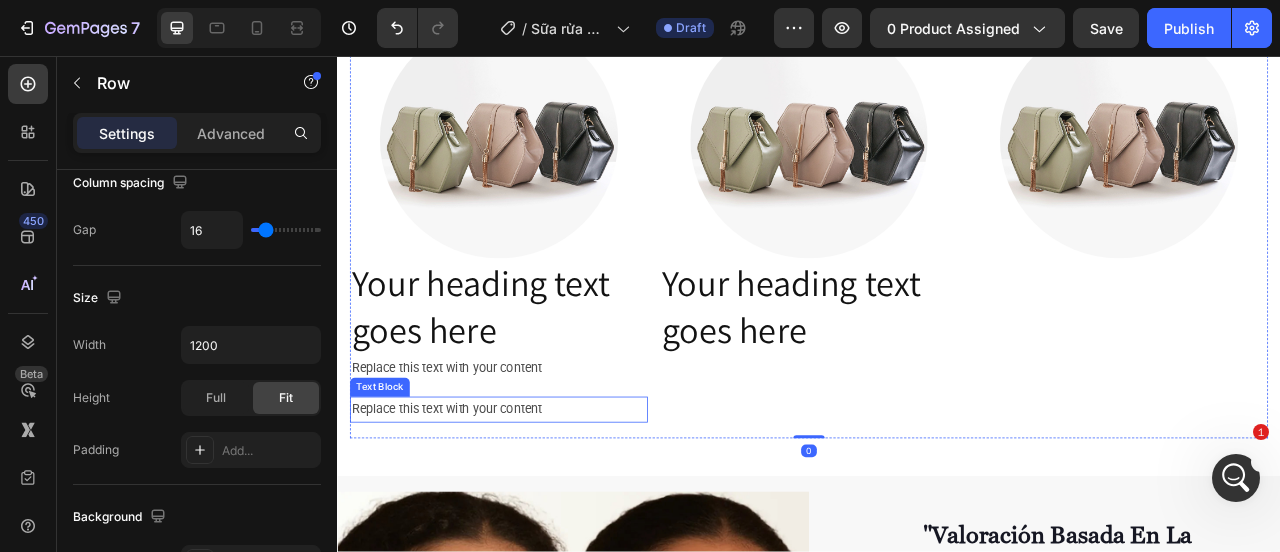 scroll, scrollTop: 0, scrollLeft: 0, axis: both 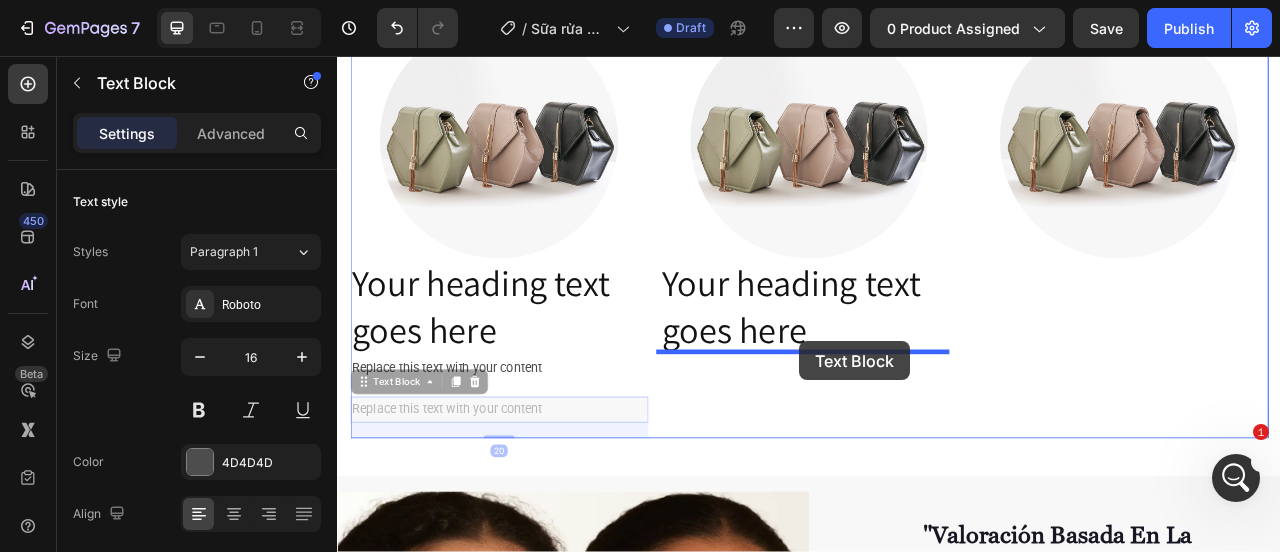 drag, startPoint x: 622, startPoint y: 506, endPoint x: 925, endPoint y: 419, distance: 315.24277 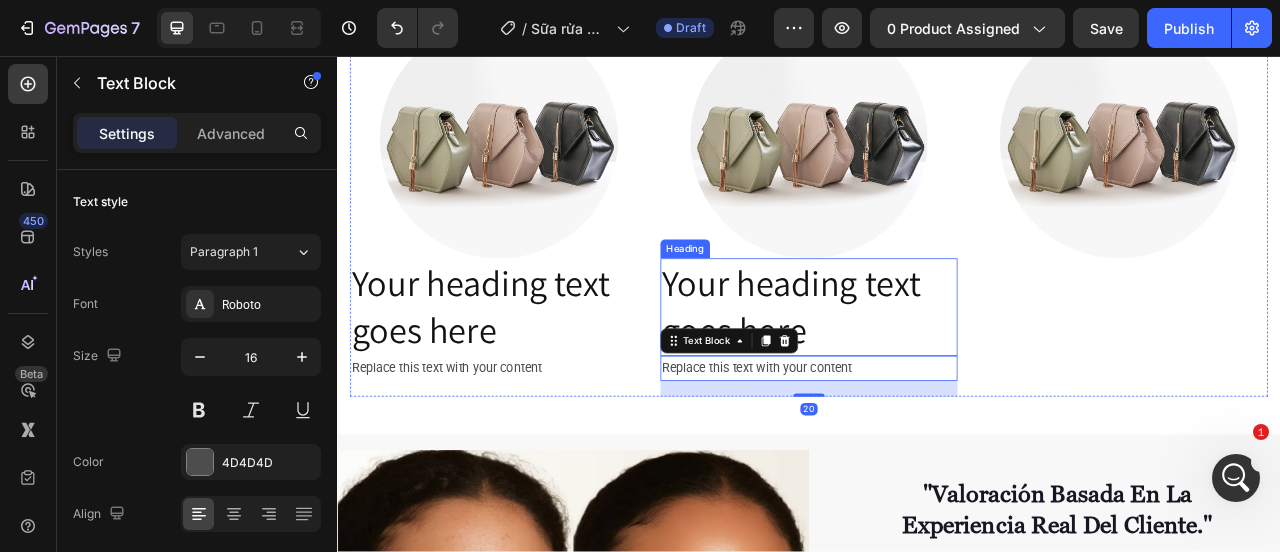 click on "Your heading text goes here" at bounding box center [937, 376] 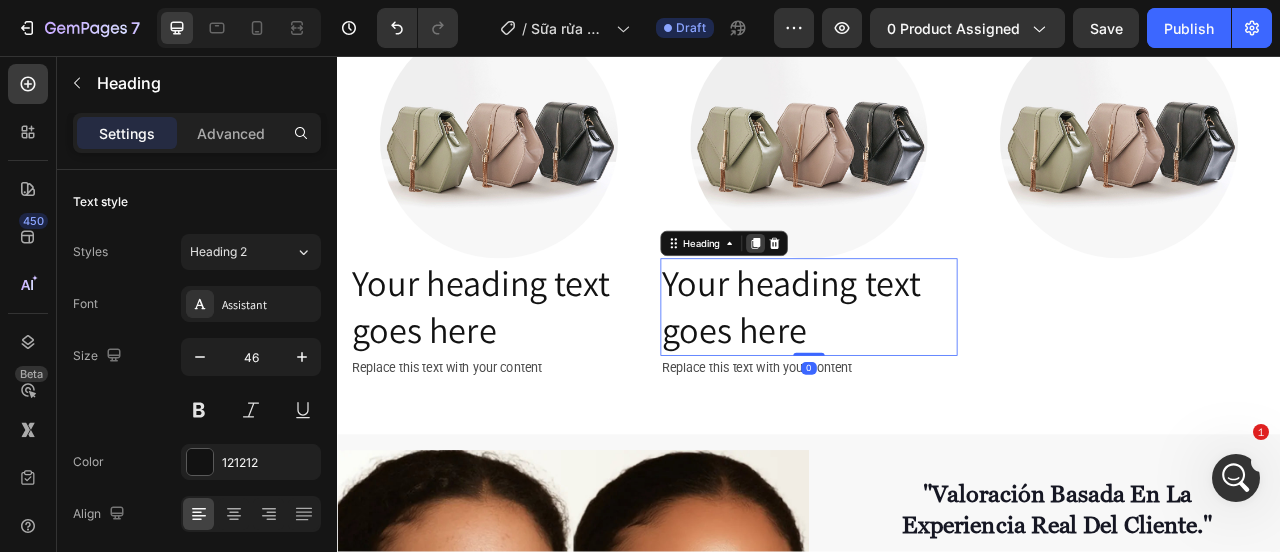 click at bounding box center (869, 295) 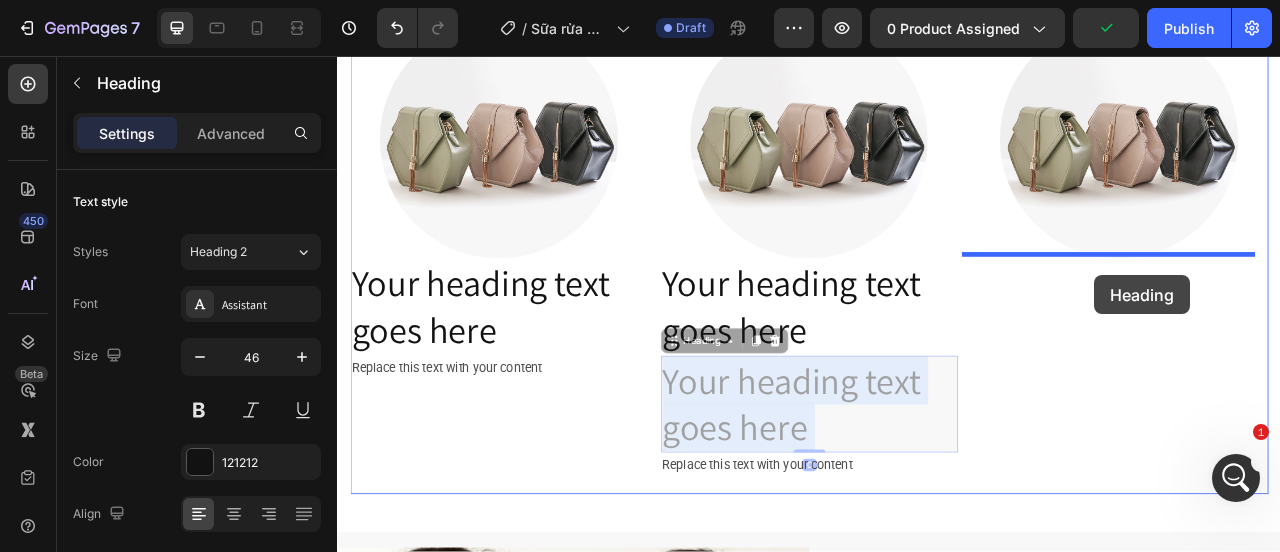 drag, startPoint x: 971, startPoint y: 515, endPoint x: 1300, endPoint y: 335, distance: 375.02133 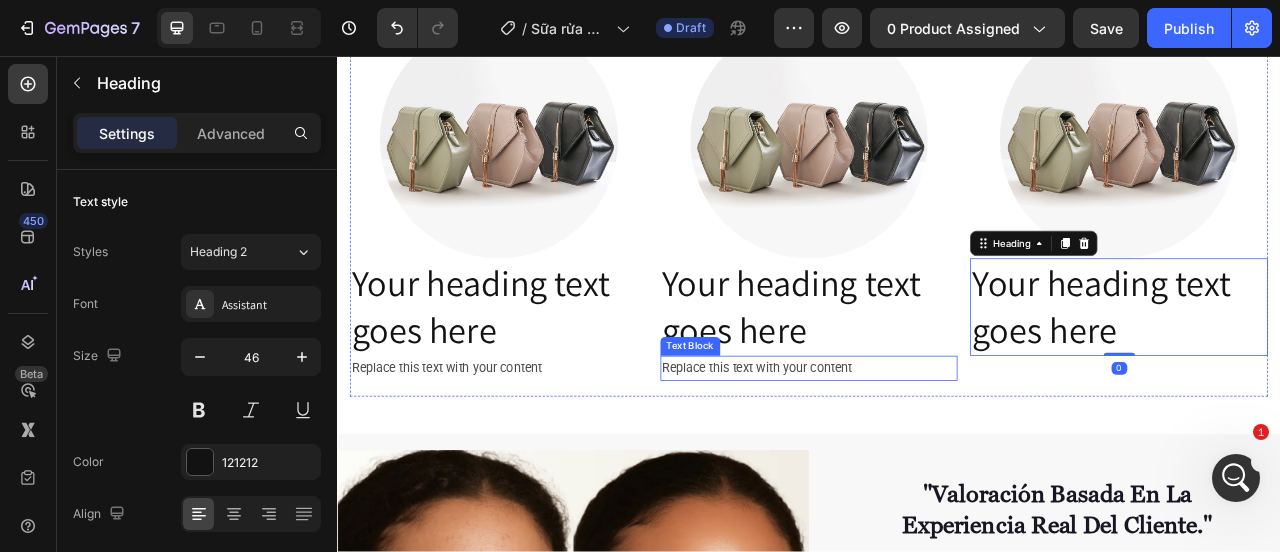 click on "Replace this text with your content" at bounding box center (937, 454) 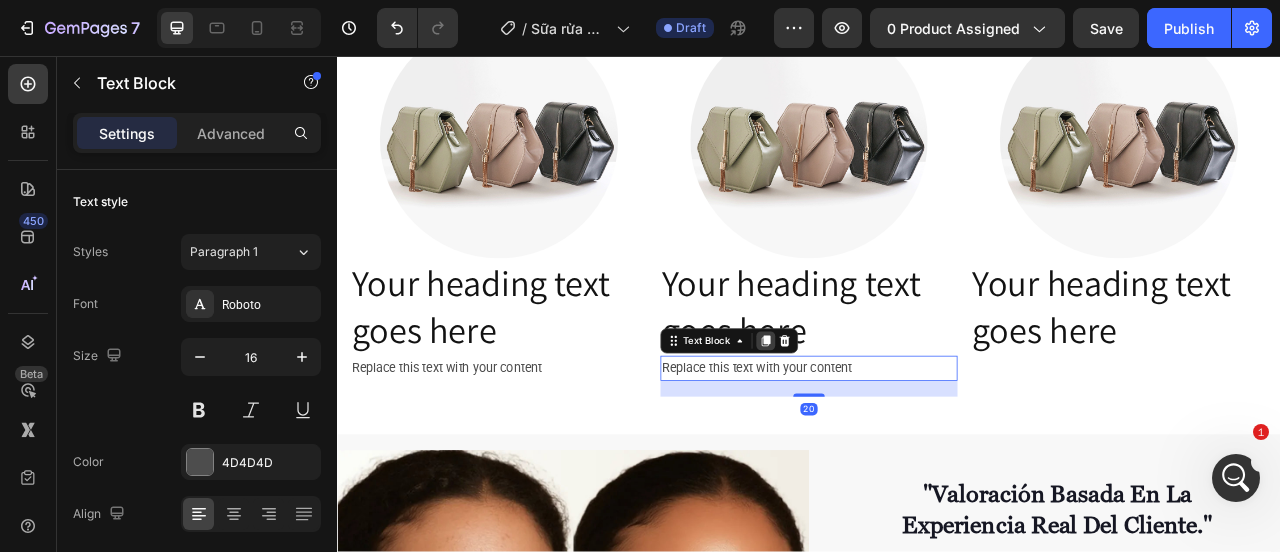 click at bounding box center (882, 419) 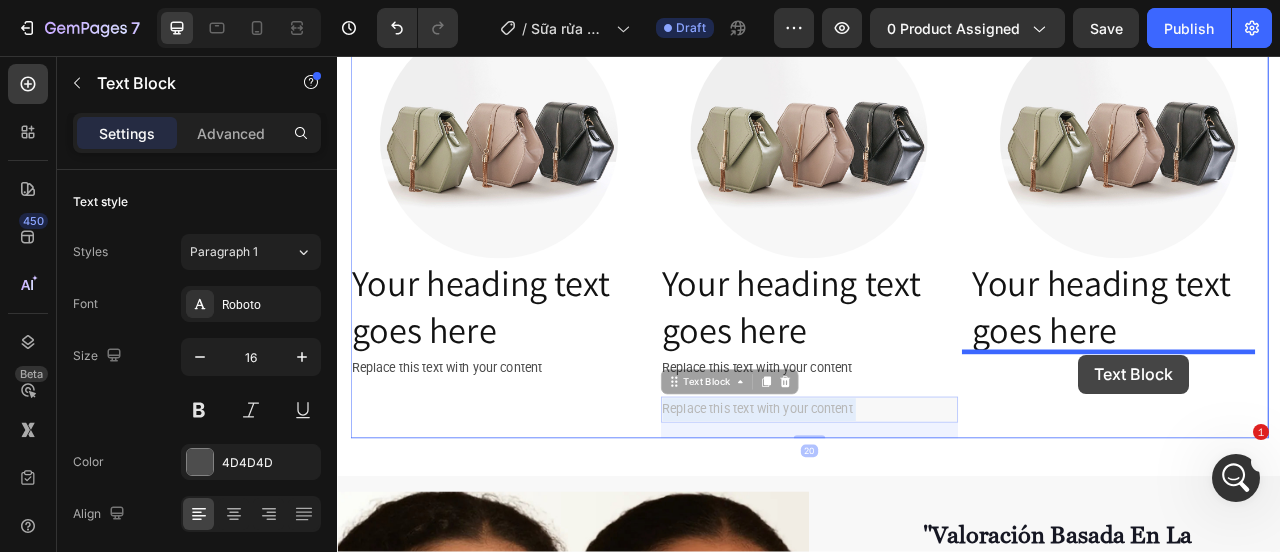 drag, startPoint x: 888, startPoint y: 500, endPoint x: 1280, endPoint y: 436, distance: 397.19012 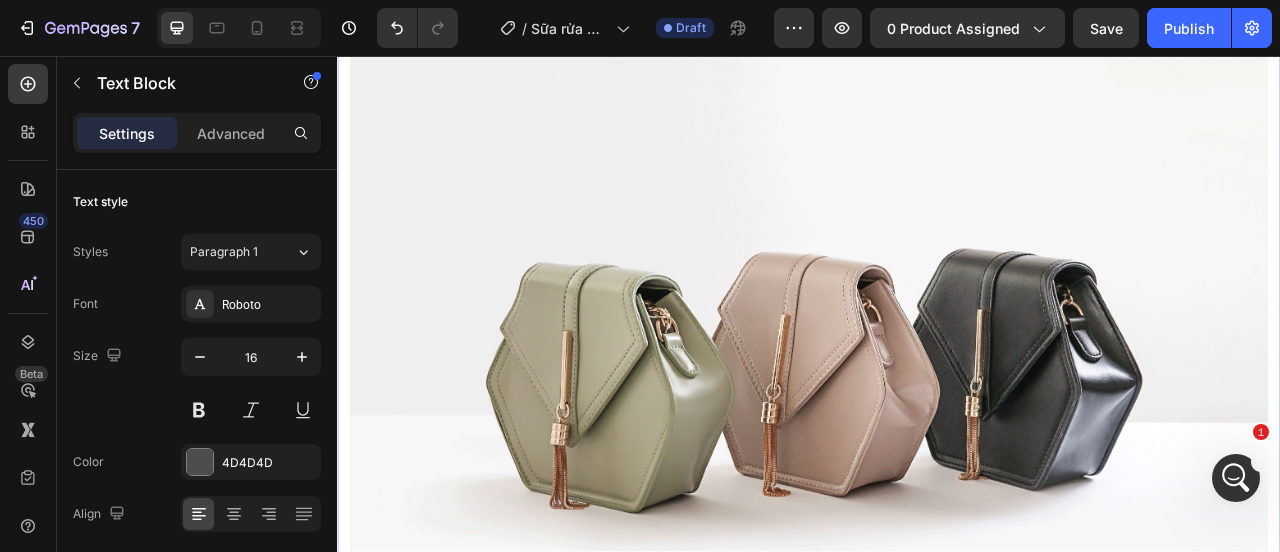 scroll, scrollTop: 982, scrollLeft: 0, axis: vertical 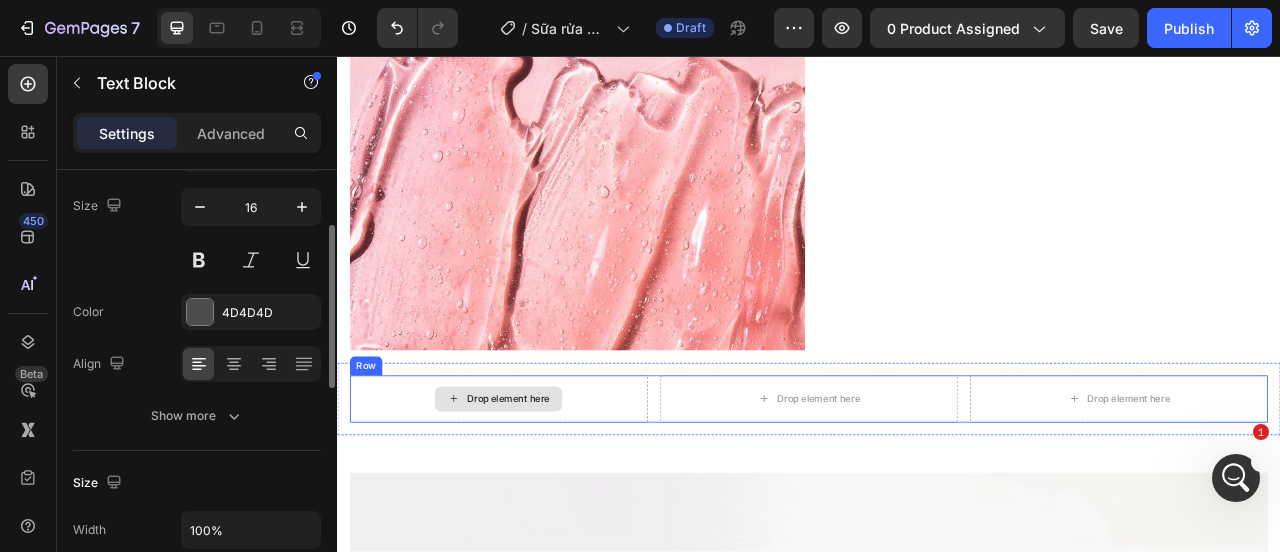 click on "Drop element here" at bounding box center (554, 493) 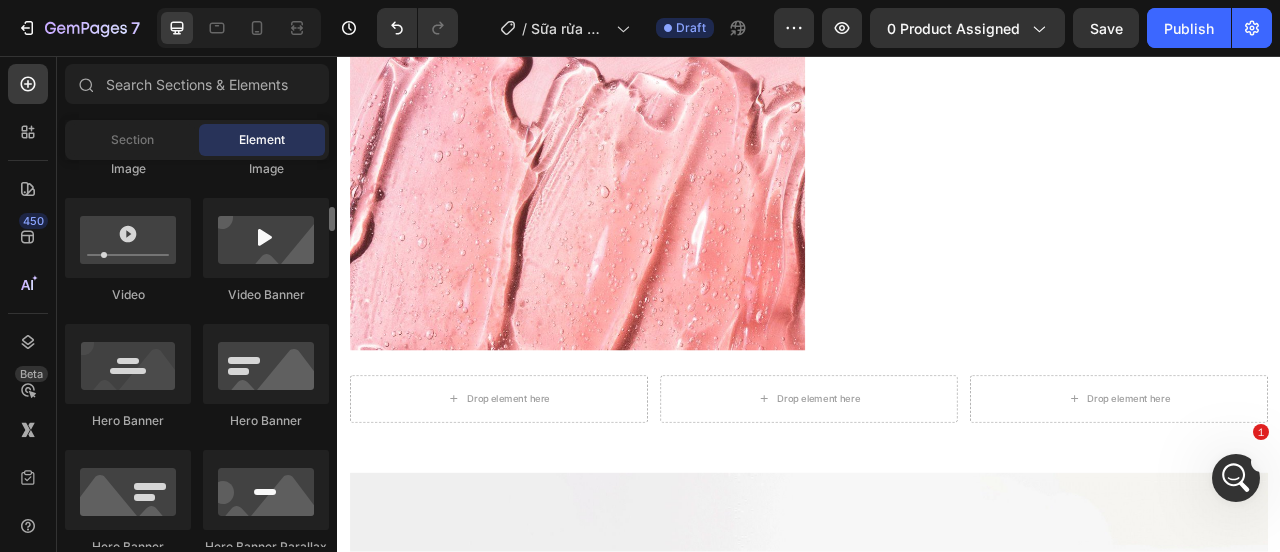 scroll, scrollTop: 600, scrollLeft: 0, axis: vertical 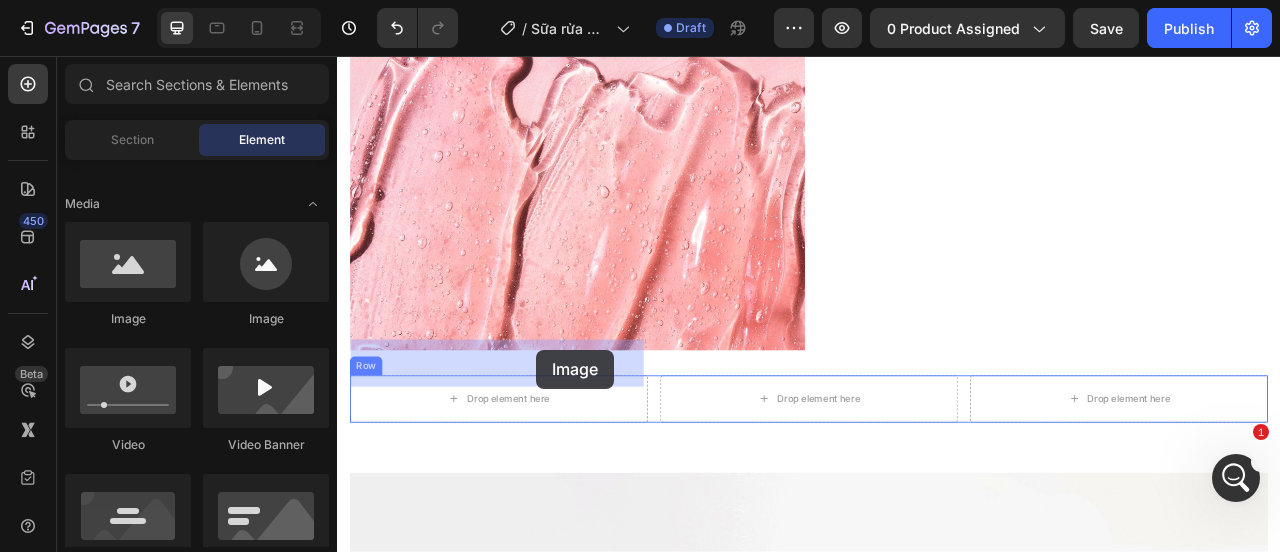 drag, startPoint x: 517, startPoint y: 345, endPoint x: 590, endPoint y: 430, distance: 112.04463 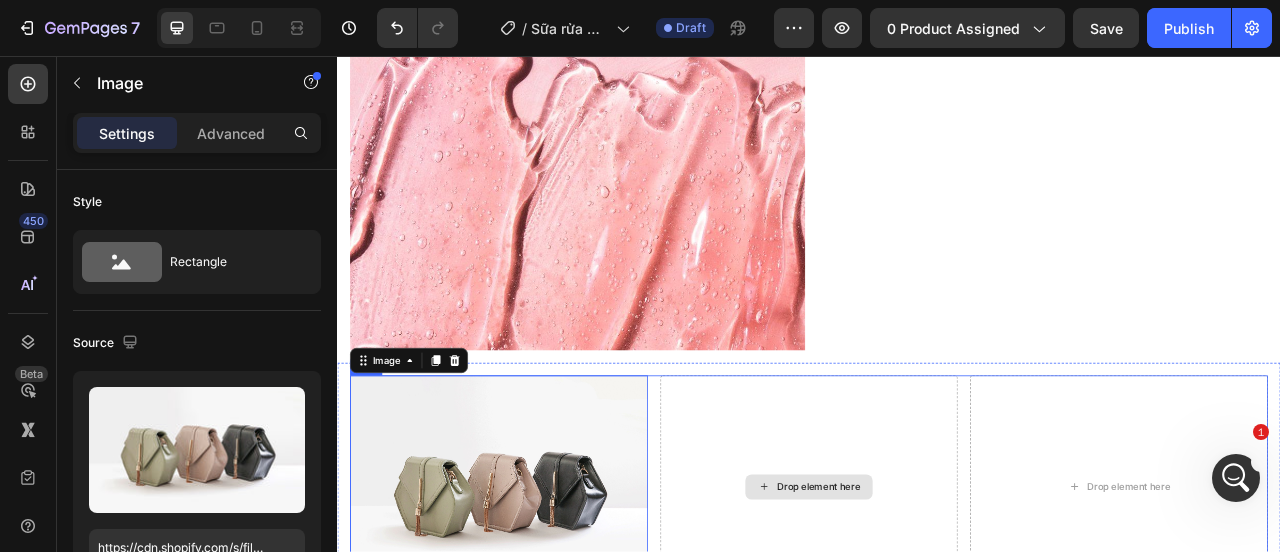 click on "Drop element here" at bounding box center (937, 605) 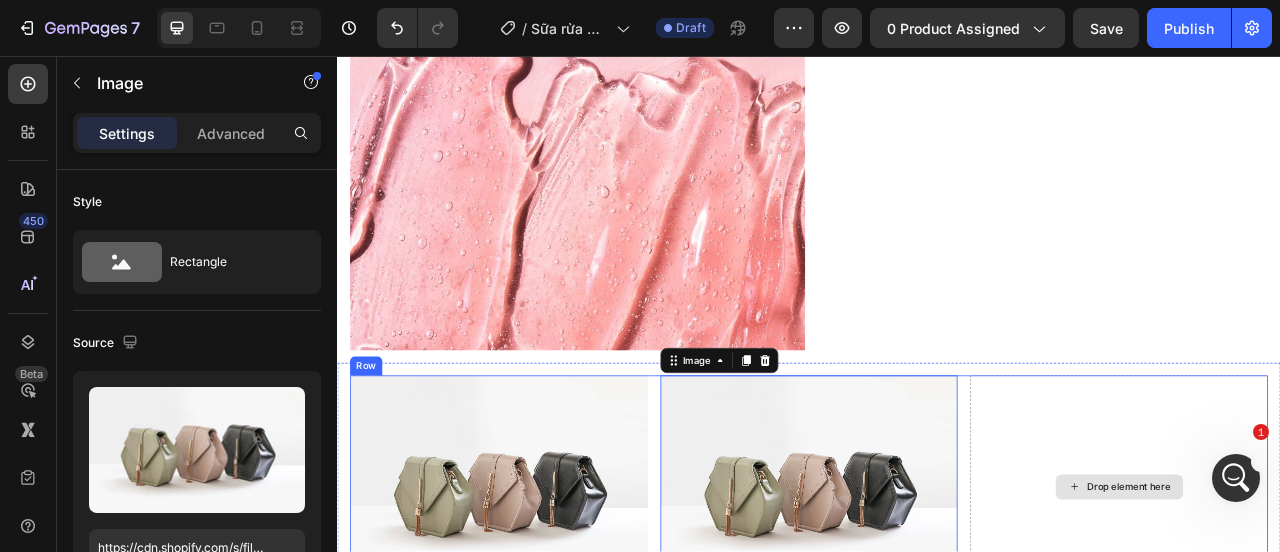 scroll, scrollTop: 1215, scrollLeft: 0, axis: vertical 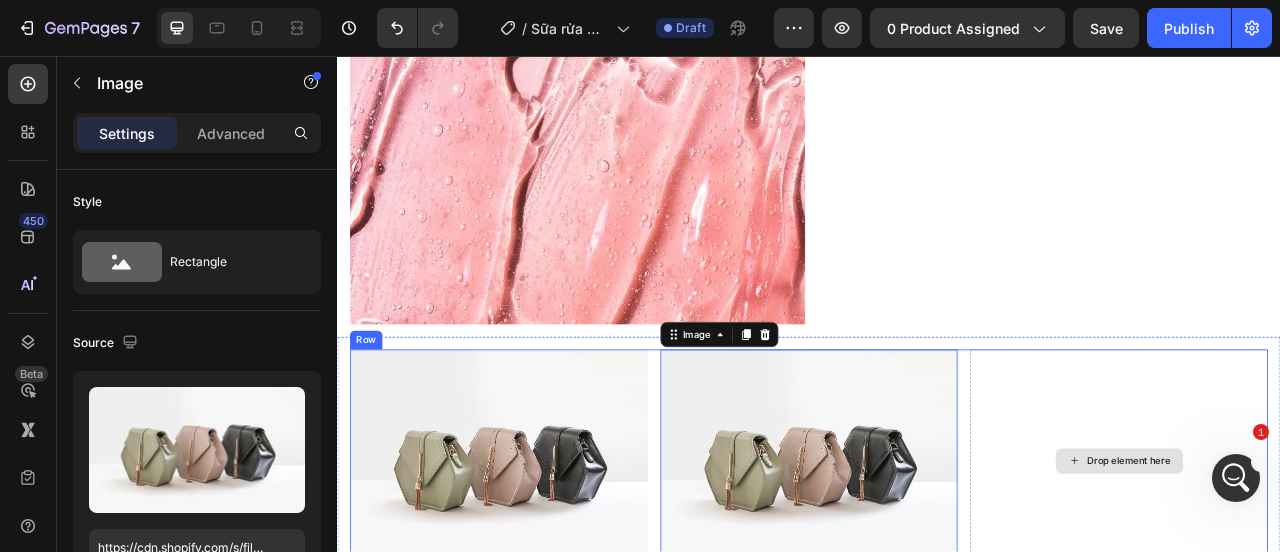 click on "Drop element here" at bounding box center [1344, 572] 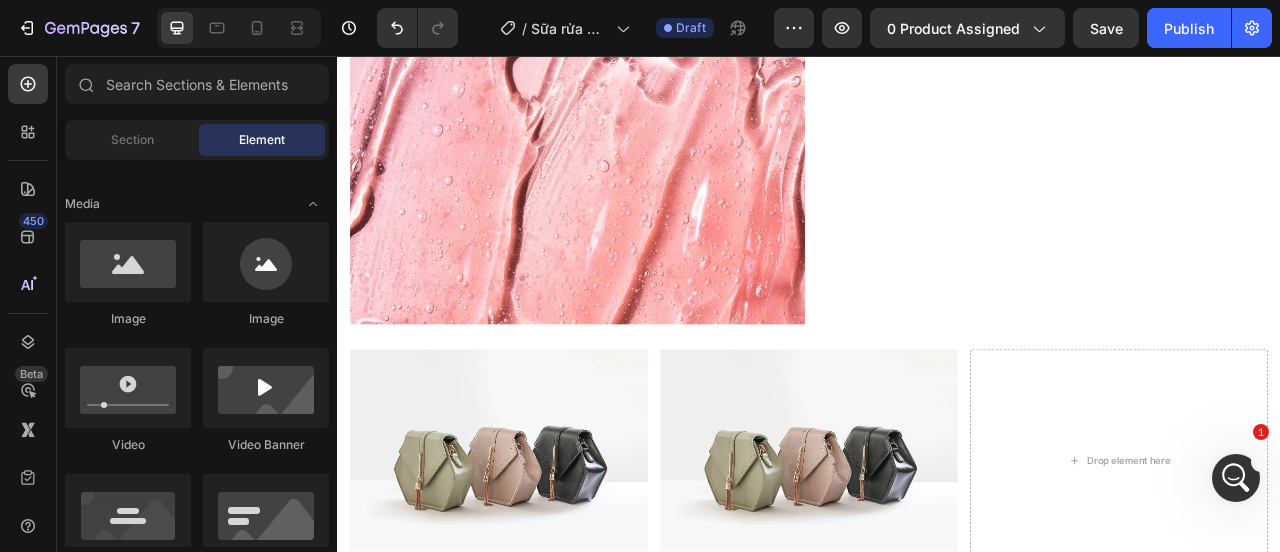 drag, startPoint x: 104, startPoint y: 311, endPoint x: 132, endPoint y: 303, distance: 29.12044 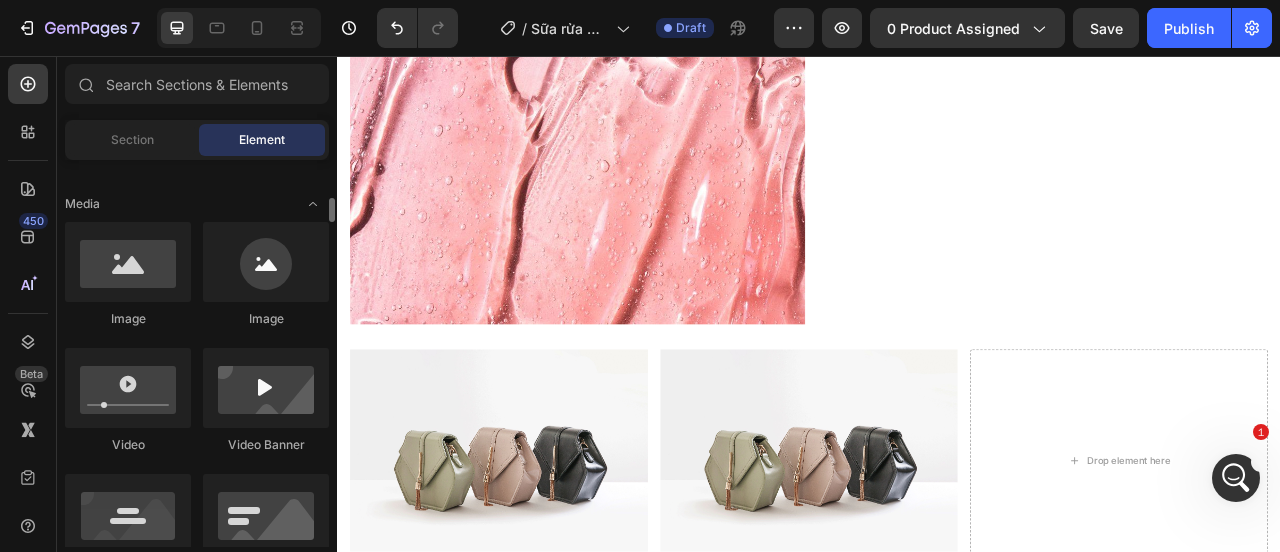 click on "Image" 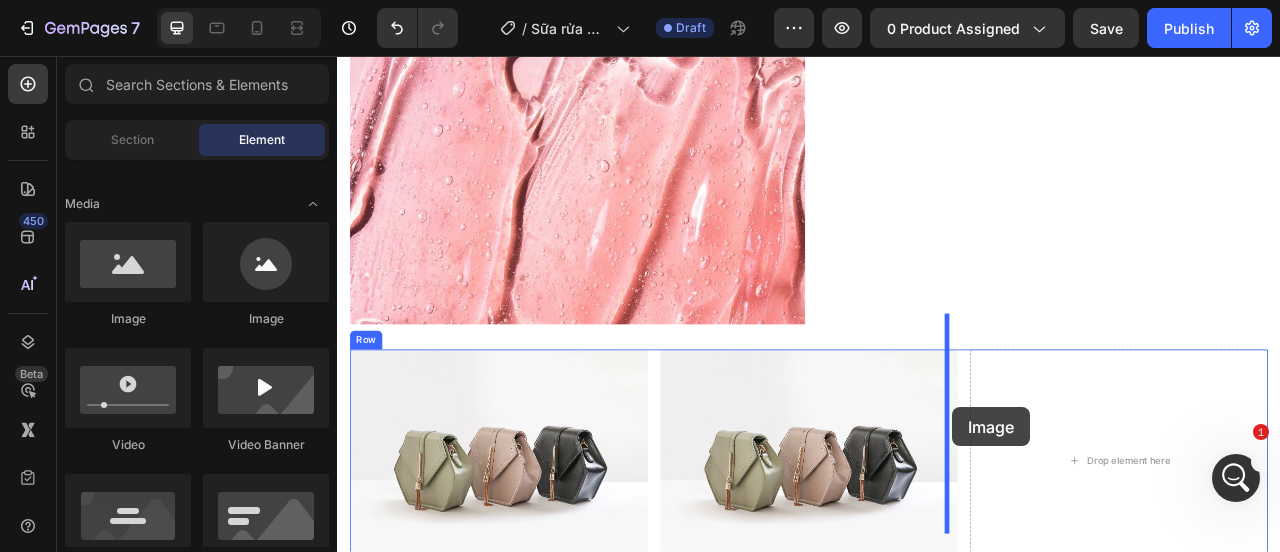 drag, startPoint x: 489, startPoint y: 341, endPoint x: 1120, endPoint y: 503, distance: 651.46375 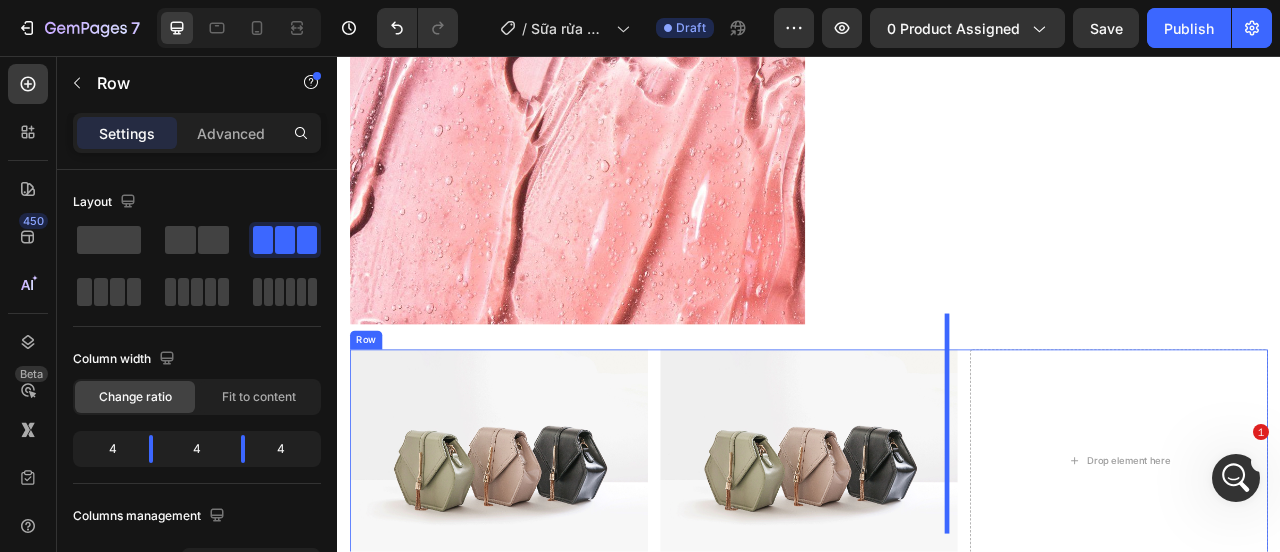 scroll, scrollTop: 1280, scrollLeft: 0, axis: vertical 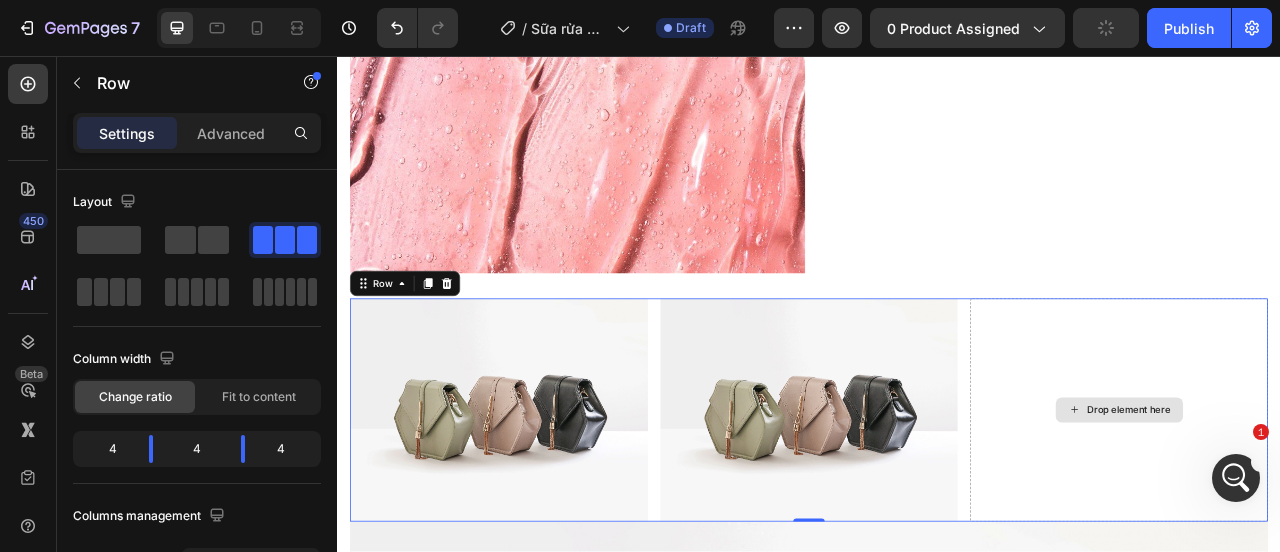 click on "Drop element here" at bounding box center [1331, 507] 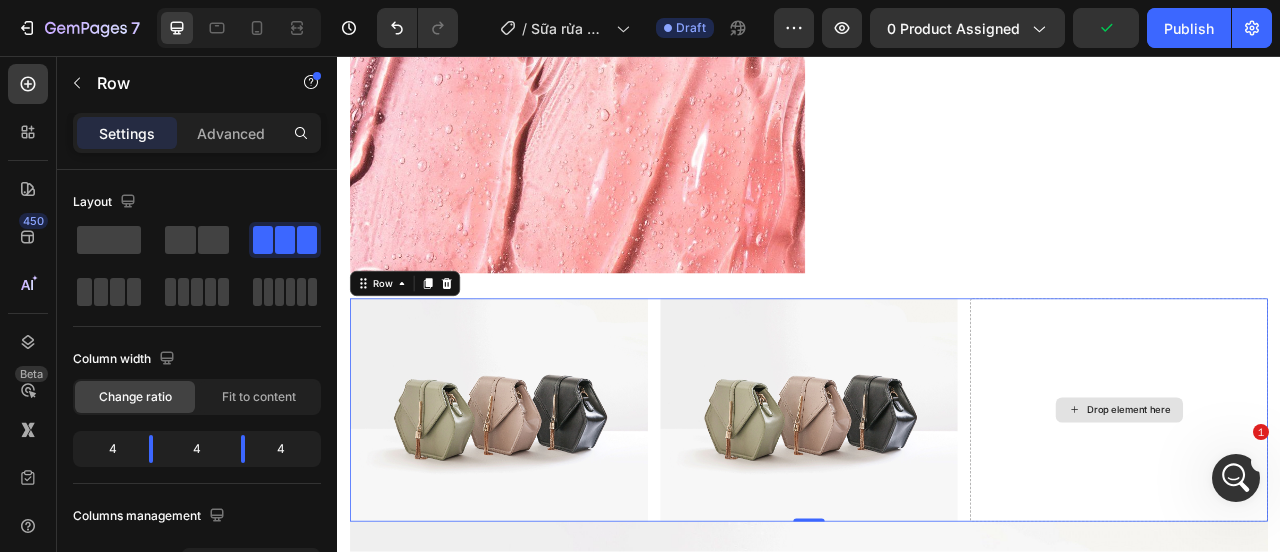 click on "Drop element here" at bounding box center (1344, 507) 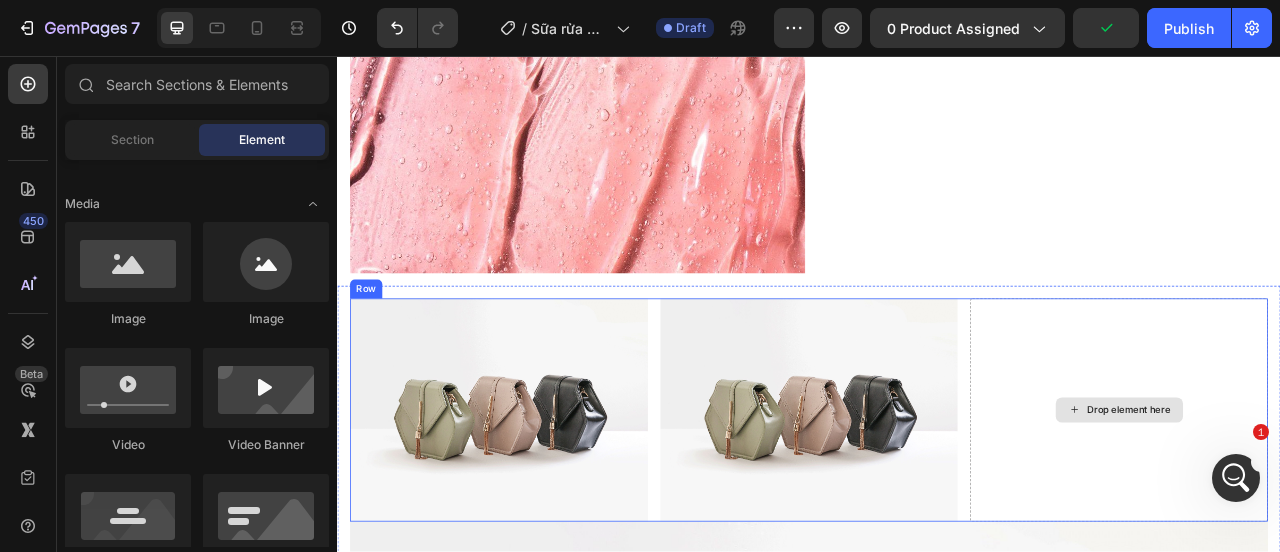 click on "Drop element here" at bounding box center [1332, 507] 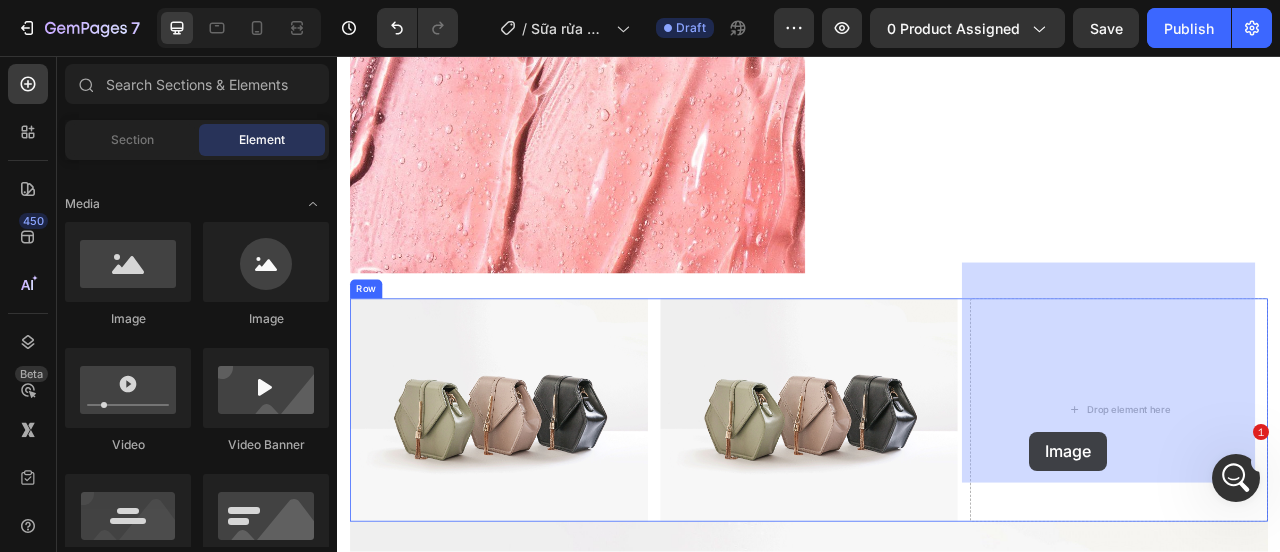 drag, startPoint x: 484, startPoint y: 346, endPoint x: 1221, endPoint y: 529, distance: 759.38 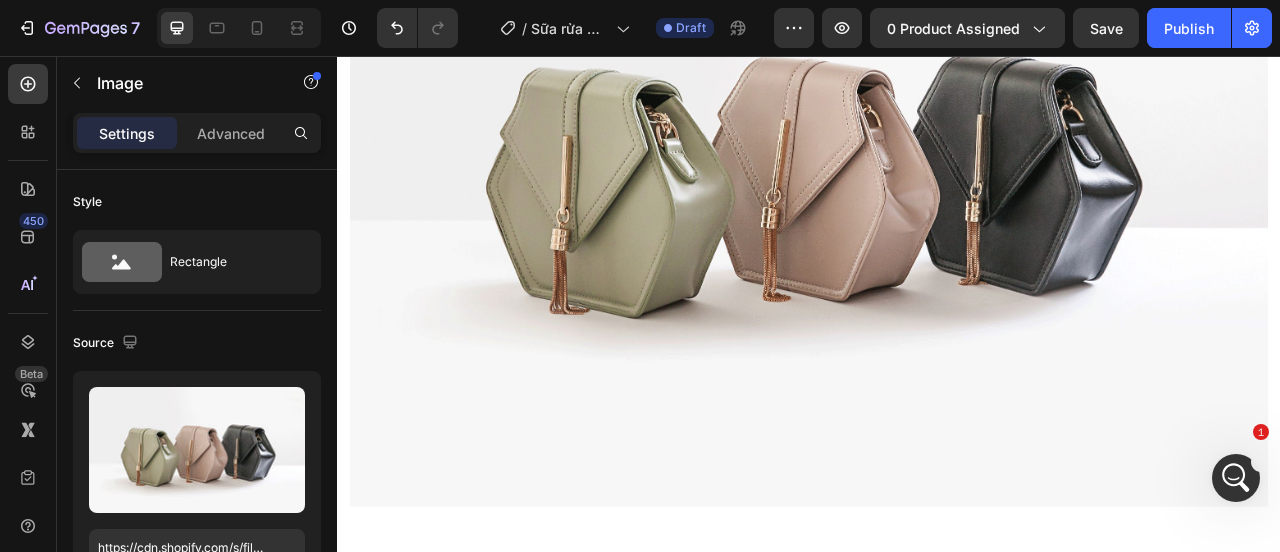 scroll, scrollTop: 1430, scrollLeft: 0, axis: vertical 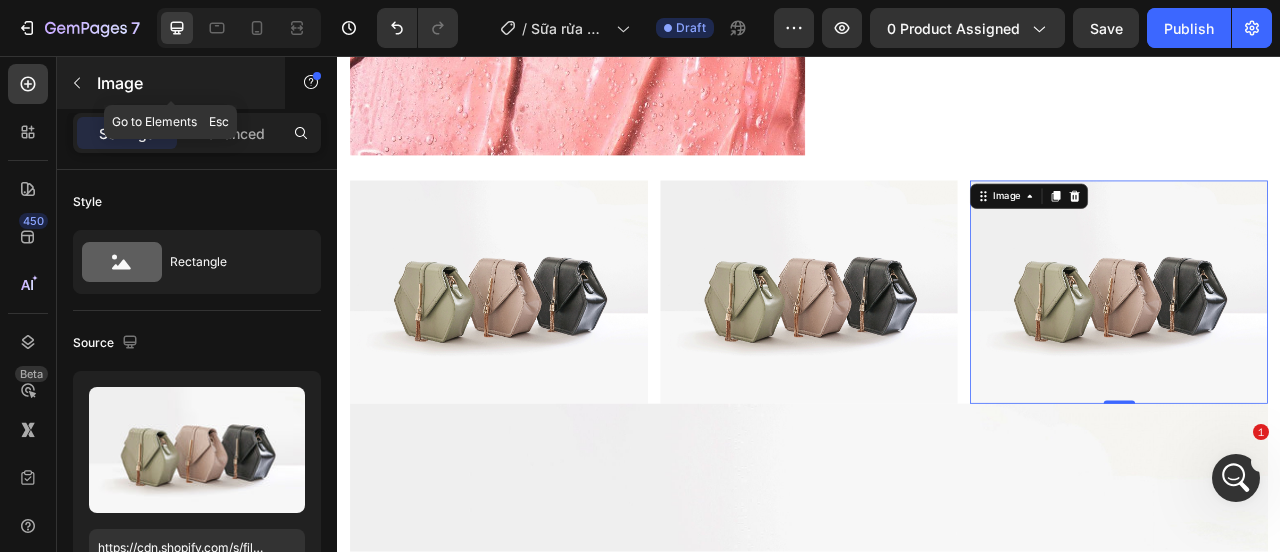 click 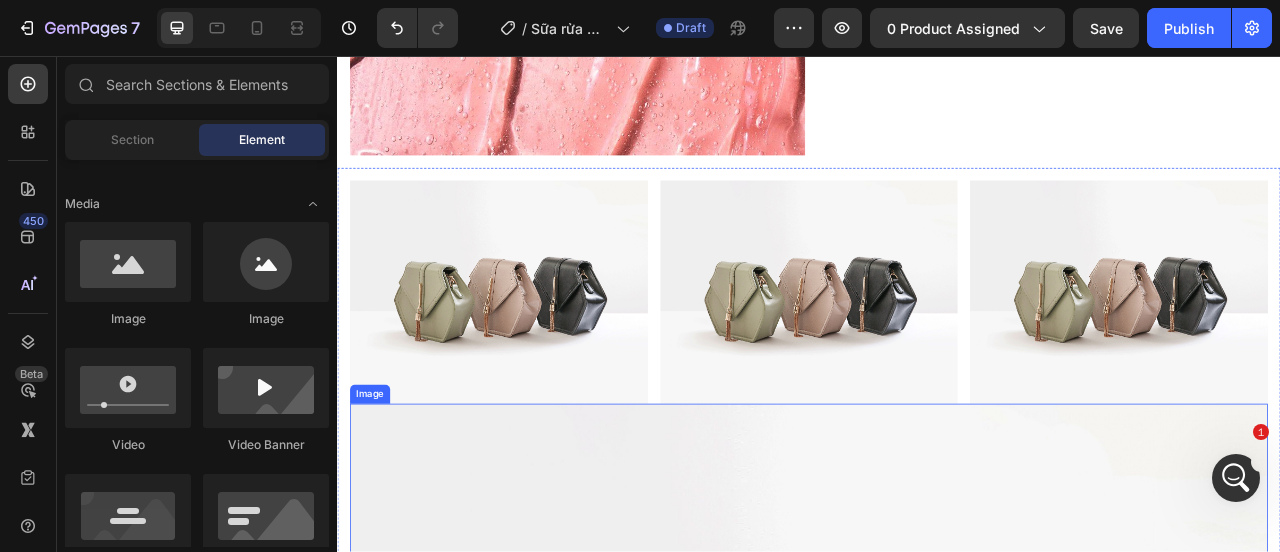 click at bounding box center (937, 937) 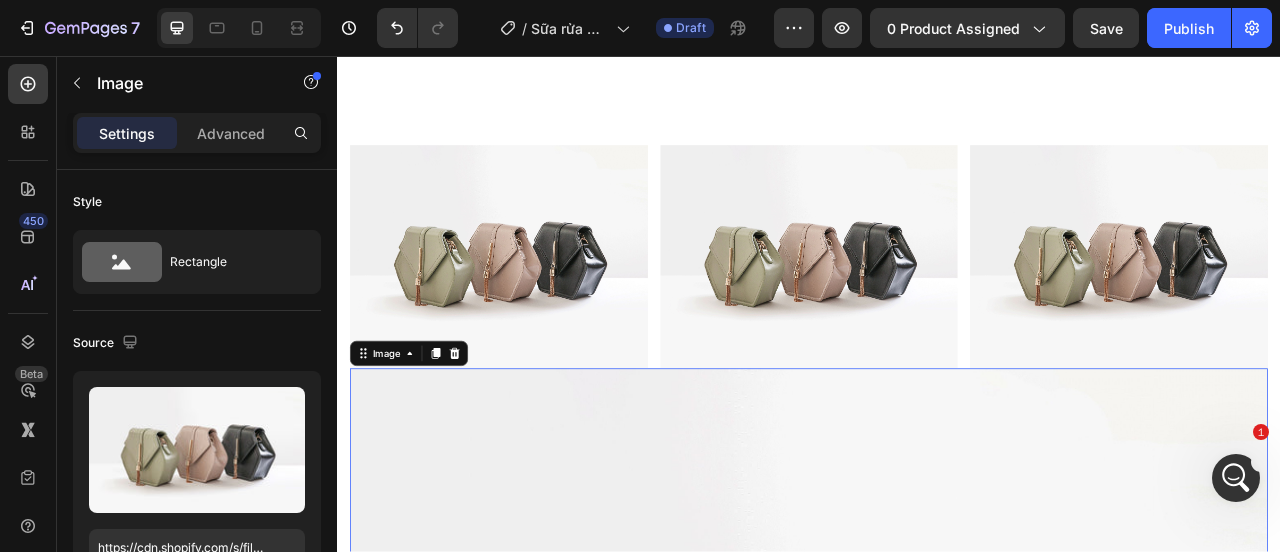 scroll, scrollTop: 1630, scrollLeft: 0, axis: vertical 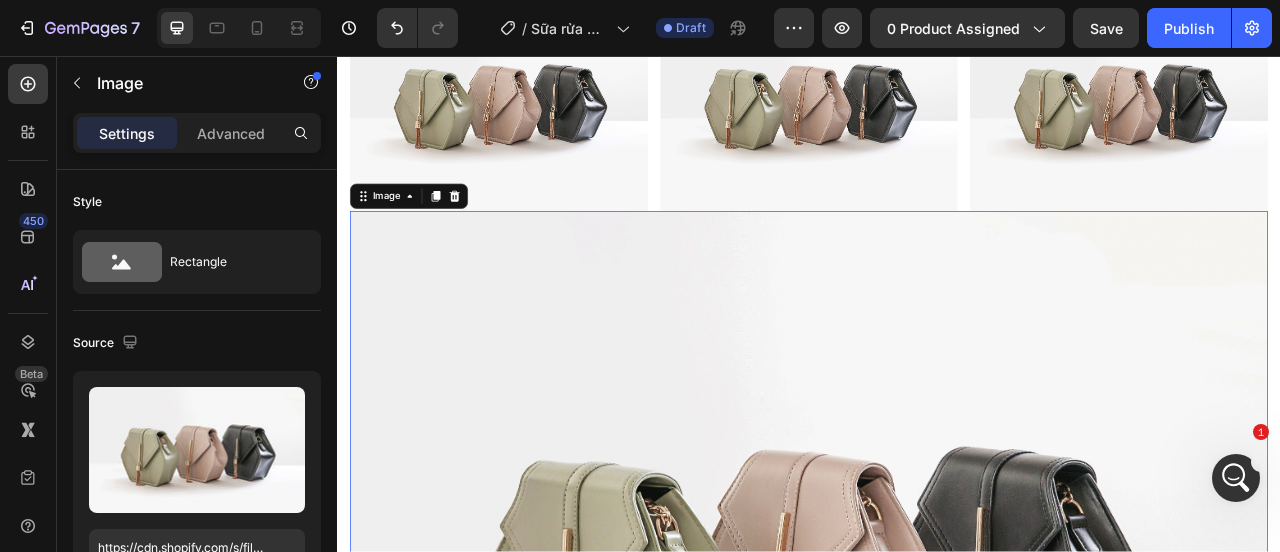 click at bounding box center [486, 235] 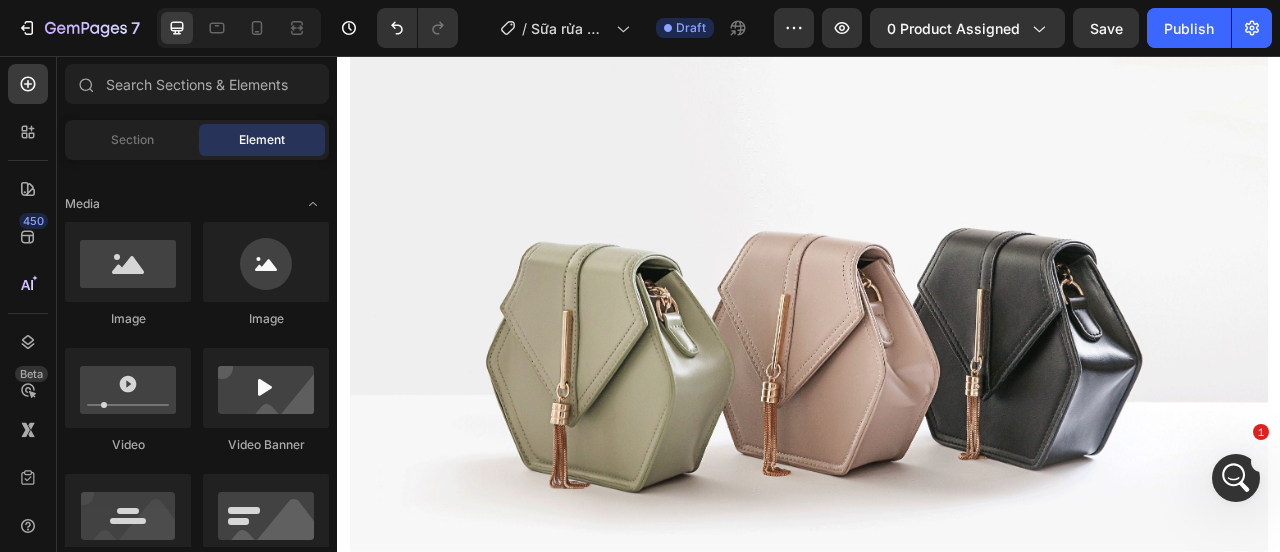 scroll, scrollTop: 1630, scrollLeft: 0, axis: vertical 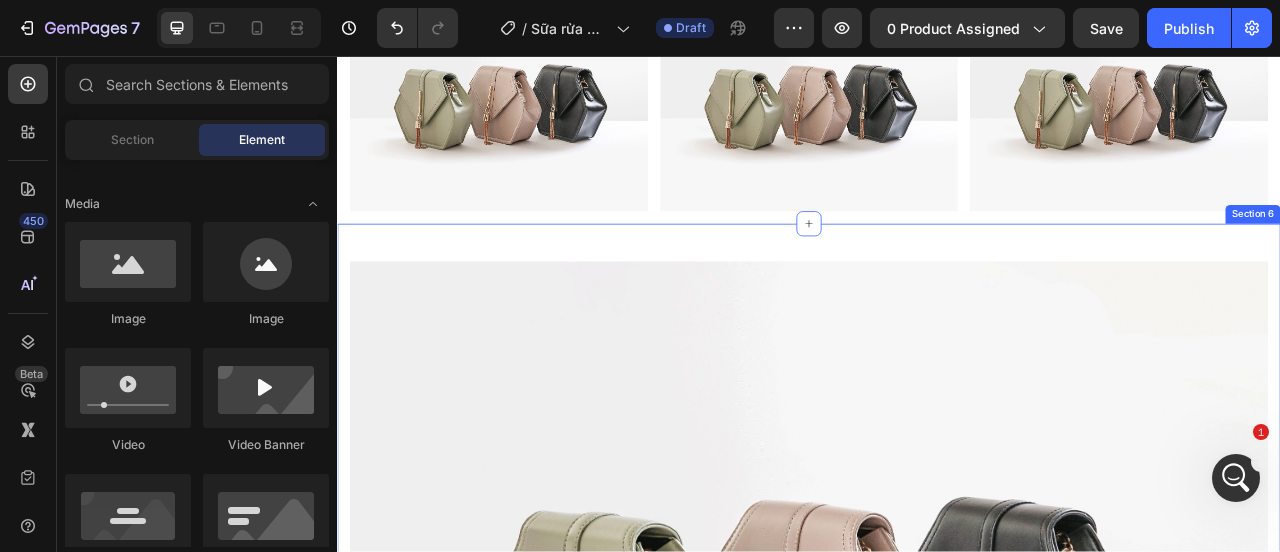 click on "Image Row Section 6" at bounding box center [937, 756] 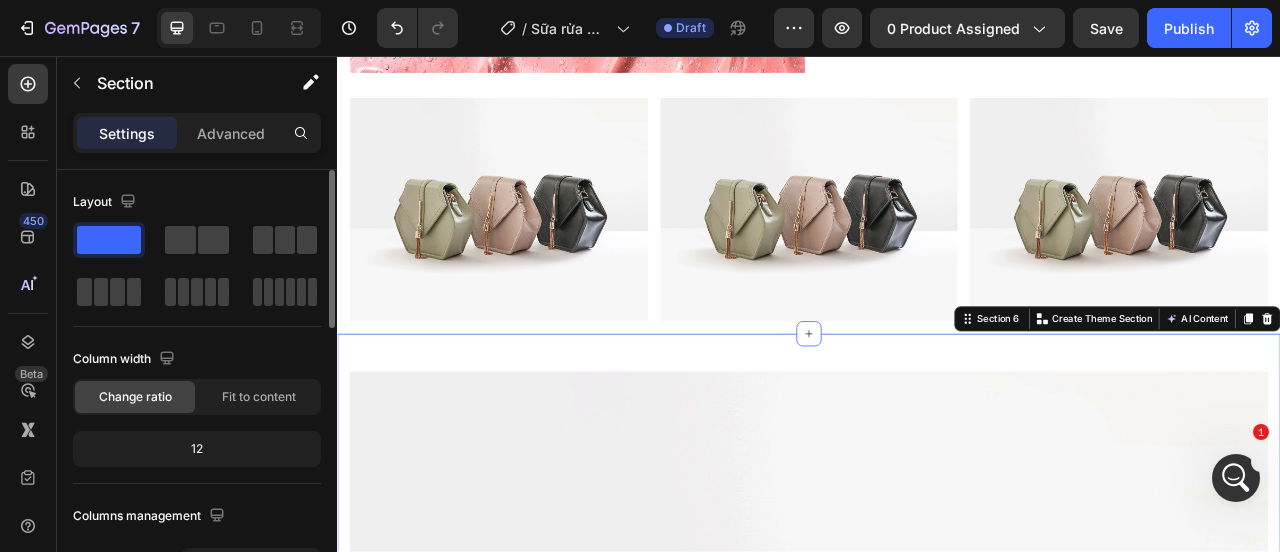 scroll, scrollTop: 1330, scrollLeft: 0, axis: vertical 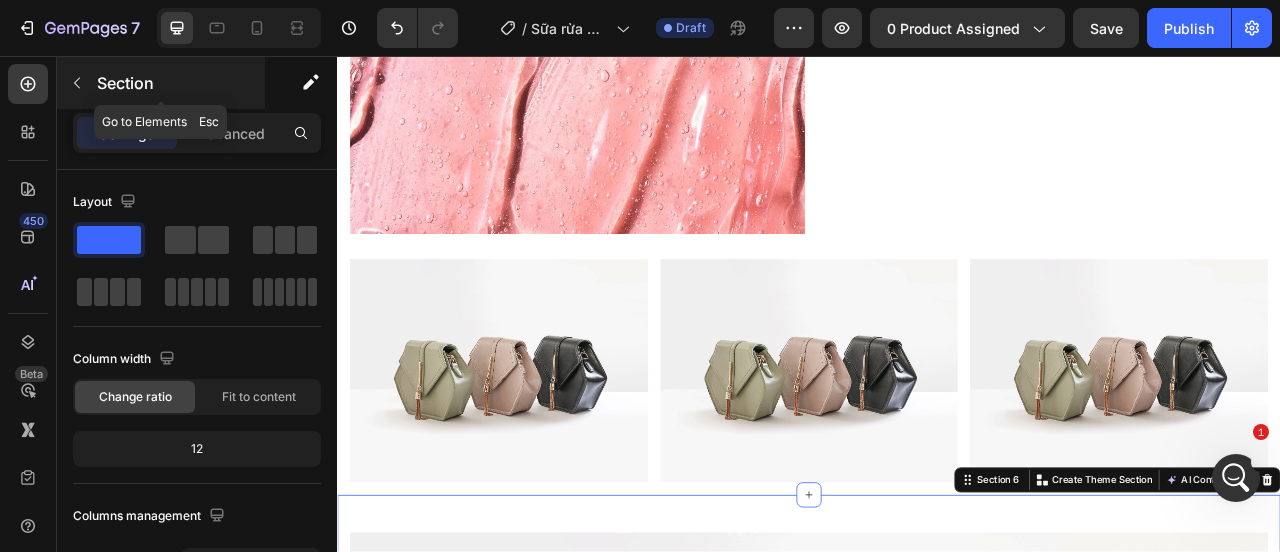 click at bounding box center (77, 83) 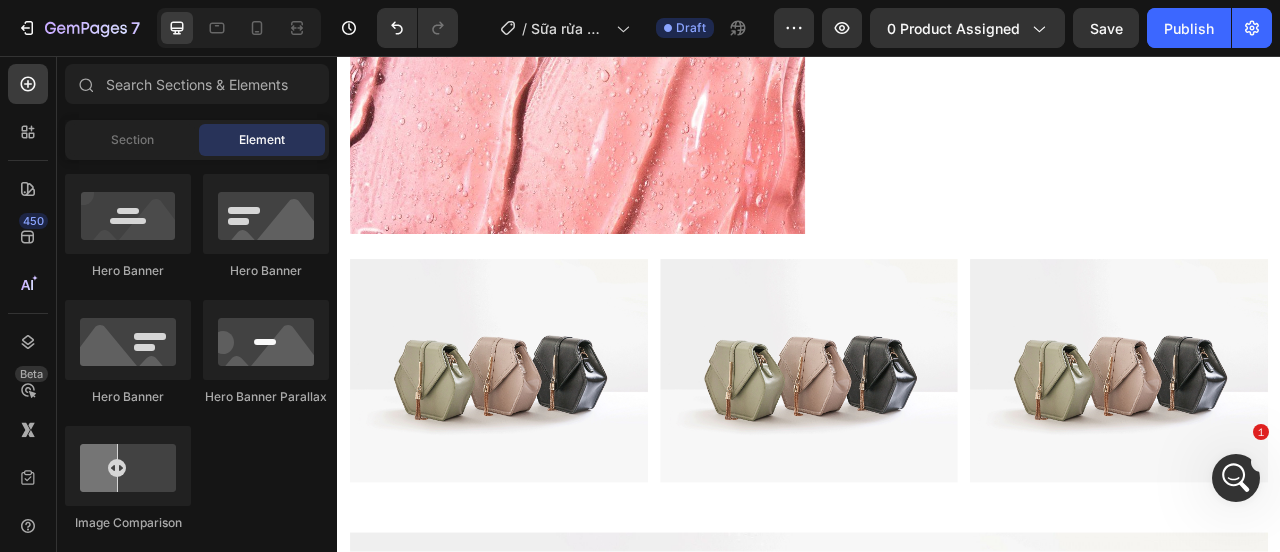 scroll, scrollTop: 300, scrollLeft: 0, axis: vertical 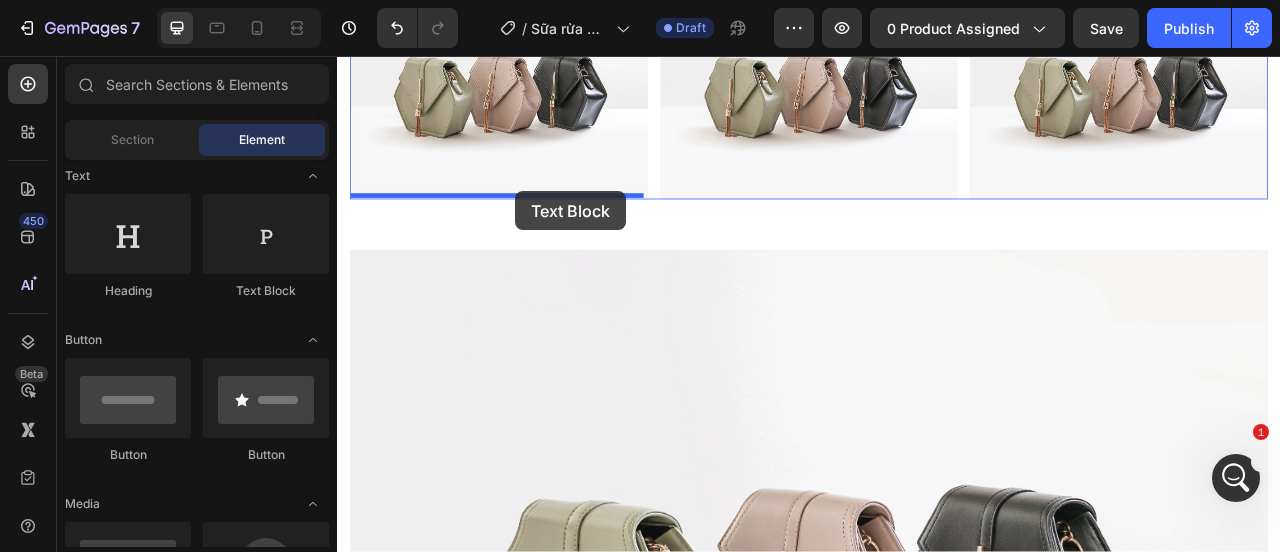 drag, startPoint x: 506, startPoint y: 484, endPoint x: 563, endPoint y: 228, distance: 262.26895 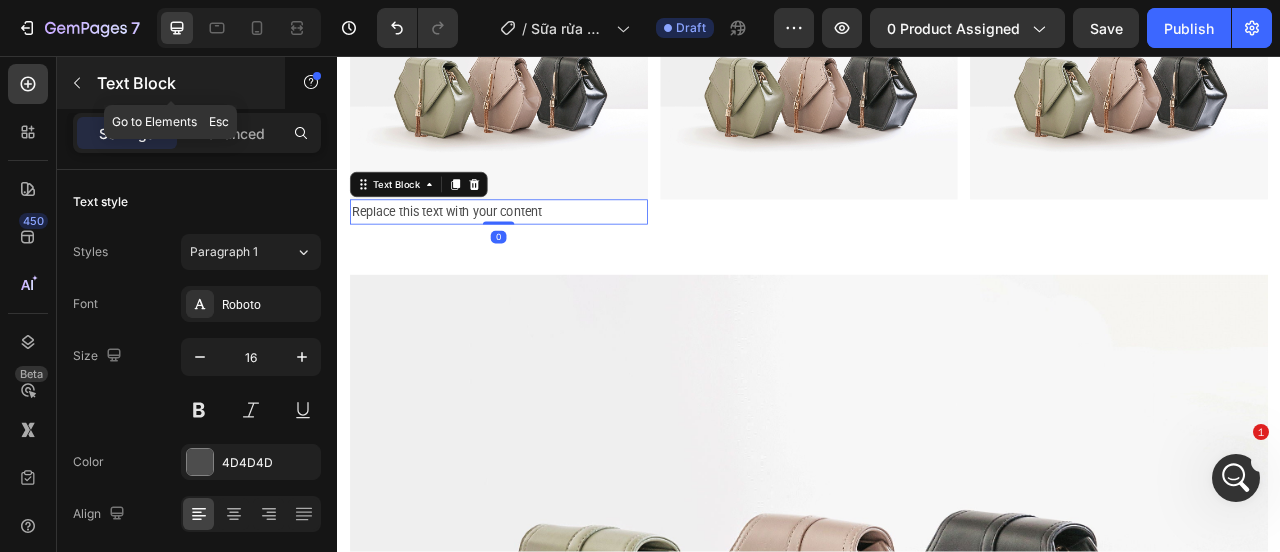 click 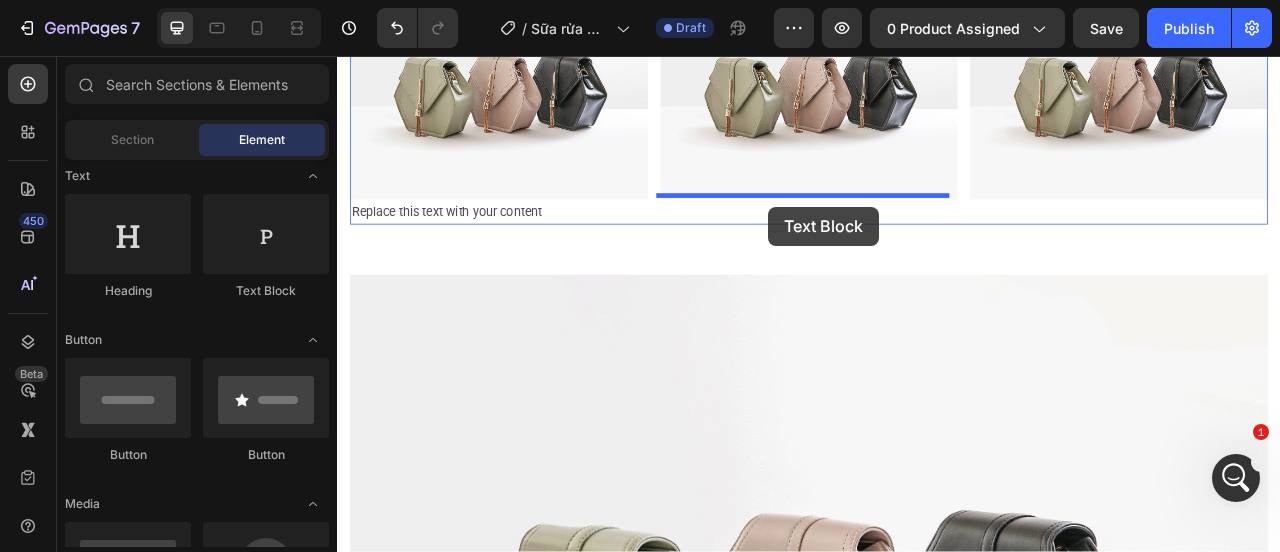 drag, startPoint x: 611, startPoint y: 299, endPoint x: 885, endPoint y: 242, distance: 279.86603 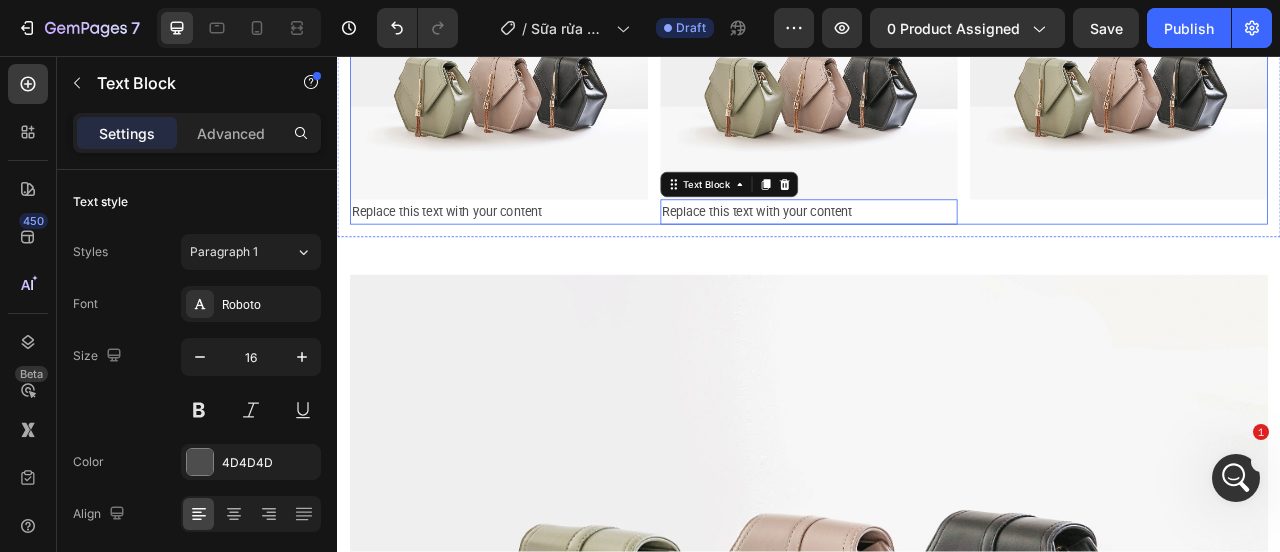 click on "Image" at bounding box center (1331, 113) 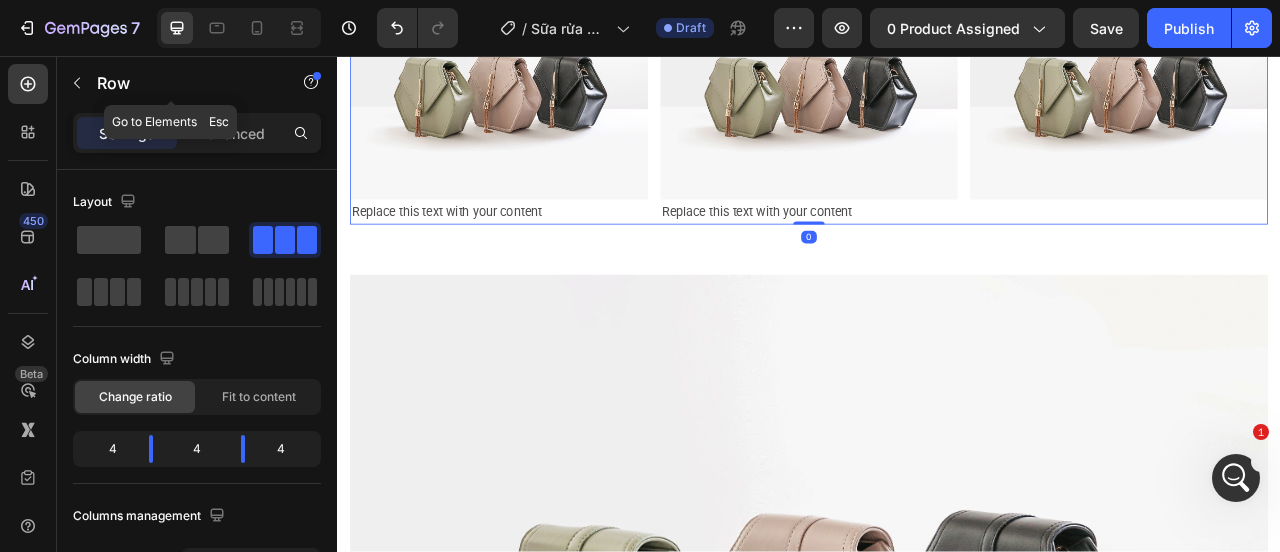 drag, startPoint x: 77, startPoint y: 70, endPoint x: 102, endPoint y: 77, distance: 25.96151 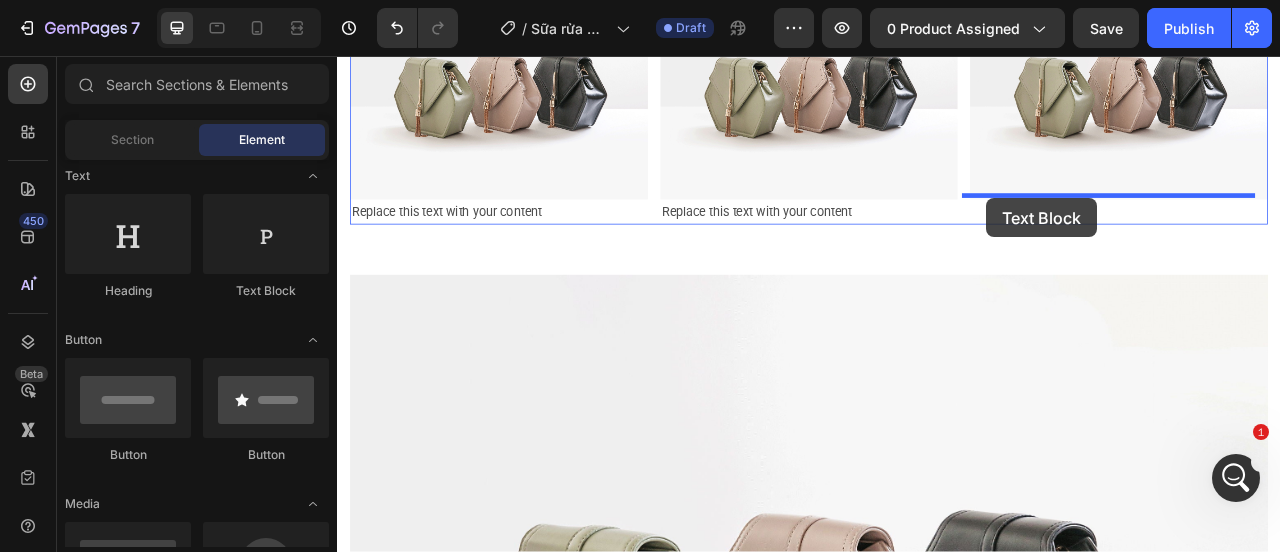 drag, startPoint x: 1112, startPoint y: 258, endPoint x: 1163, endPoint y: 237, distance: 55.154327 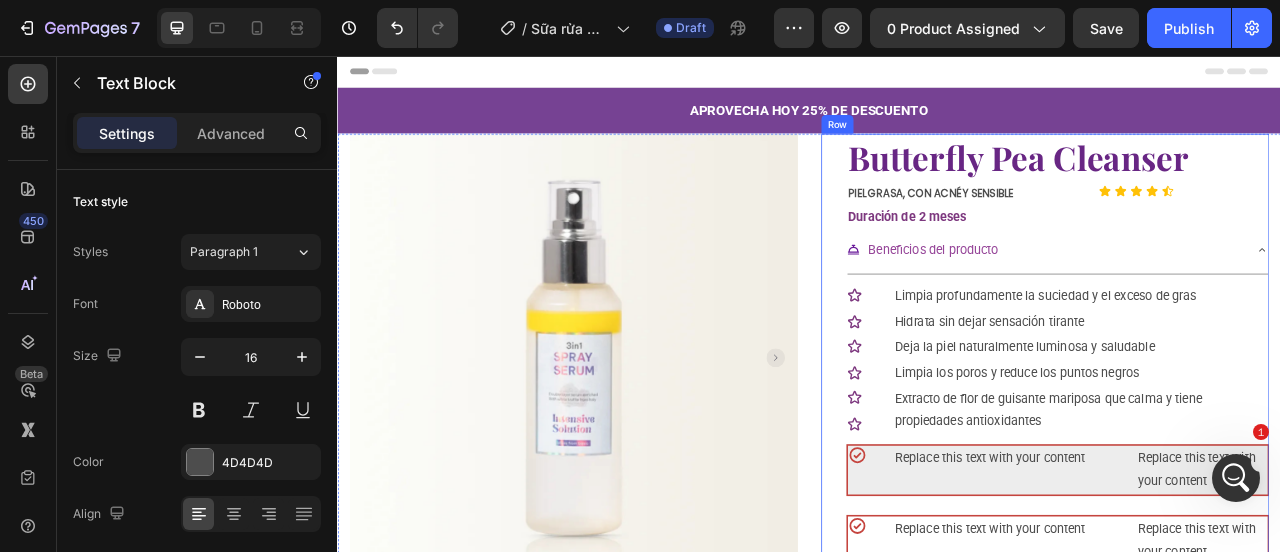 scroll, scrollTop: 200, scrollLeft: 0, axis: vertical 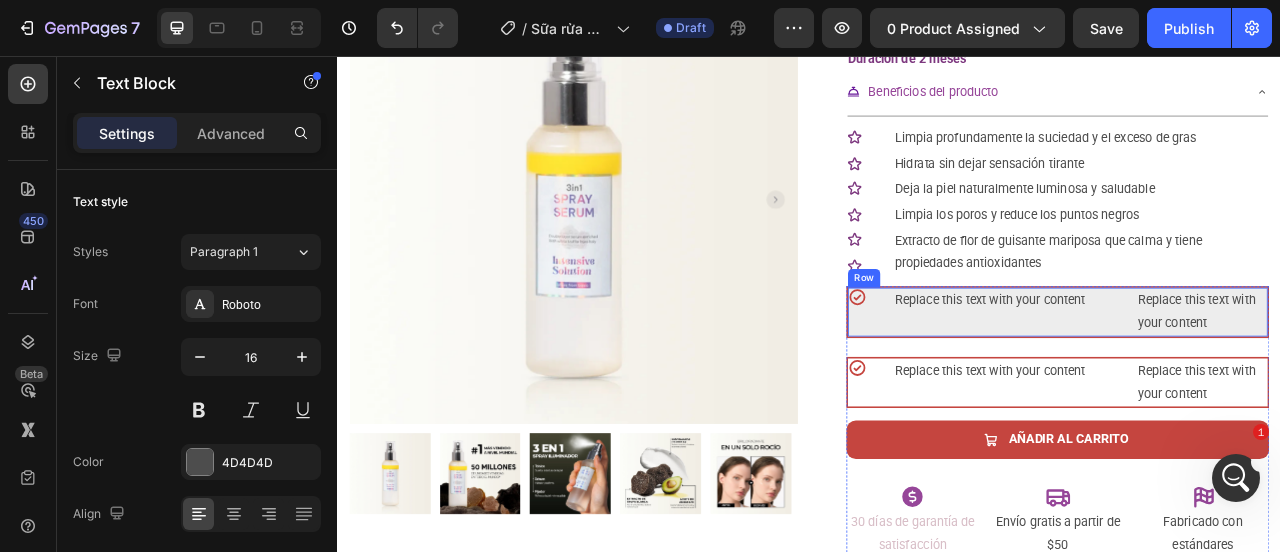click on "Icon" at bounding box center (1007, 383) 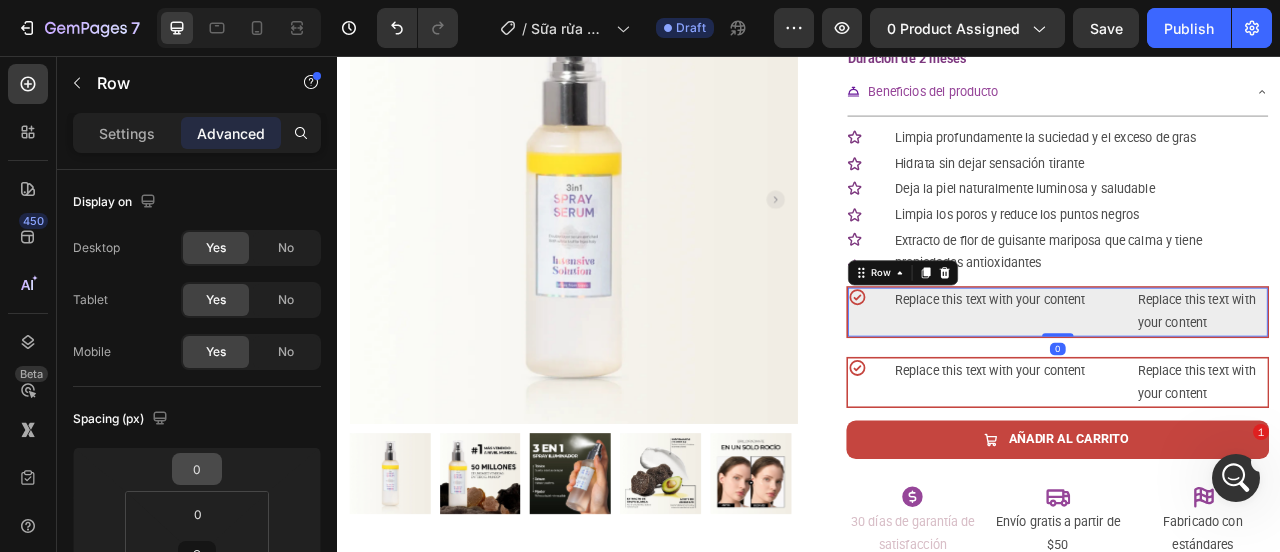 scroll, scrollTop: 450, scrollLeft: 0, axis: vertical 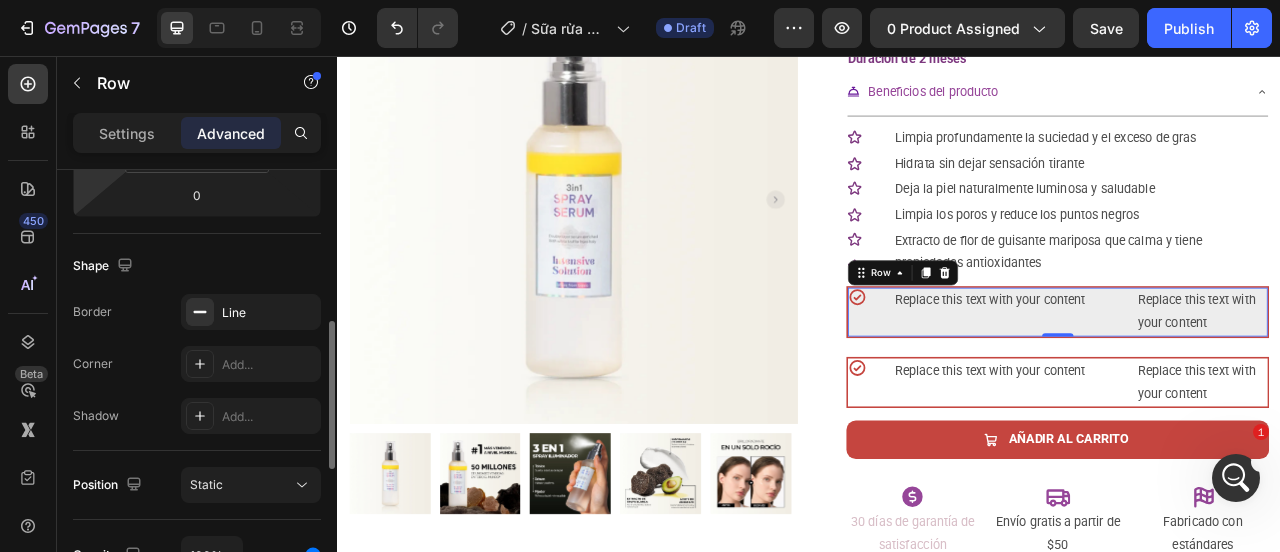 click on "7  Version history  /  Sữa rửa mặt butterfly Draft Preview 0 product assigned  Save   Publish  450 Beta Sections(18) Elements(84) Section Element Hero Section Product Detail Brands Trusted Badges Guarantee Product Breakdown How to use Testimonials Compare Bundle FAQs Social Proof Brand Story Product List Collection Blog List Contact Sticky Add to Cart Custom Footer Browse Library 450 Layout
Row
Row
Row
Row Text
Heading
Text Block Button
Button
Button Media
Image
Image
Video" at bounding box center (640, 0) 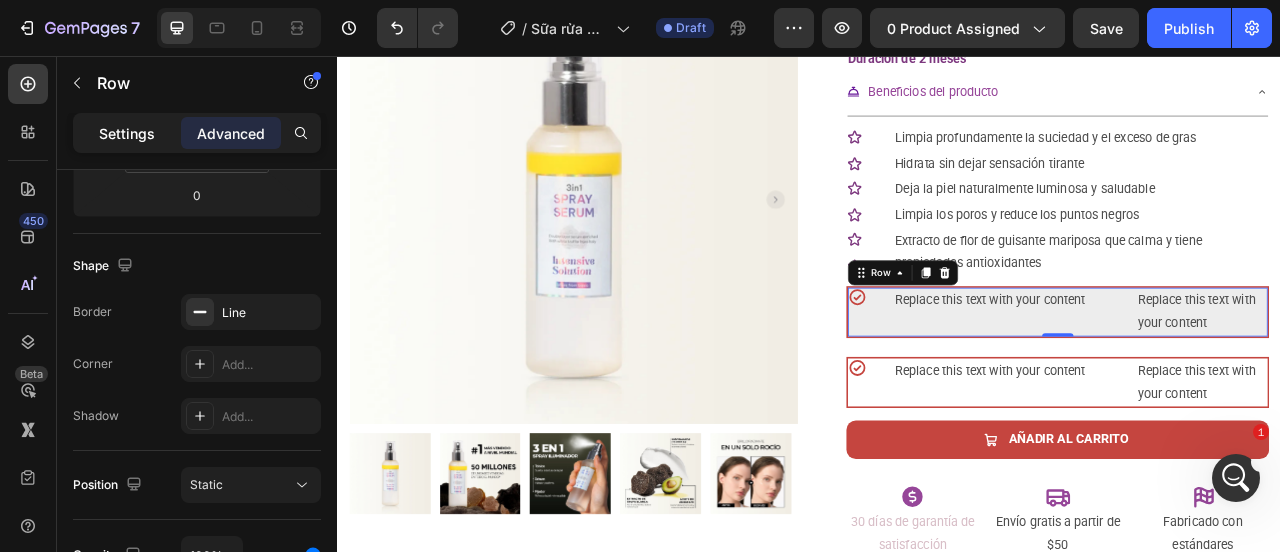 click on "Settings" 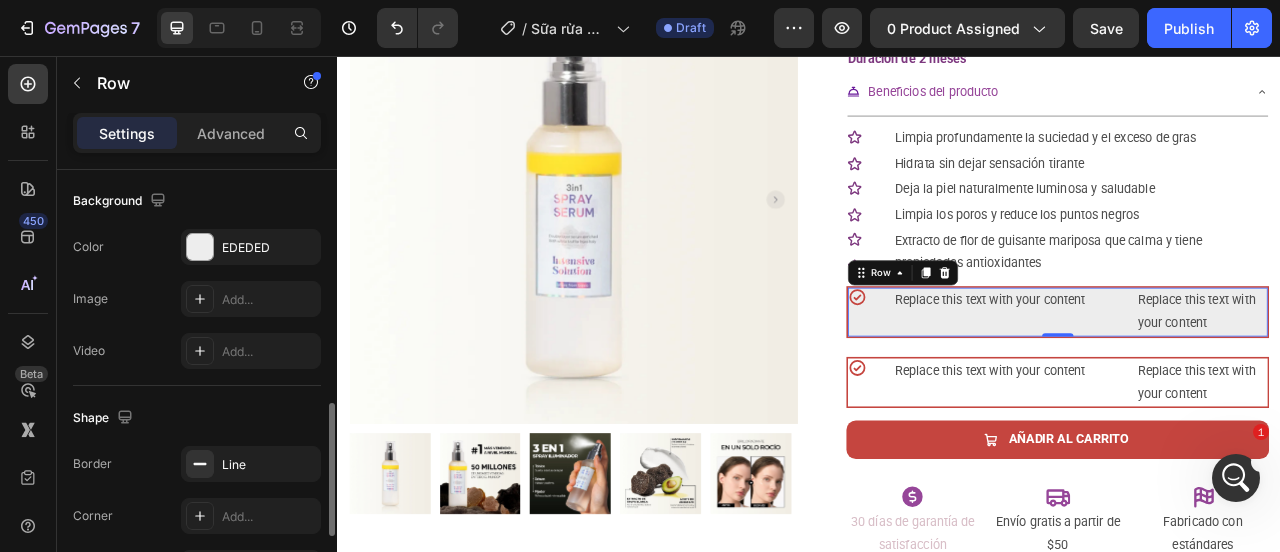 scroll, scrollTop: 1005, scrollLeft: 0, axis: vertical 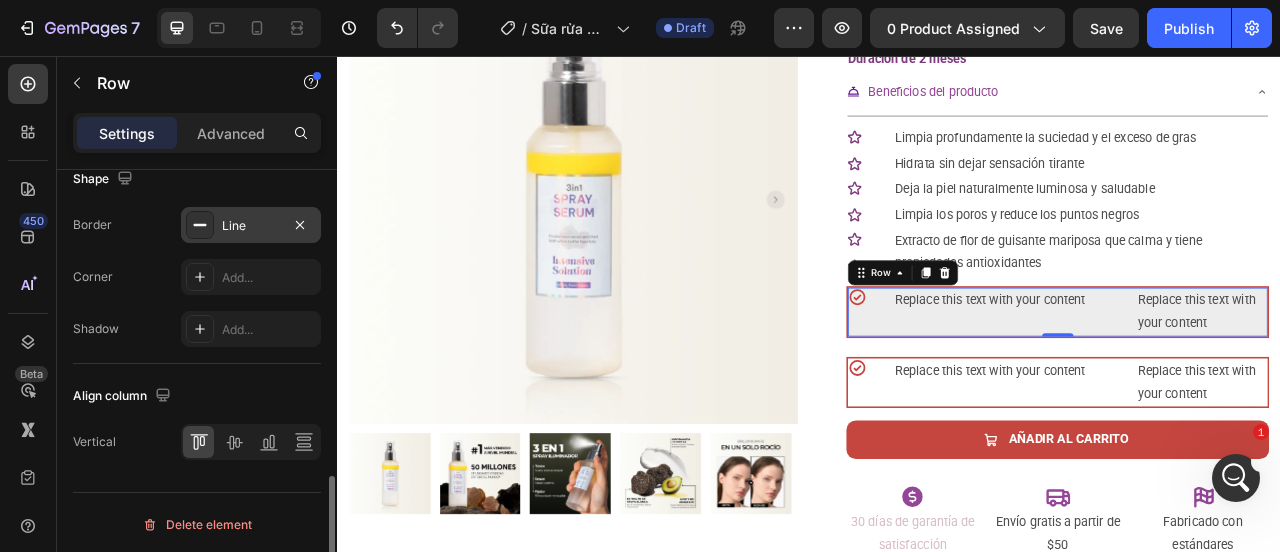 click on "Line" at bounding box center [251, 226] 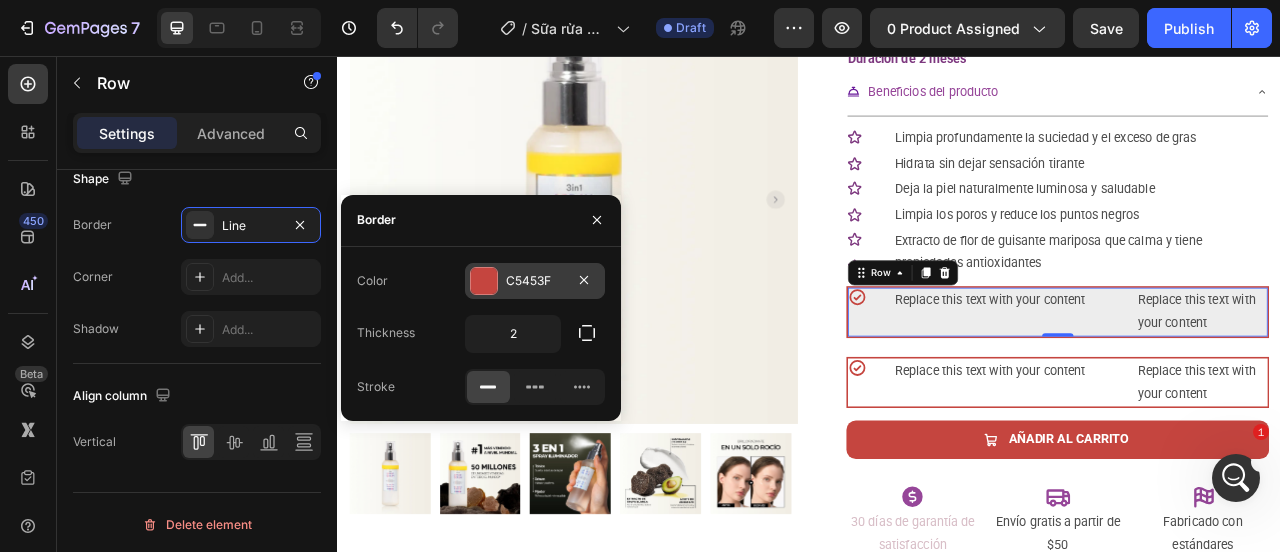 click on "C5453F" at bounding box center (535, 281) 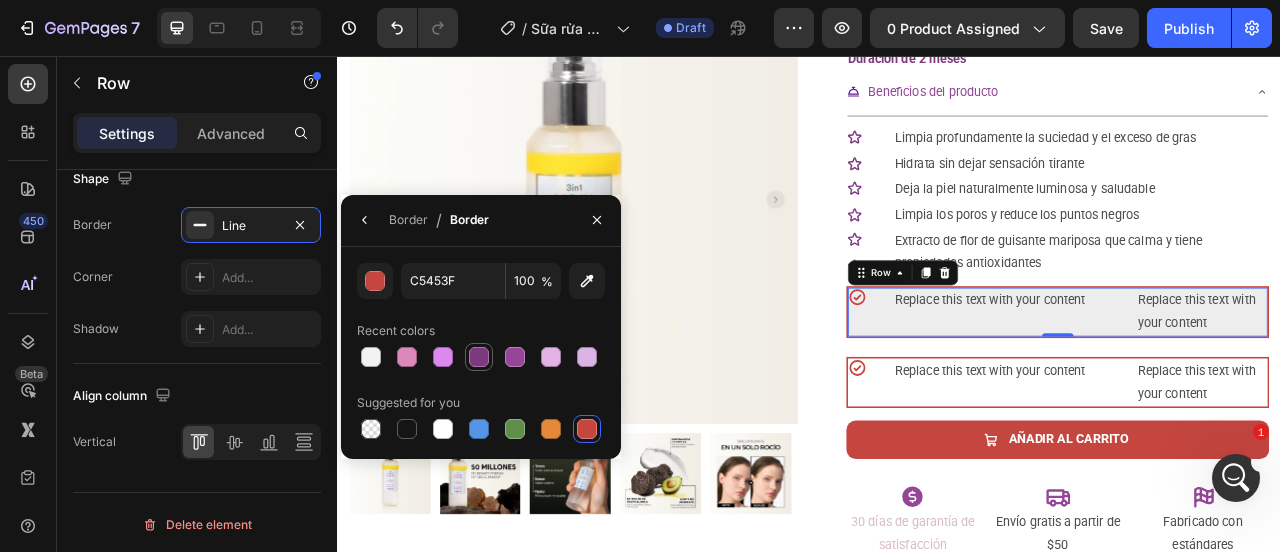 click at bounding box center [479, 357] 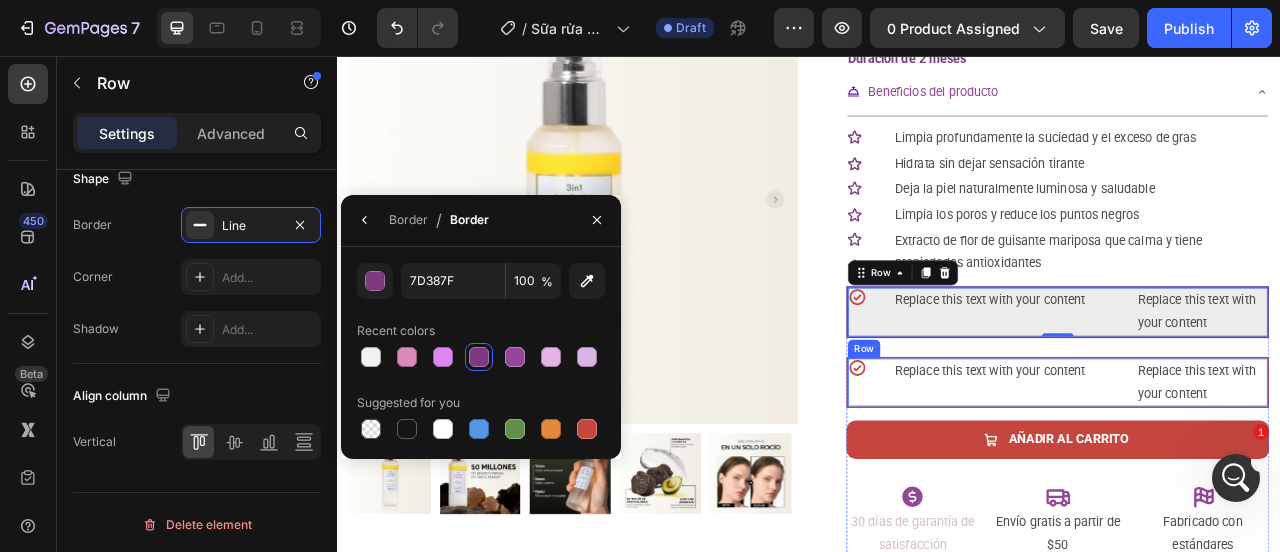 click on "Icon" at bounding box center [1007, 473] 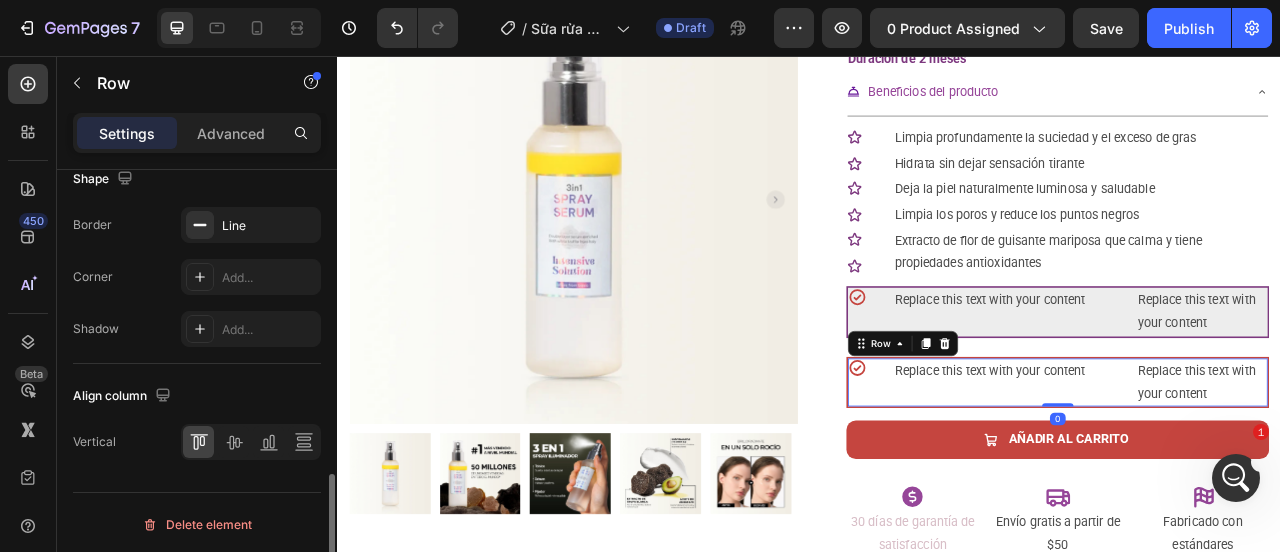 scroll, scrollTop: 1004, scrollLeft: 0, axis: vertical 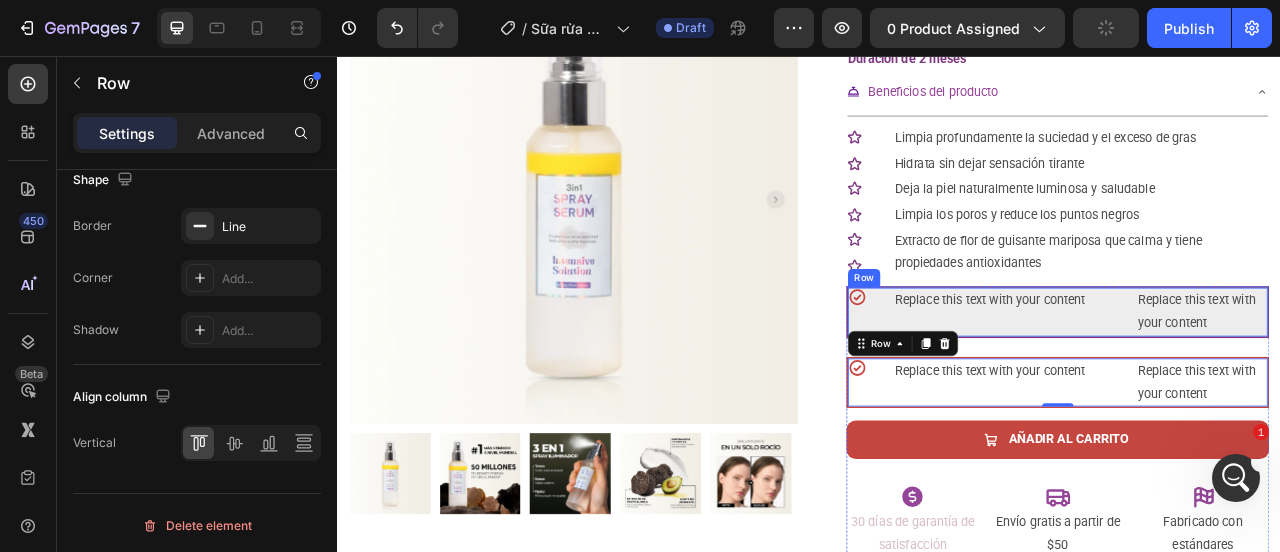 click on "Replace this text with your content Text Block" at bounding box center [1190, 383] 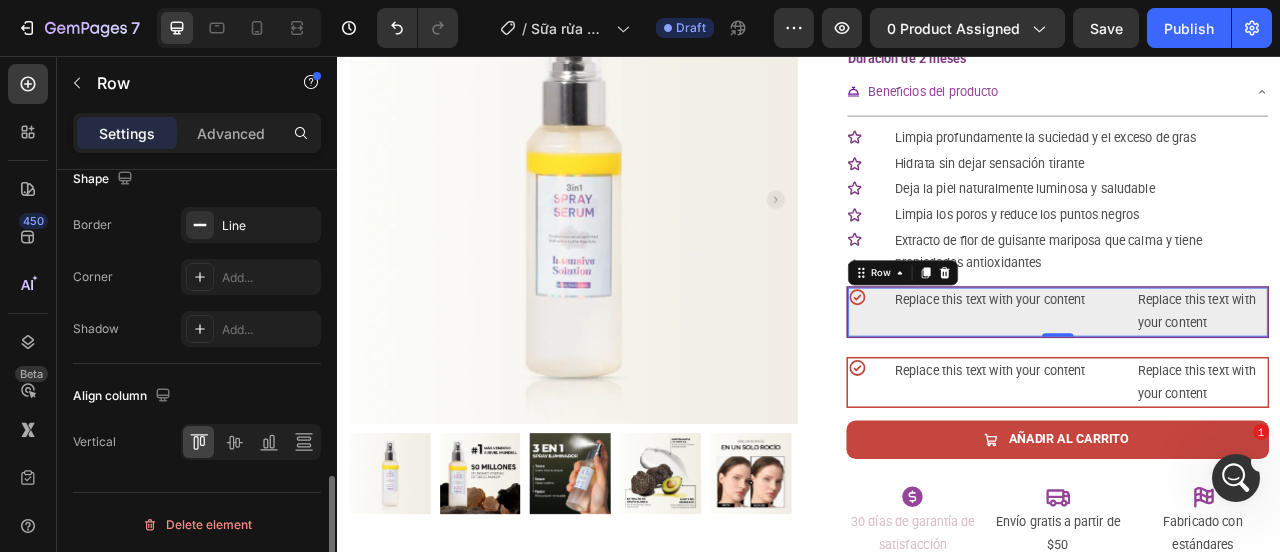 scroll, scrollTop: 705, scrollLeft: 0, axis: vertical 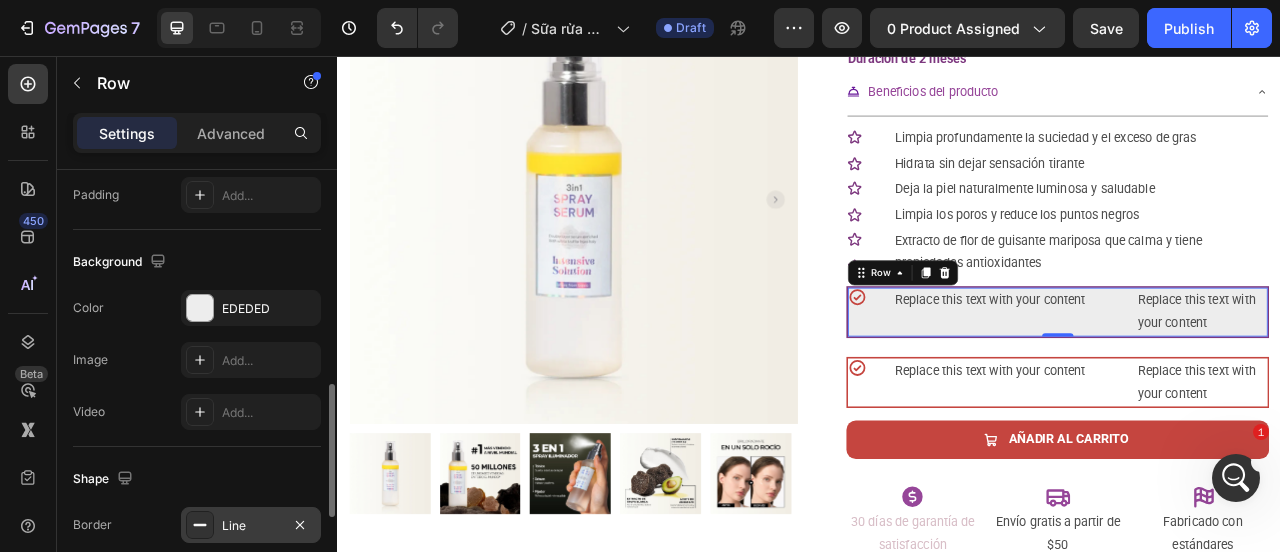 click on "Line" at bounding box center (251, 526) 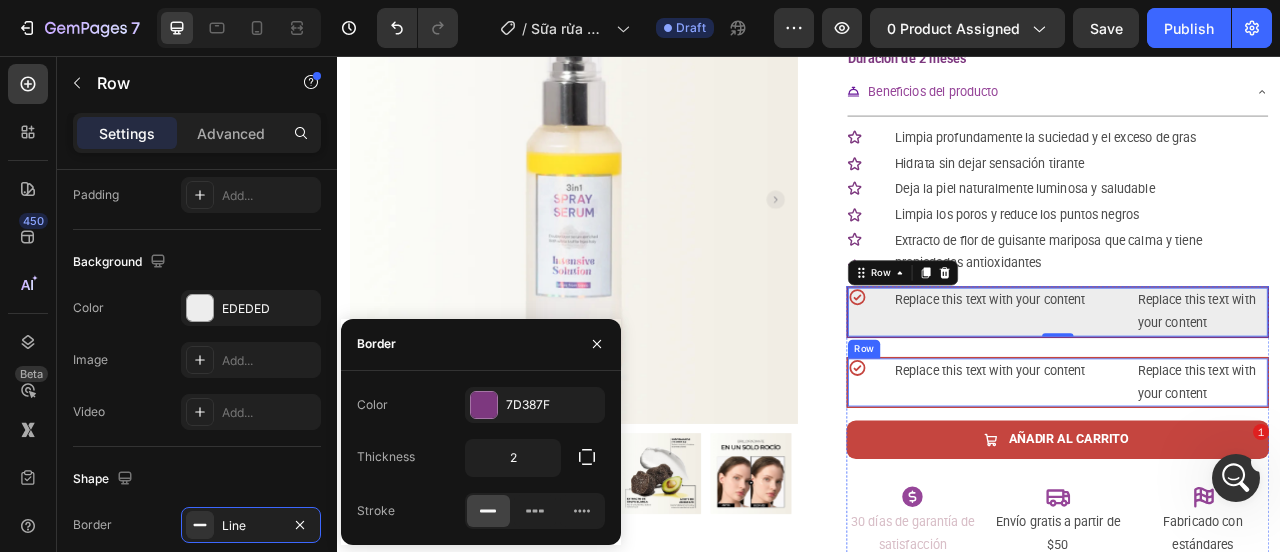 click on "Replace this text with your content Text Block" at bounding box center (1190, 473) 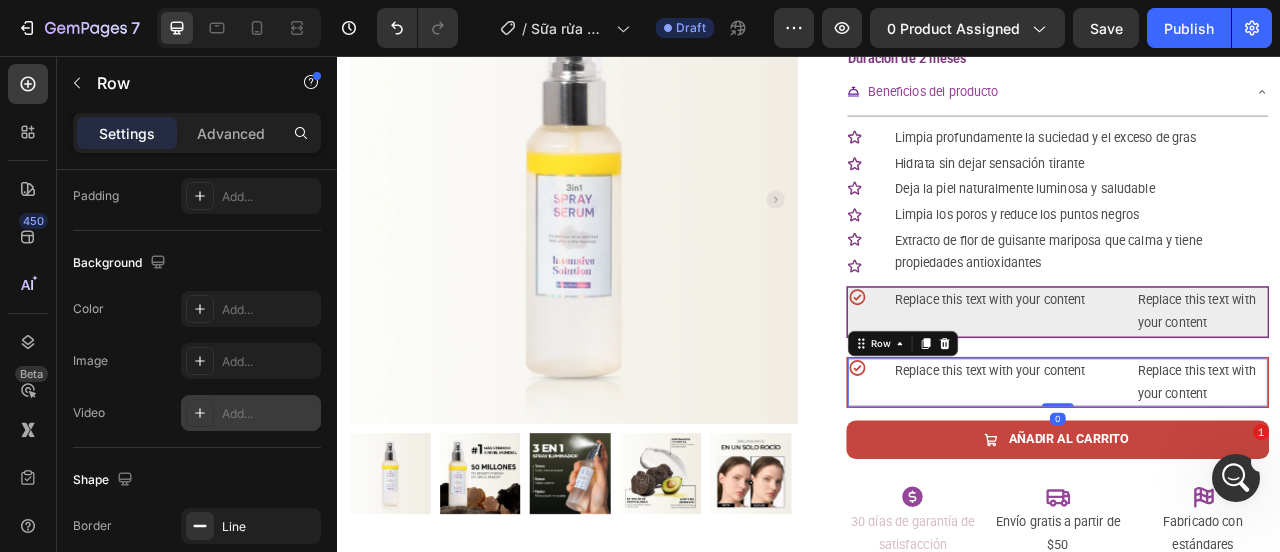 scroll, scrollTop: 854, scrollLeft: 0, axis: vertical 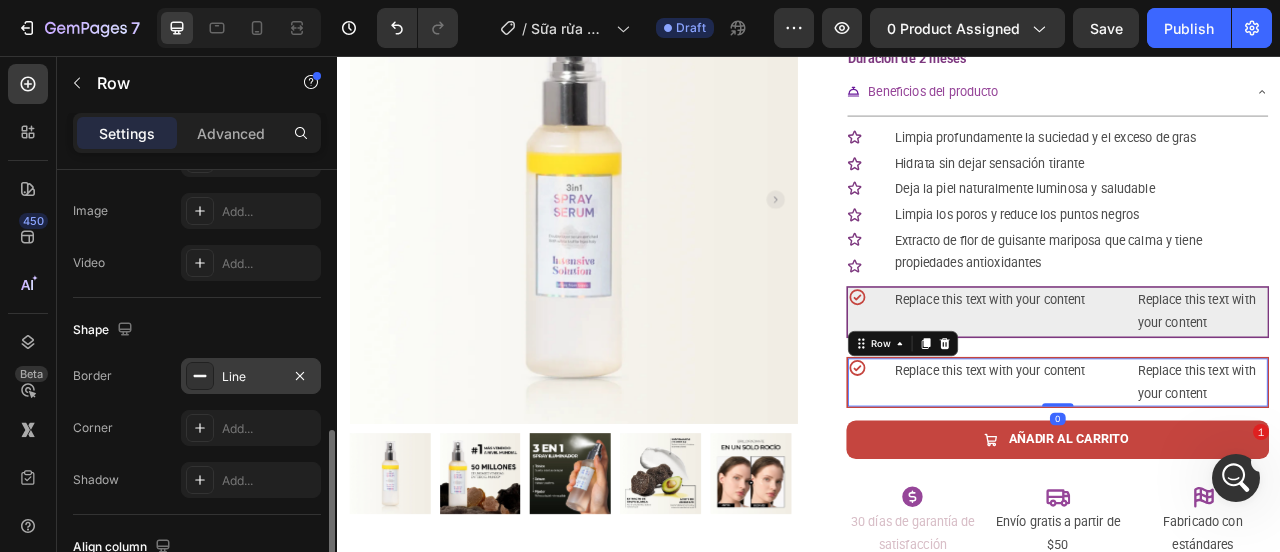 click on "Line" at bounding box center (251, 376) 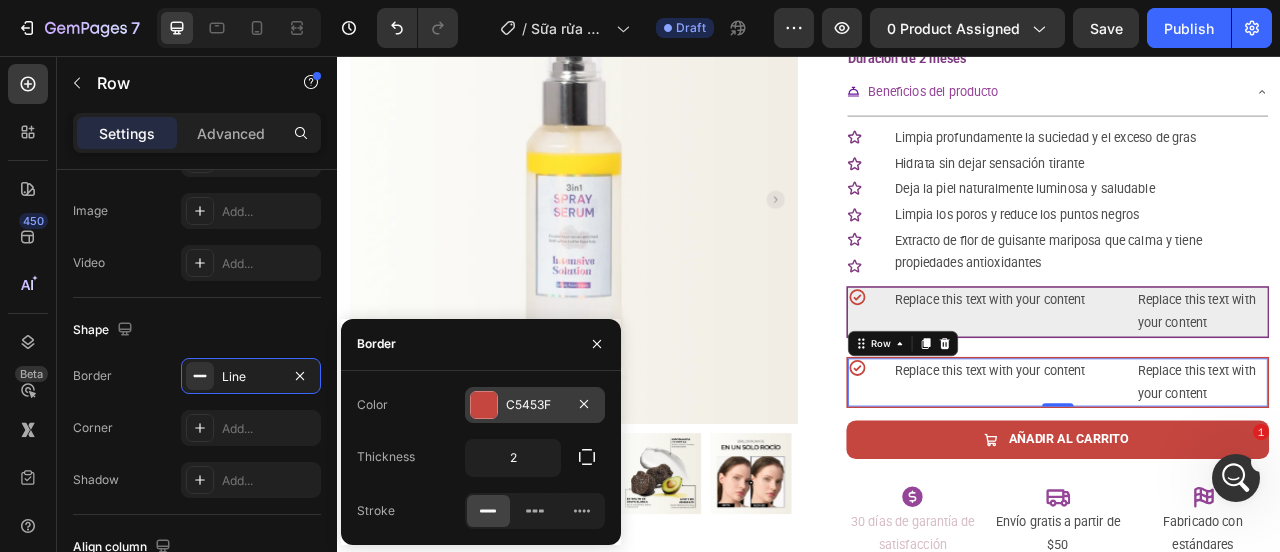 click at bounding box center [484, 405] 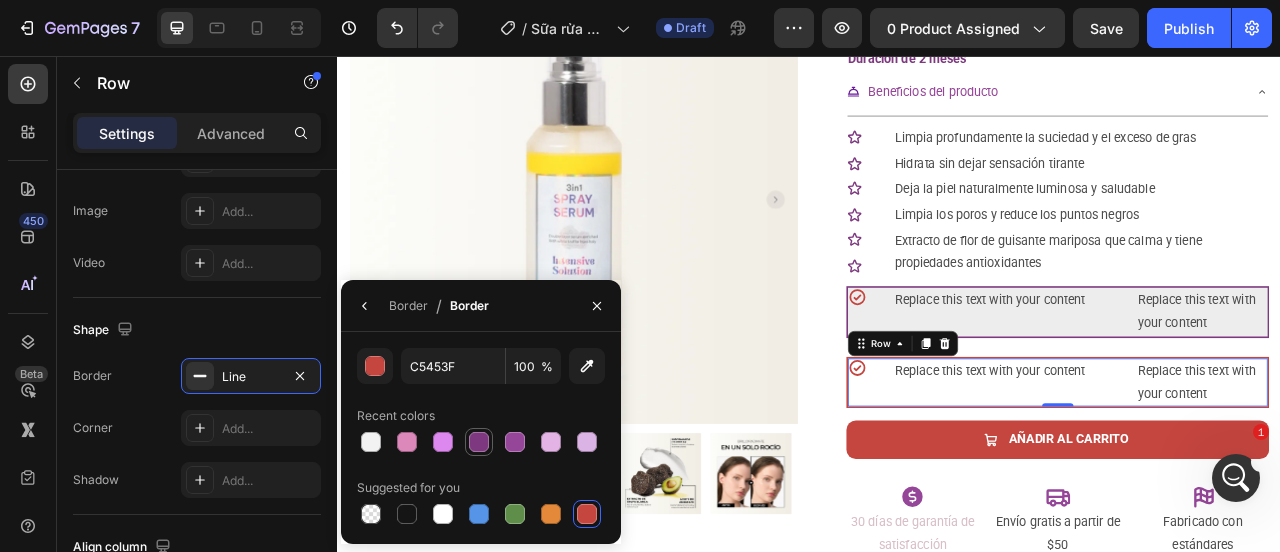click at bounding box center [479, 442] 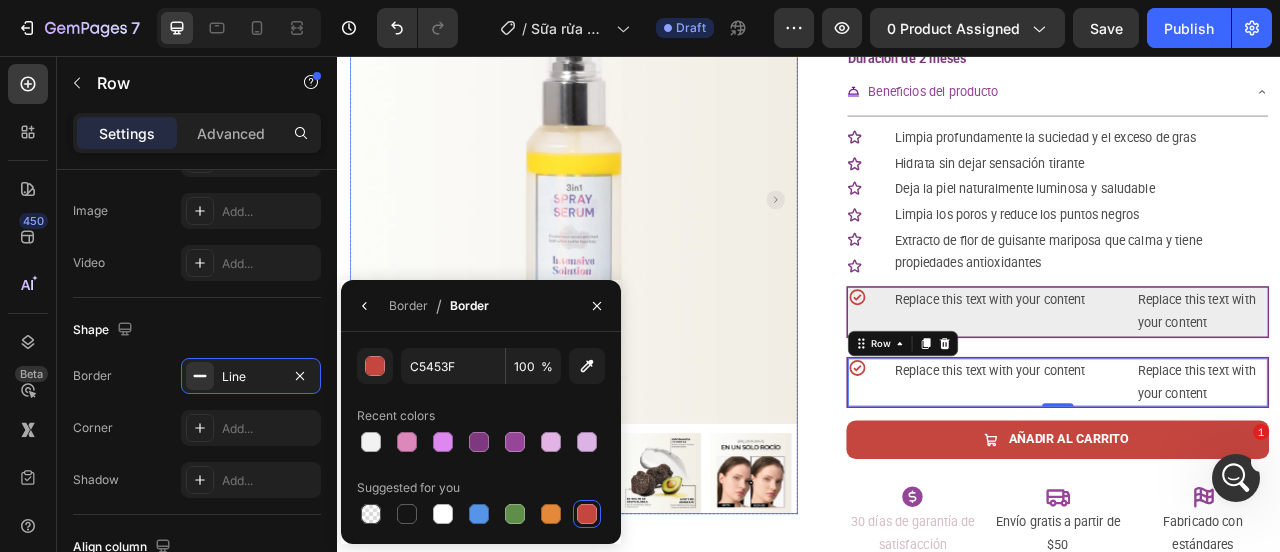 click at bounding box center (637, 240) 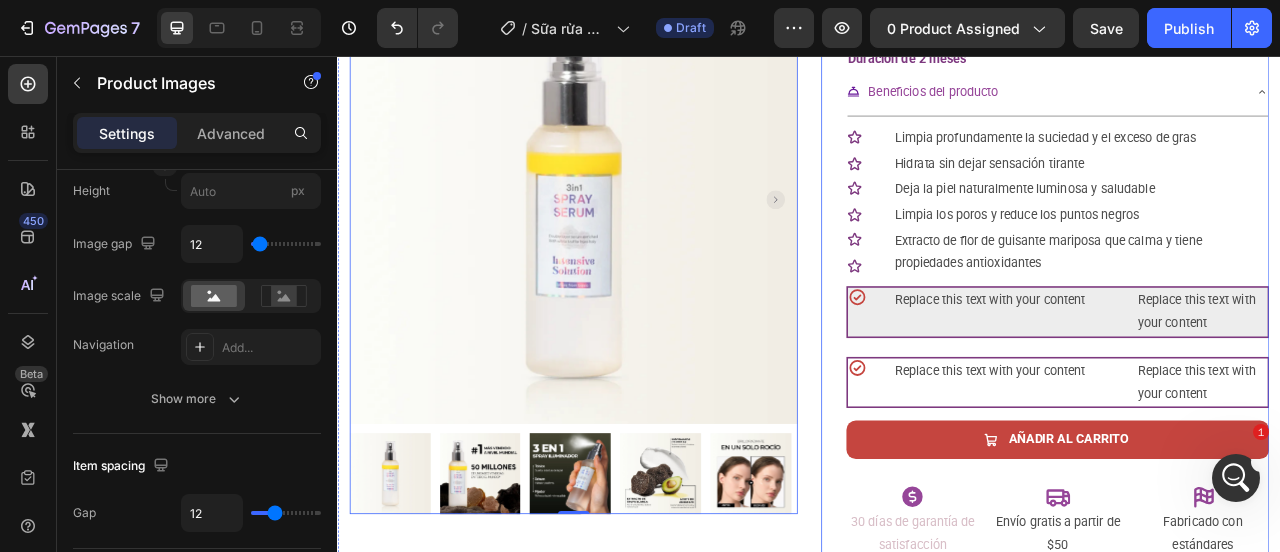 scroll, scrollTop: 0, scrollLeft: 0, axis: both 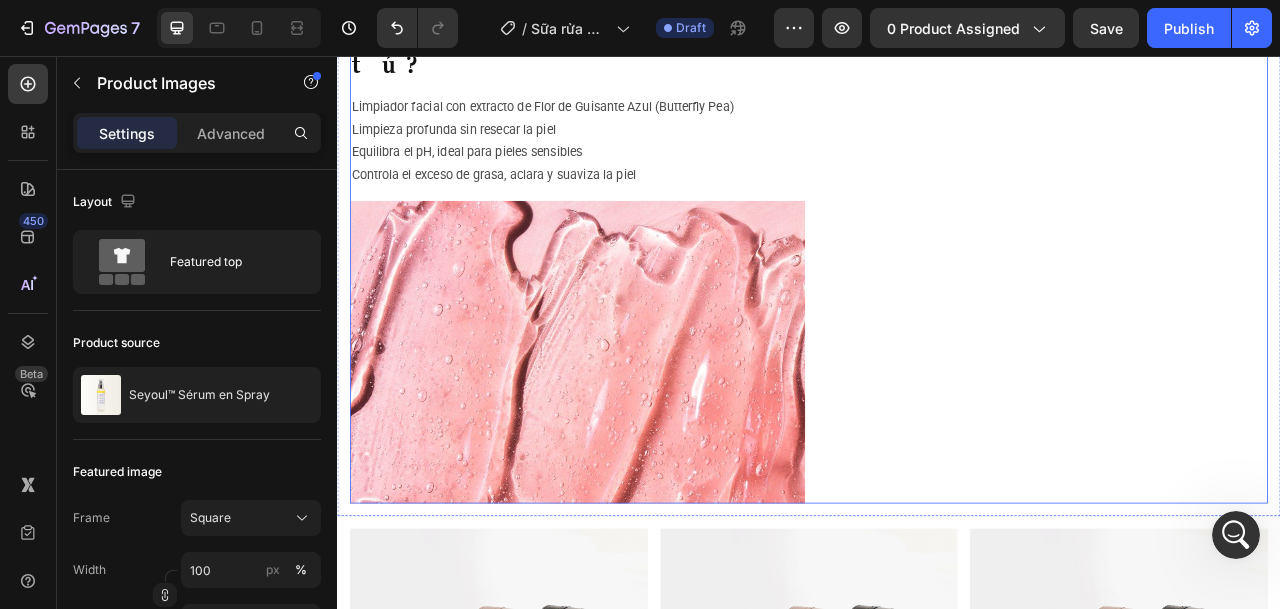 click on "Más de 60.000 clientes confían en nosotros – ¿Y tú? Heading Limpiador facial con extracto de Flor de Guisante Azul (Butterfly Pea) Limpieza profunda sin resecar la piel Equilibra el pH, ideal para pieles sensibles Controla el exceso de grasa, aclara y suaviza la piel Text Block Image" at bounding box center [642, 271] 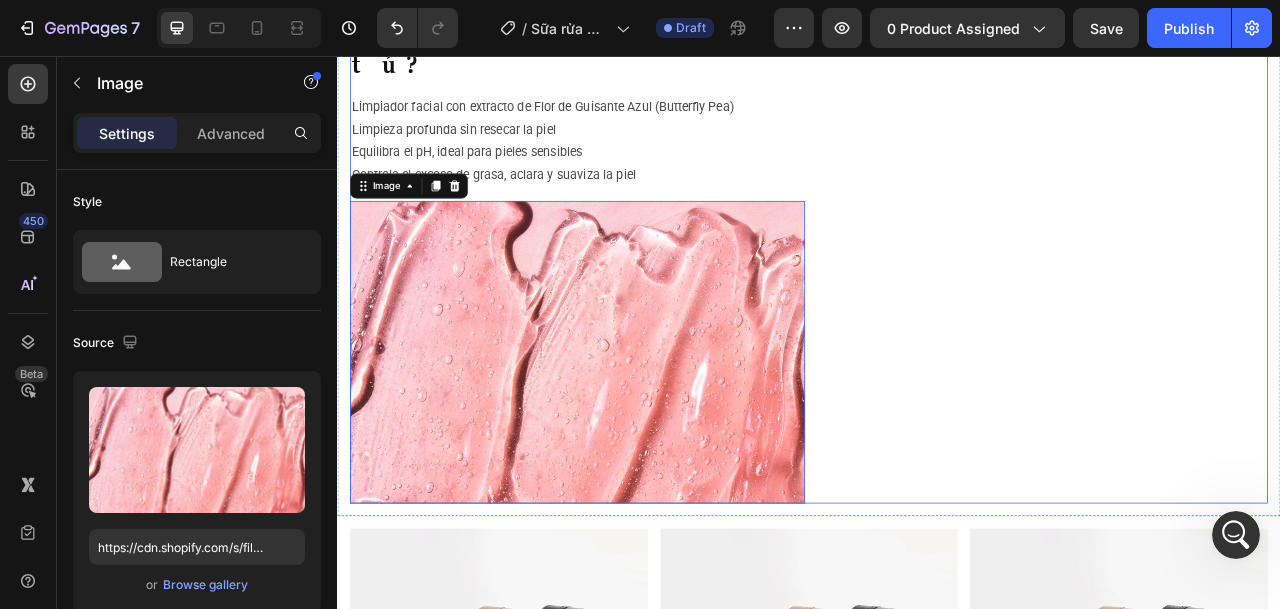 drag, startPoint x: 826, startPoint y: 513, endPoint x: 843, endPoint y: 556, distance: 46.238514 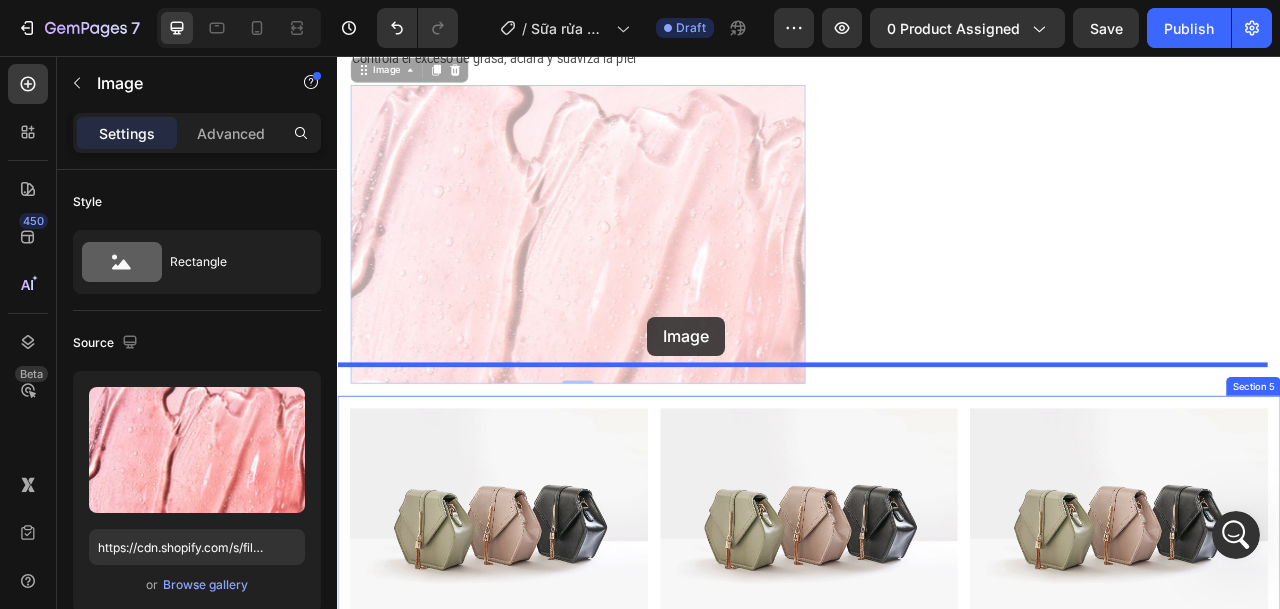 scroll, scrollTop: 1290, scrollLeft: 0, axis: vertical 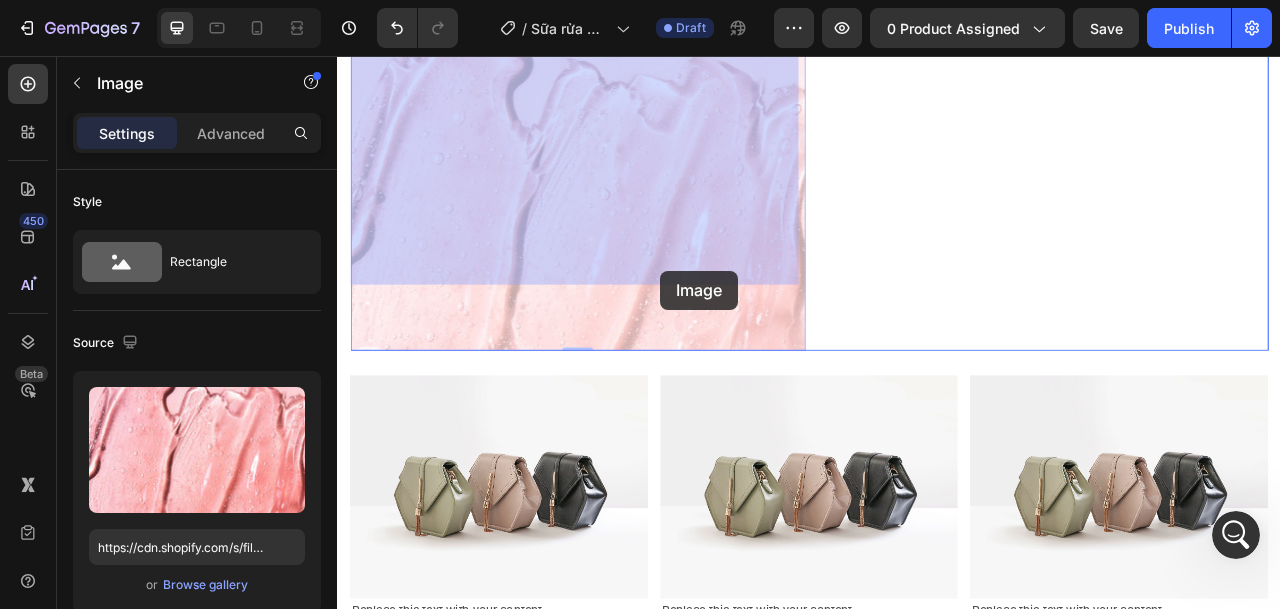 drag, startPoint x: 742, startPoint y: 318, endPoint x: 748, endPoint y: 329, distance: 12.529964 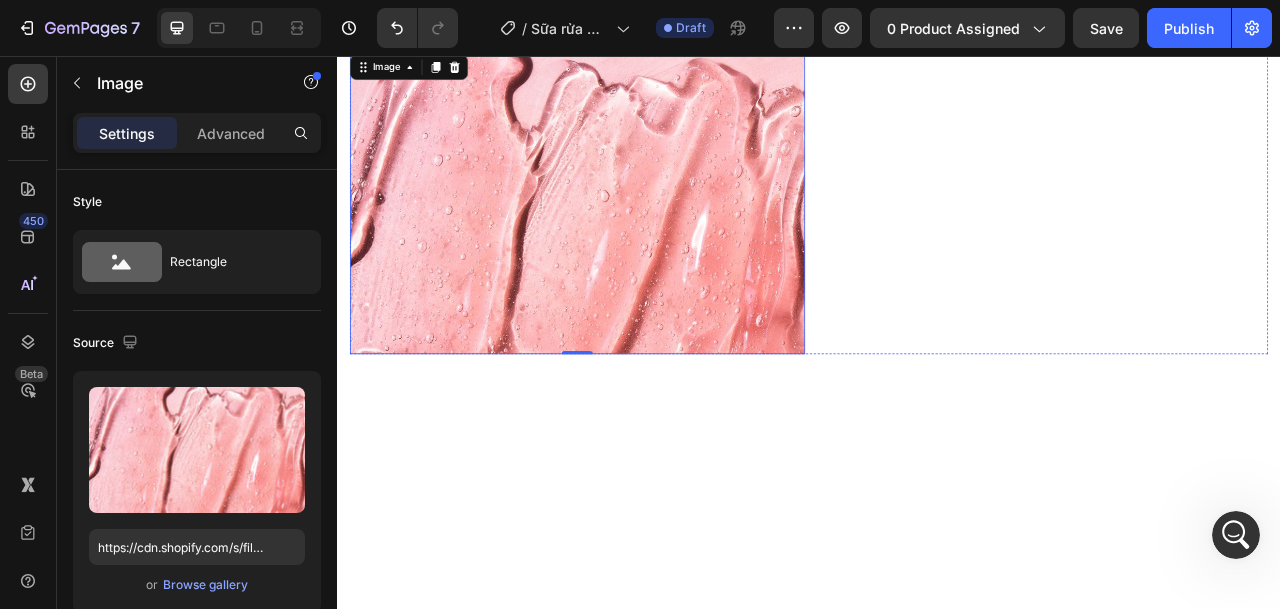 scroll, scrollTop: 890, scrollLeft: 0, axis: vertical 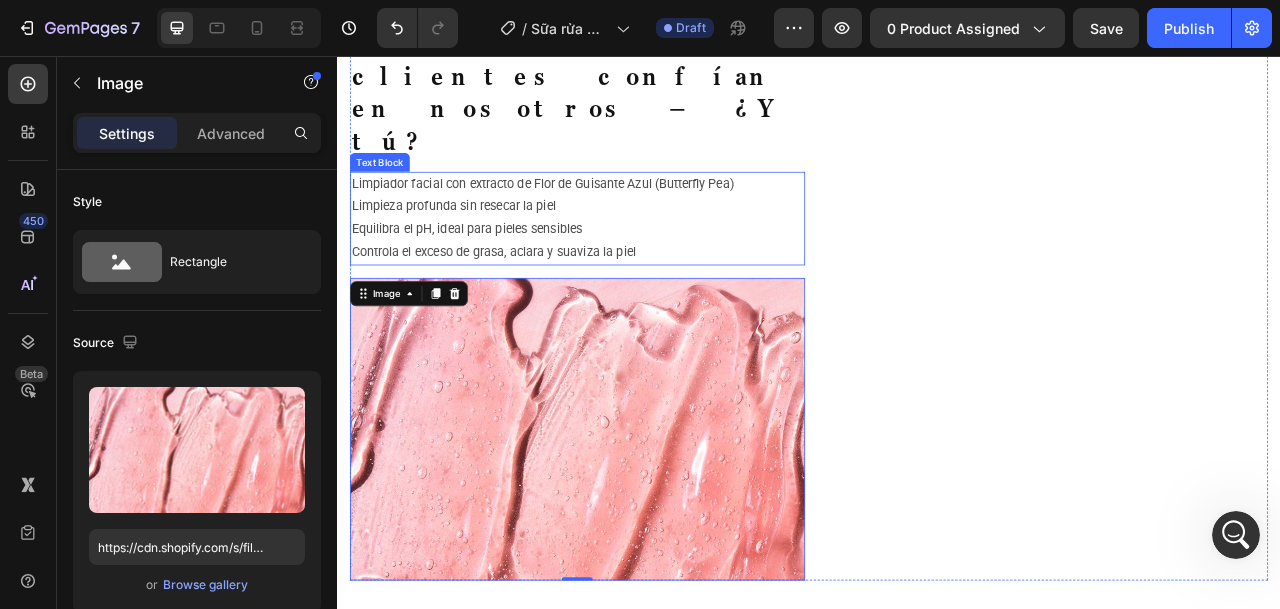 click on "Limpieza profunda sin resecar la piel" at bounding box center [642, 247] 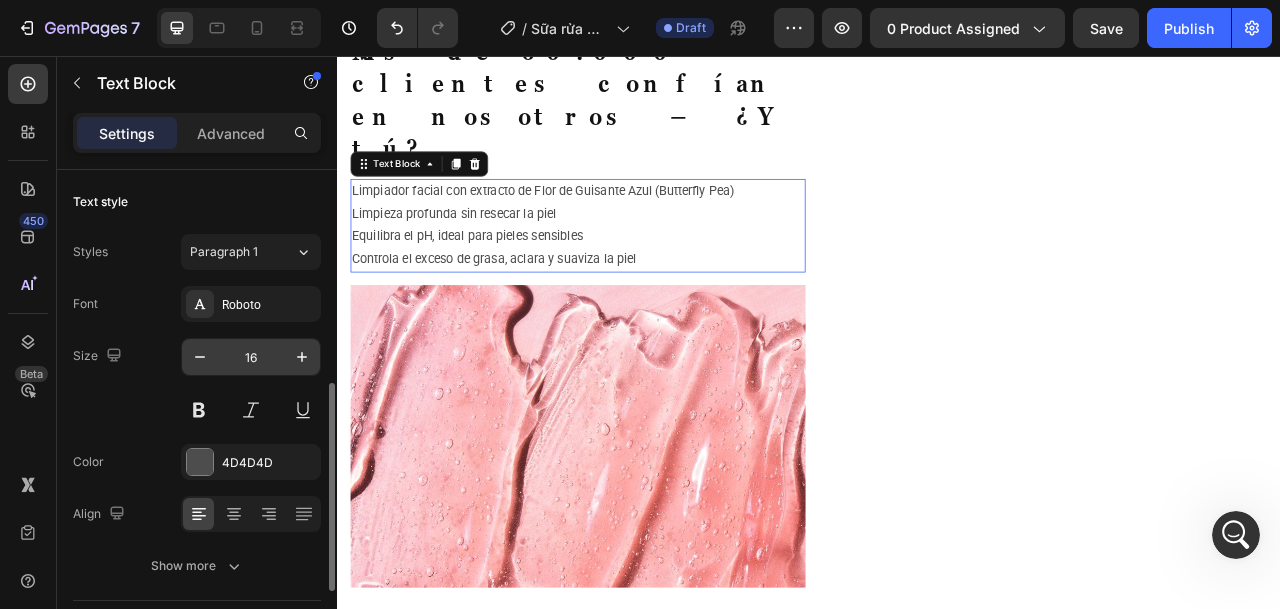 scroll, scrollTop: 690, scrollLeft: 0, axis: vertical 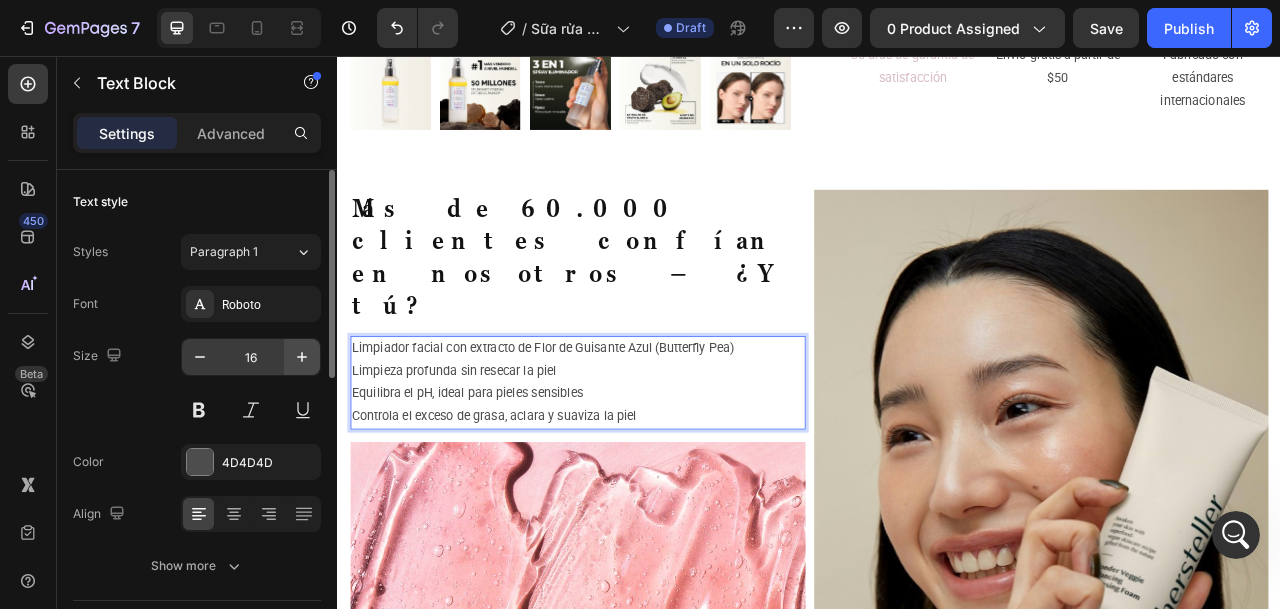 click 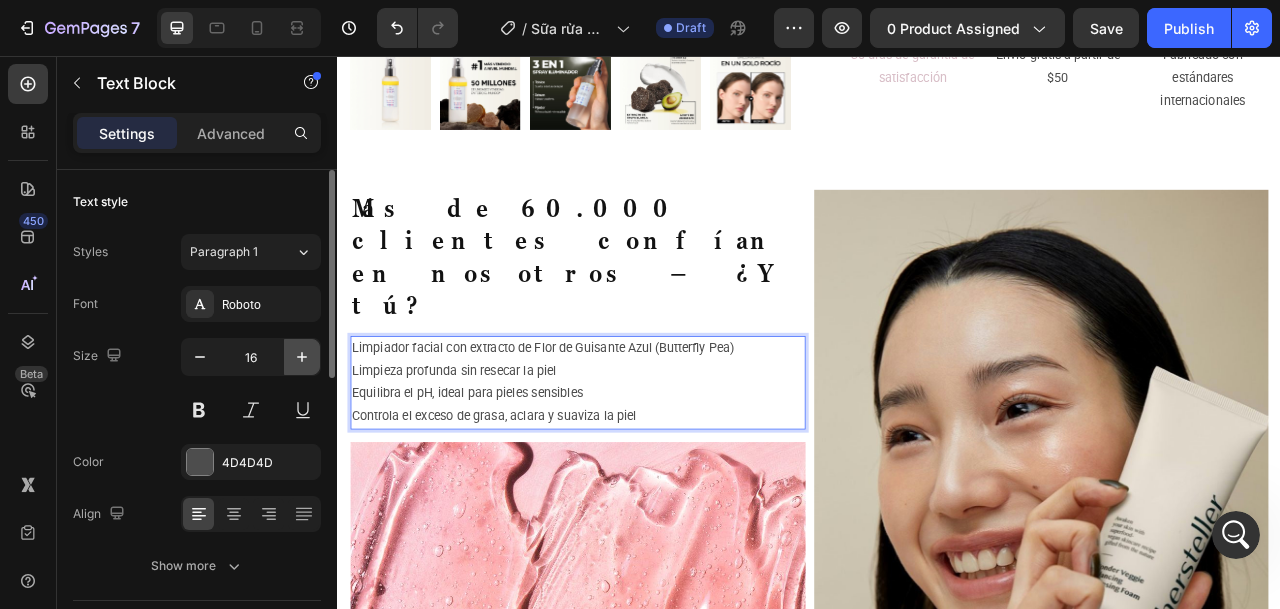 click 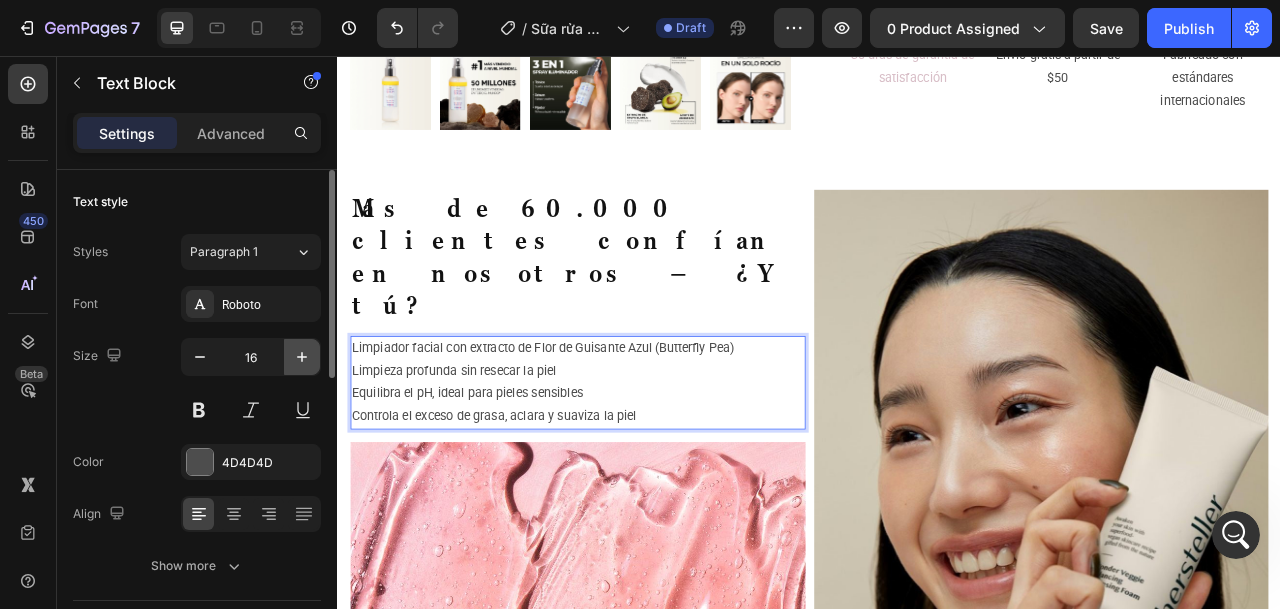 click 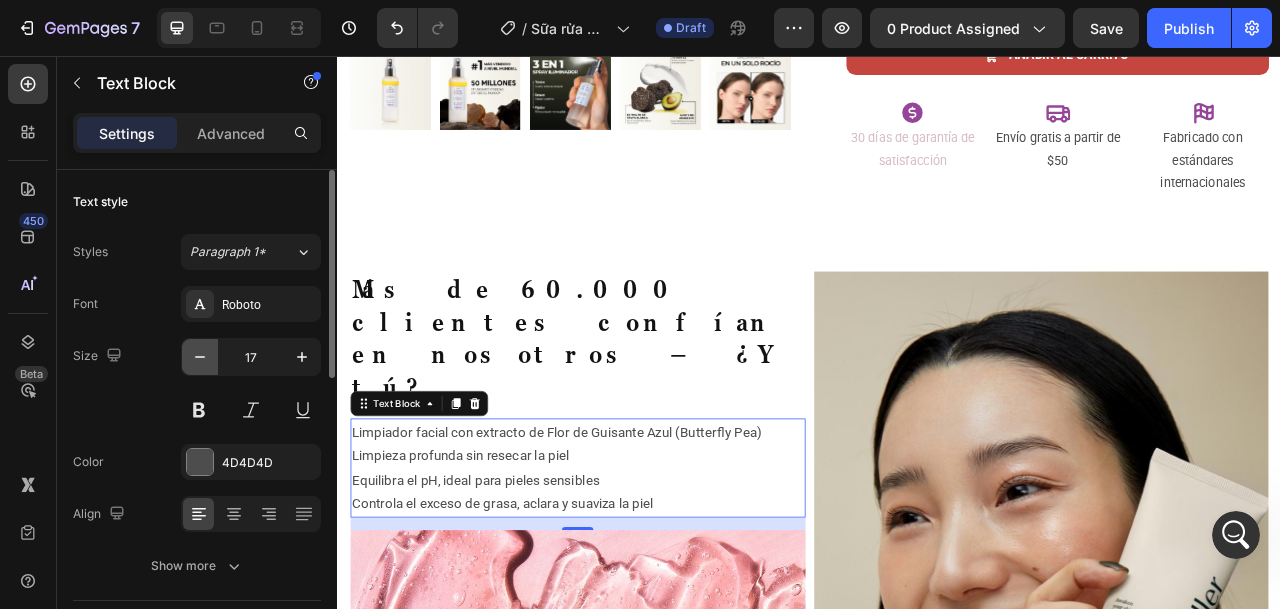 scroll, scrollTop: 0, scrollLeft: 0, axis: both 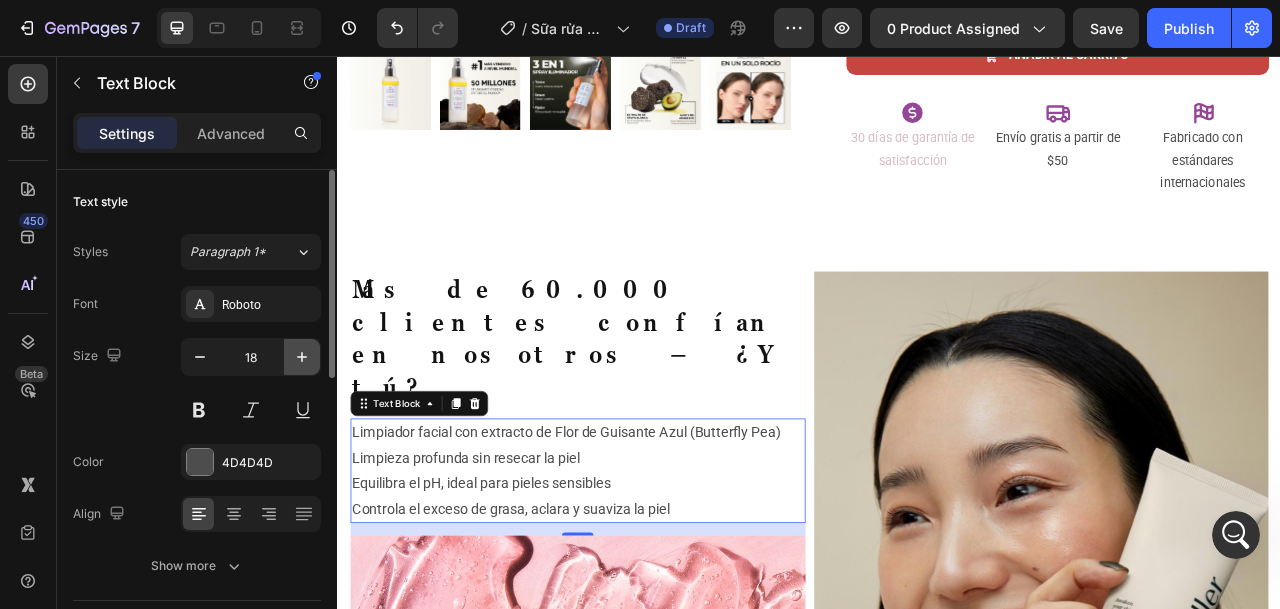 click 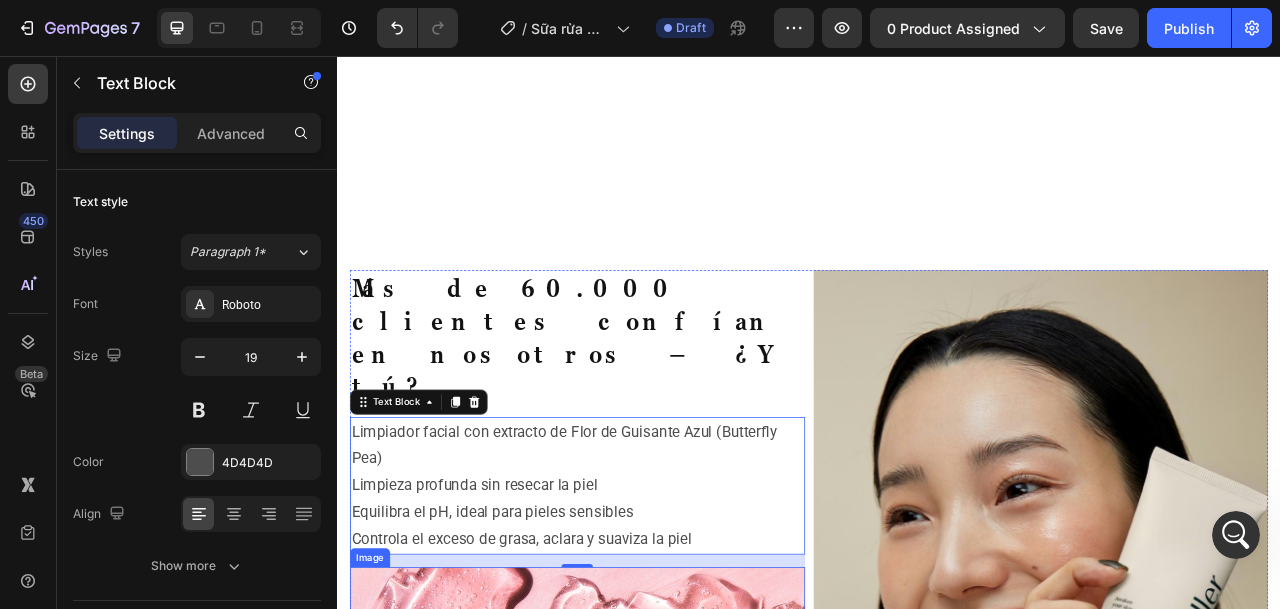 scroll, scrollTop: 1290, scrollLeft: 0, axis: vertical 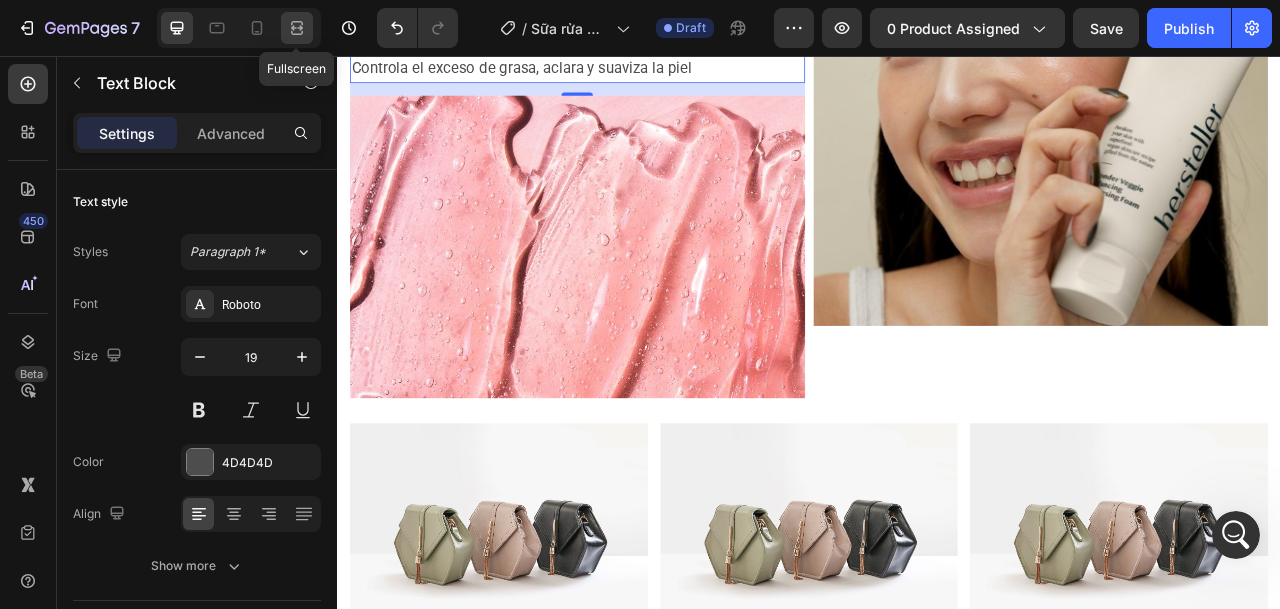 click 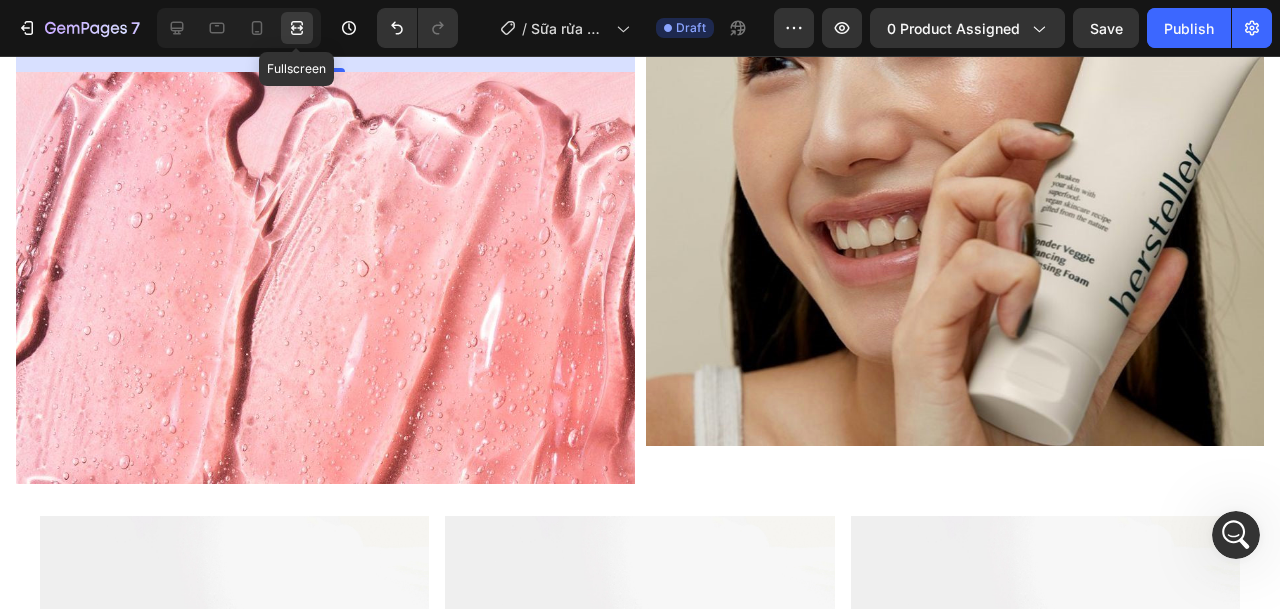 scroll, scrollTop: 1255, scrollLeft: 0, axis: vertical 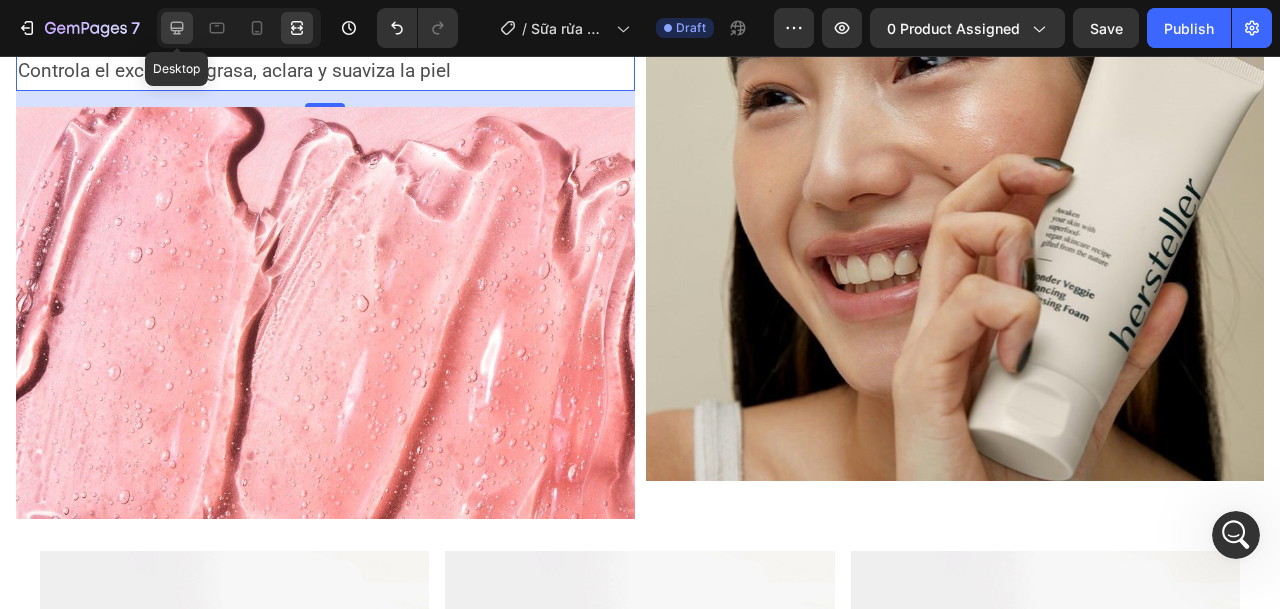 click 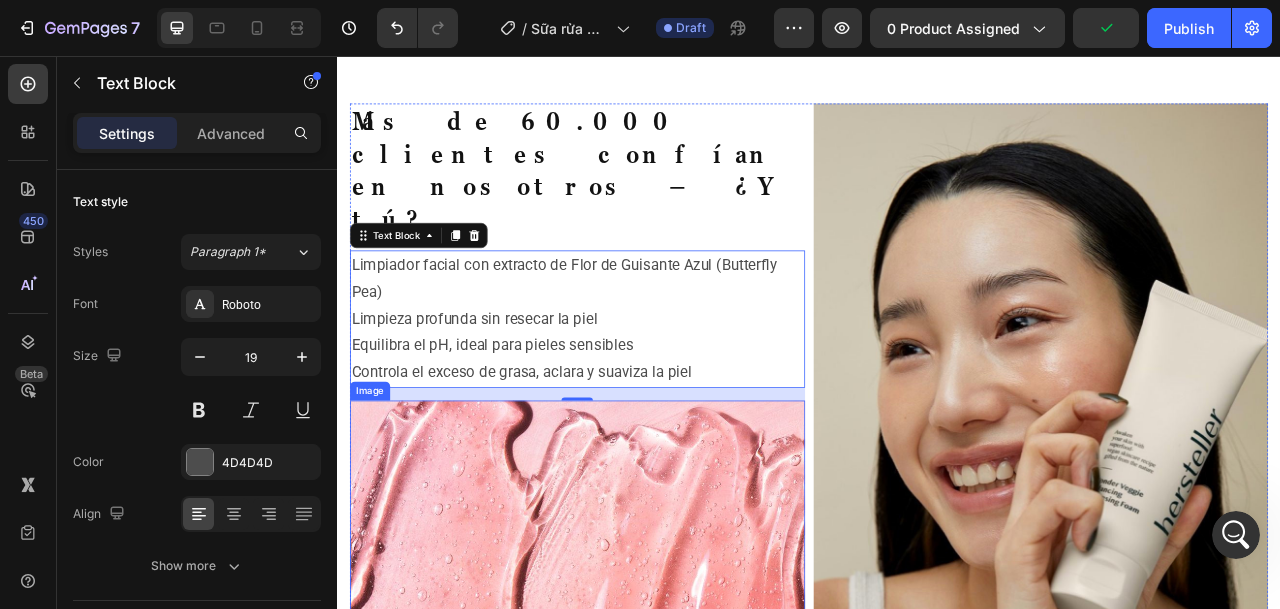 scroll, scrollTop: 990, scrollLeft: 0, axis: vertical 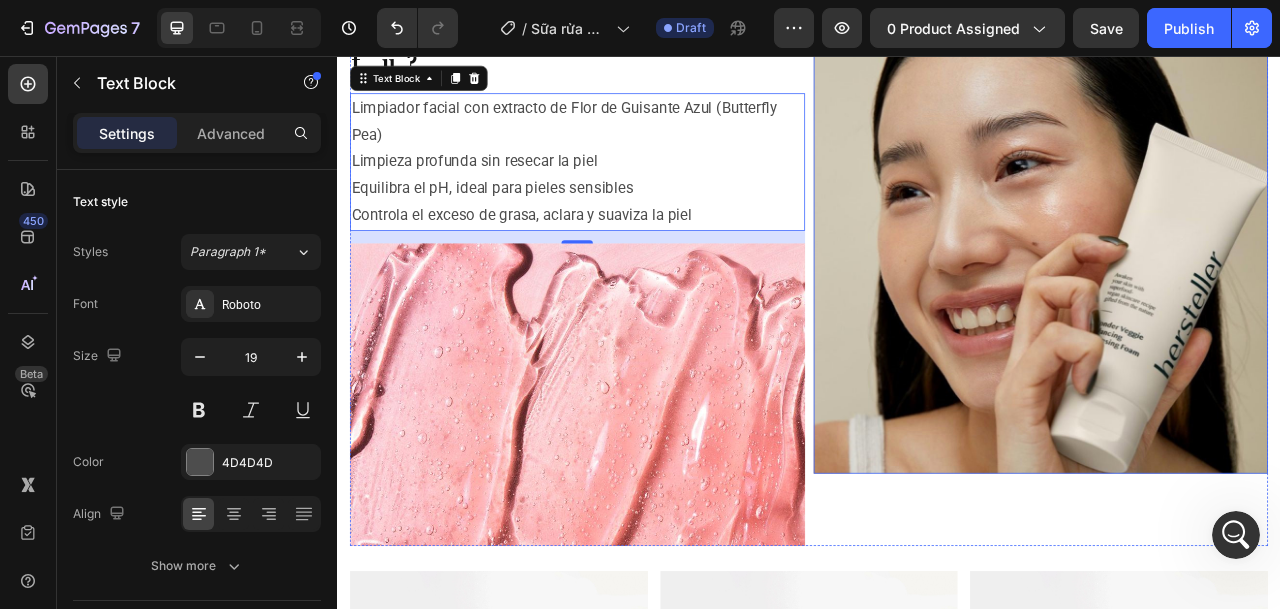 click at bounding box center [1232, 251] 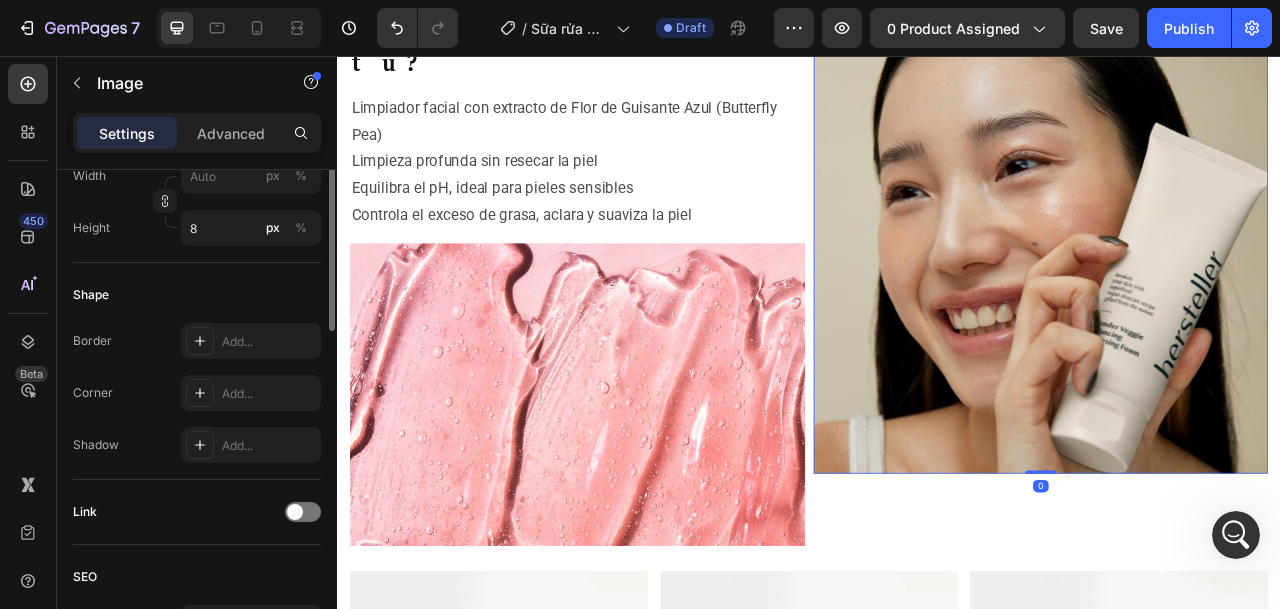 scroll, scrollTop: 450, scrollLeft: 0, axis: vertical 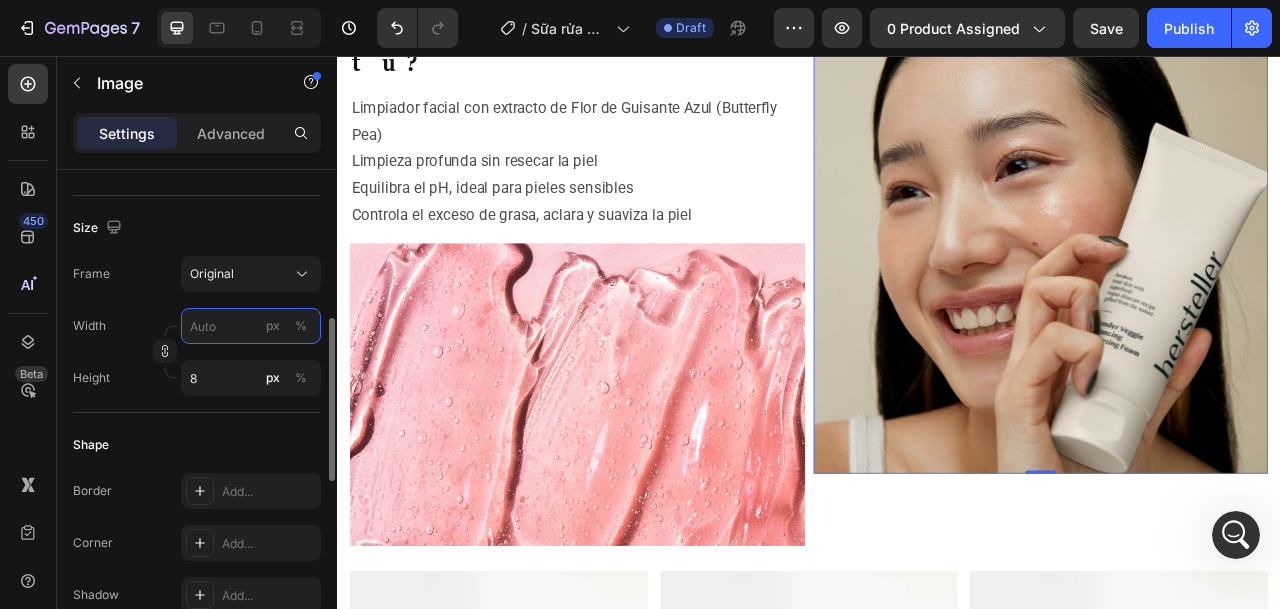 click on "px %" at bounding box center [251, 326] 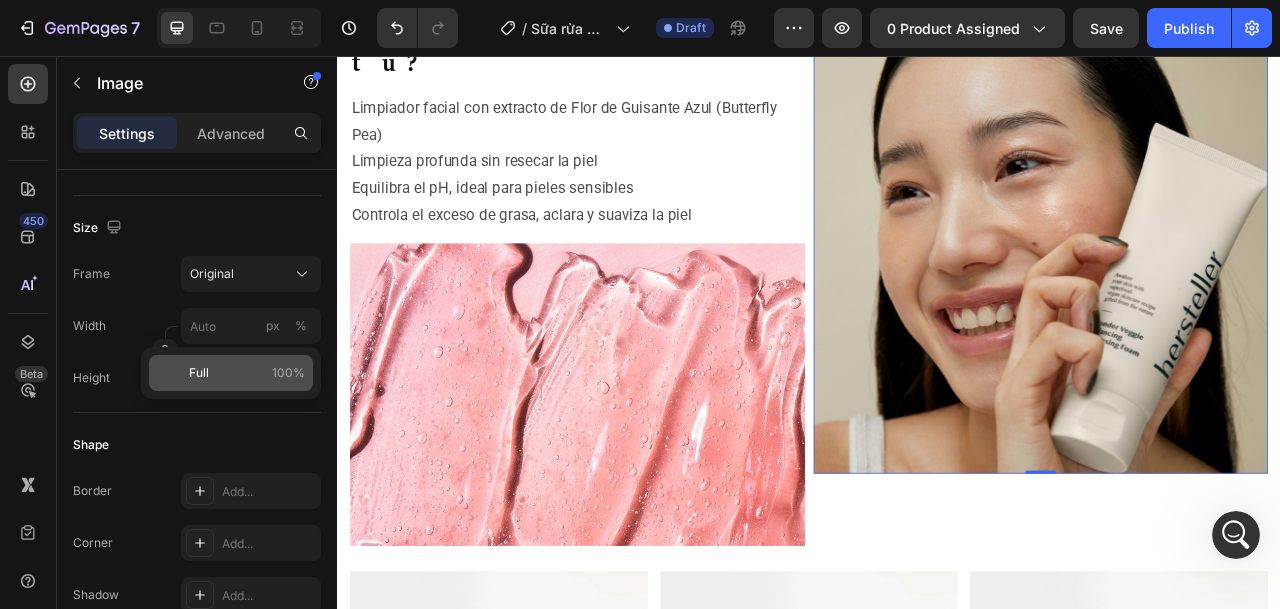 click on "Full 100%" 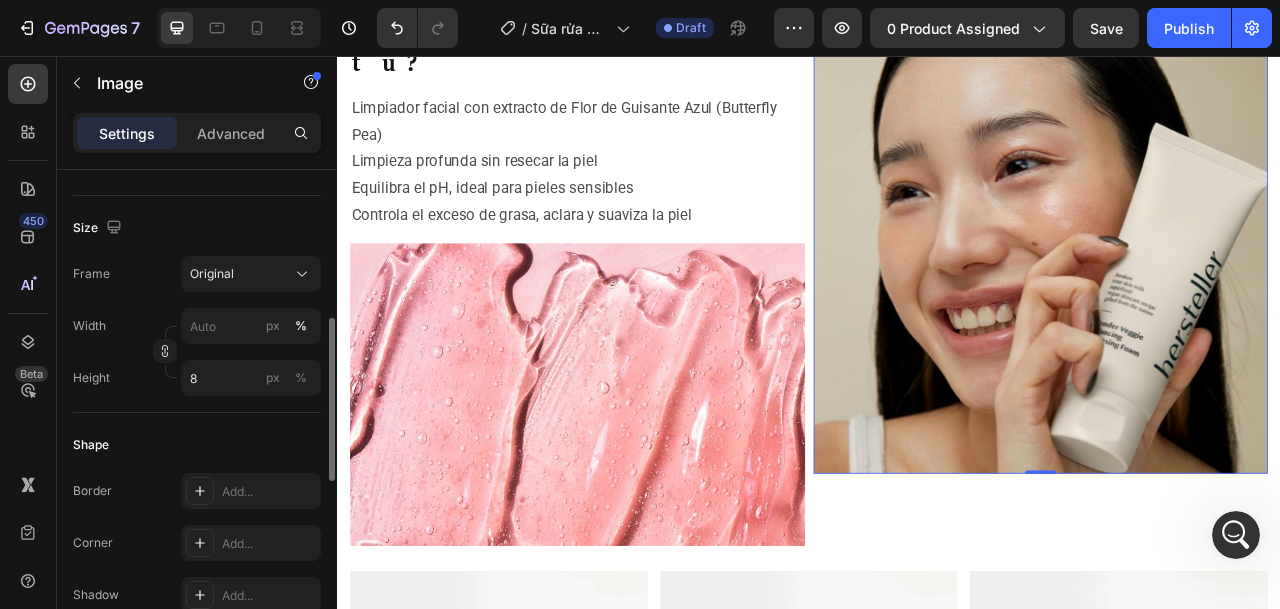 type on "100" 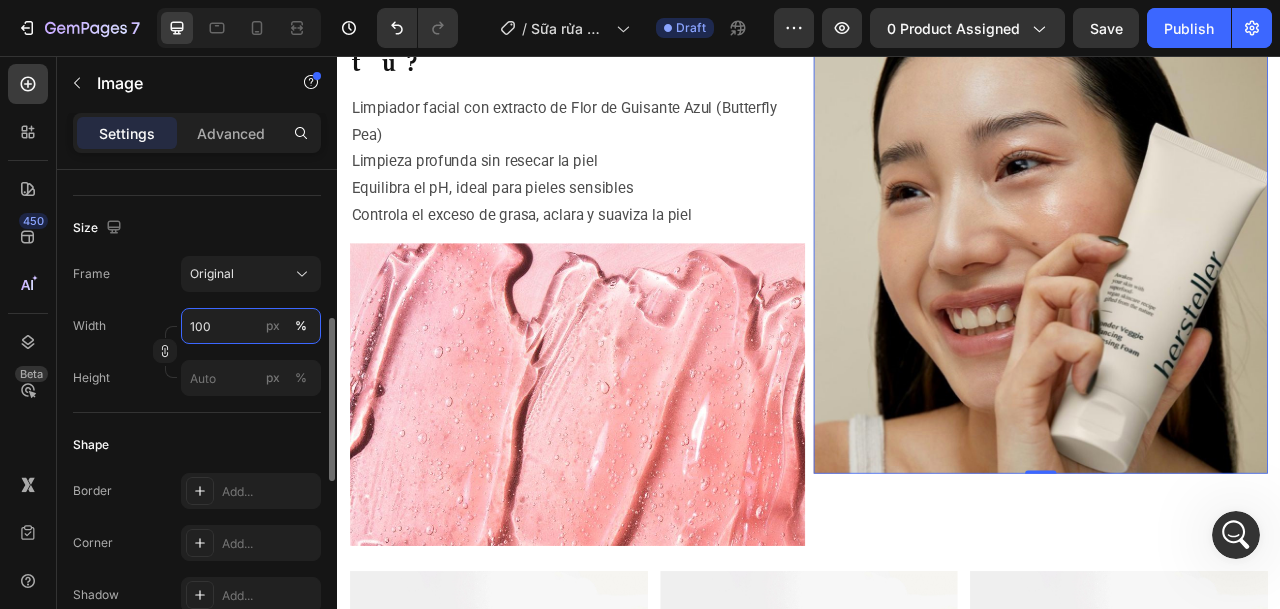 click on "100" at bounding box center [251, 326] 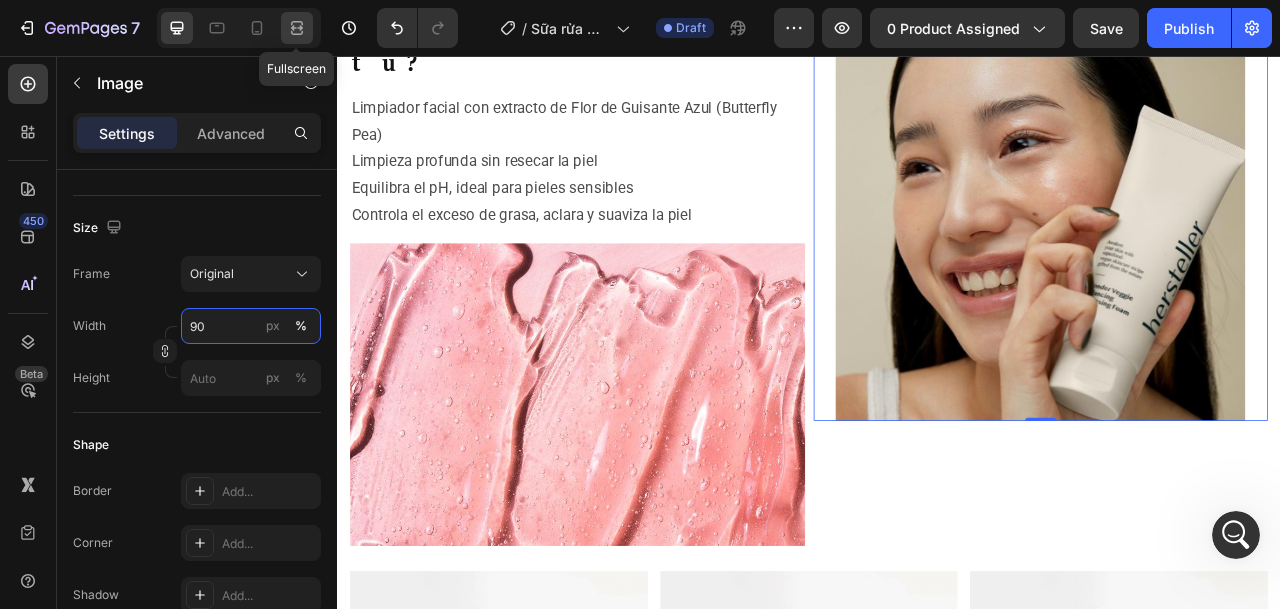 type on "90" 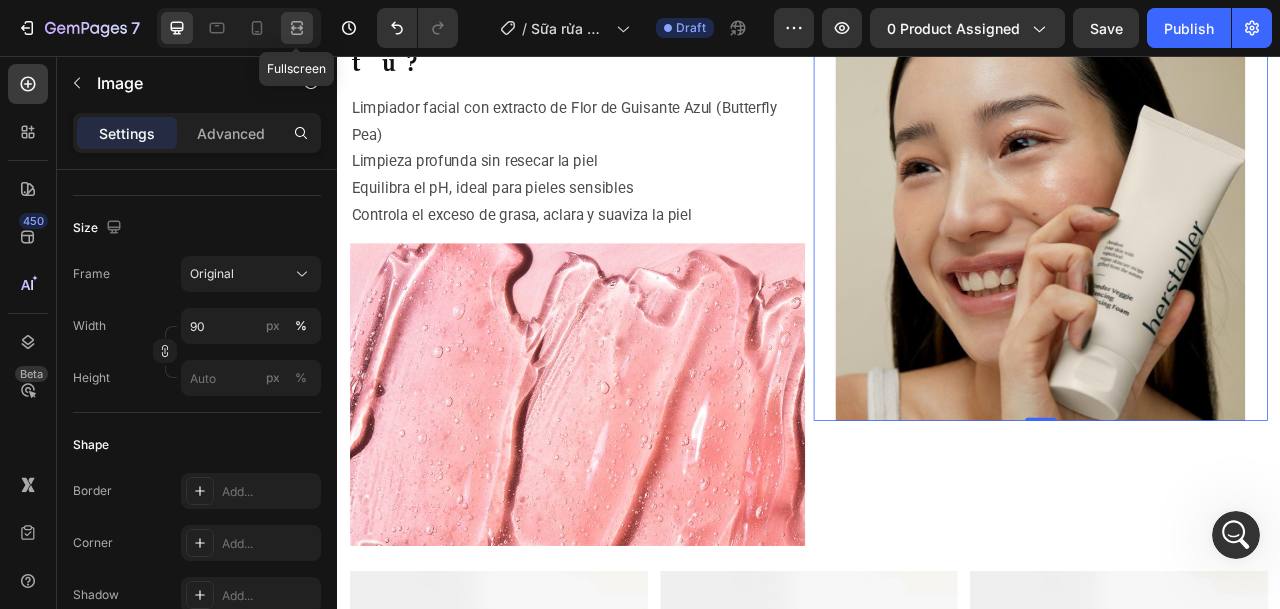 click 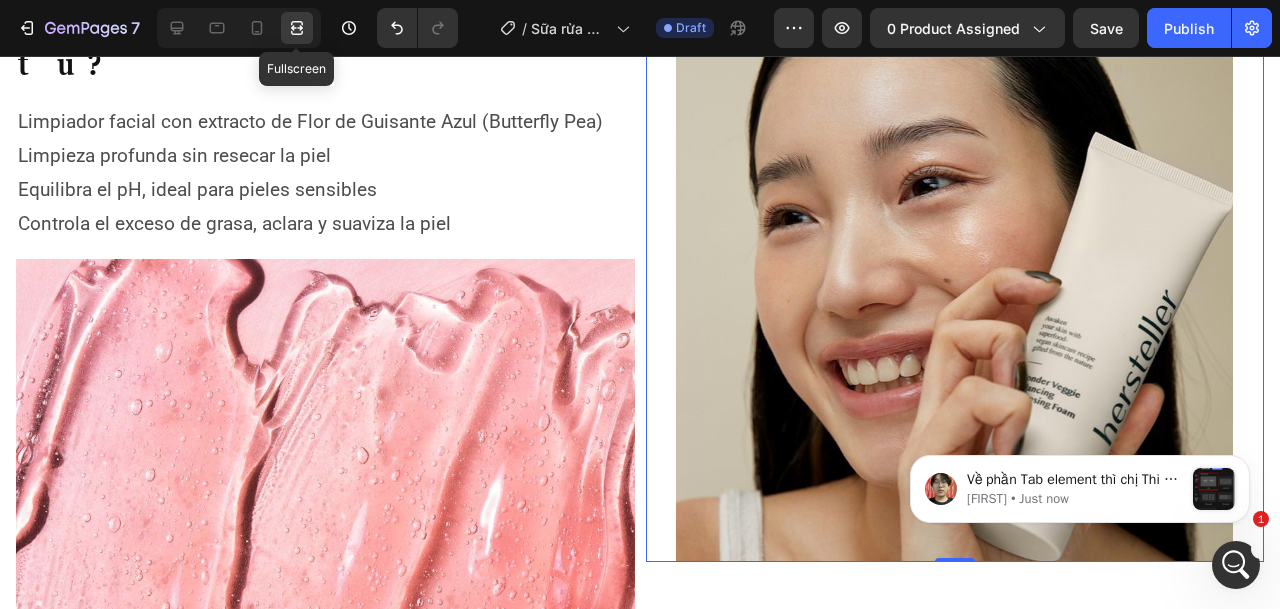 scroll, scrollTop: 0, scrollLeft: 0, axis: both 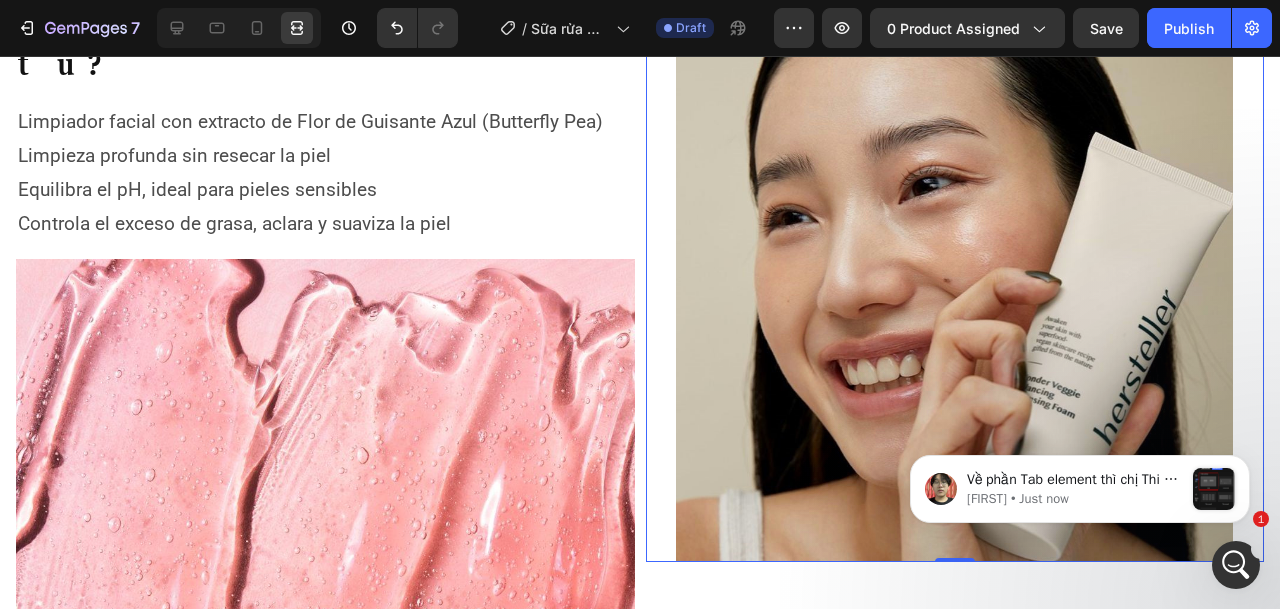 click at bounding box center [954, 239] 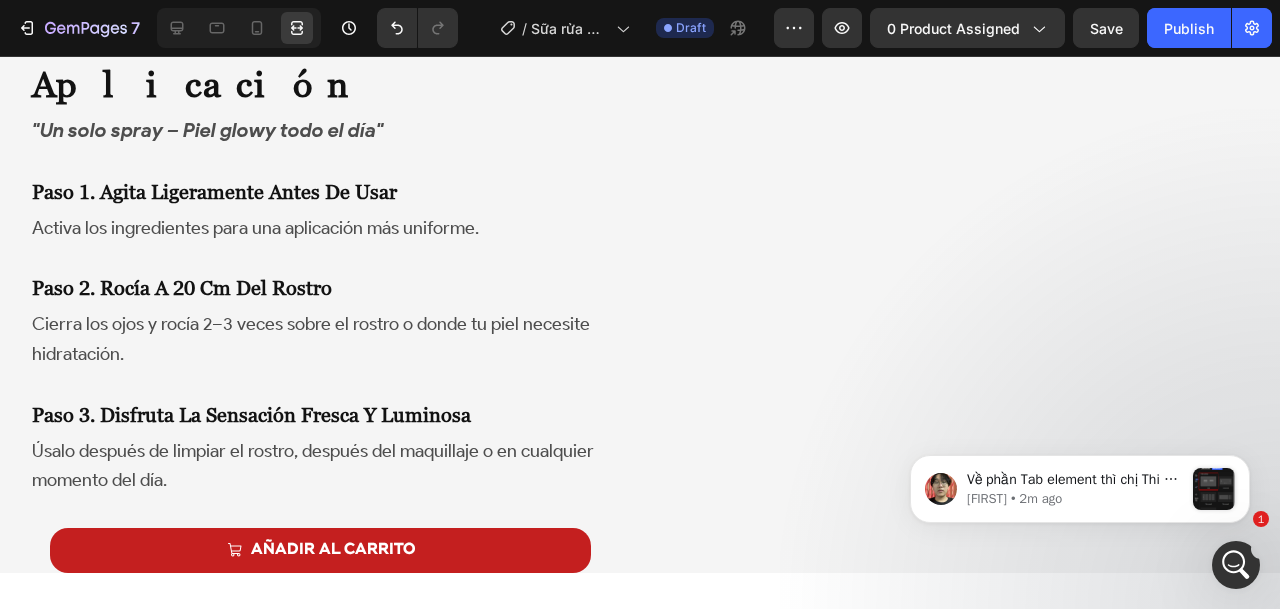 scroll, scrollTop: 6102, scrollLeft: 0, axis: vertical 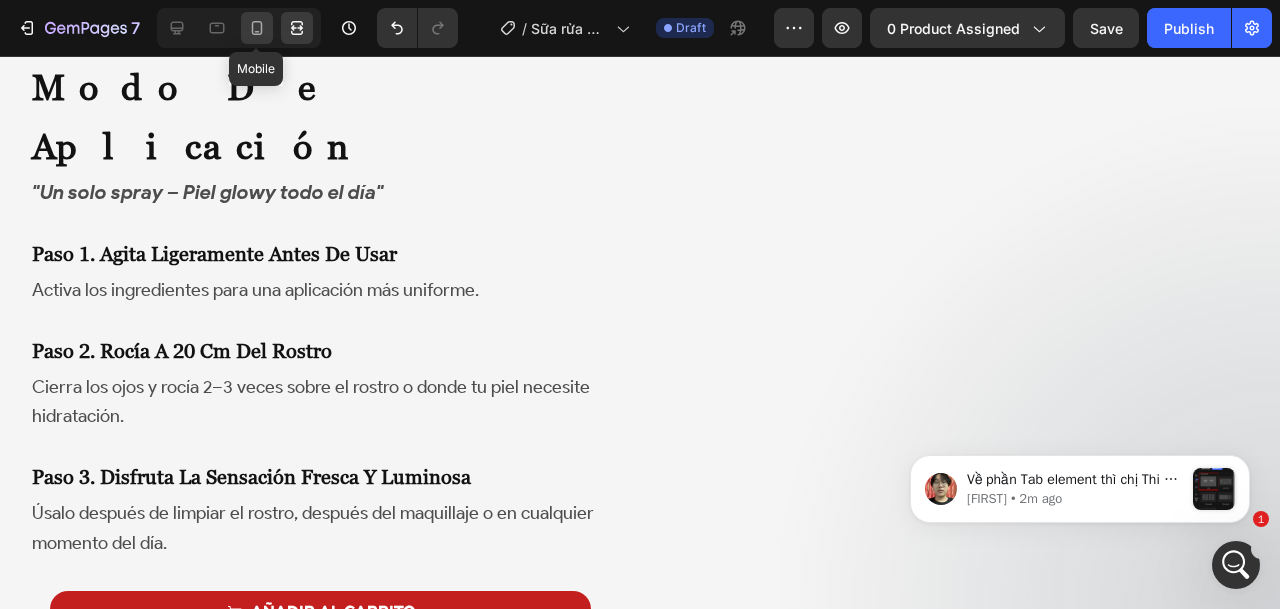click 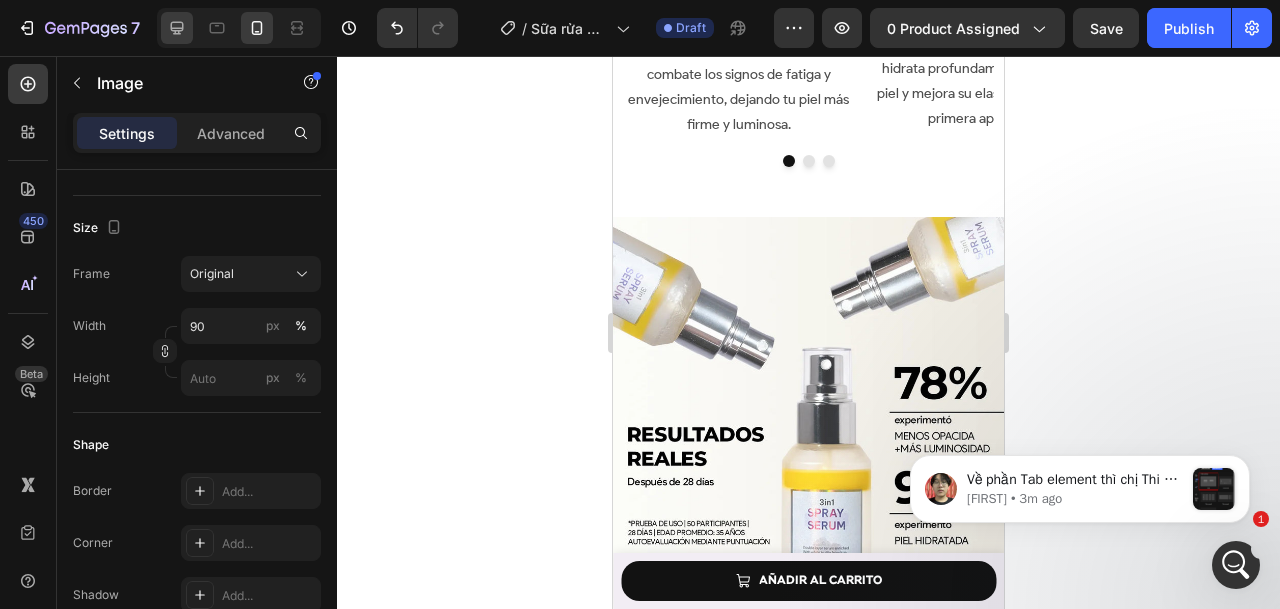 scroll, scrollTop: 5287, scrollLeft: 0, axis: vertical 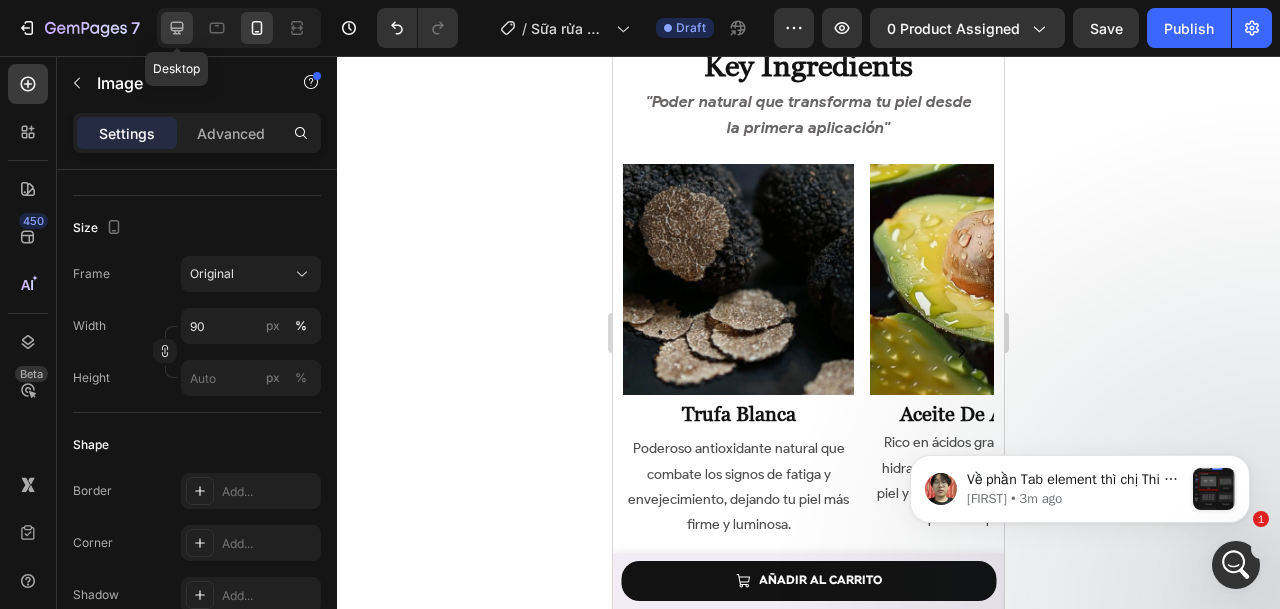 click 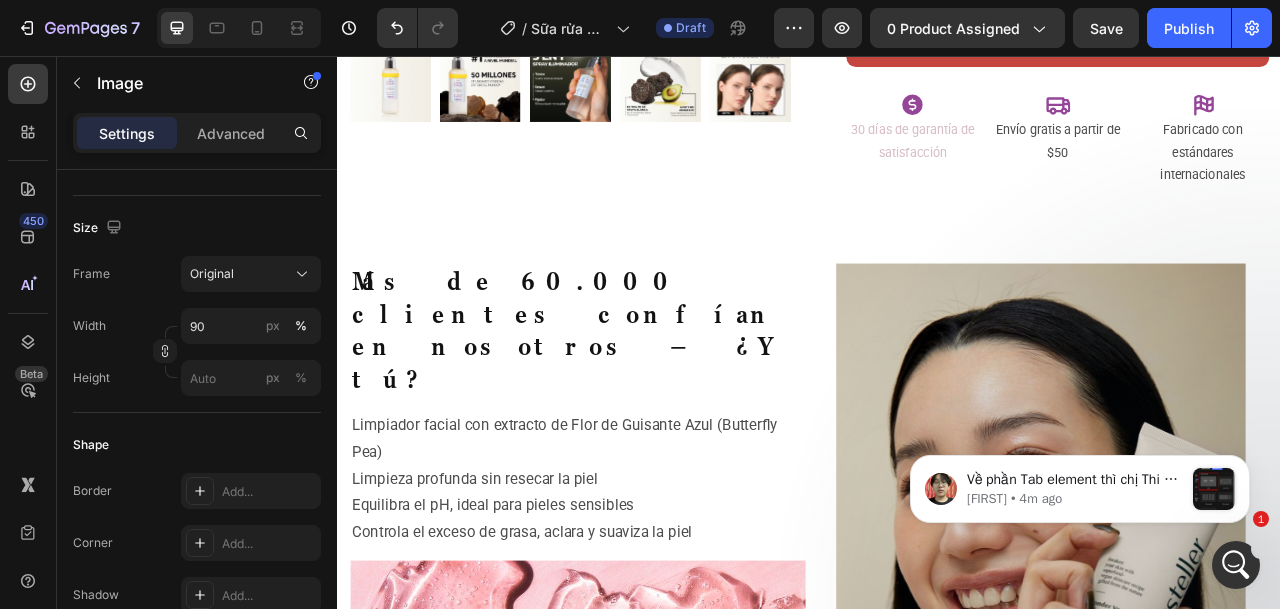 scroll, scrollTop: 954, scrollLeft: 0, axis: vertical 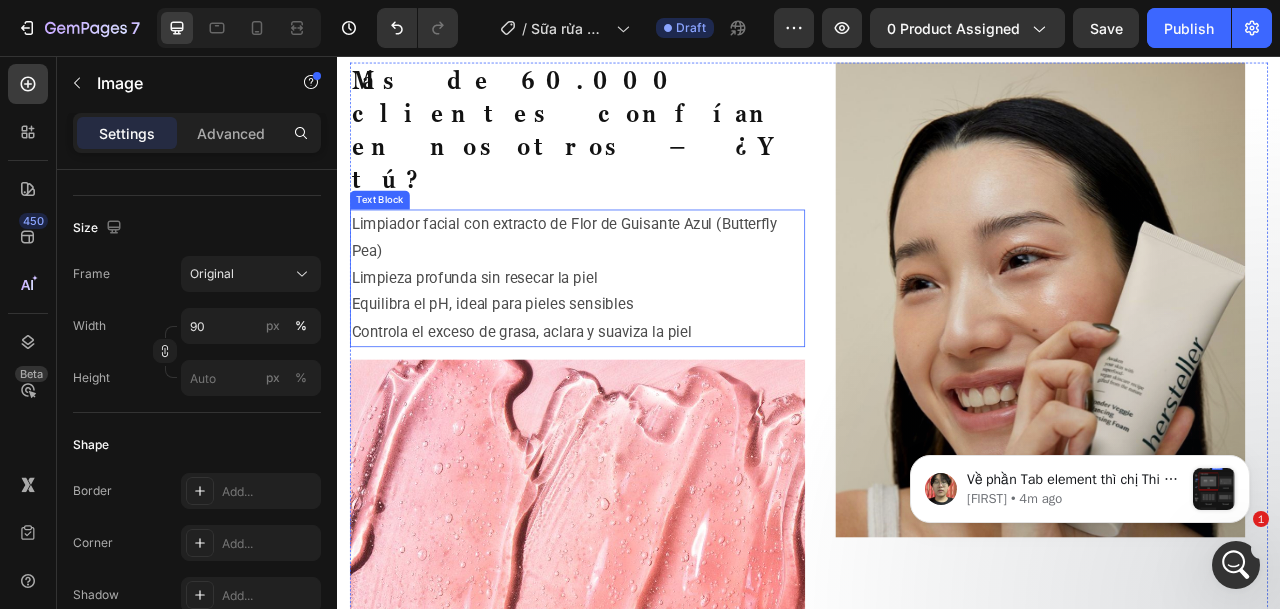 click at bounding box center [642, 634] 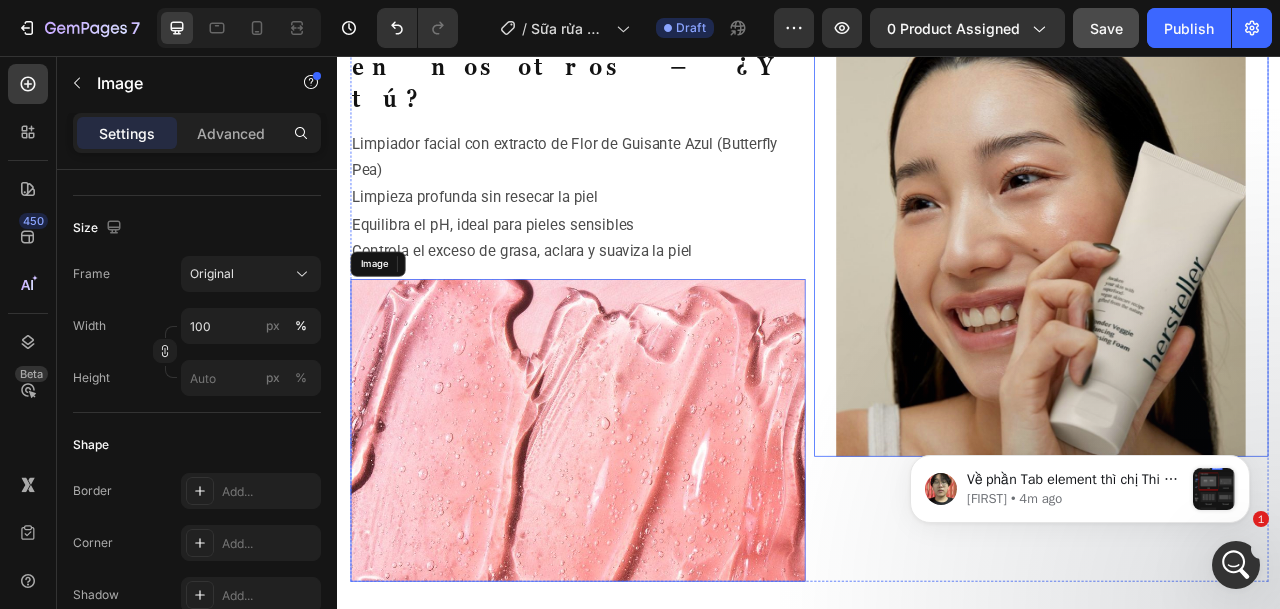 click on "Save" at bounding box center [1106, 28] 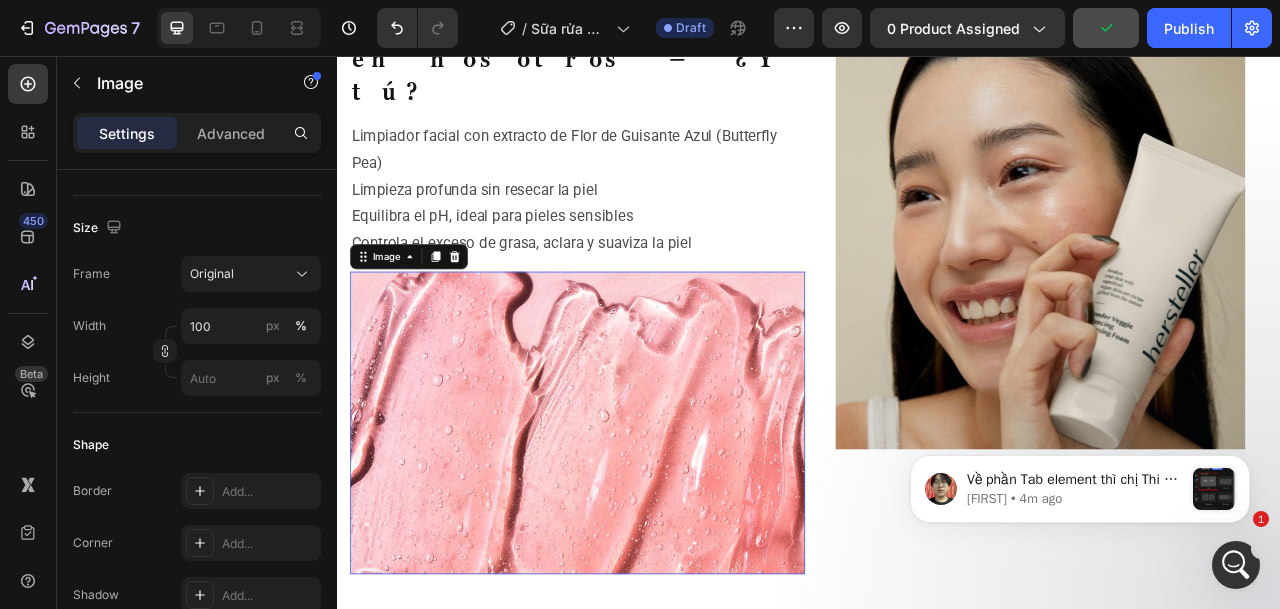 scroll, scrollTop: 1700, scrollLeft: 0, axis: vertical 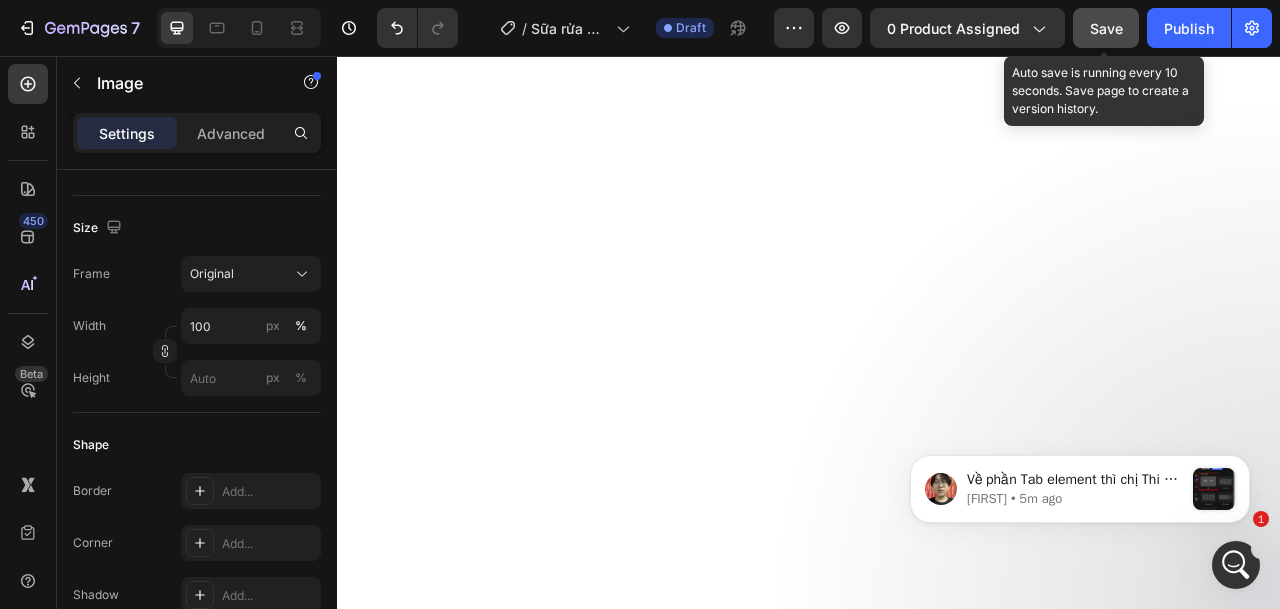 click on "Save" at bounding box center (1106, 28) 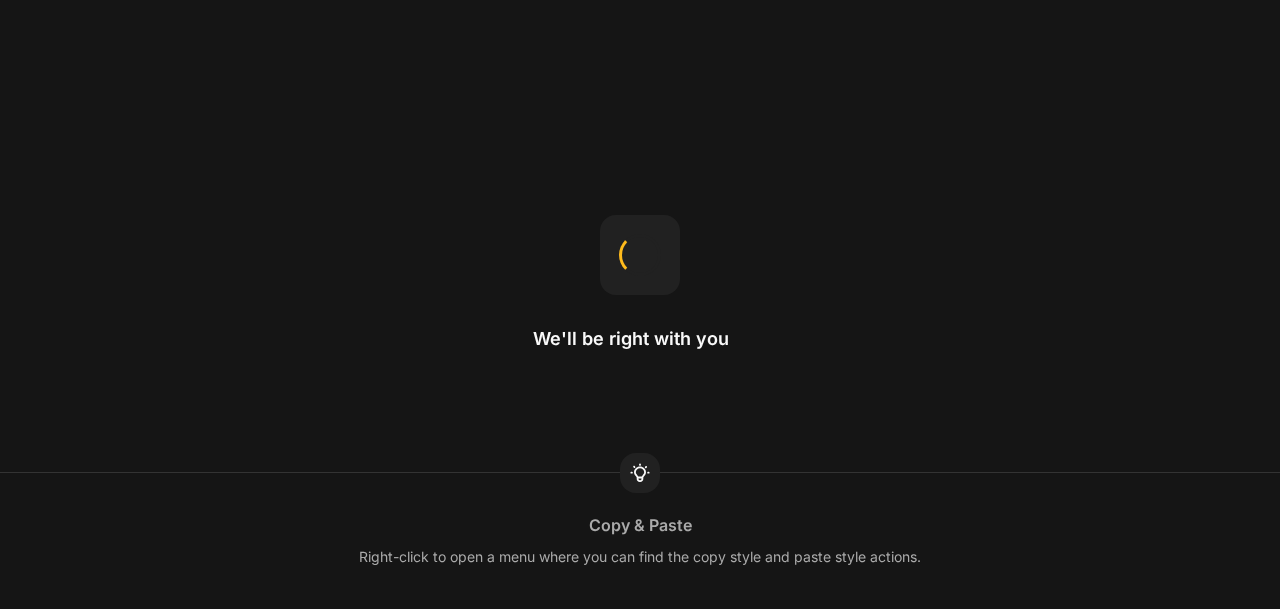 scroll, scrollTop: 0, scrollLeft: 0, axis: both 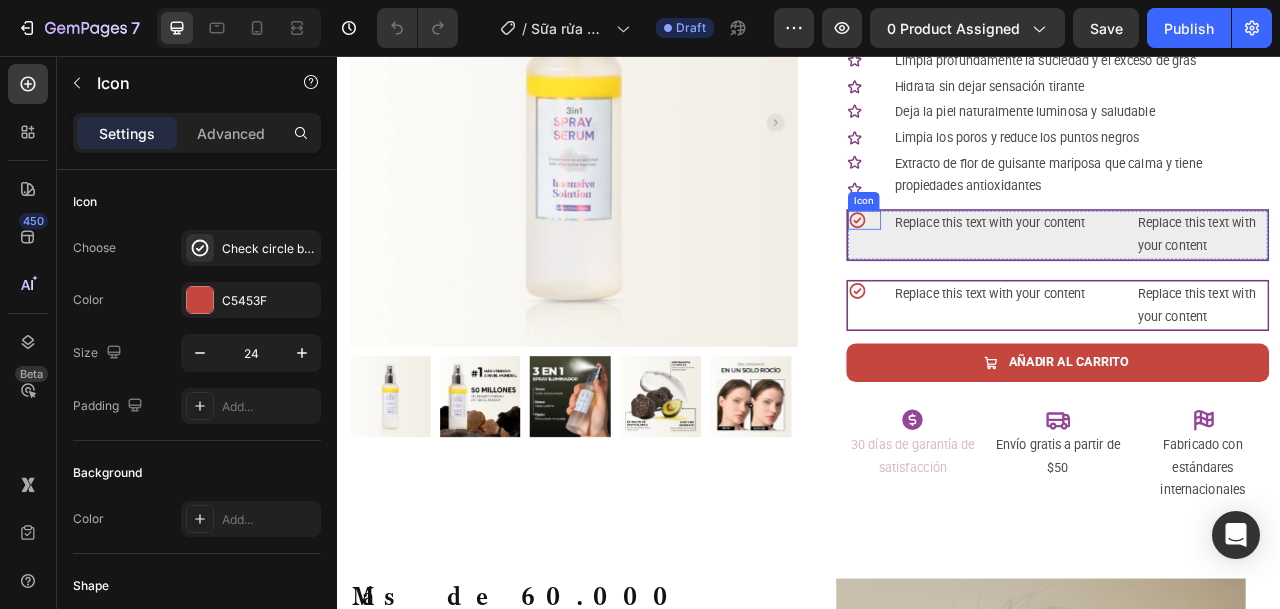 click 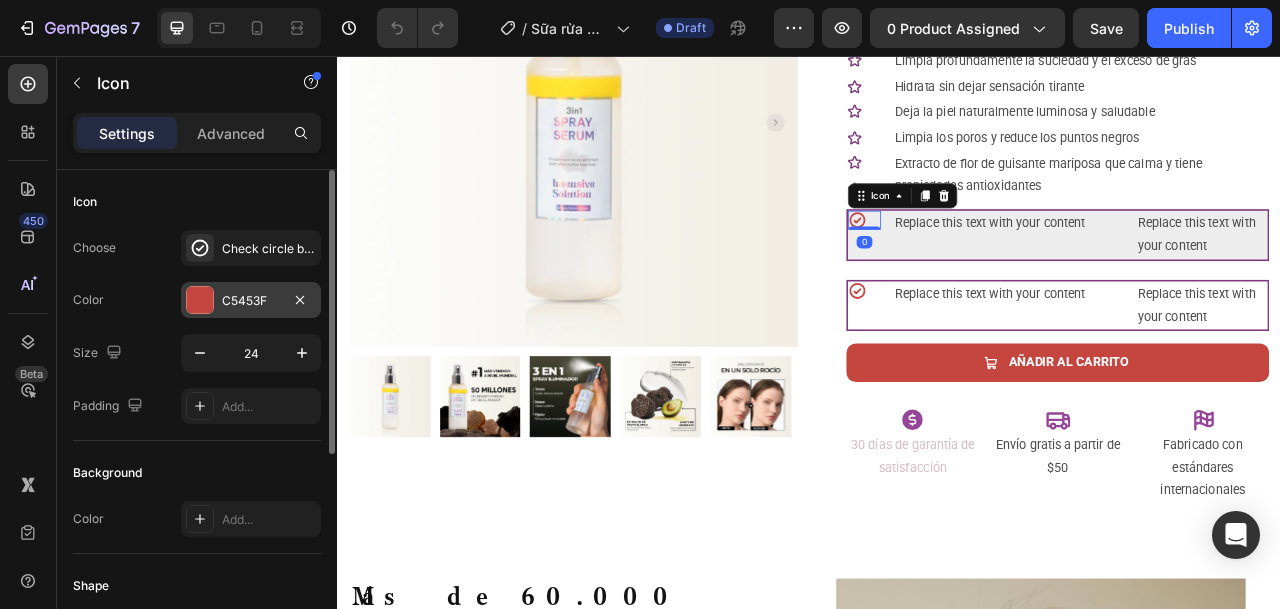click at bounding box center (200, 300) 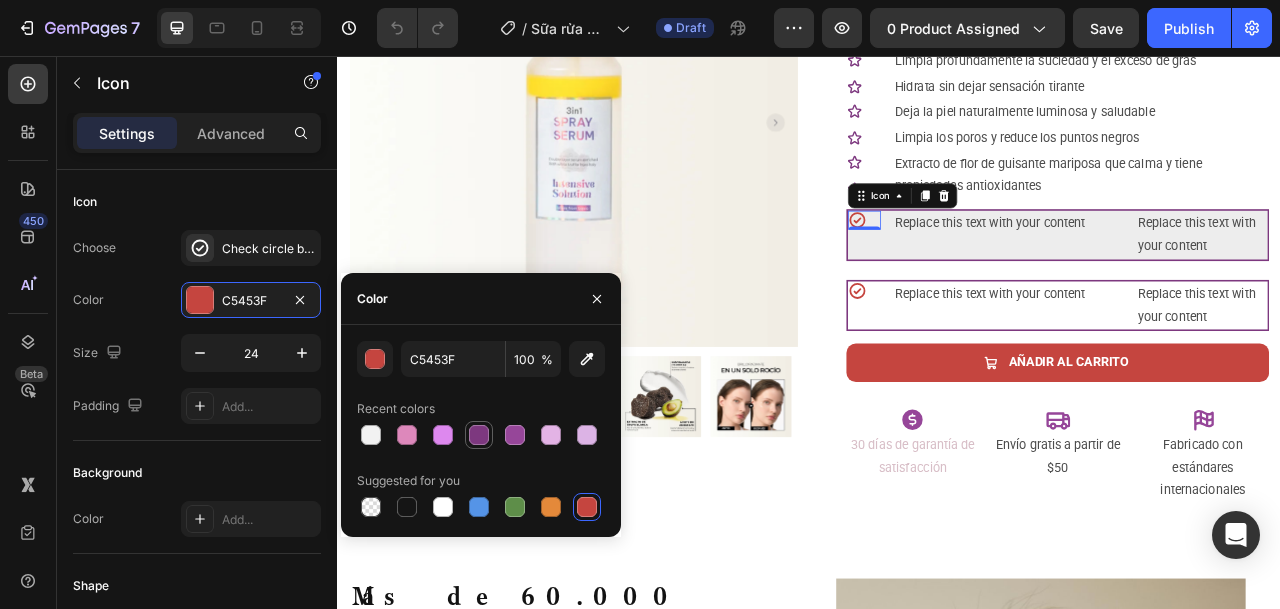 click at bounding box center [479, 435] 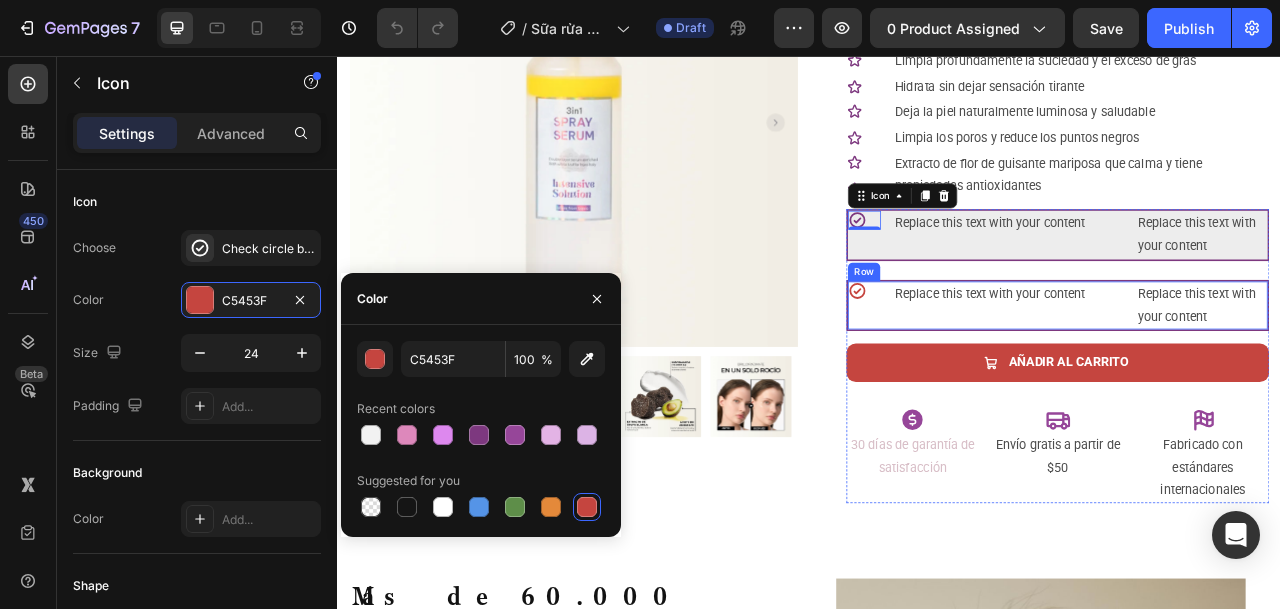 type on "7D387F" 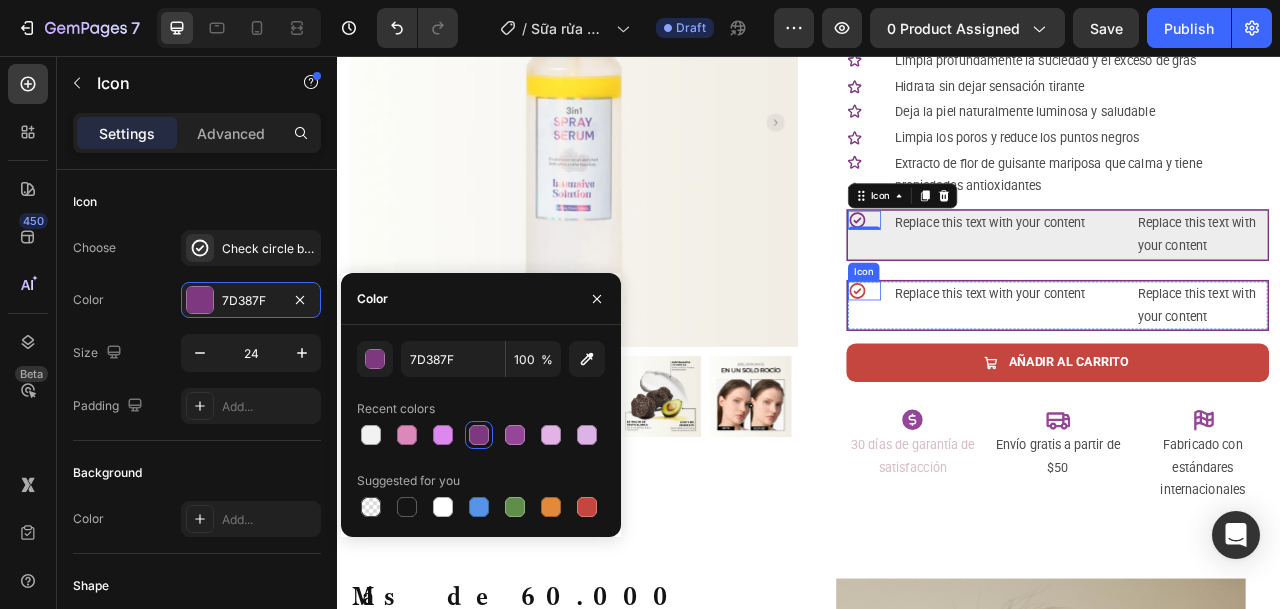 click 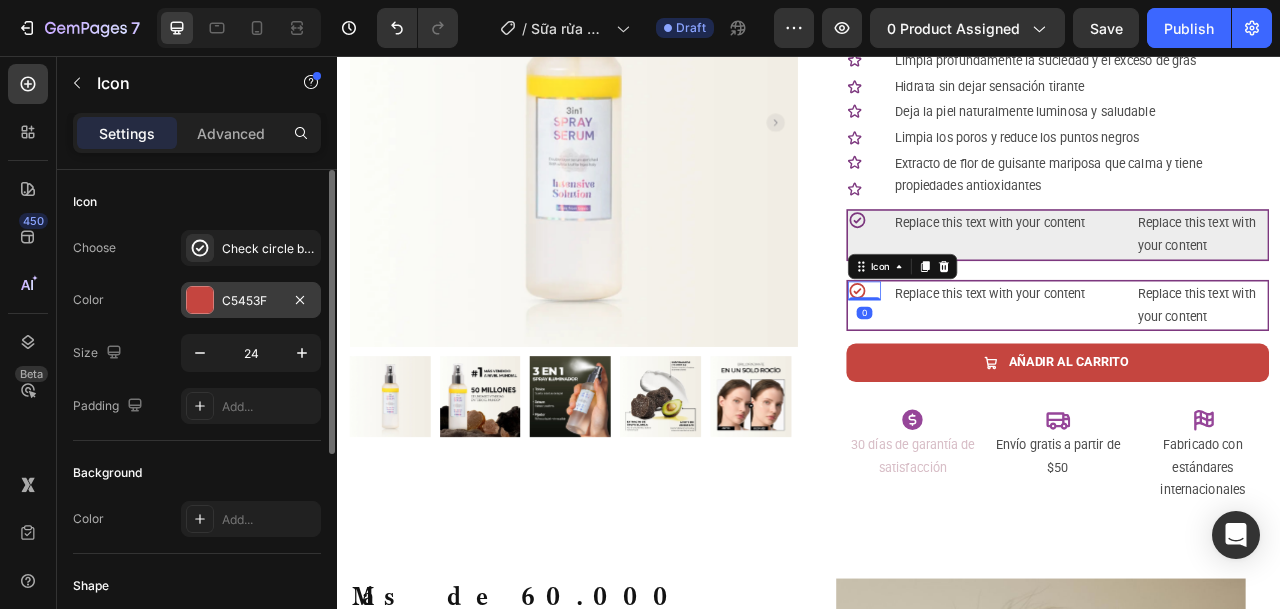 click at bounding box center (200, 300) 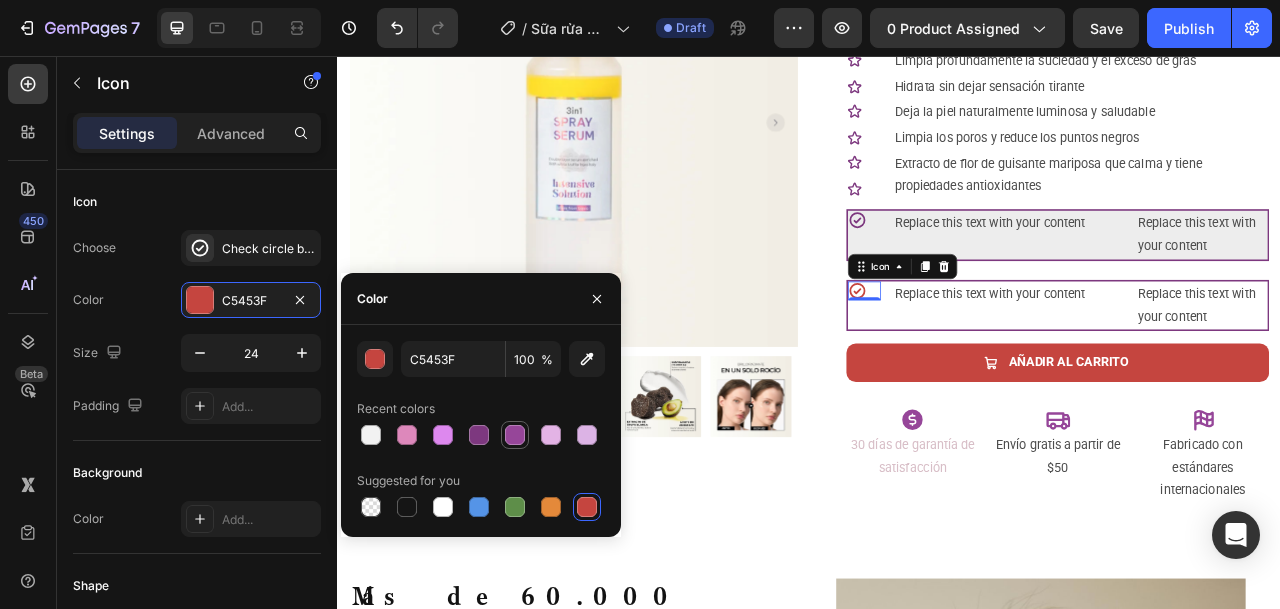 click at bounding box center (515, 435) 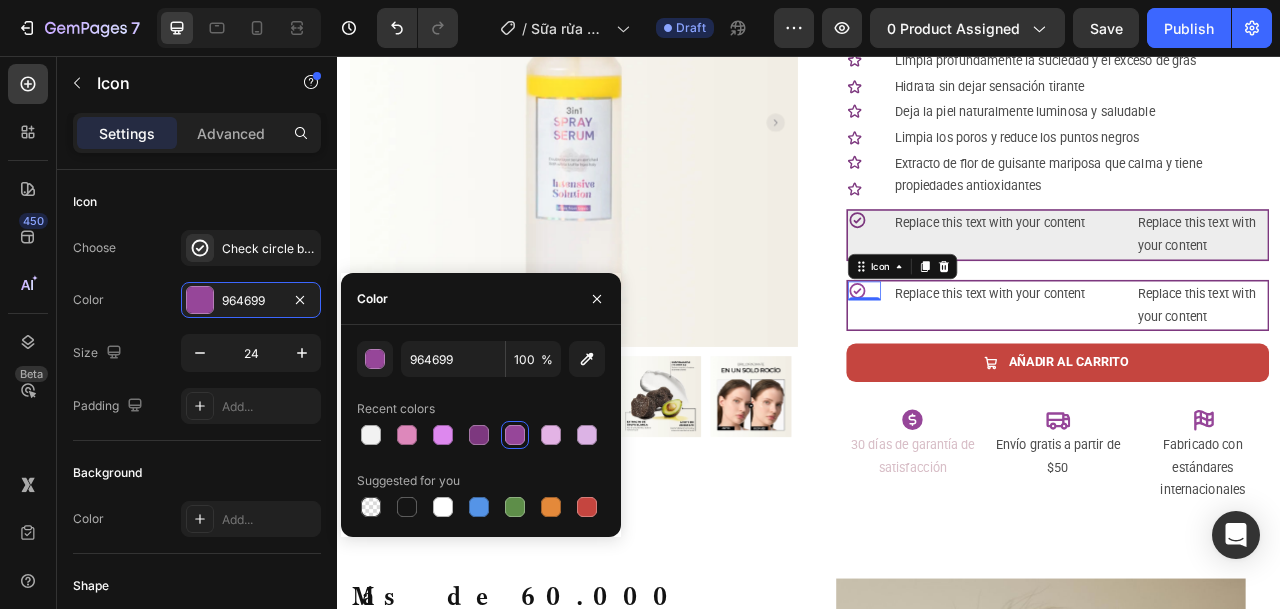 click 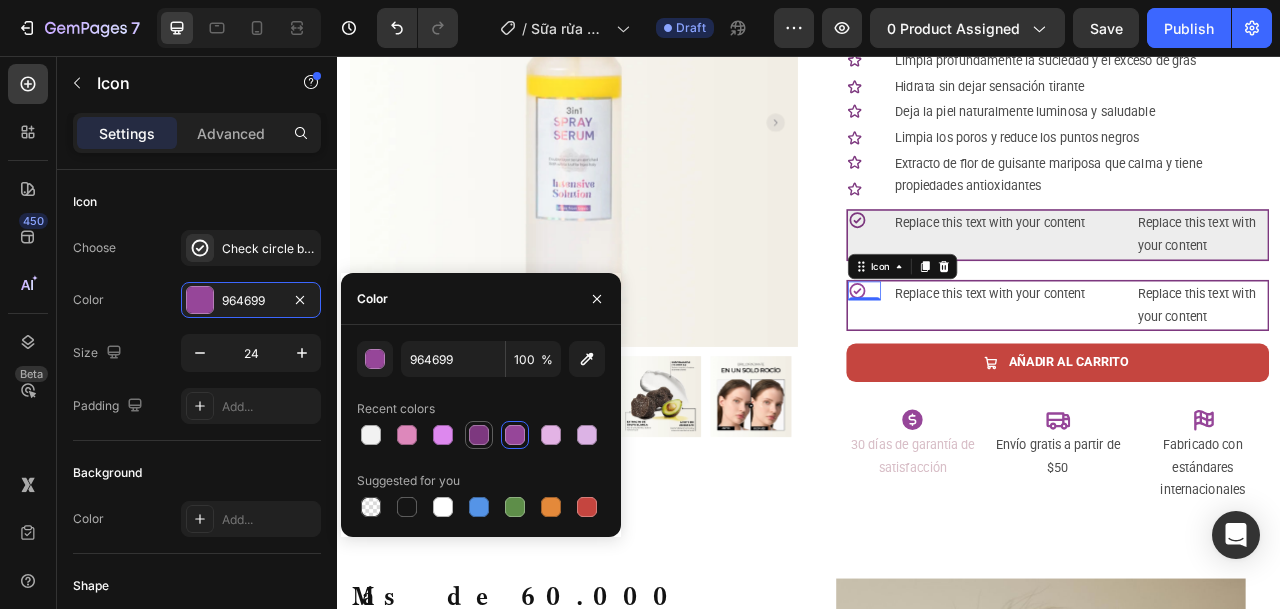 click at bounding box center (479, 435) 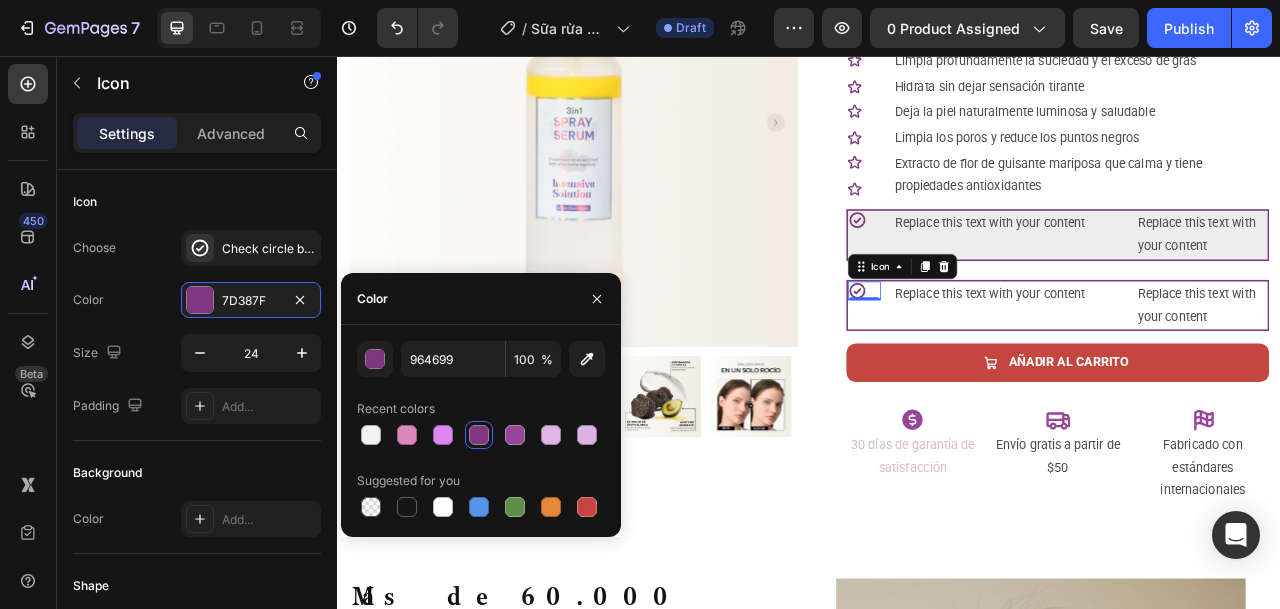 type on "7D387F" 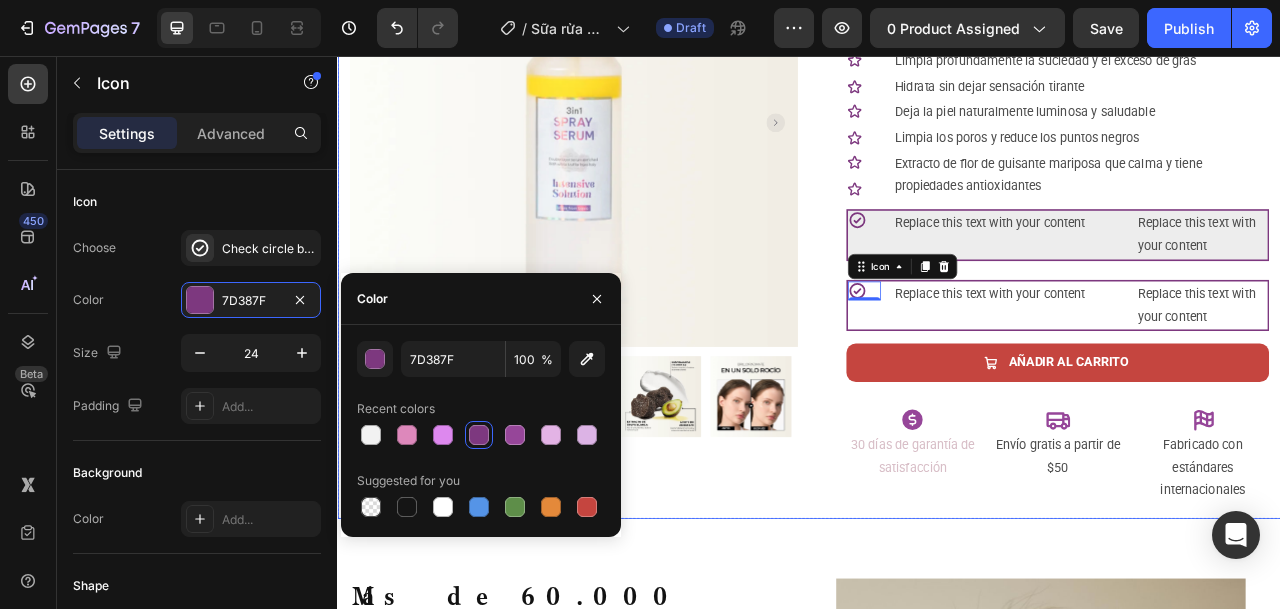 click on "Product Images Row" at bounding box center [637, 249] 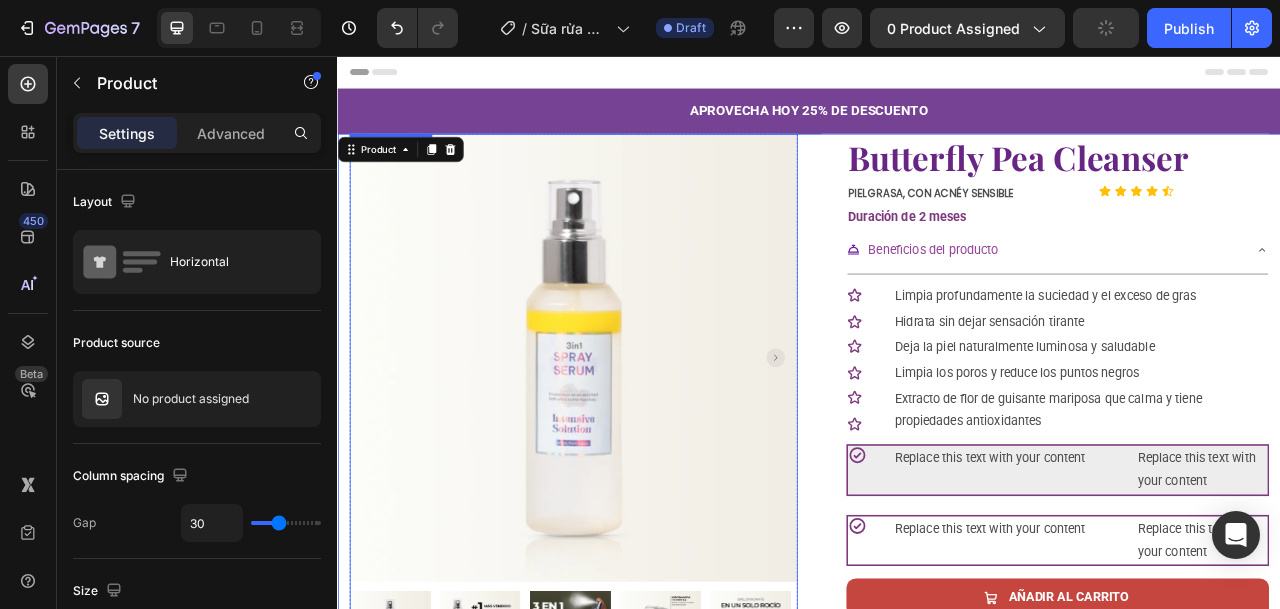 scroll, scrollTop: 100, scrollLeft: 0, axis: vertical 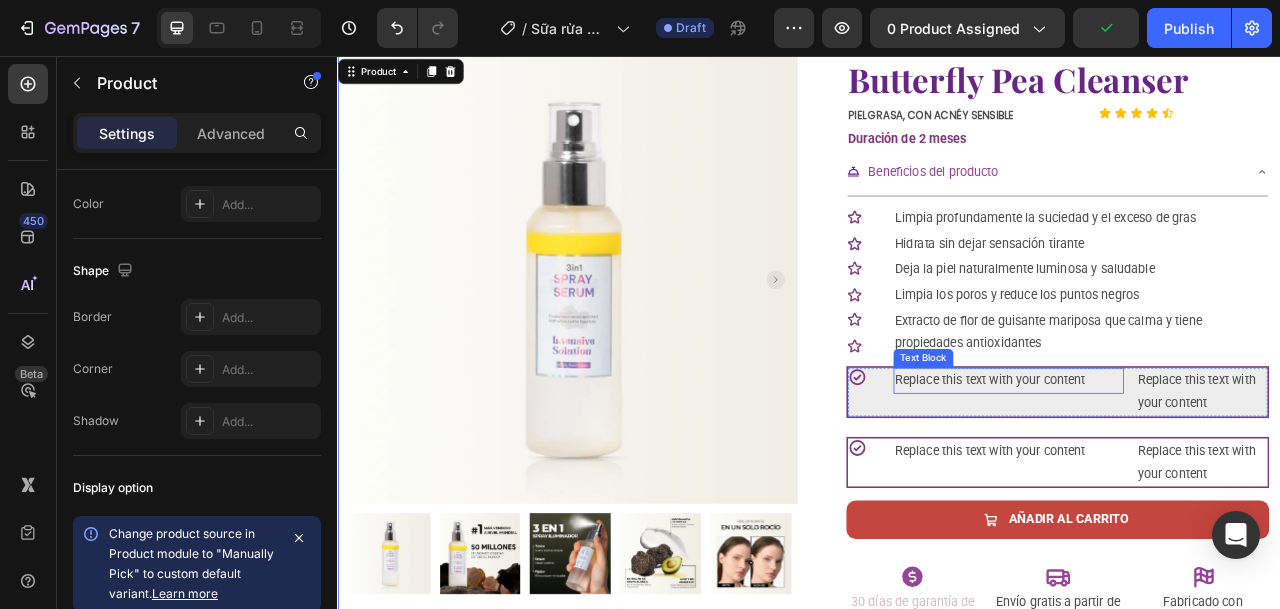 click on "Replace this text with your content" at bounding box center [1190, 468] 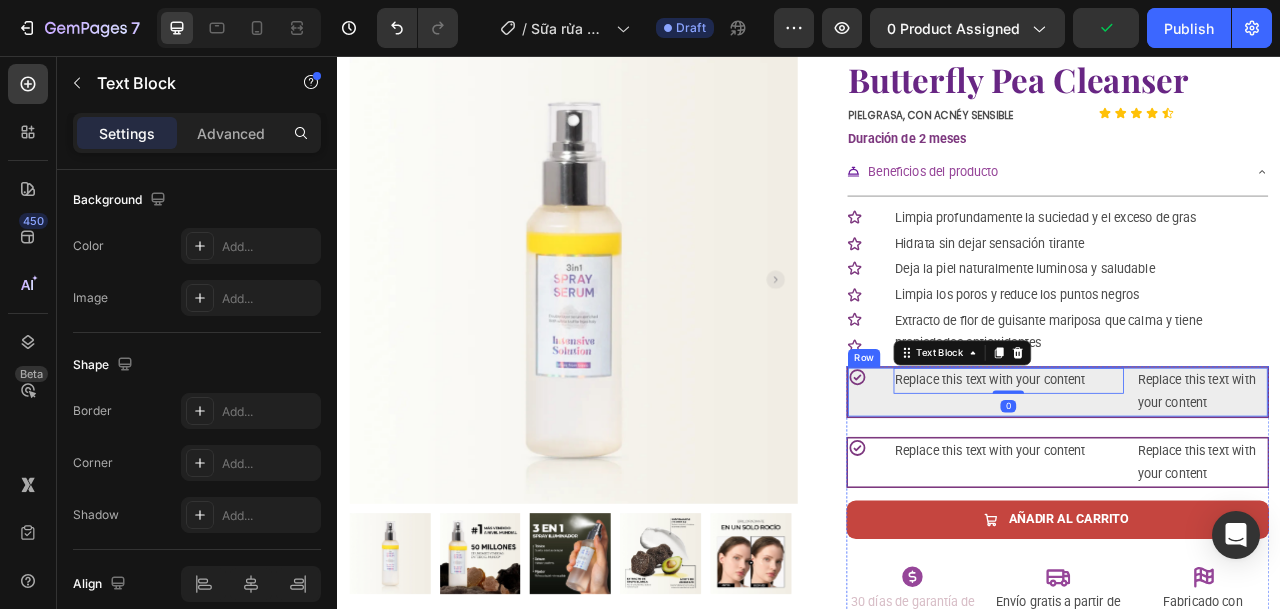 click on "Icon Replace this text with your content Text Block   0 Replace this text with your content Text Block Row" at bounding box center [1253, 483] 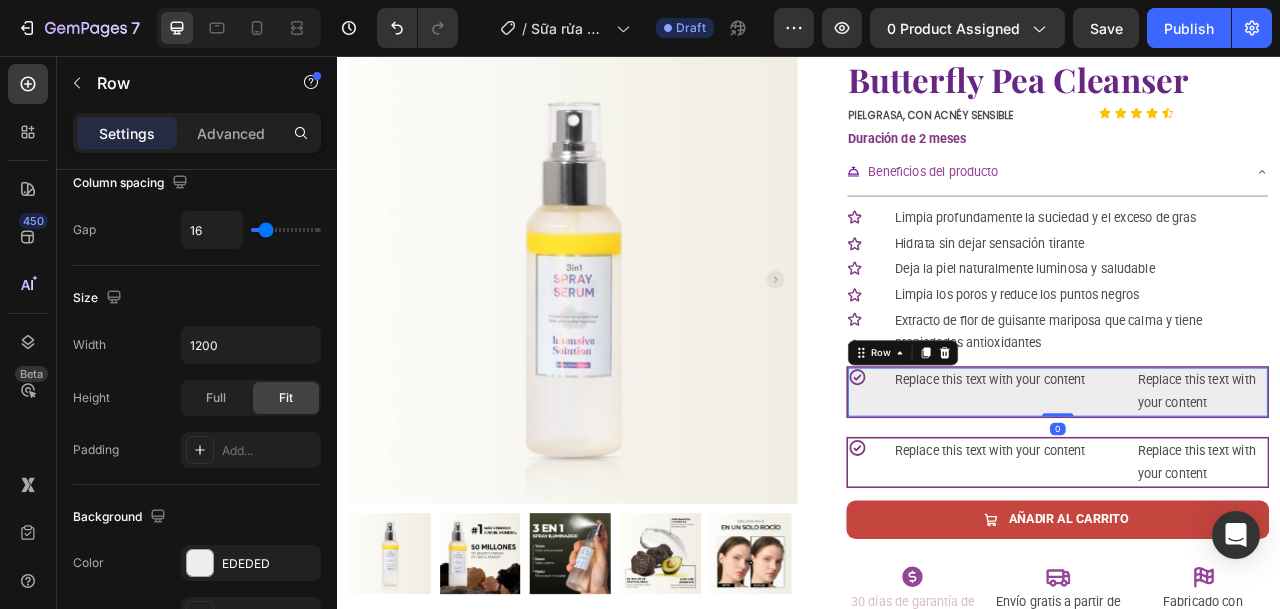 scroll, scrollTop: 750, scrollLeft: 0, axis: vertical 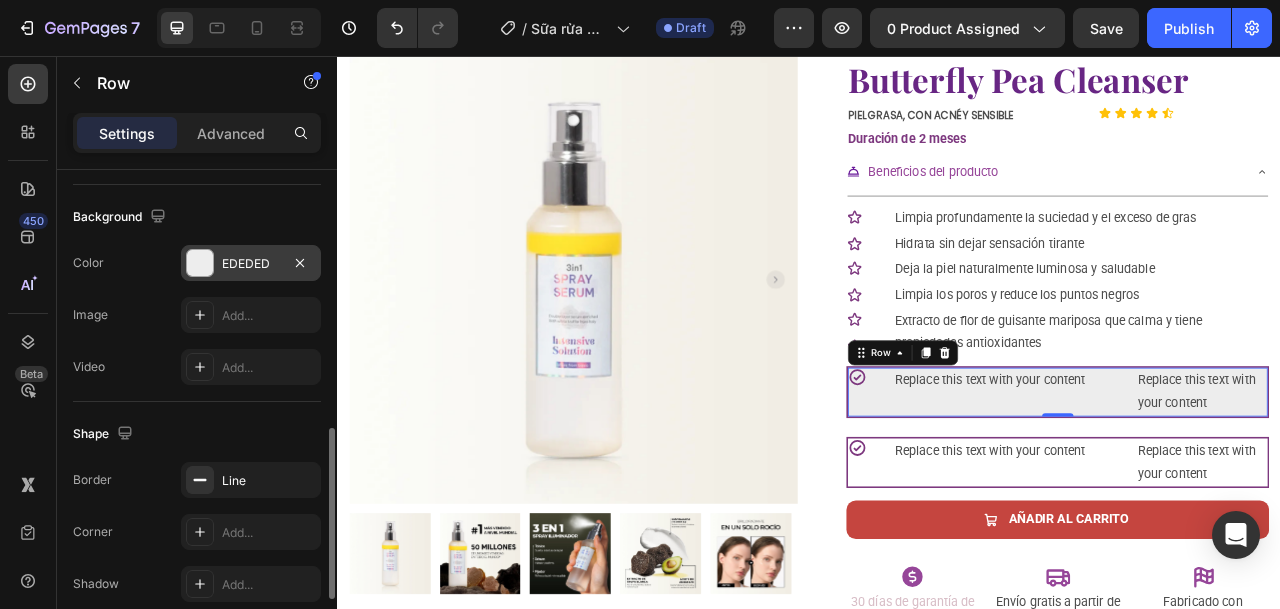 click at bounding box center [200, 263] 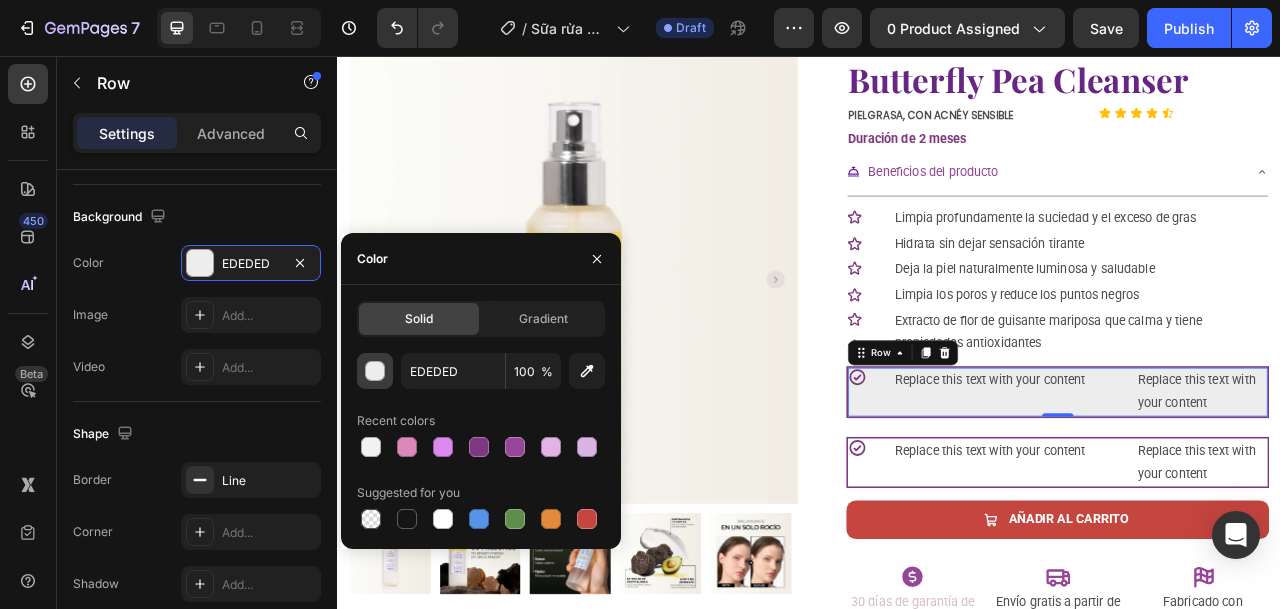 click at bounding box center (375, 371) 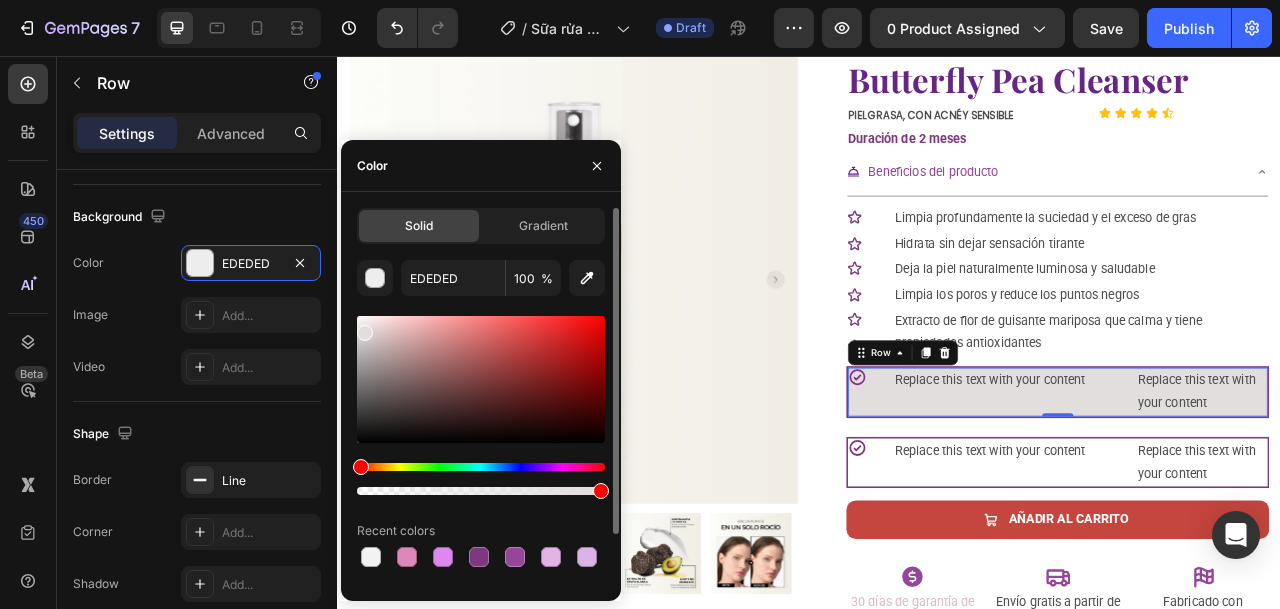 click at bounding box center (365, 333) 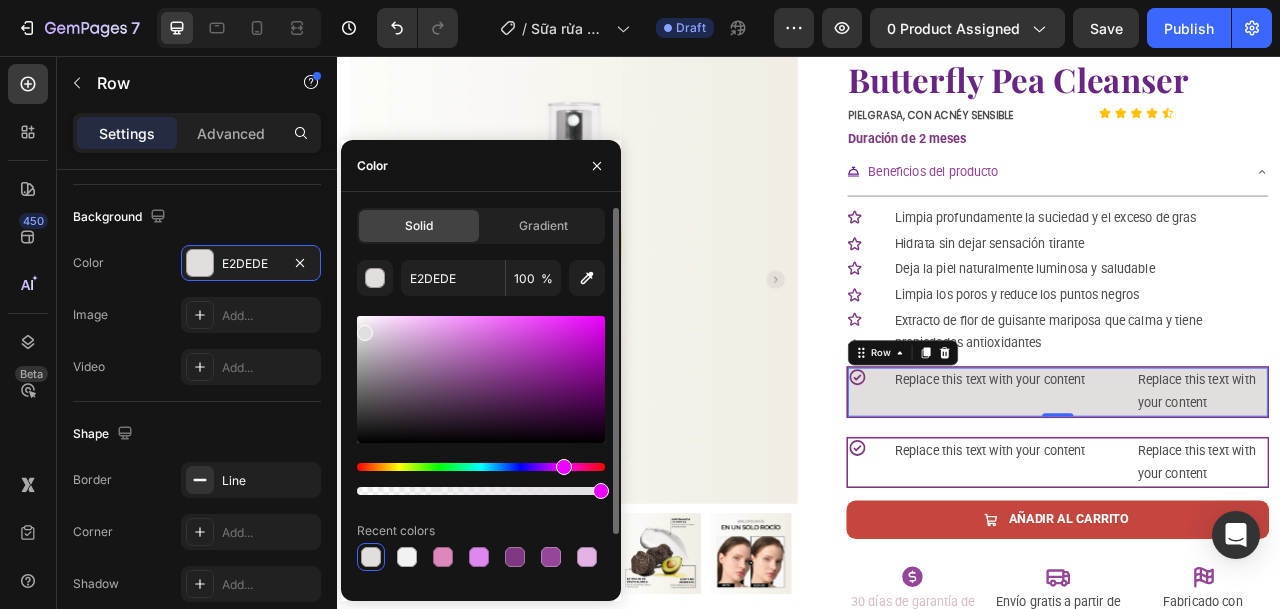 click at bounding box center [481, 467] 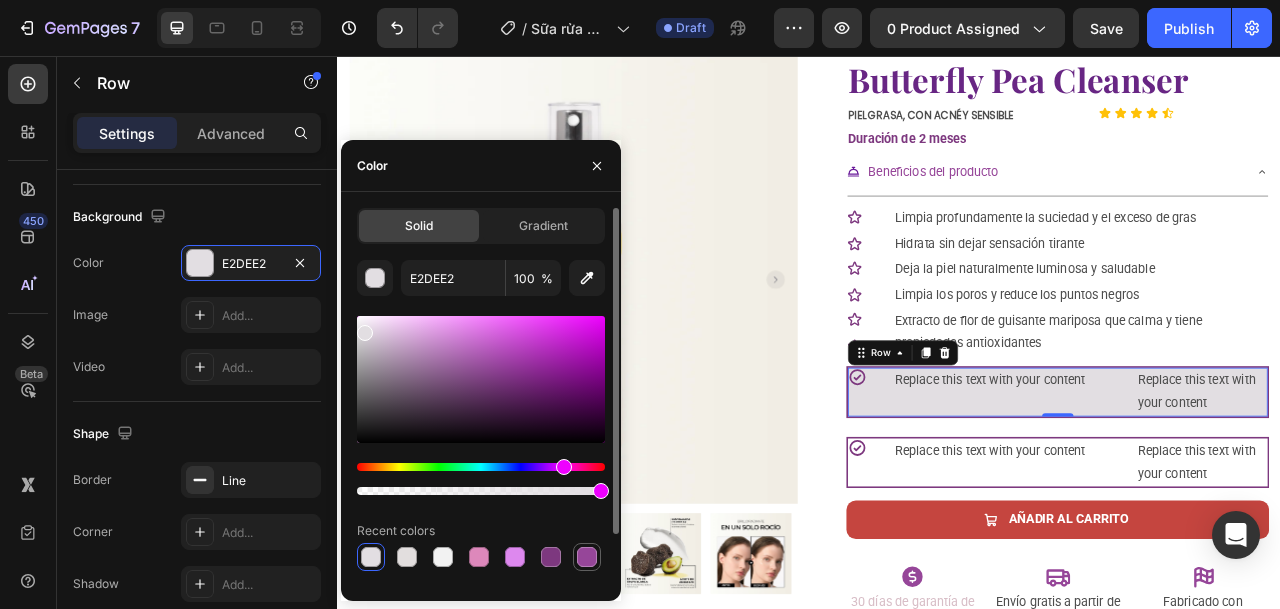 click at bounding box center [587, 557] 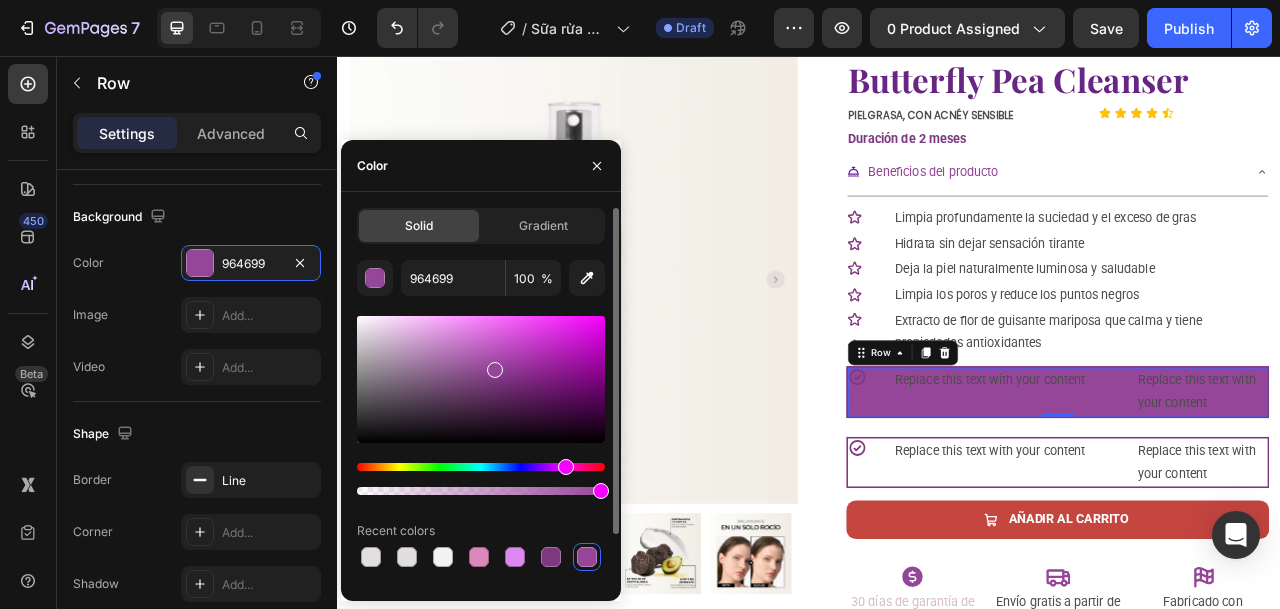 click at bounding box center (587, 557) 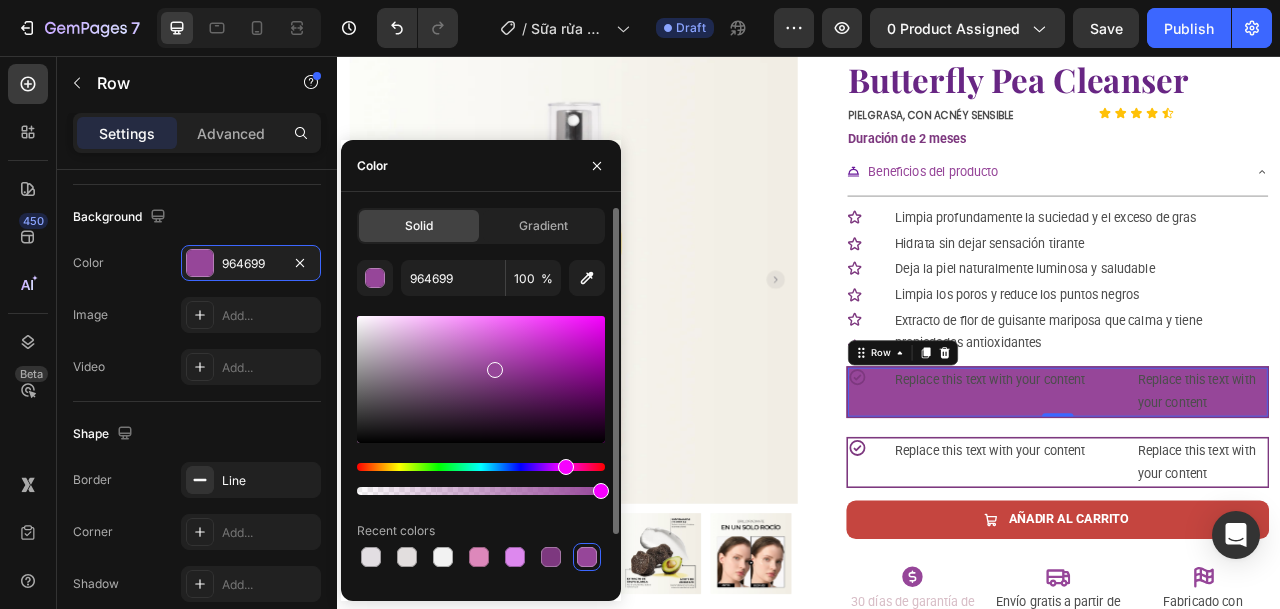 click at bounding box center (481, 379) 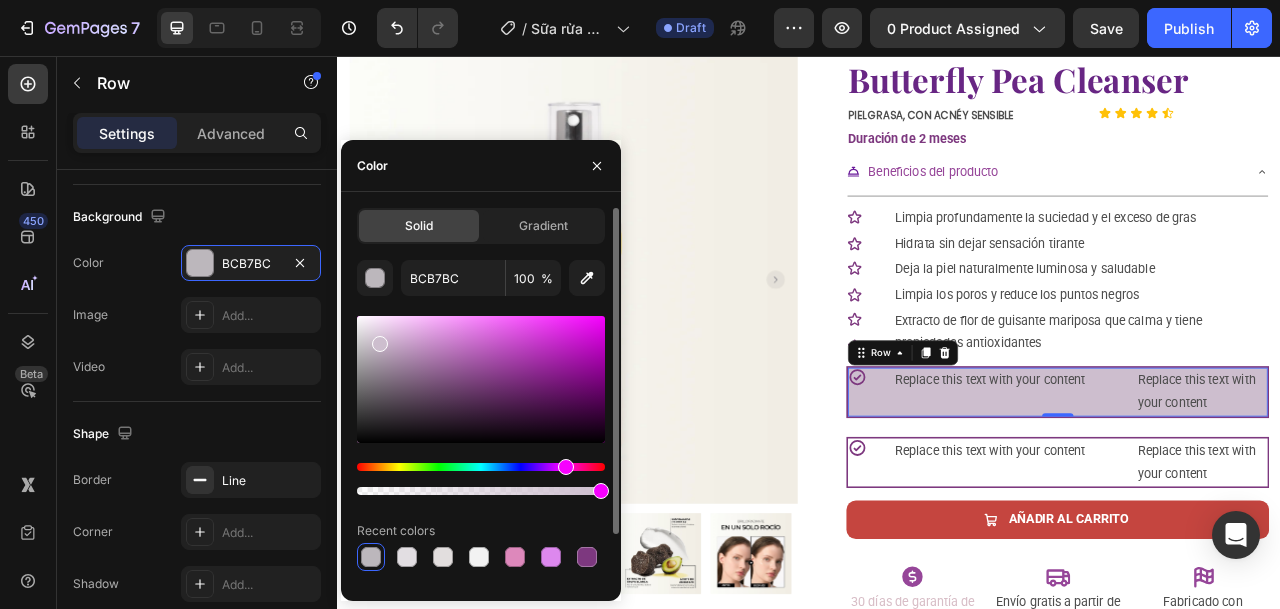 drag, startPoint x: 366, startPoint y: 348, endPoint x: 377, endPoint y: 336, distance: 16.27882 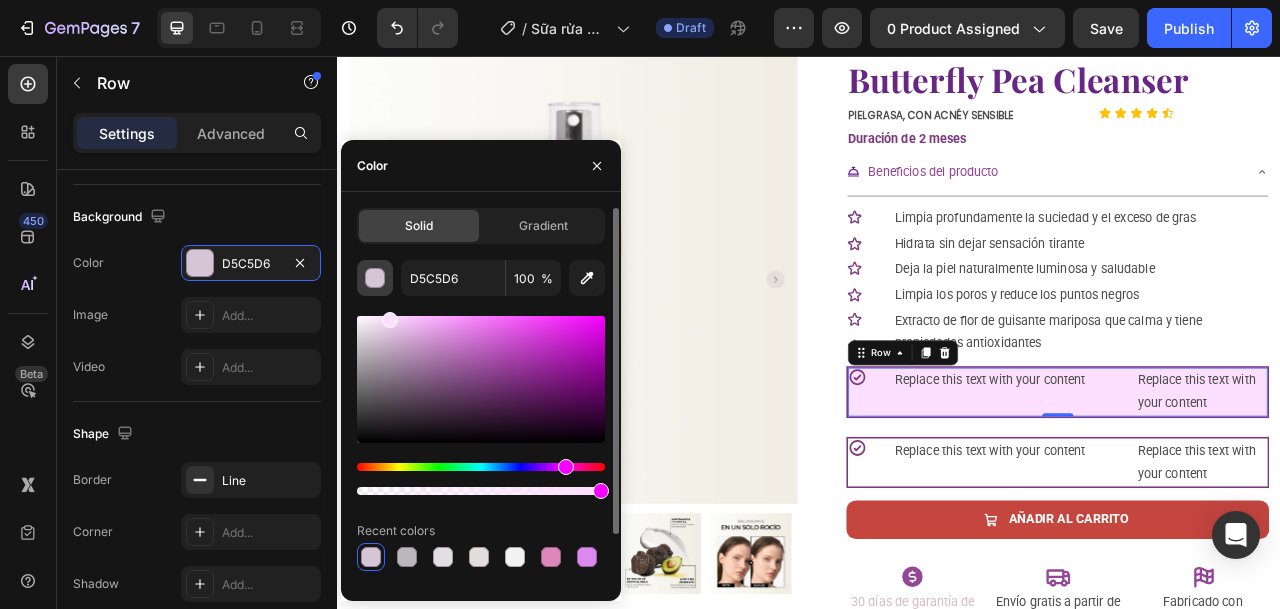 drag, startPoint x: 389, startPoint y: 307, endPoint x: 392, endPoint y: 291, distance: 16.27882 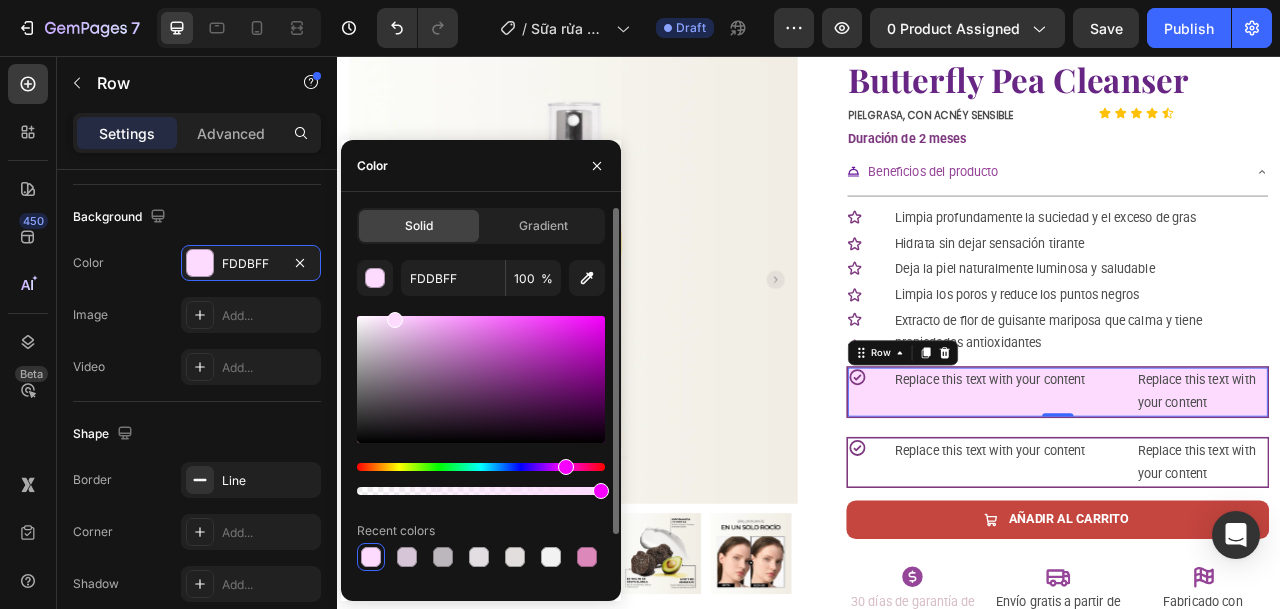 click on "FDDBFF 100 % Recent colors Suggested for you" at bounding box center (481, 451) 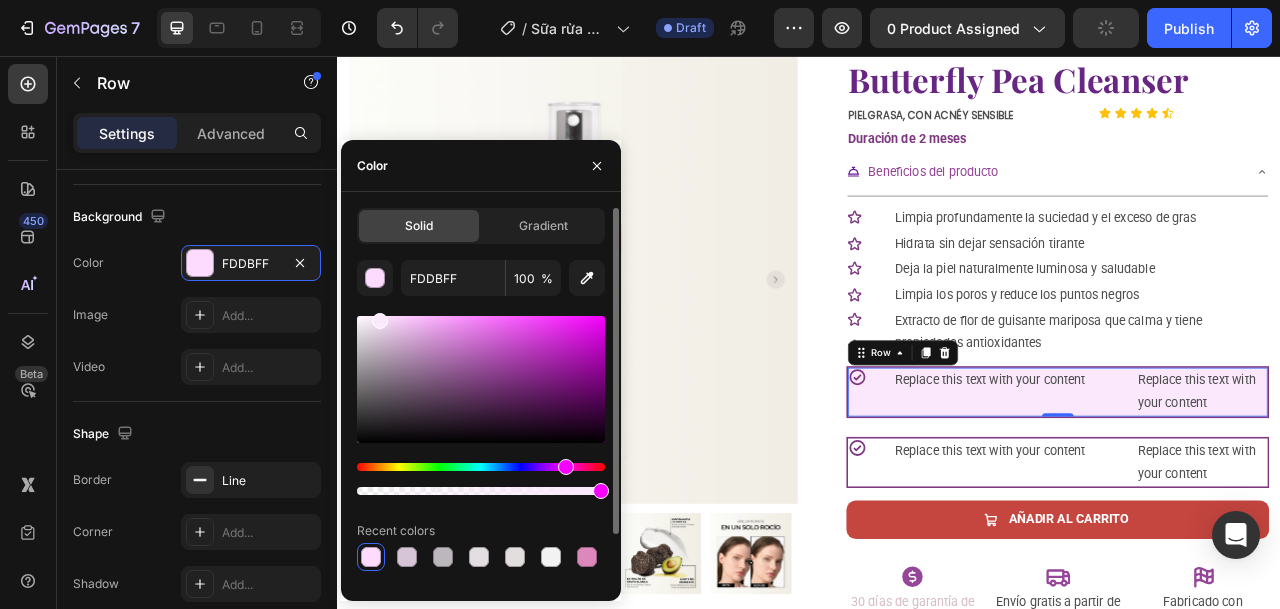 click at bounding box center (481, 379) 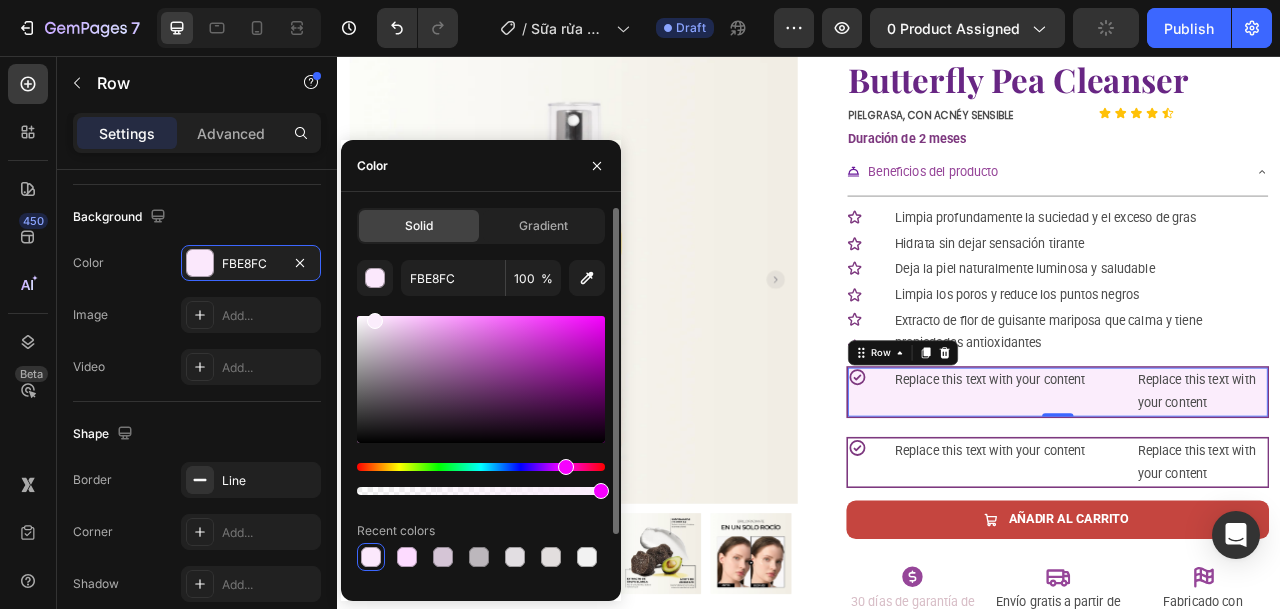 click at bounding box center [375, 321] 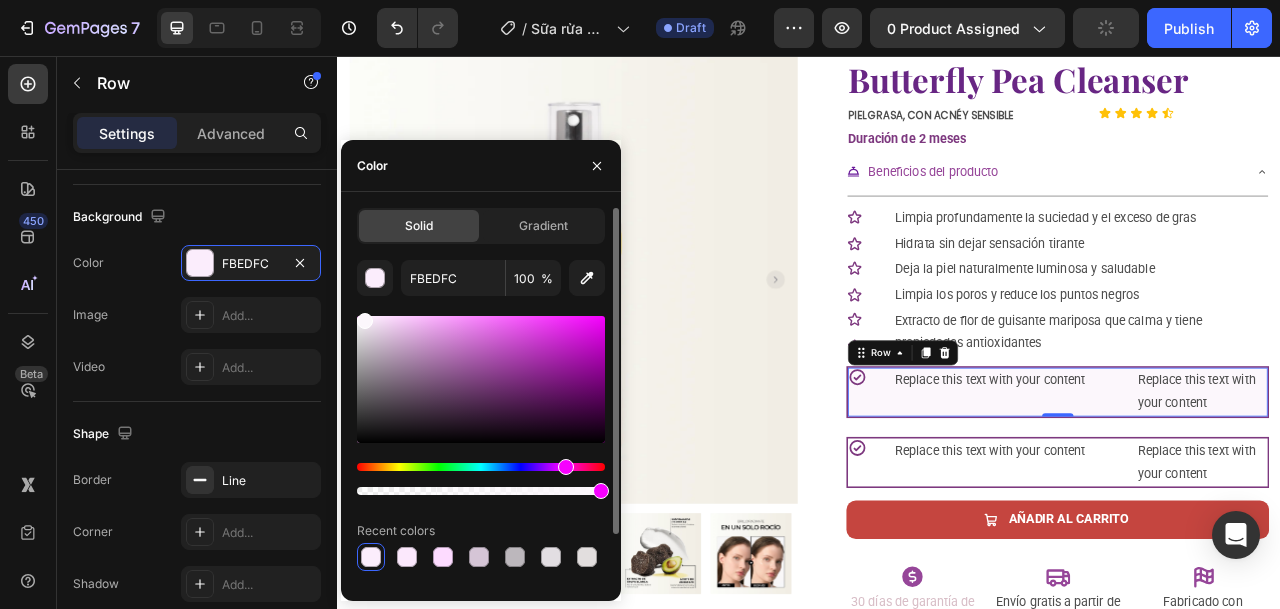 click at bounding box center (365, 321) 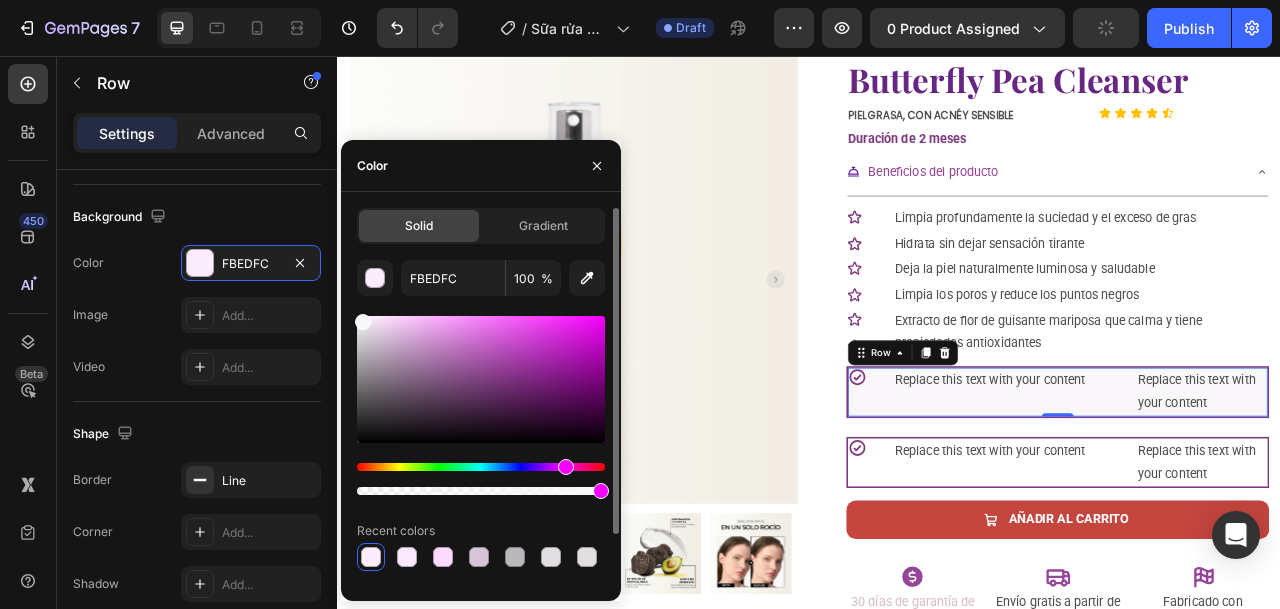 click at bounding box center [363, 322] 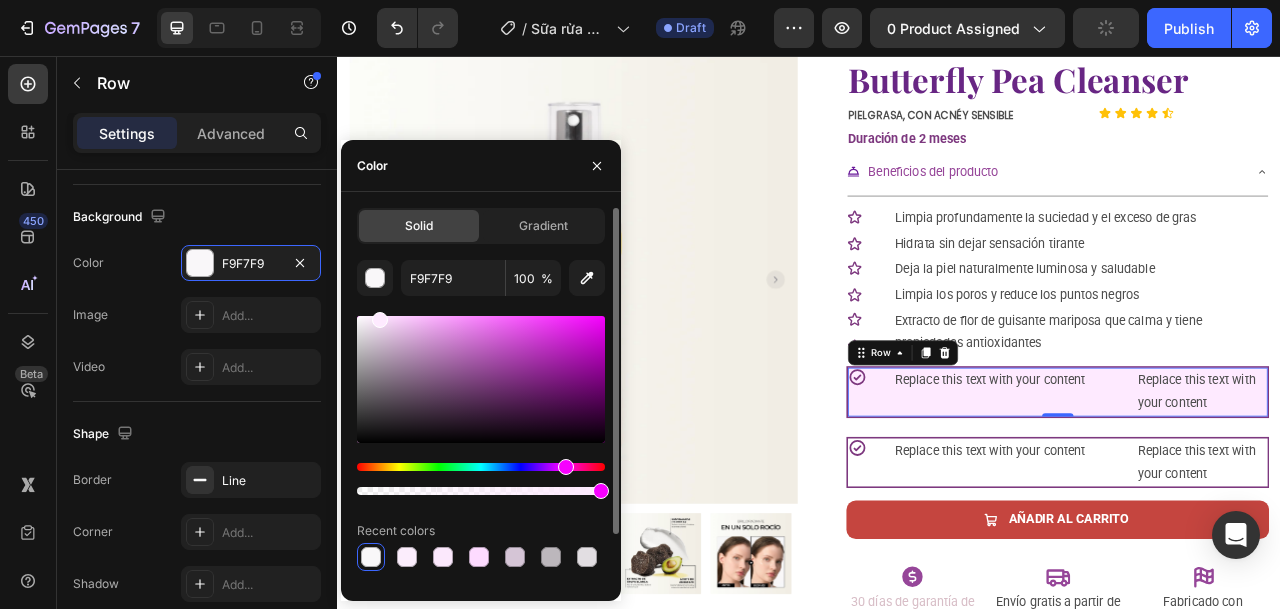 click at bounding box center (380, 320) 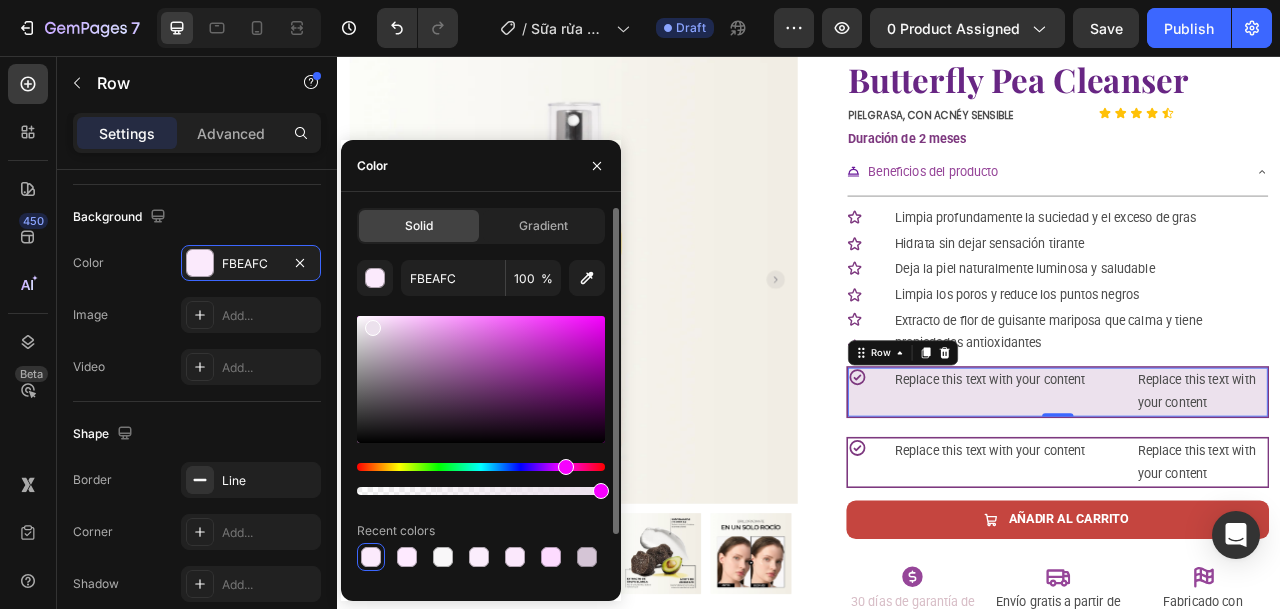 click at bounding box center (481, 379) 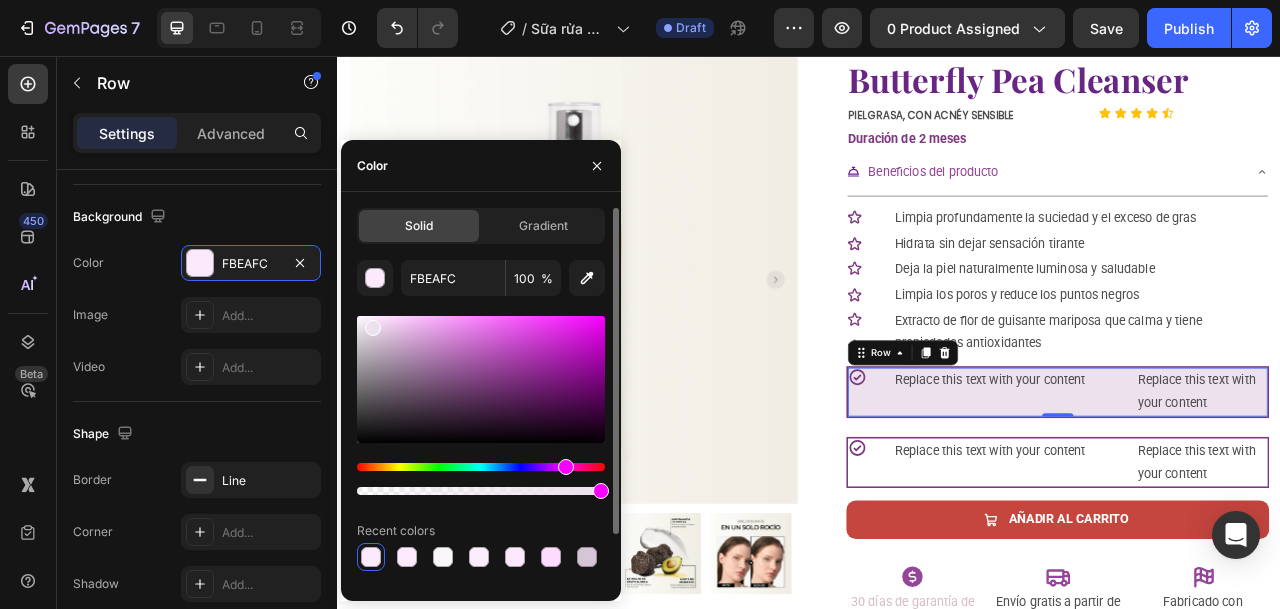 click at bounding box center [481, 379] 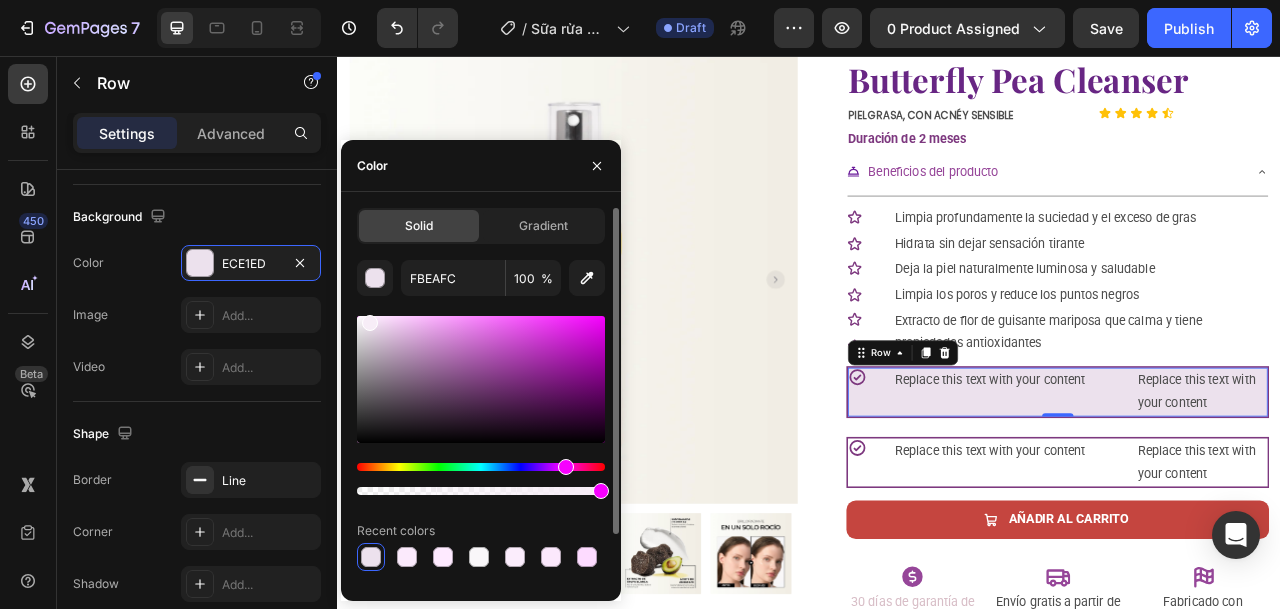type on "ECE1ED" 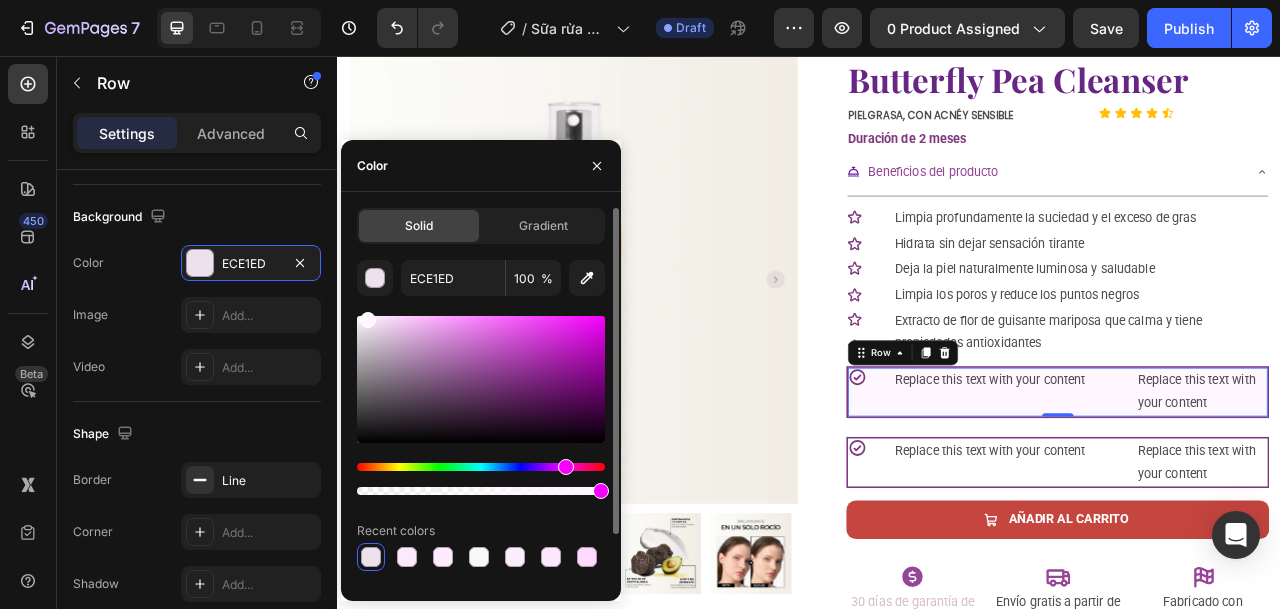 click at bounding box center (368, 320) 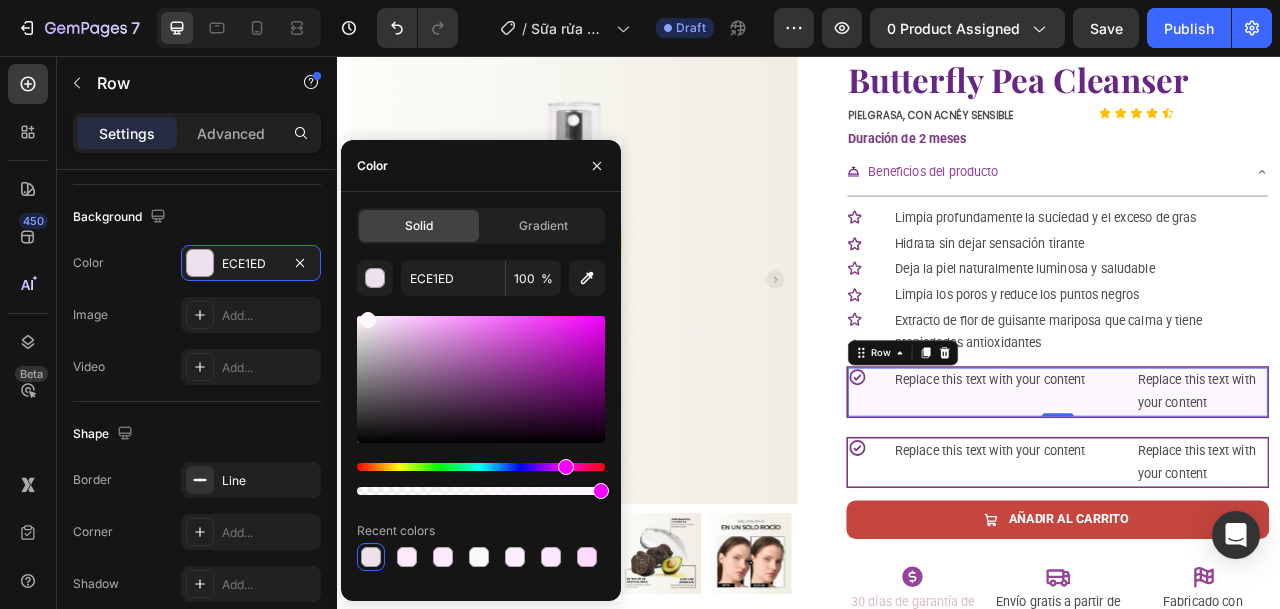 click at bounding box center [637, 340] 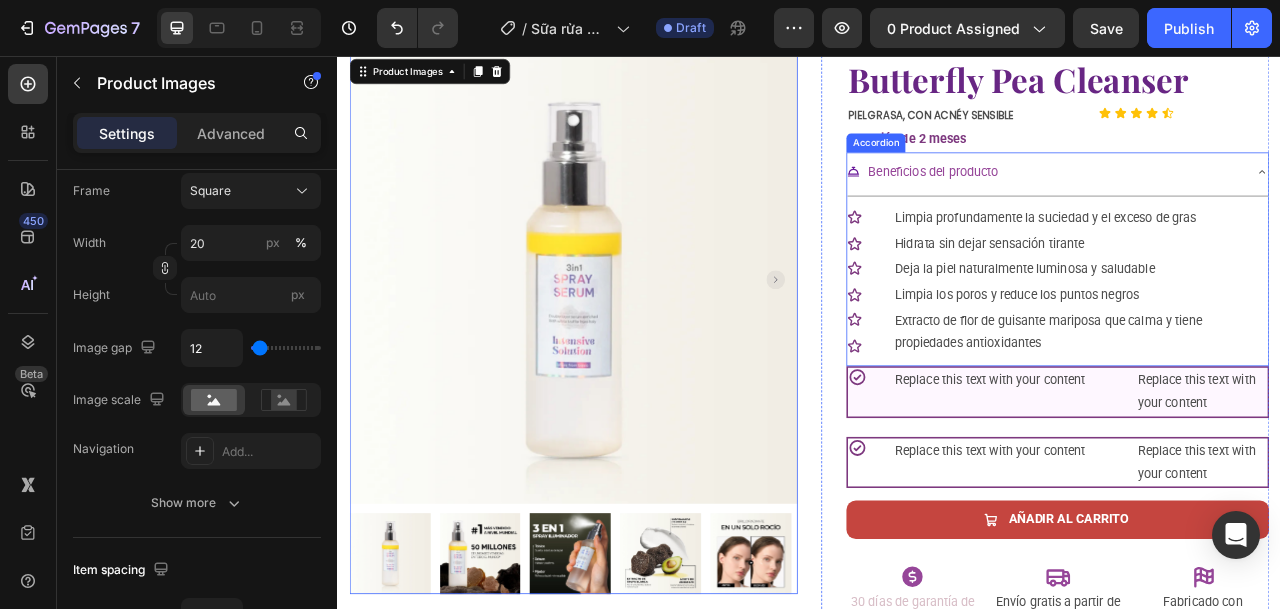 click on "Beneficios del producto" at bounding box center [1094, 203] 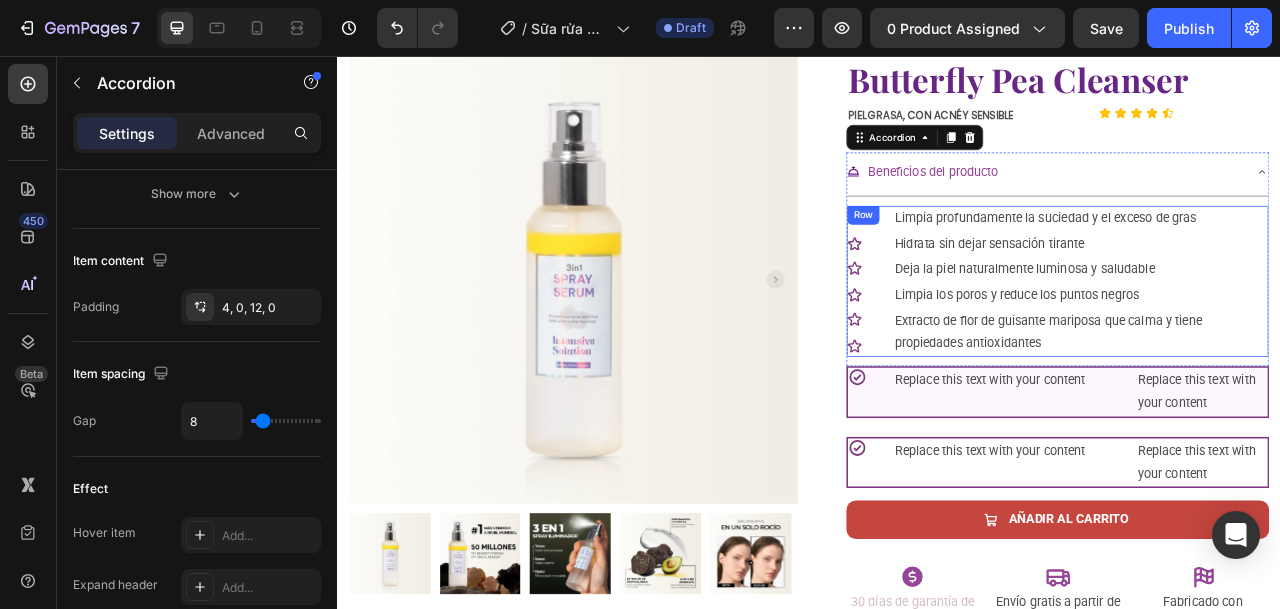 scroll, scrollTop: 0, scrollLeft: 0, axis: both 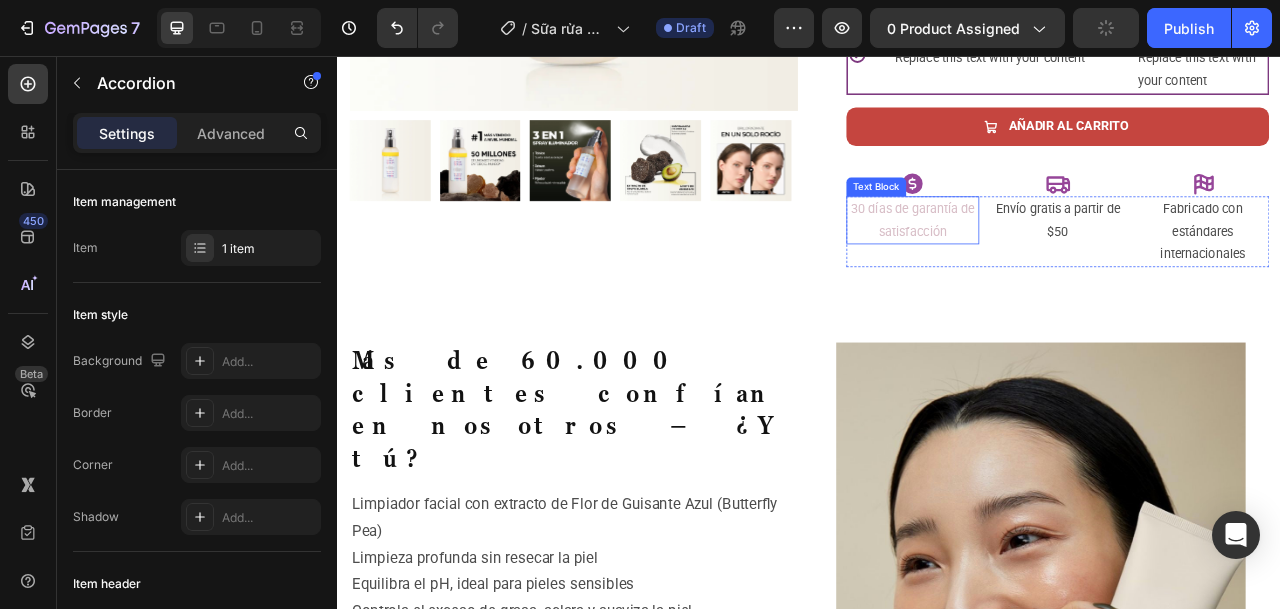 click on "30 días de garantía de satisfacción" at bounding box center [1068, 265] 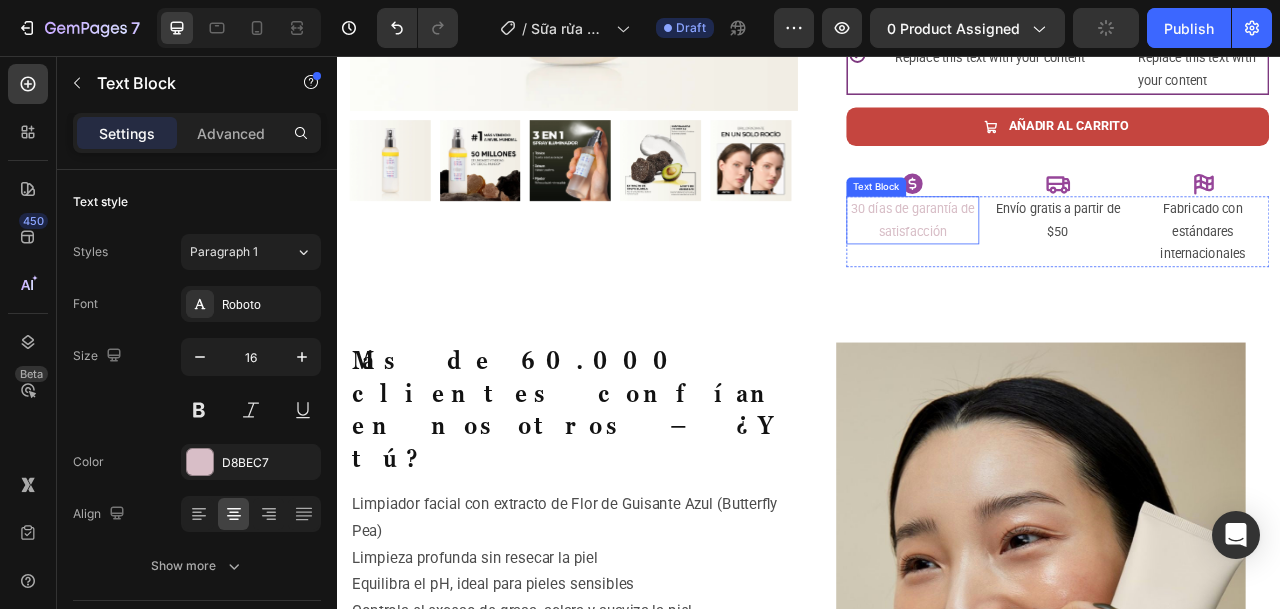 click on "30 días de garantía de satisfacción" at bounding box center [1068, 265] 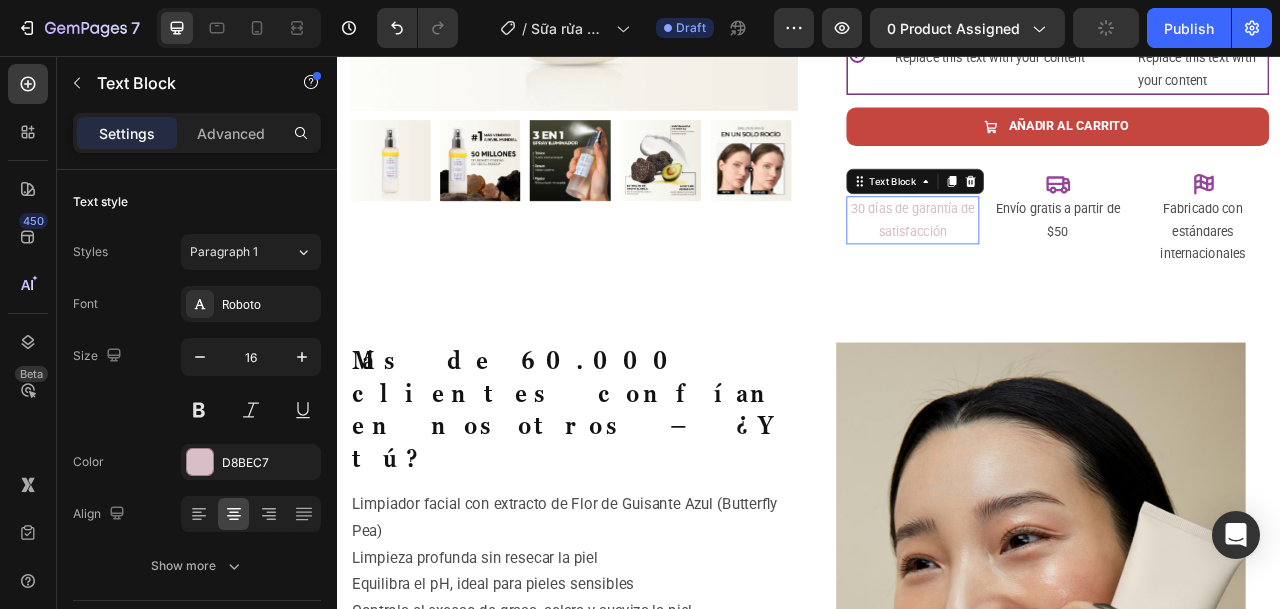 click on "30 días de garantía de satisfacción" at bounding box center (1068, 265) 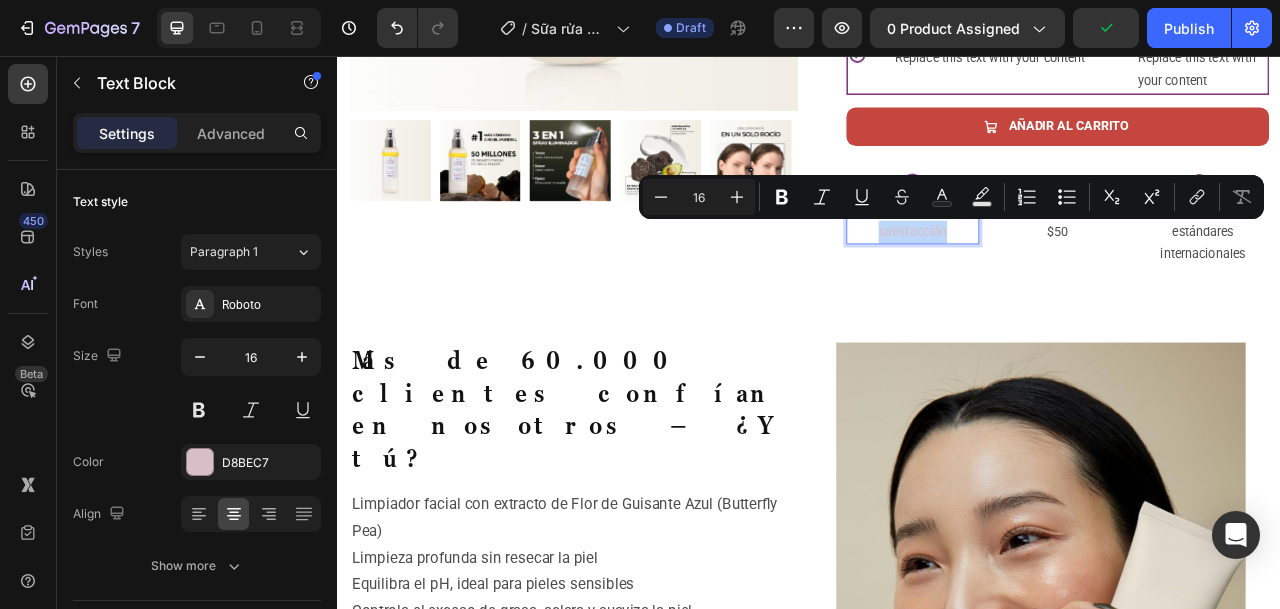 click on "30 días de garantía de satisfacción" at bounding box center (1068, 265) 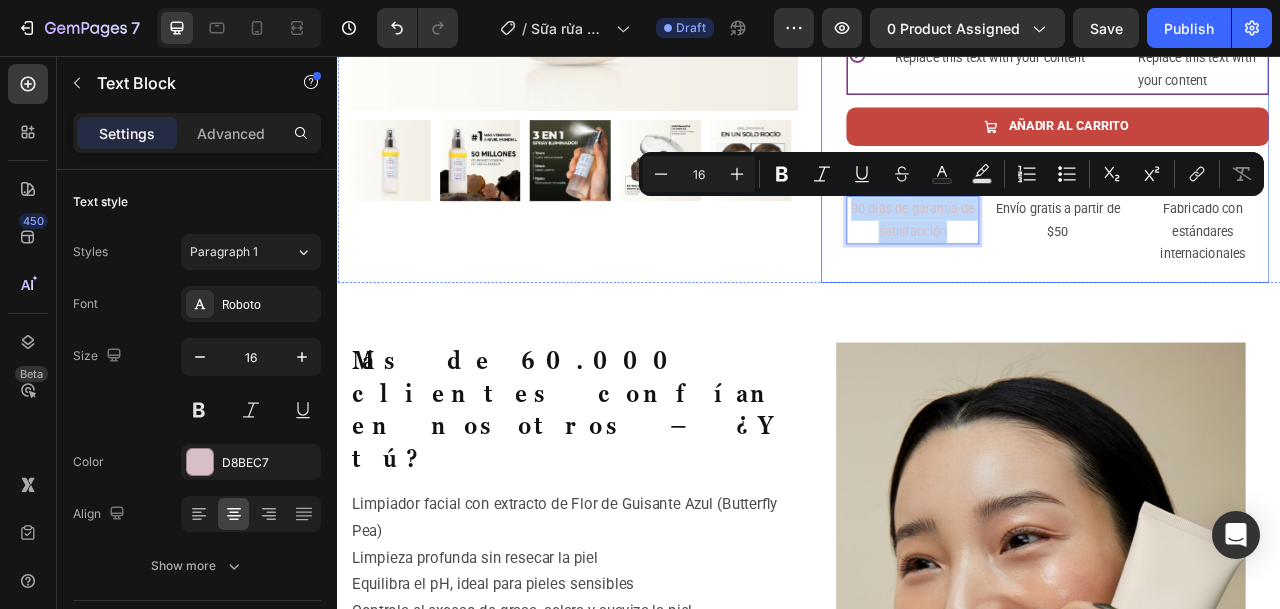 drag, startPoint x: 1104, startPoint y: 279, endPoint x: 971, endPoint y: 241, distance: 138.32208 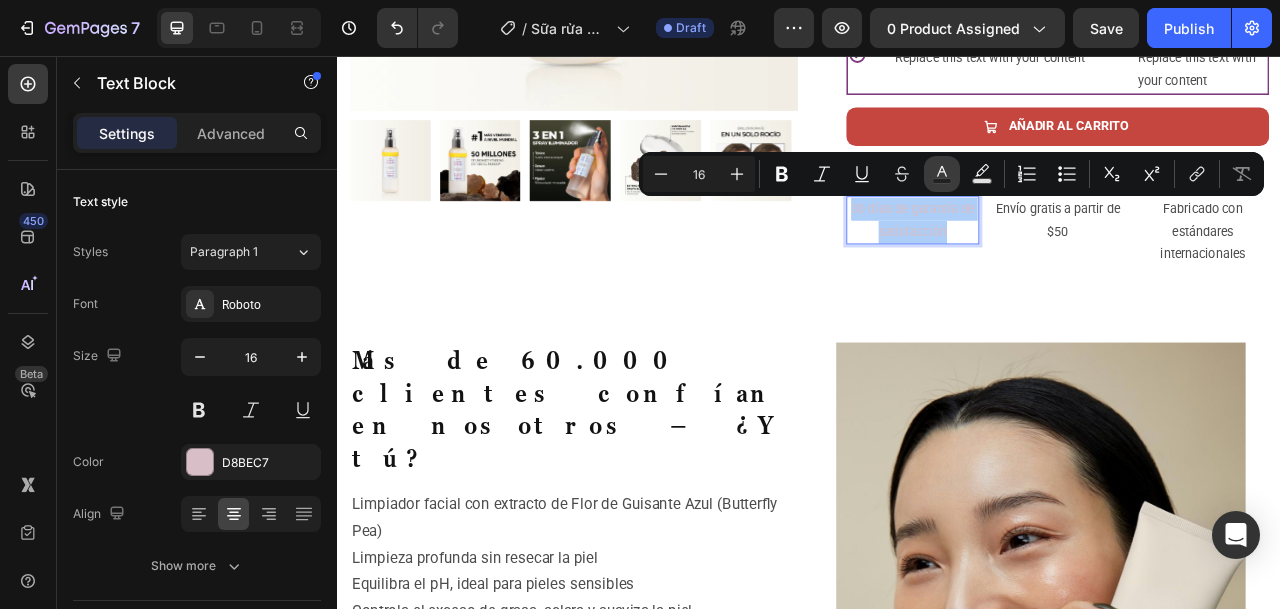 click 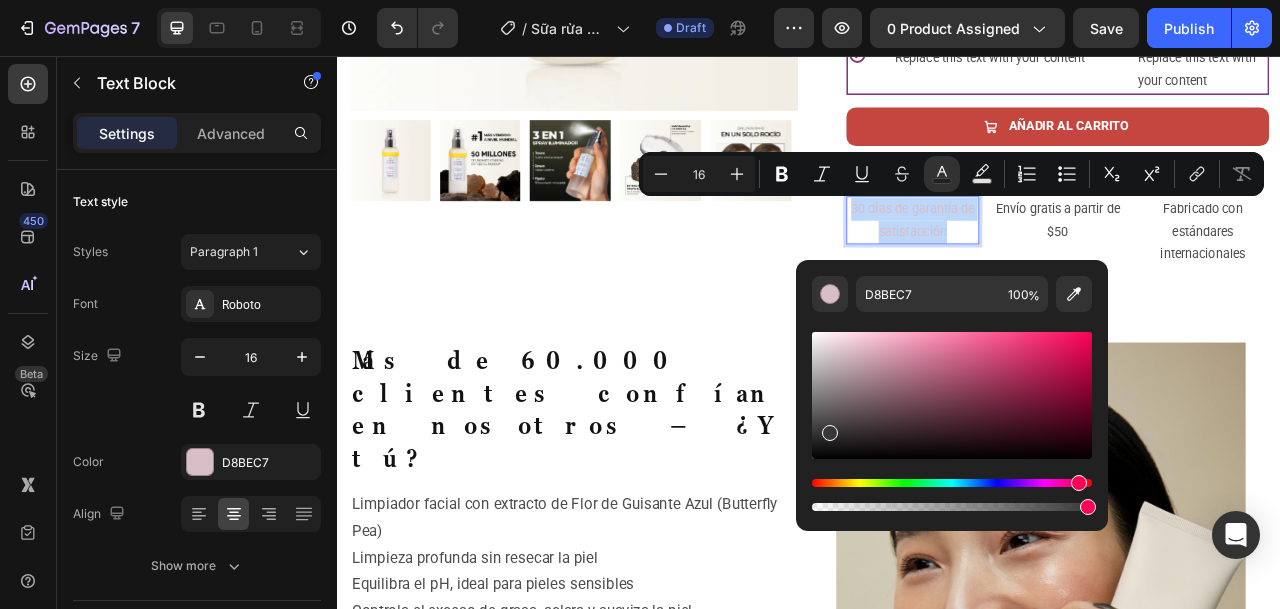 type on "3A3738" 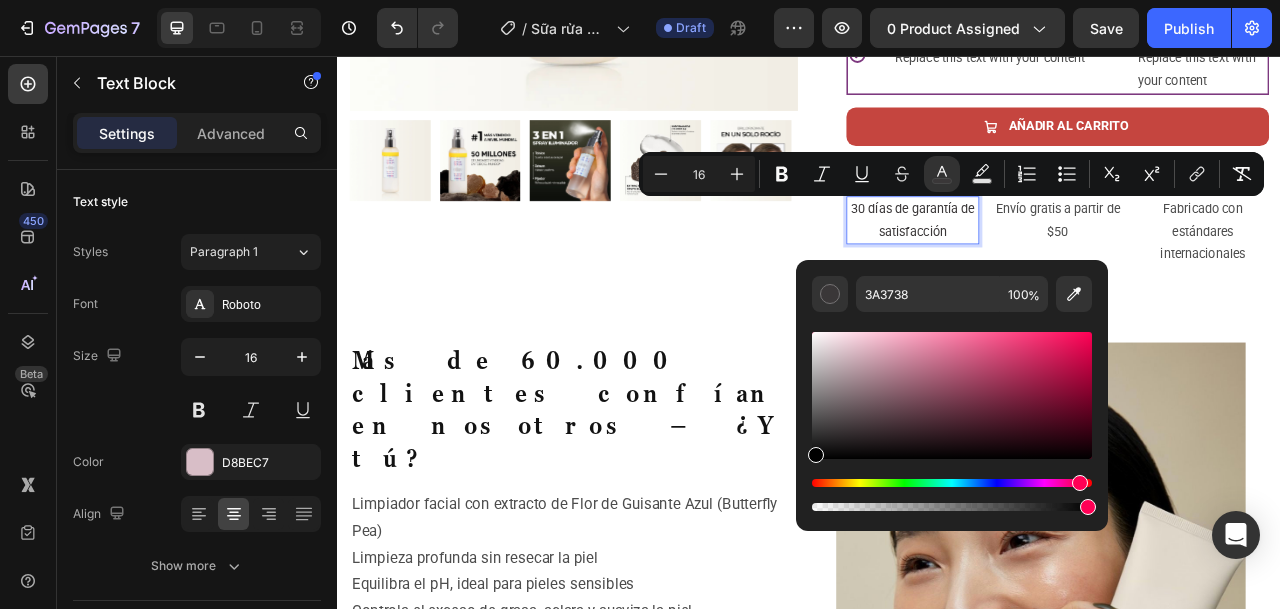 drag, startPoint x: 828, startPoint y: 429, endPoint x: 813, endPoint y: 467, distance: 40.853397 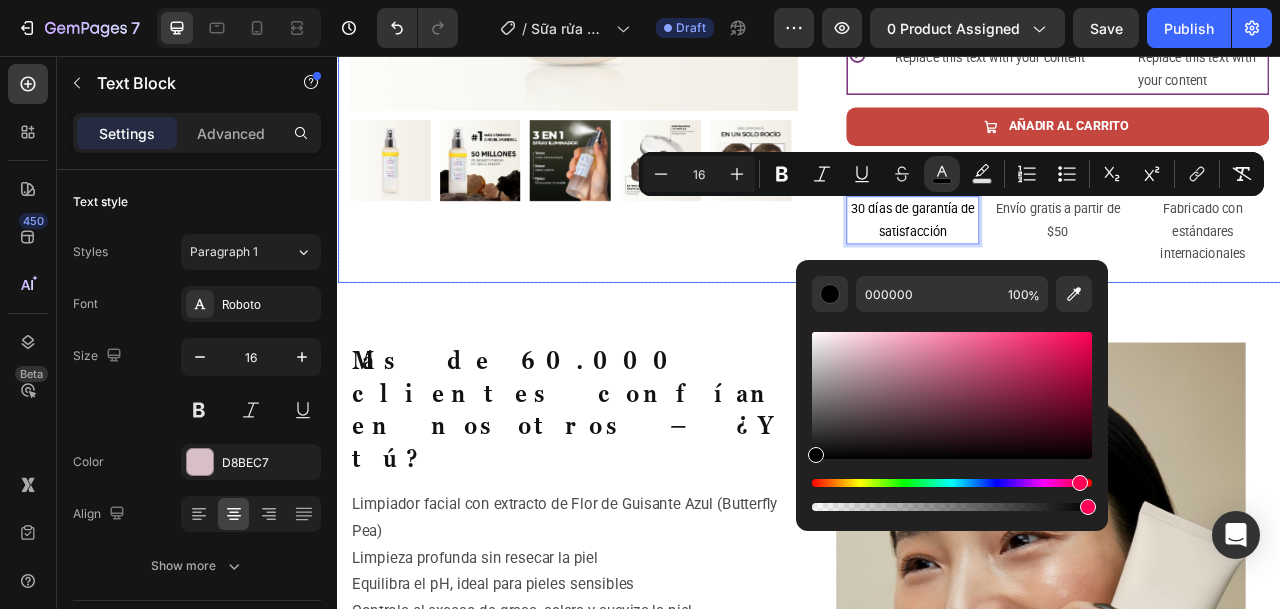 click on "Product Images Row" at bounding box center [637, -51] 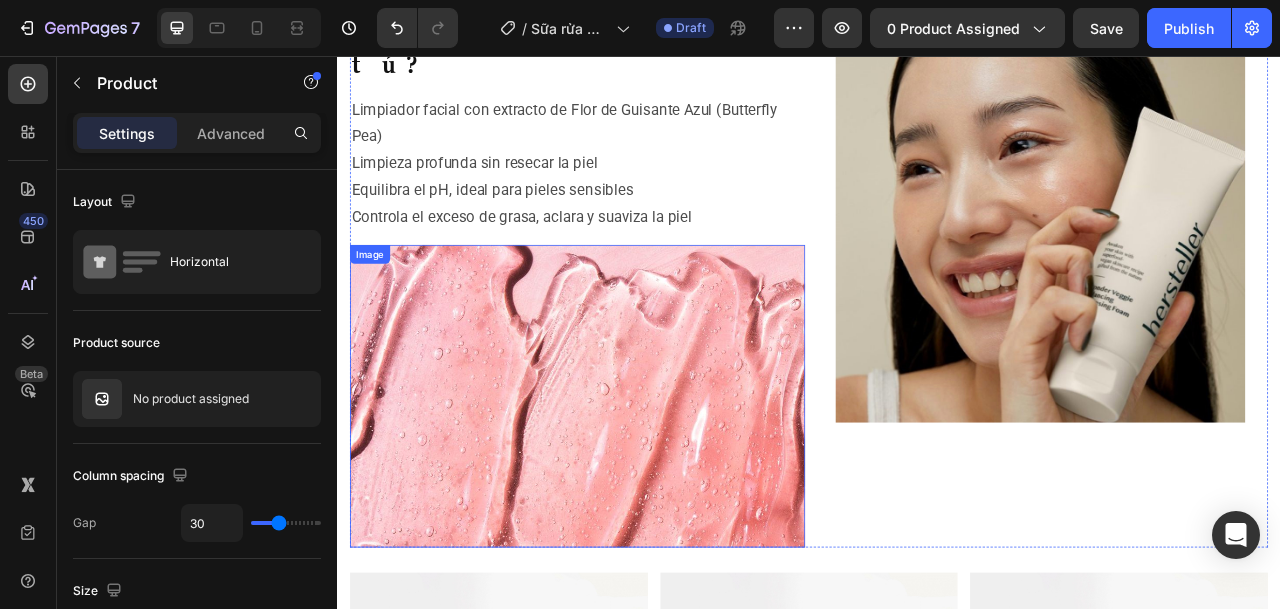 scroll, scrollTop: 1700, scrollLeft: 0, axis: vertical 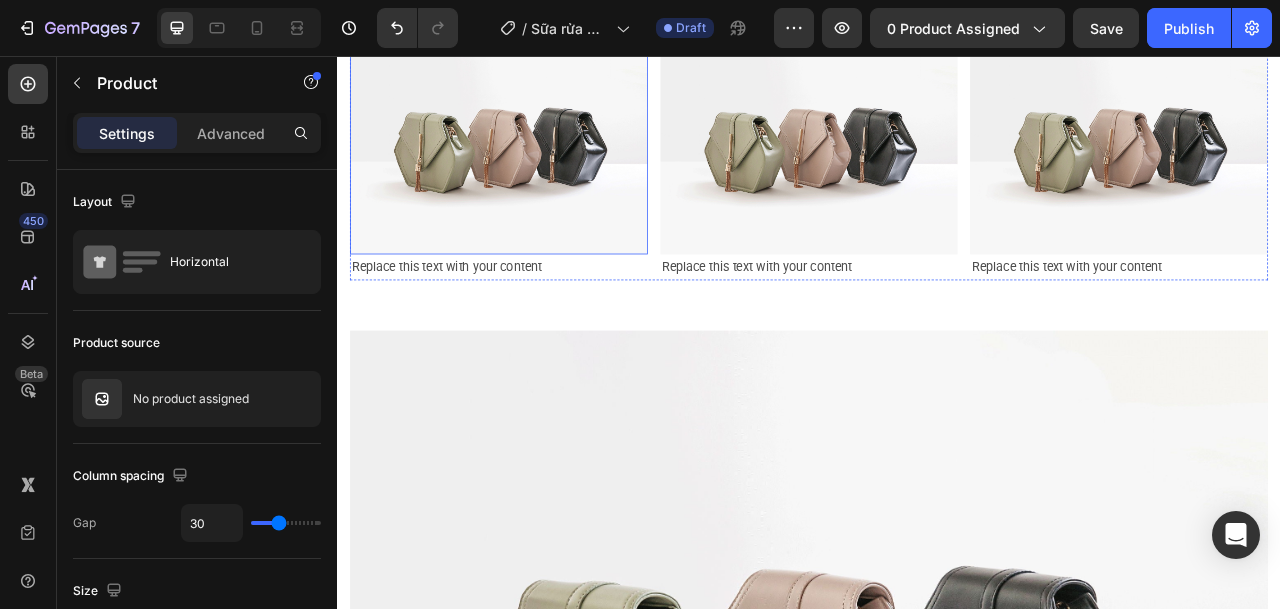 click at bounding box center (542, 166) 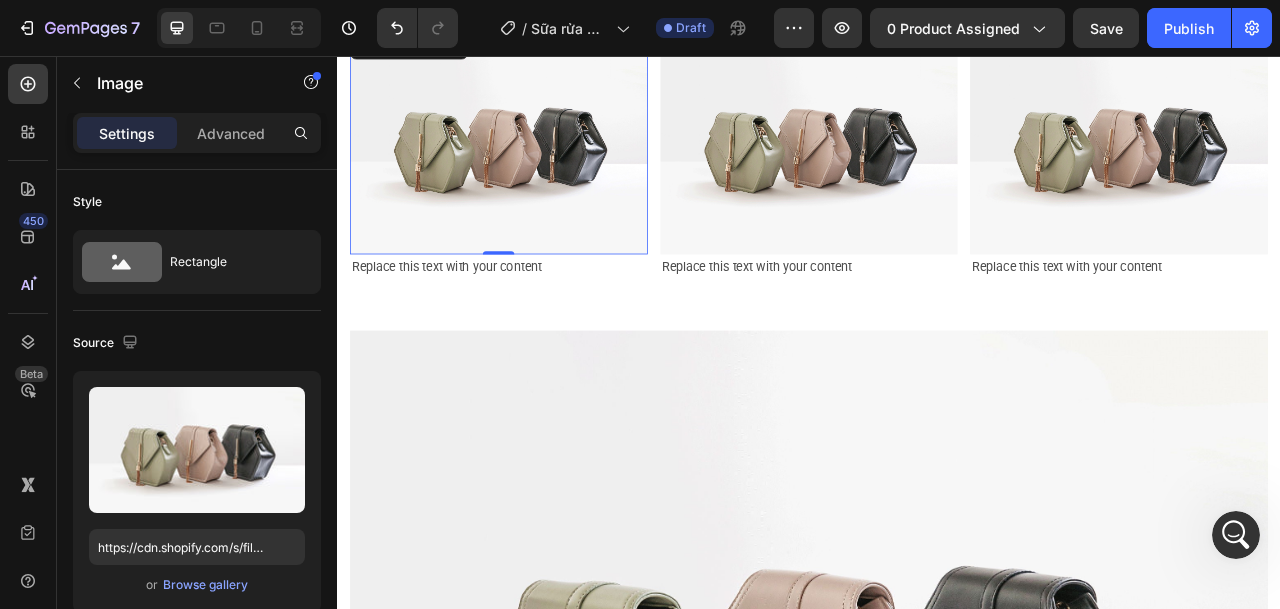 scroll, scrollTop: 0, scrollLeft: 0, axis: both 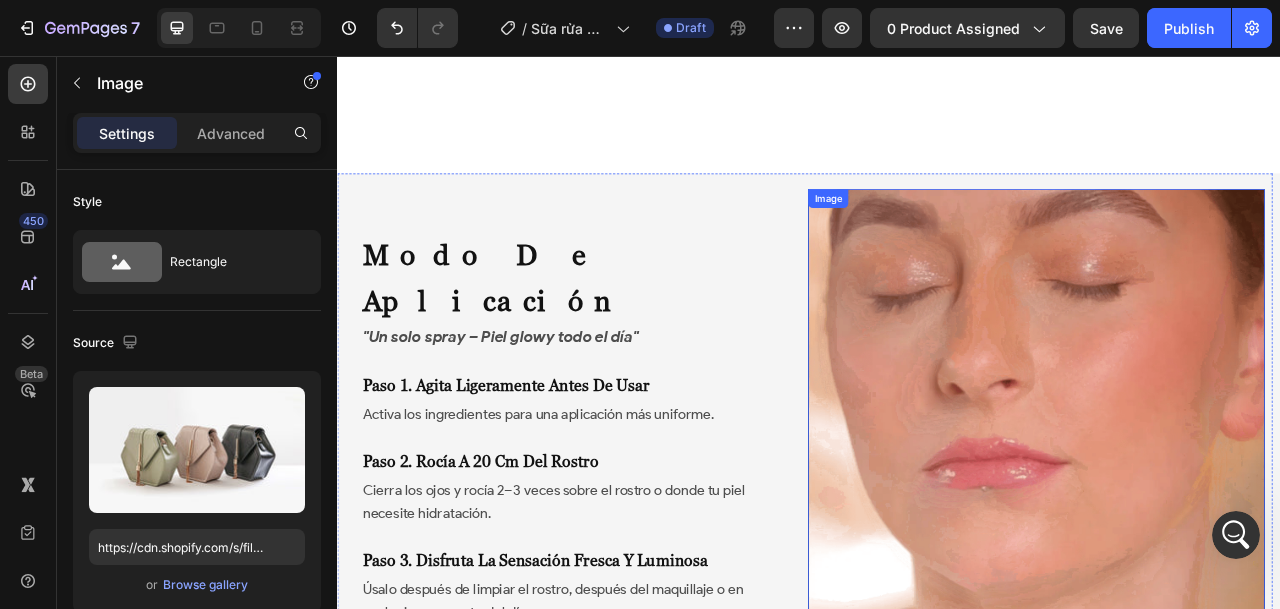 click at bounding box center (1226, 515) 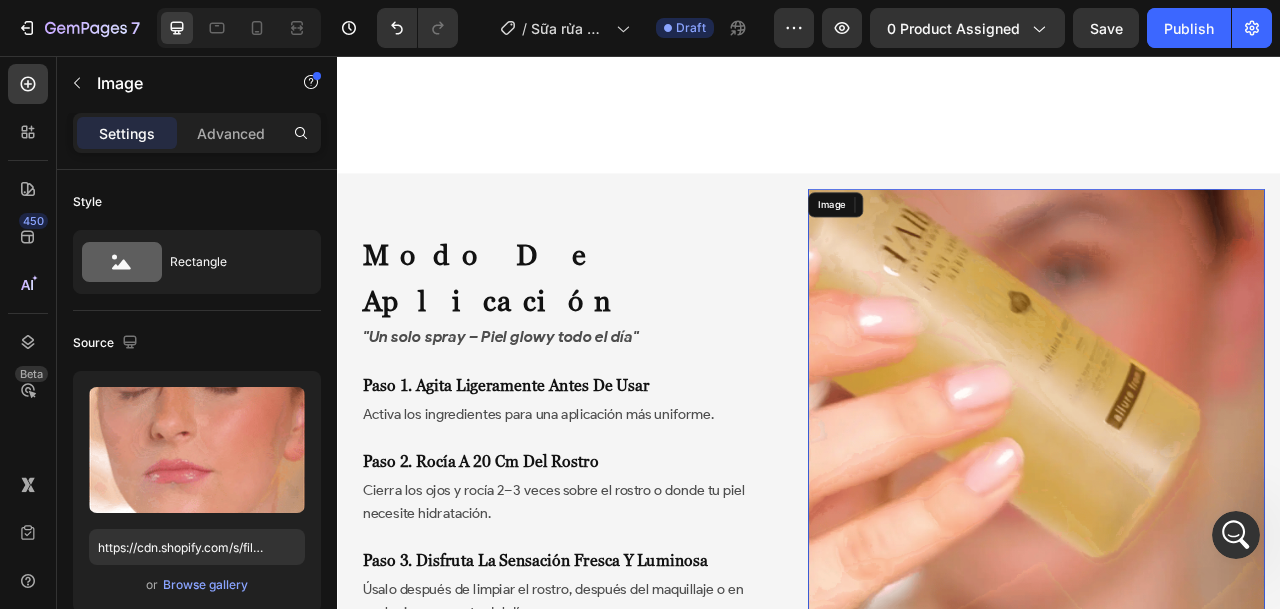 scroll, scrollTop: 6048, scrollLeft: 0, axis: vertical 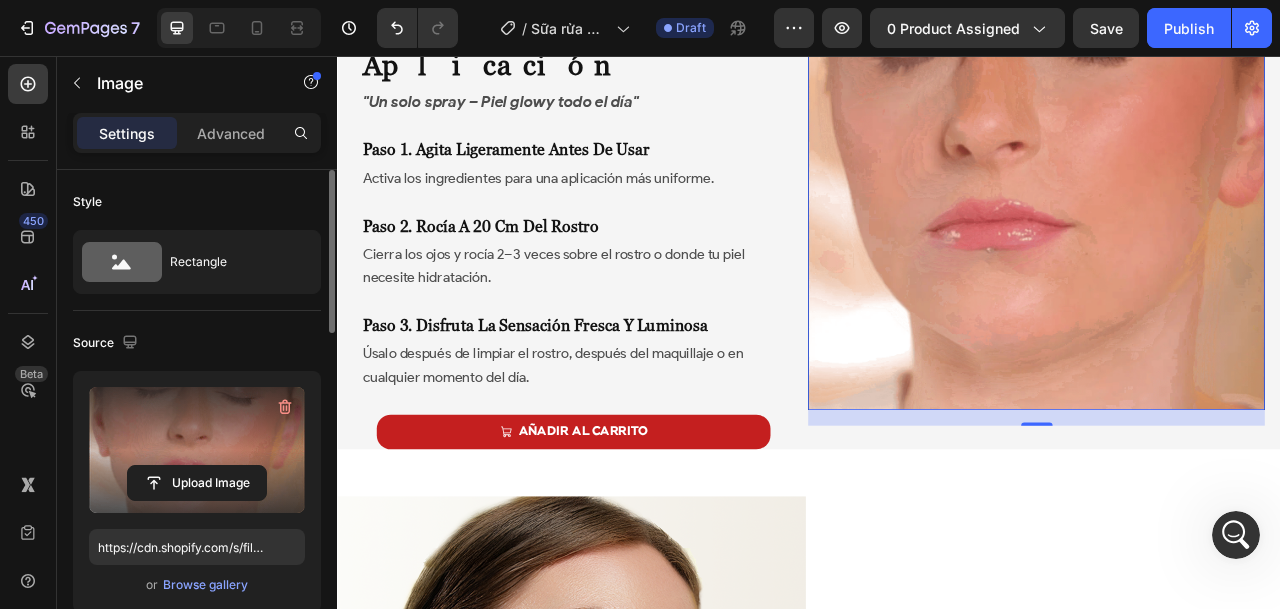 click at bounding box center [197, 450] 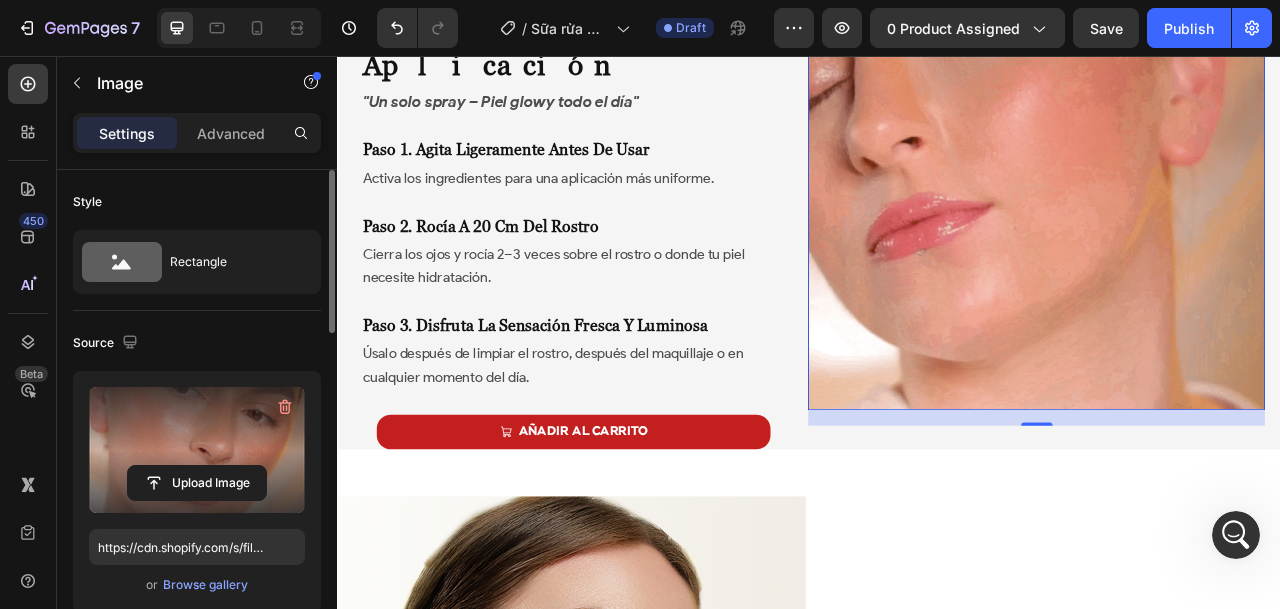 click 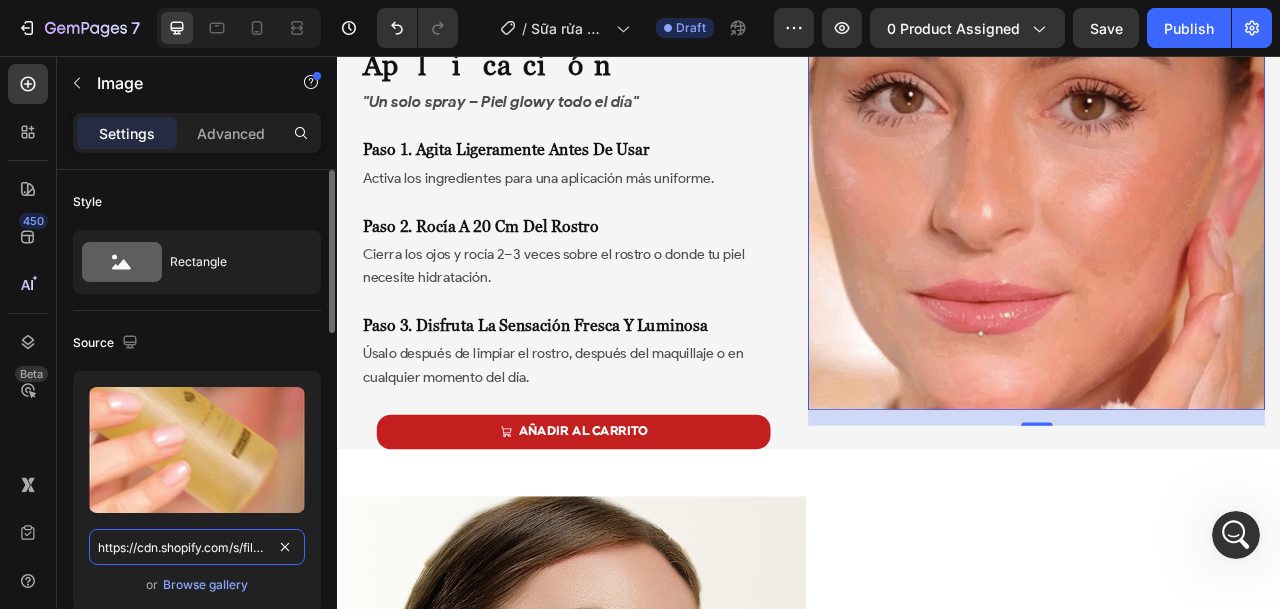 click on "https://cdn.shopify.com/s/files/1/0643/1404/8704/files/gempages_507356051327157127-5a880275-a40c-47f8-a1e4-74b64dcaac00.webp" at bounding box center (197, 547) 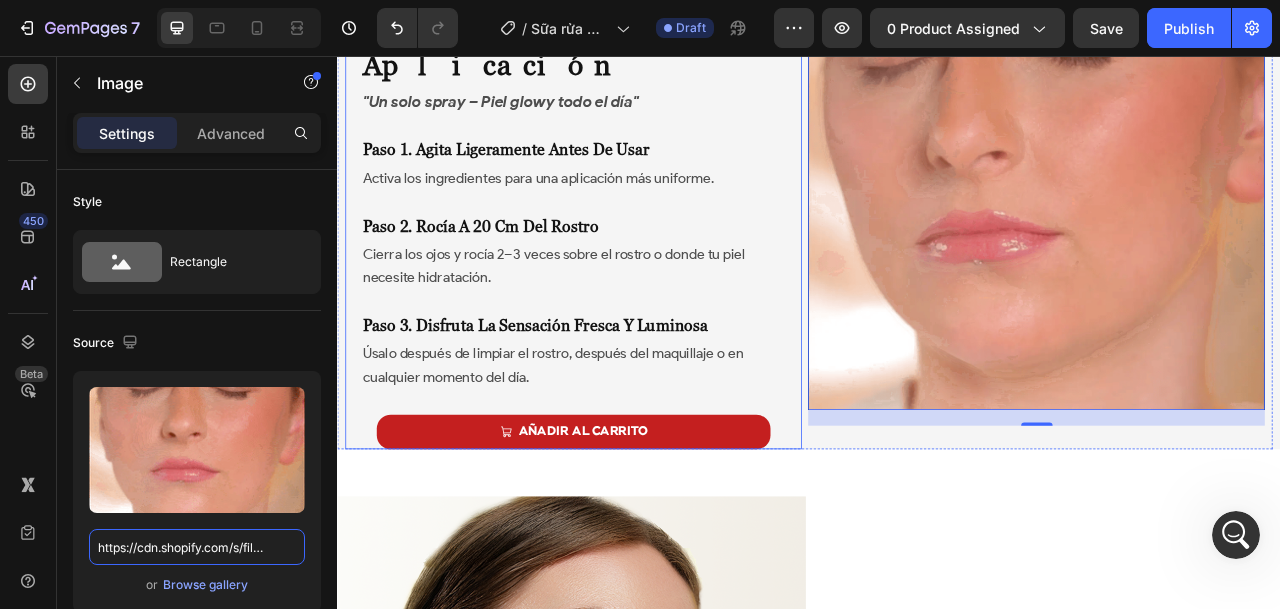 scroll, scrollTop: 6548, scrollLeft: 0, axis: vertical 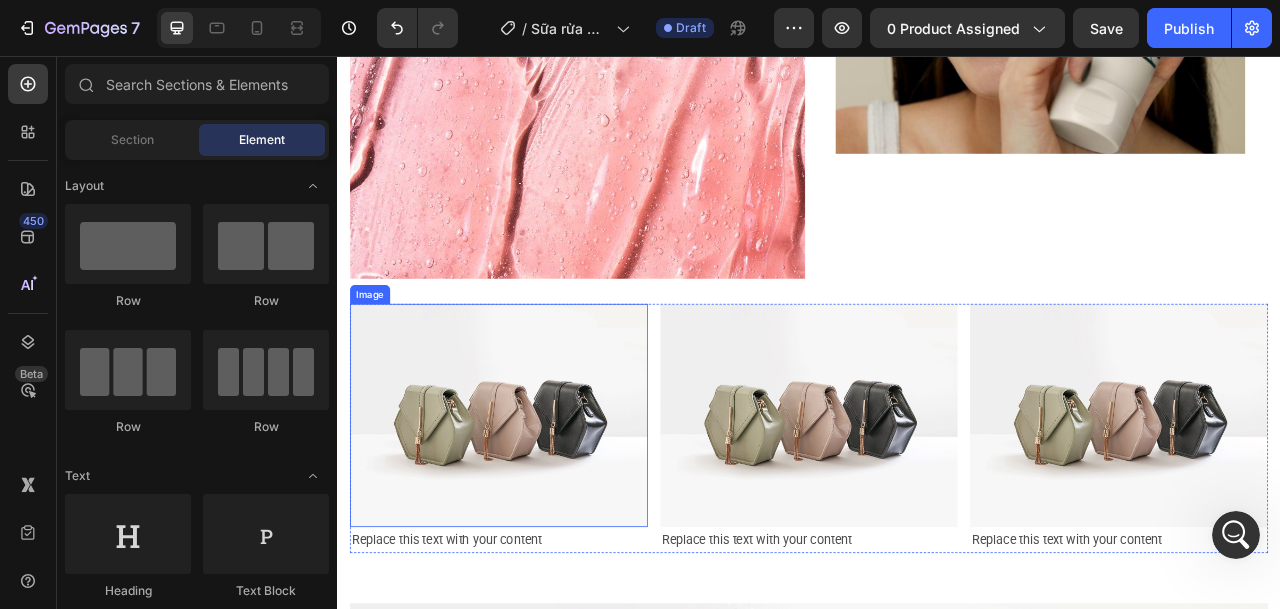 click at bounding box center [542, 513] 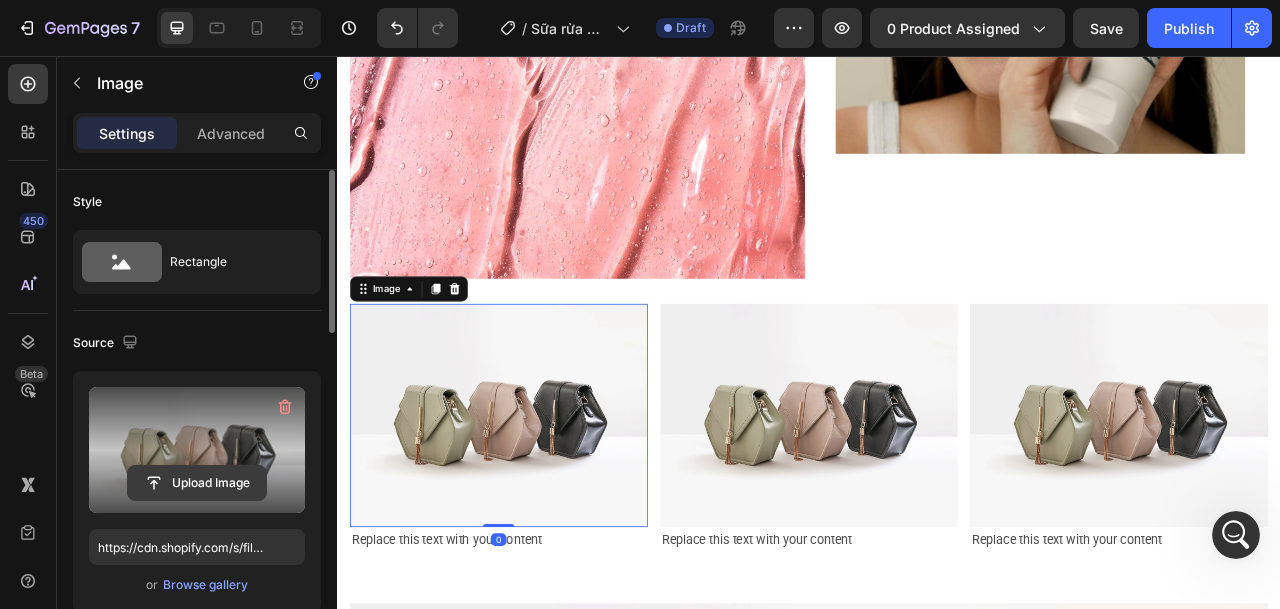 click 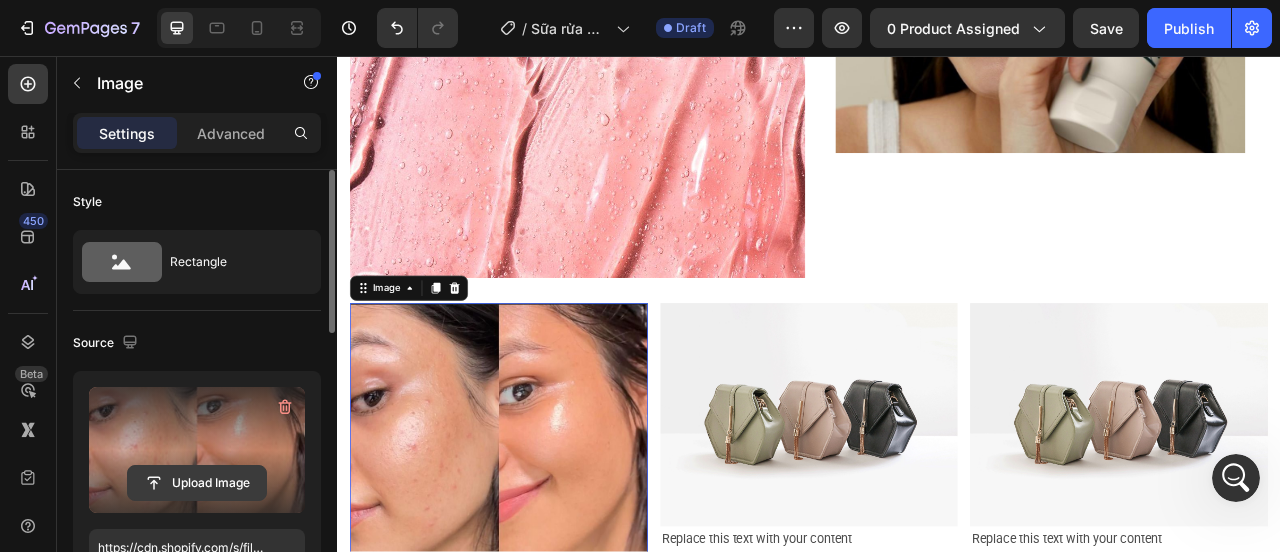 click 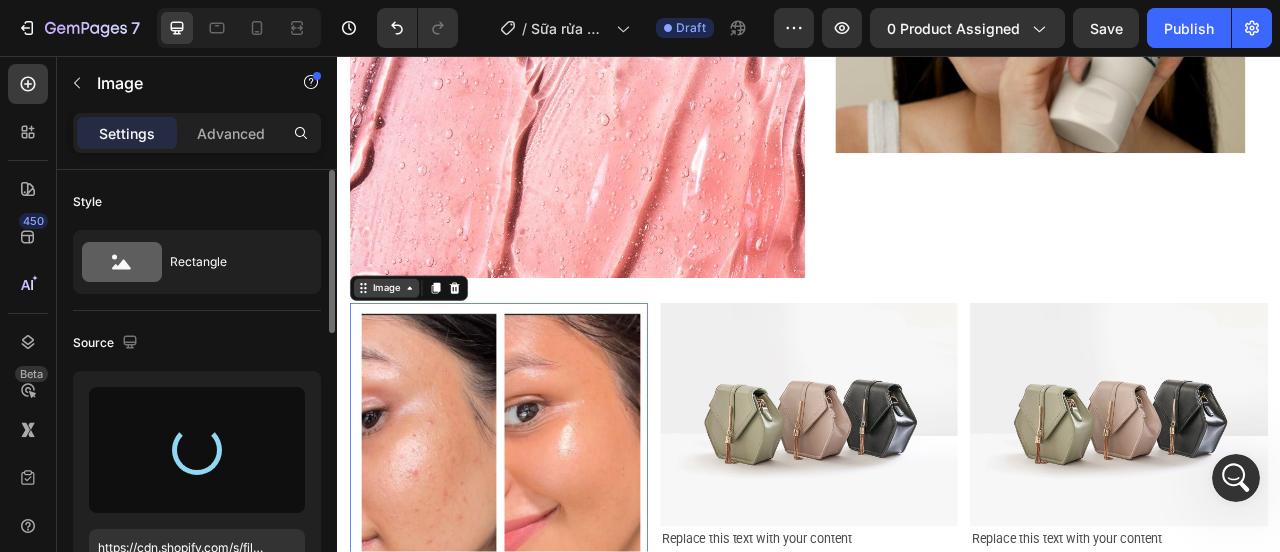 type on "https://cdn.shopify.com/s/files/1/0643/1404/8704/files/gempages_507356051327157127-320ab5aa-5e87-481f-a0e8-42def53bcaf2.png" 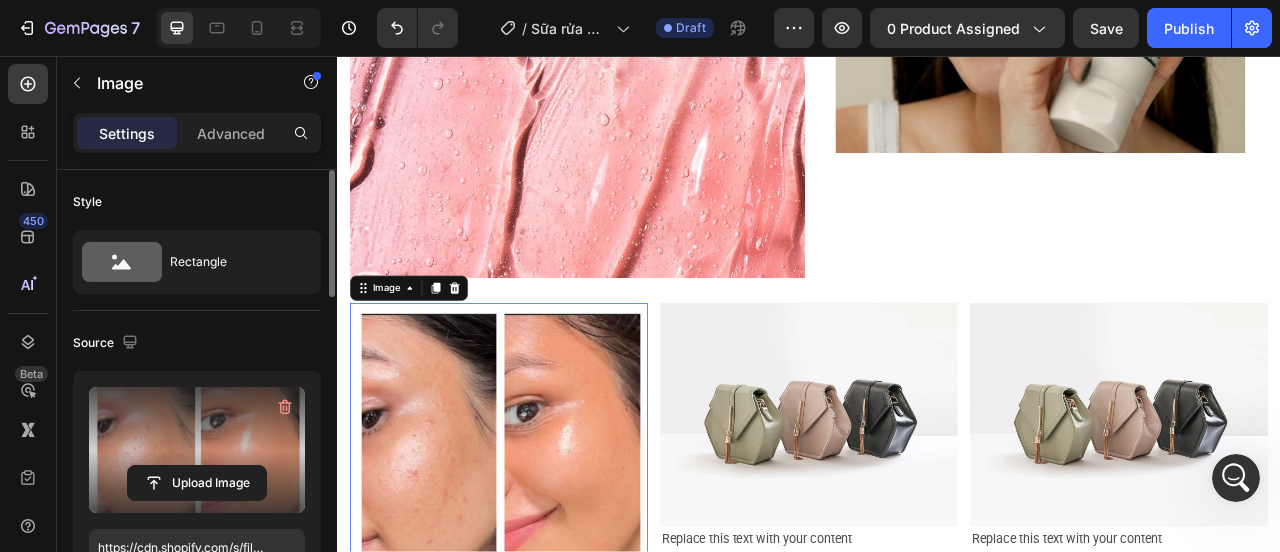 click on "Image Replace this text with your content Text Block" at bounding box center (937, 576) 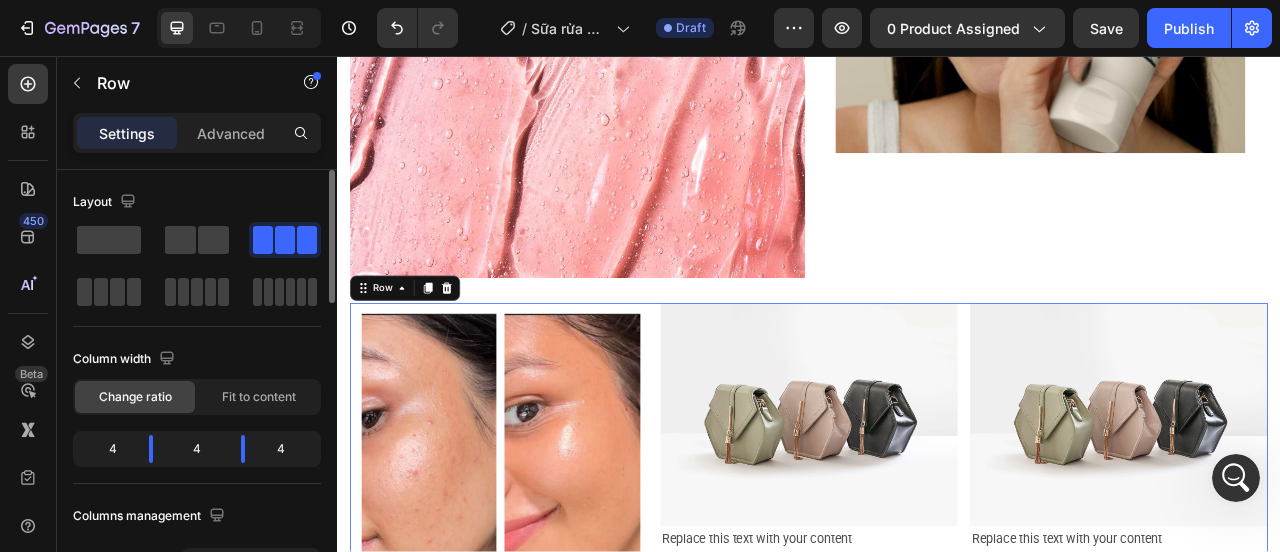 click on "Image Replace this text with your content Text Block" at bounding box center (937, 576) 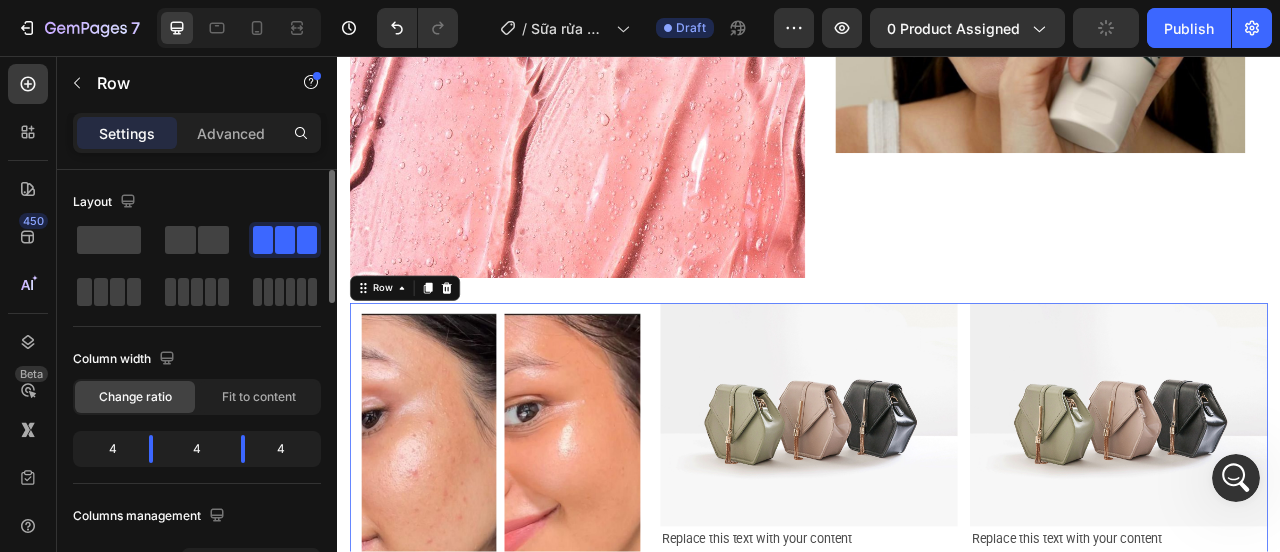 click on "Image Replace this text with your content Text Block" at bounding box center [937, 576] 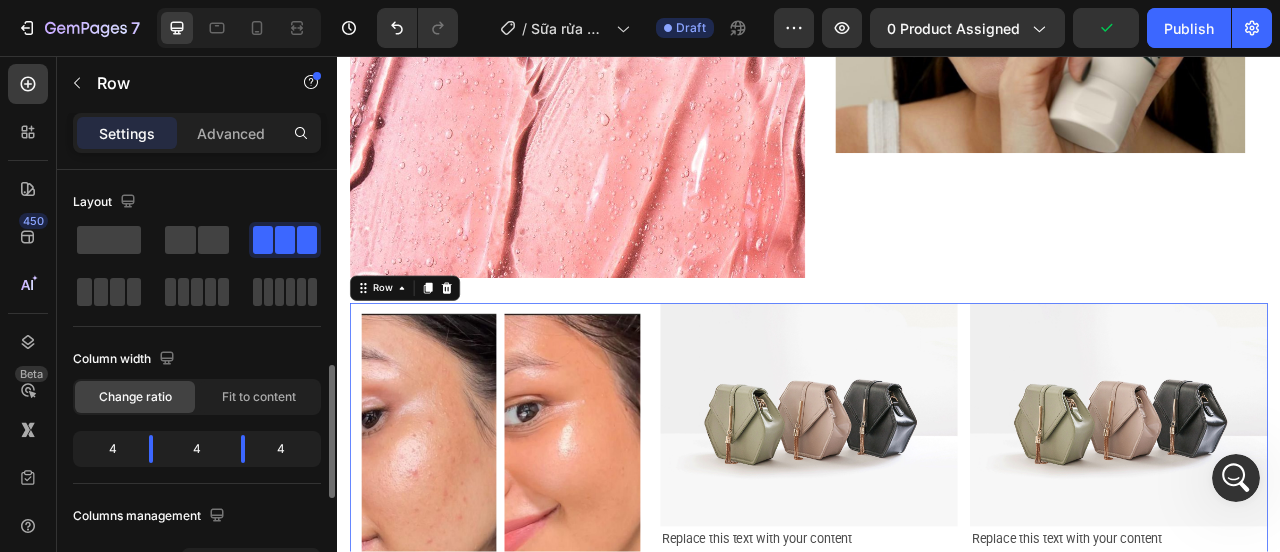 scroll, scrollTop: 150, scrollLeft: 0, axis: vertical 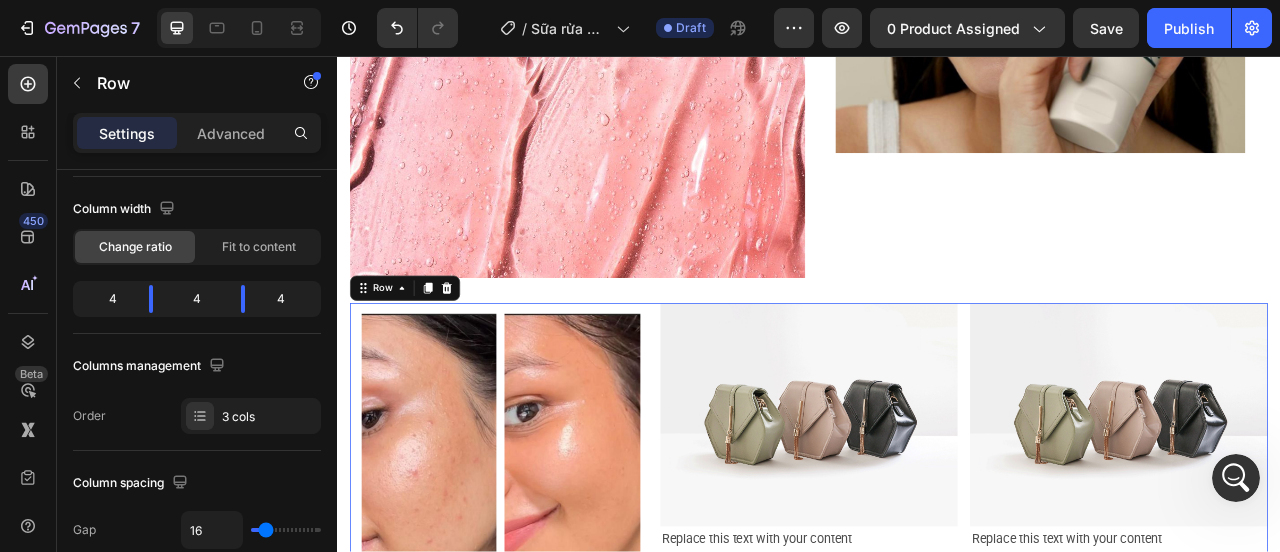 type on "1" 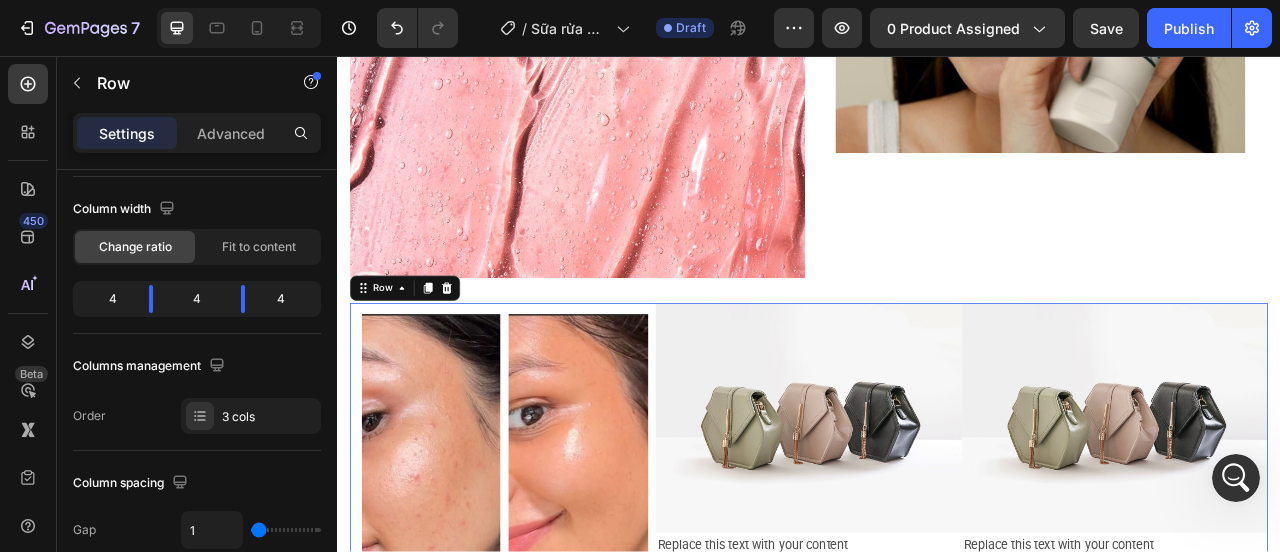 type on "0" 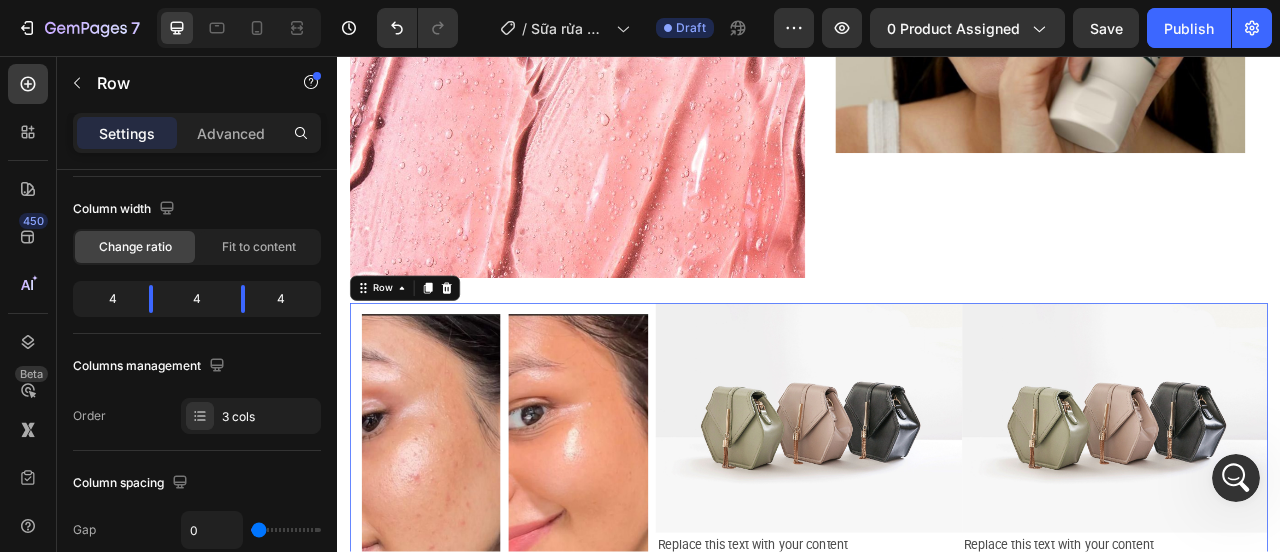 type on "2" 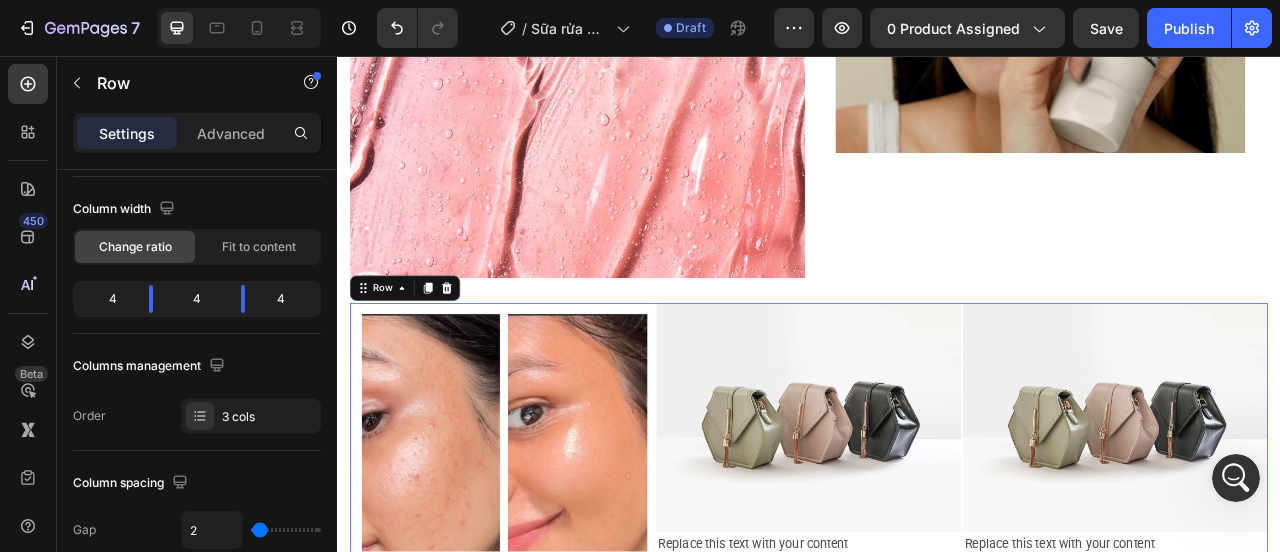 drag, startPoint x: 261, startPoint y: 529, endPoint x: 776, endPoint y: 427, distance: 525.0038 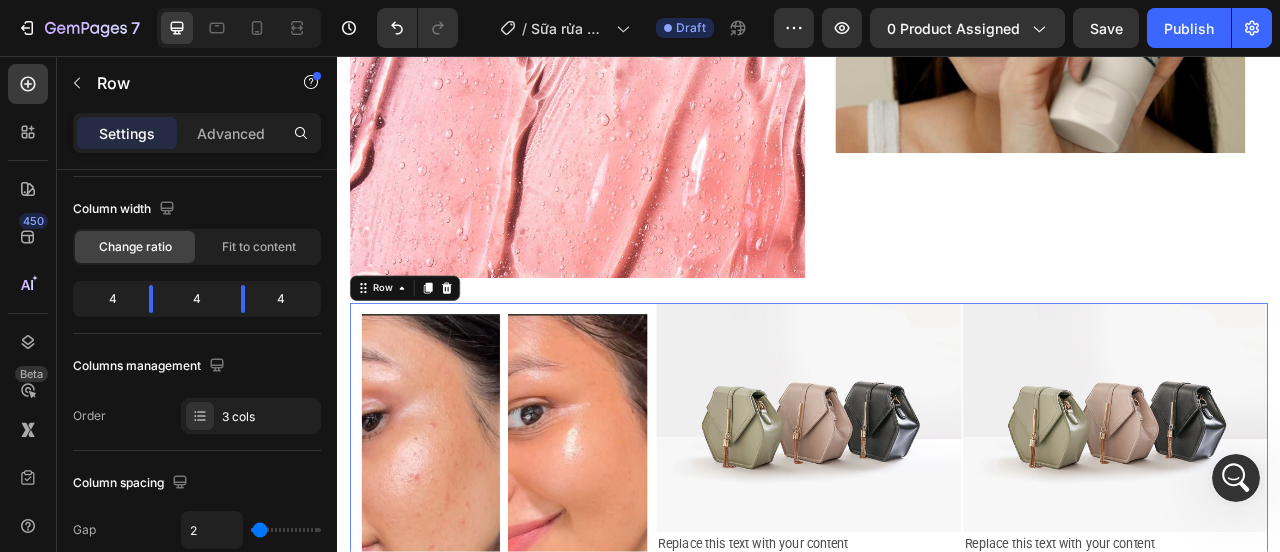 click at bounding box center [286, 530] 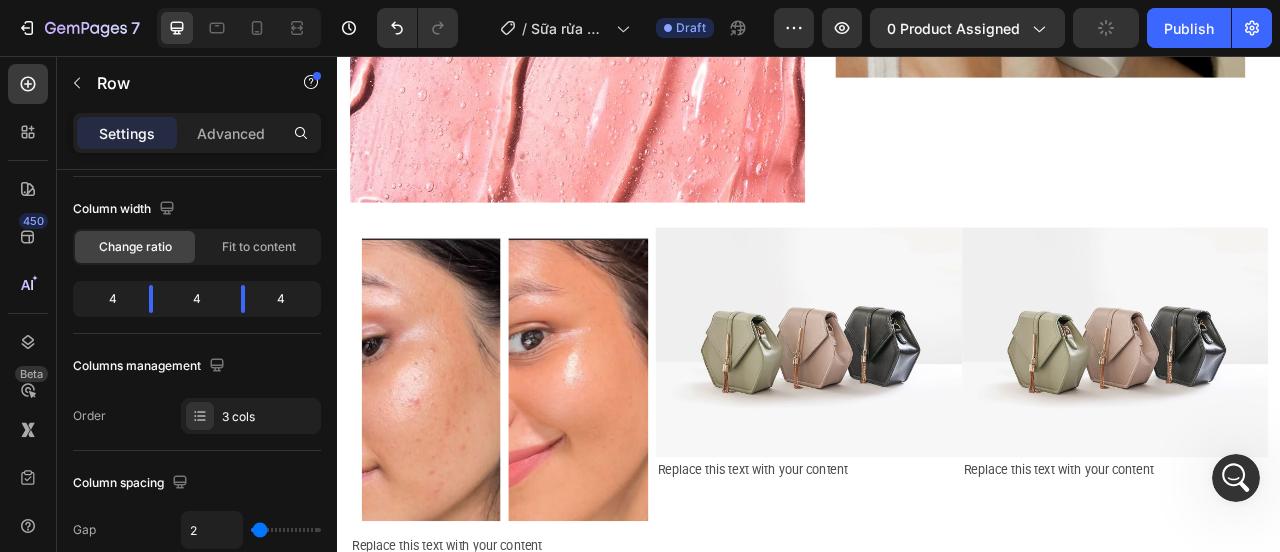 scroll, scrollTop: 1542, scrollLeft: 0, axis: vertical 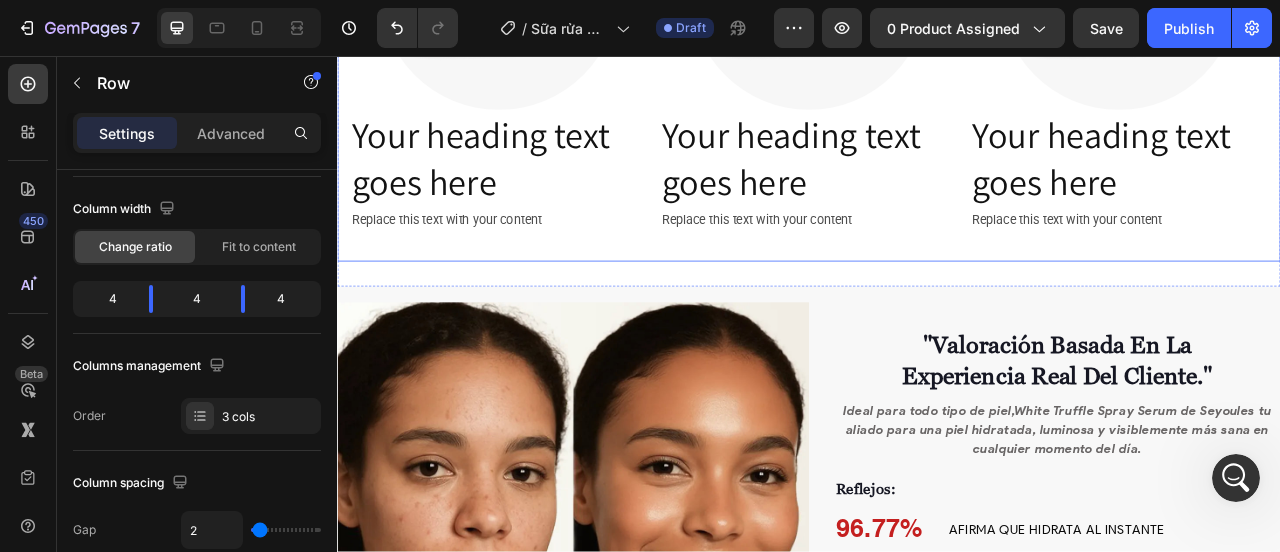 click on "Image Your heading text goes here Heading Replace this text with your content Text Block Image Your heading text goes here Heading Replace this text with your content Text Block Image Your heading text goes here Heading Replace this text with your content Text Block Row Row" at bounding box center (937, 62) 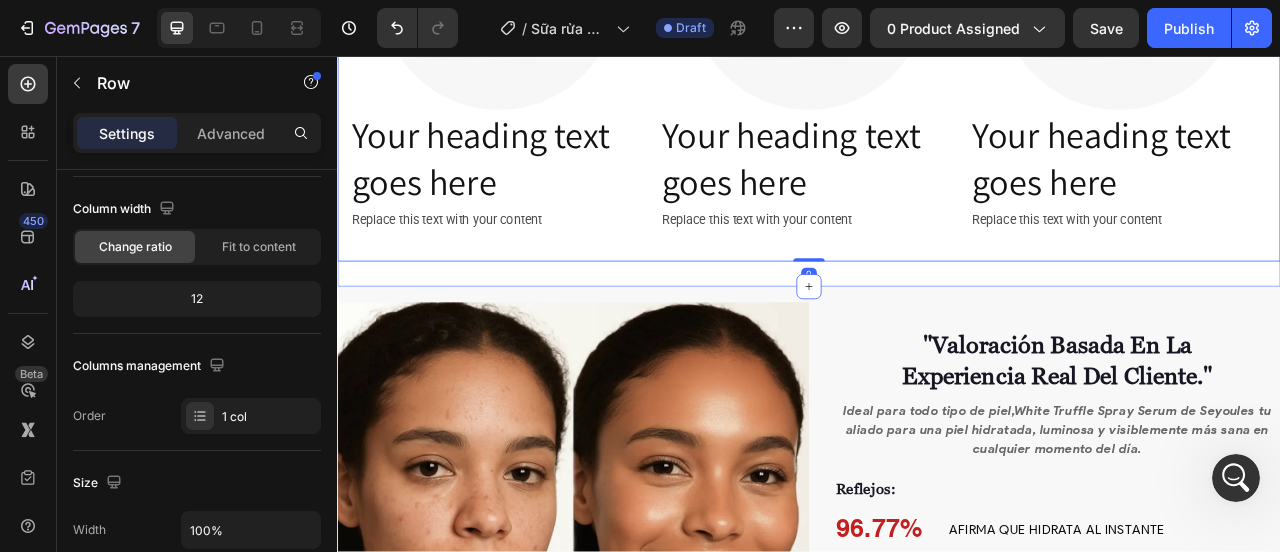 click at bounding box center (937, 350) 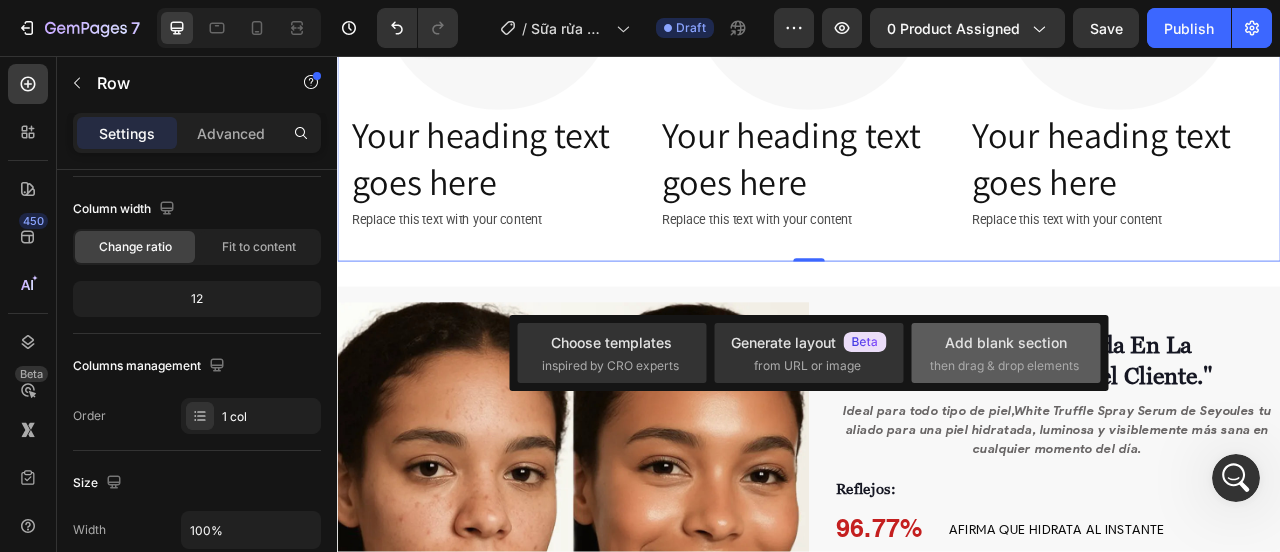click on "Add blank section" at bounding box center [1006, 342] 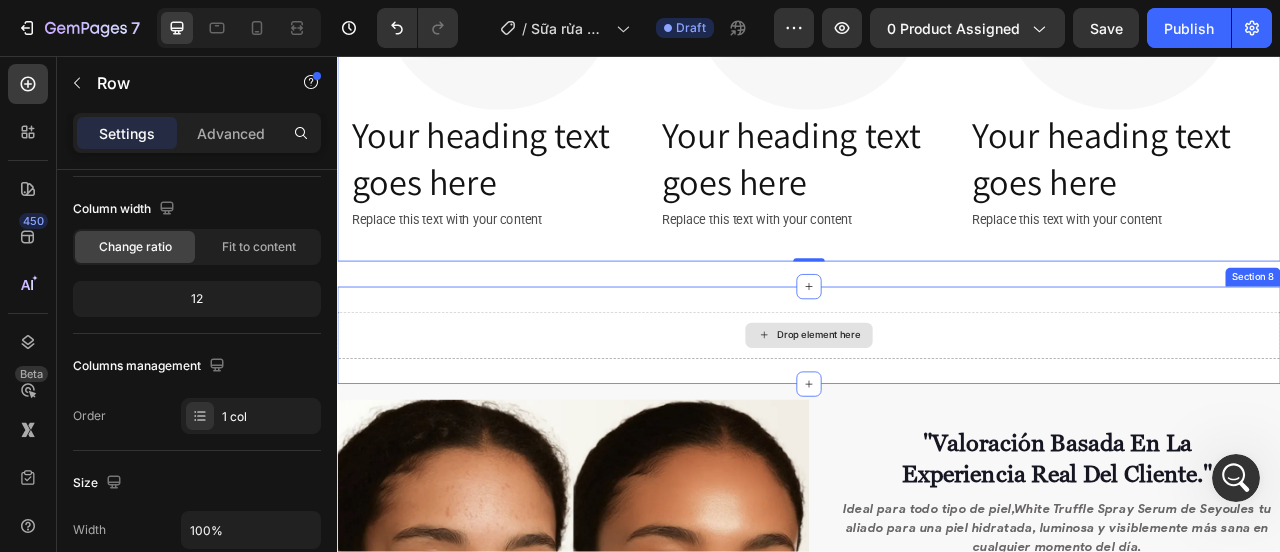 click on "Drop element here" at bounding box center [949, 412] 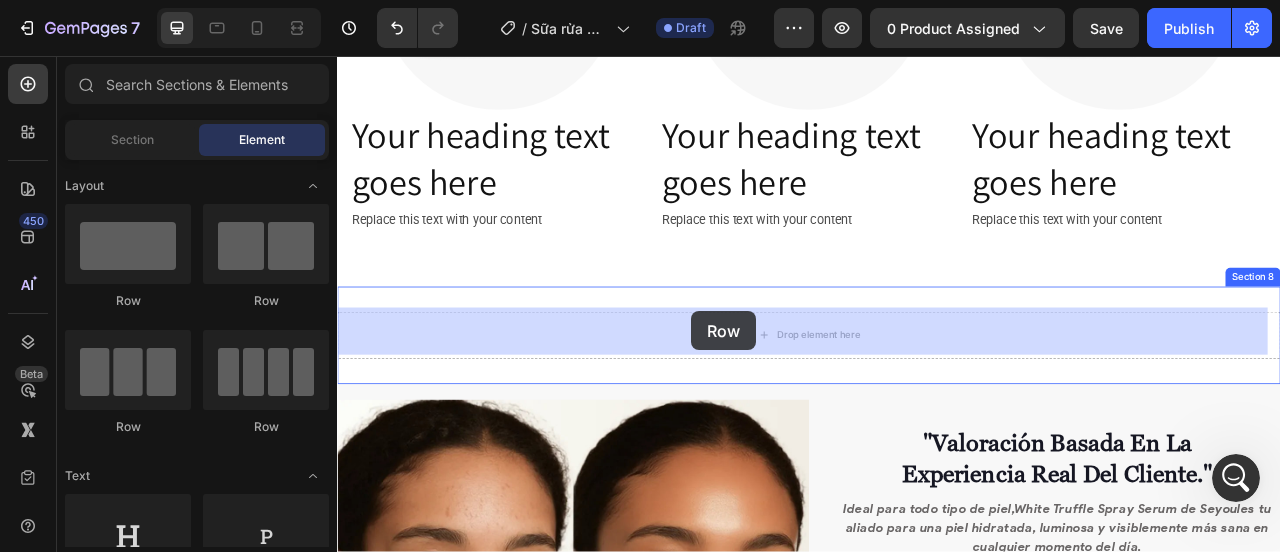 drag, startPoint x: 705, startPoint y: 355, endPoint x: 780, endPoint y: 381, distance: 79.37884 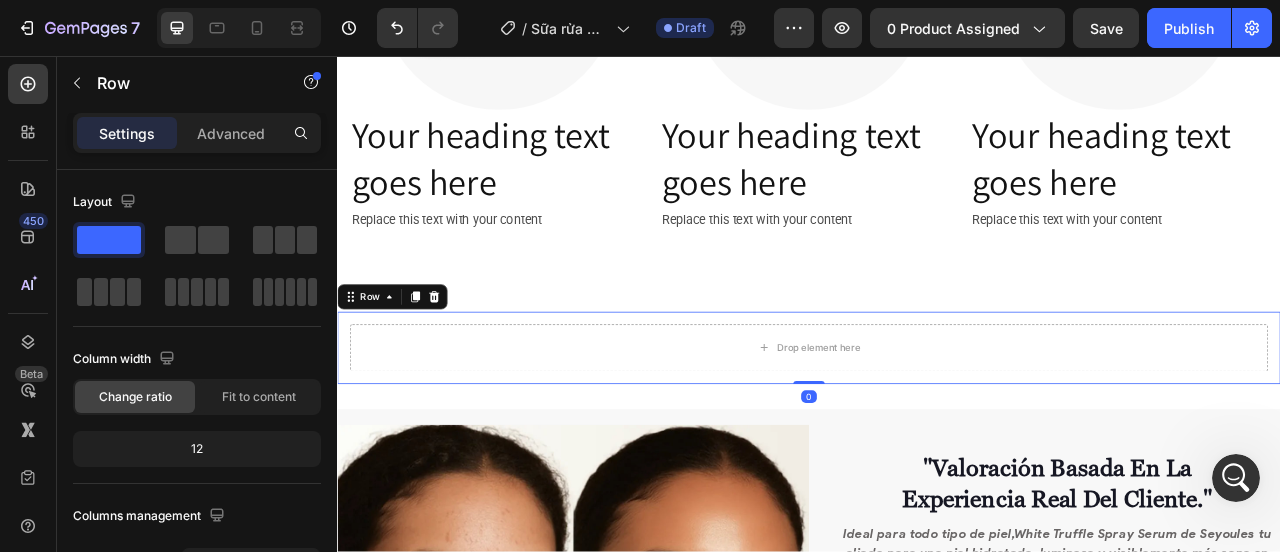 scroll, scrollTop: 300, scrollLeft: 0, axis: vertical 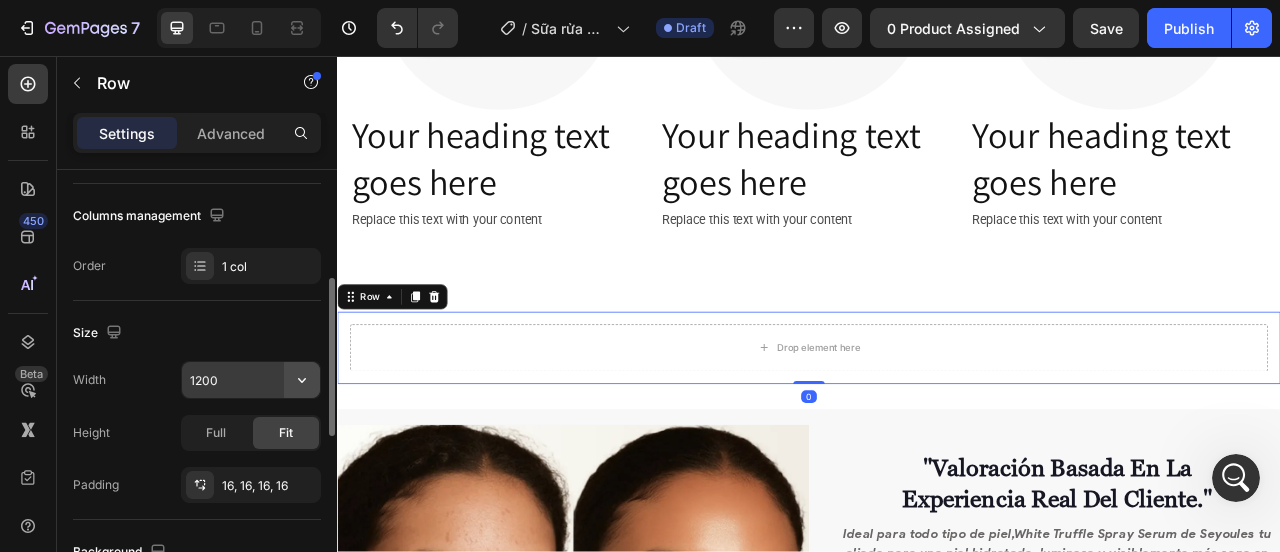click 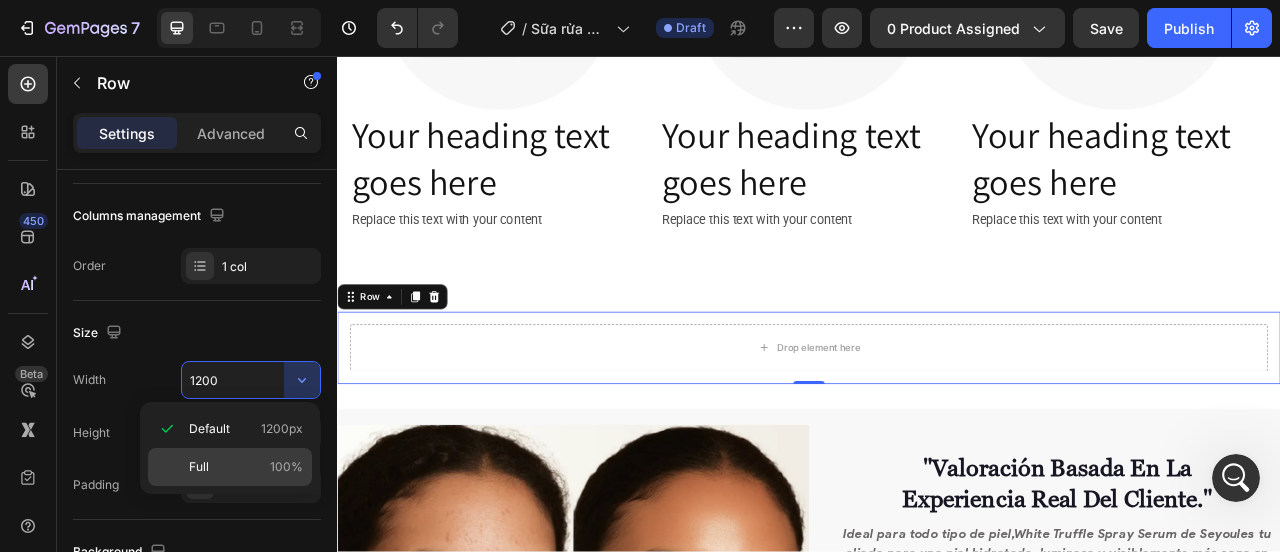 click on "Full 100%" 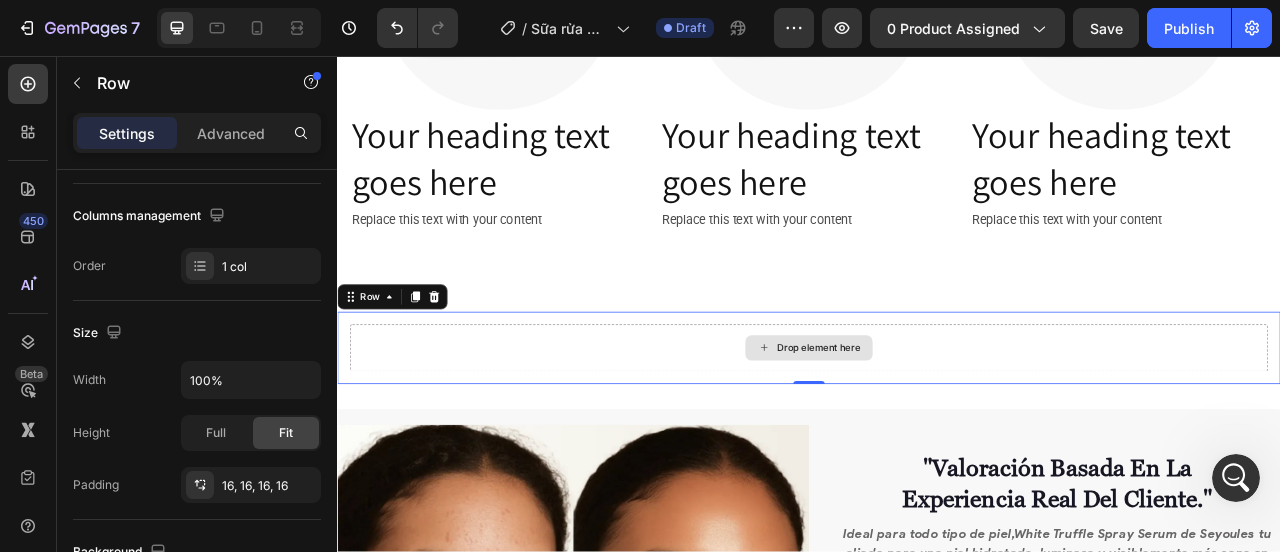 click on "Drop element here" at bounding box center (949, 428) 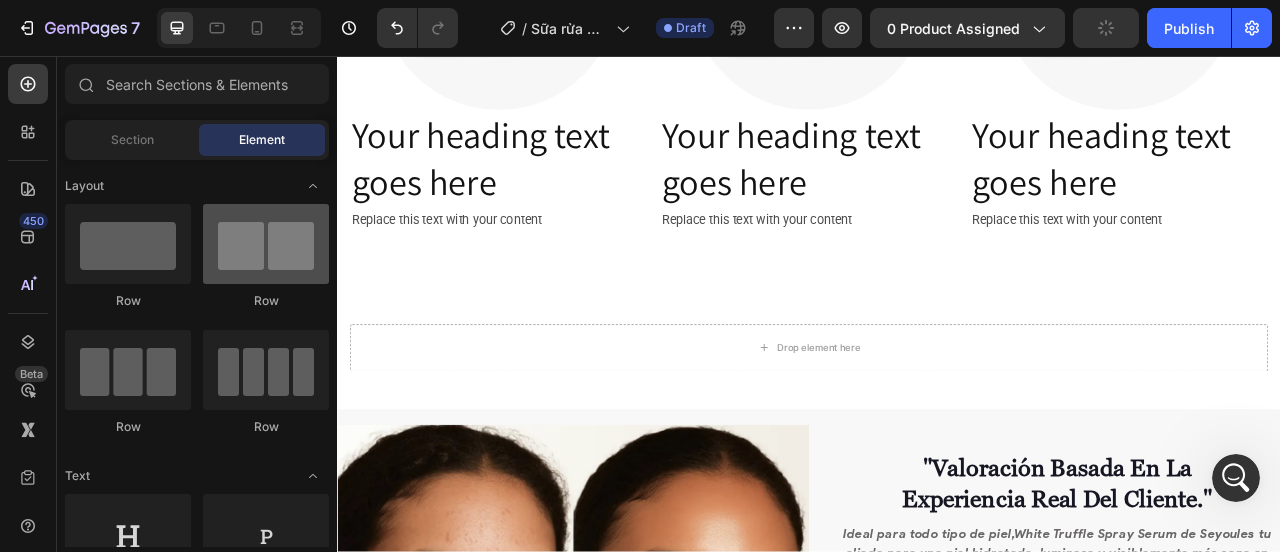 click at bounding box center [266, 244] 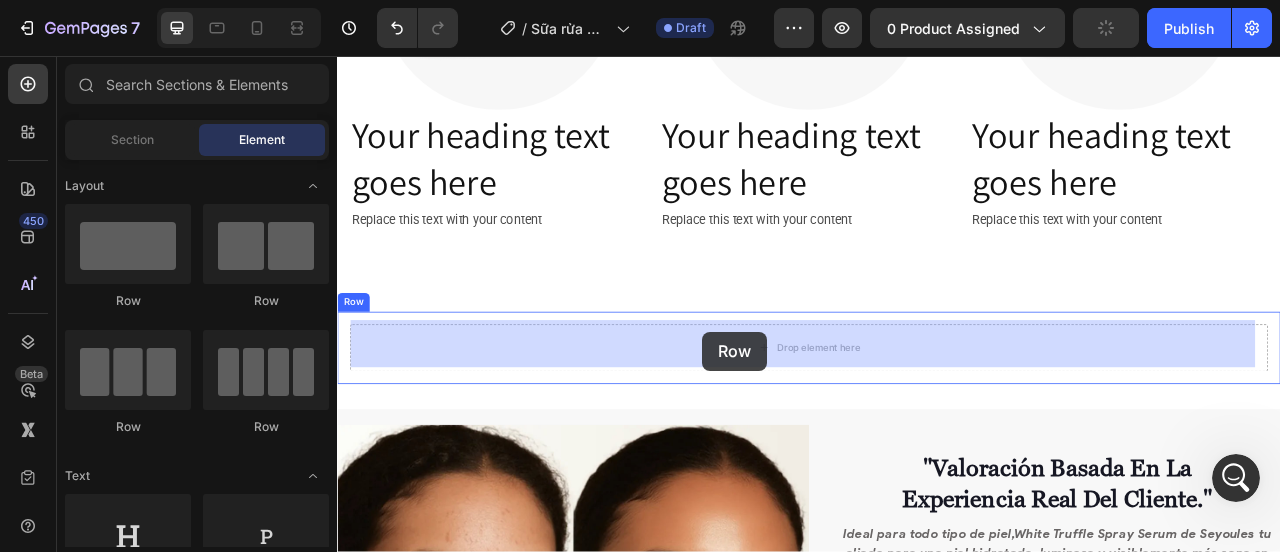 drag, startPoint x: 602, startPoint y: 325, endPoint x: 801, endPoint y: 407, distance: 215.23244 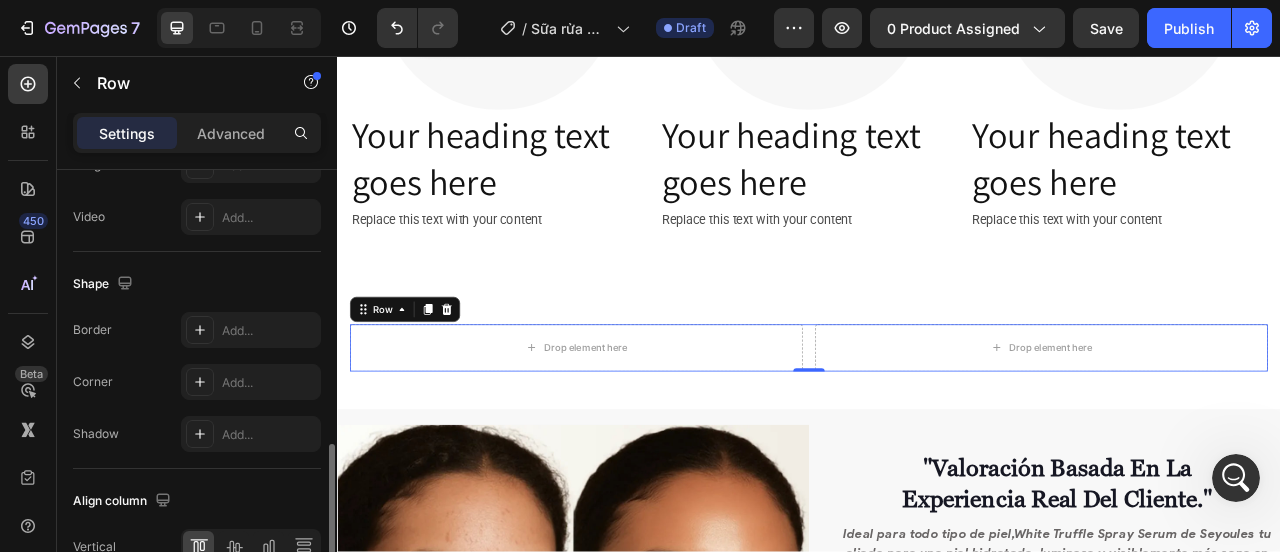 scroll, scrollTop: 1005, scrollLeft: 0, axis: vertical 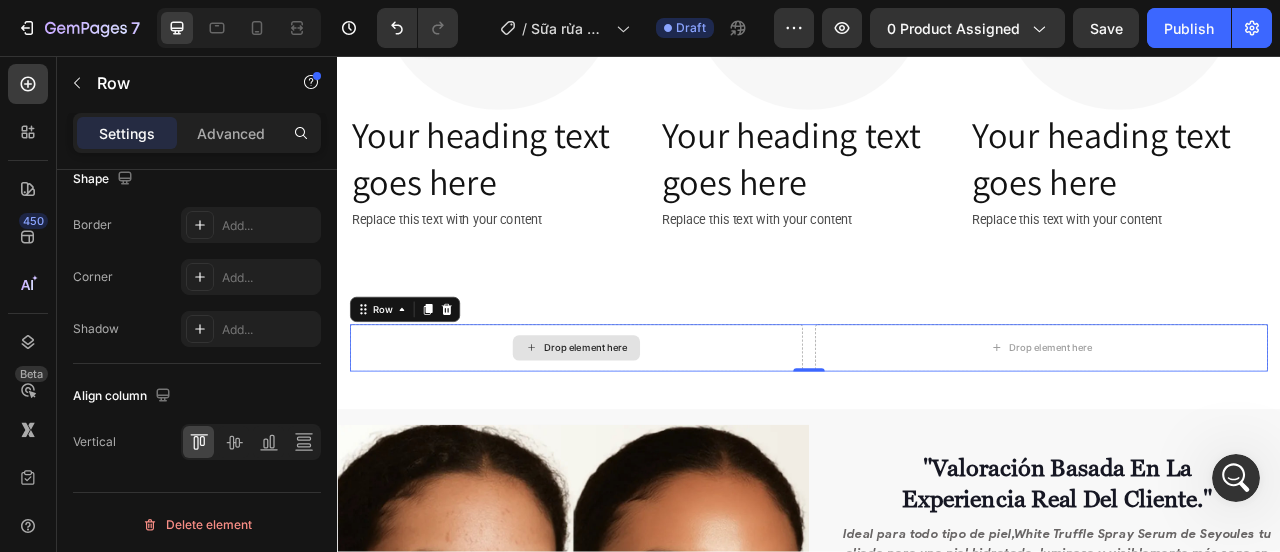 click on "Drop element here" at bounding box center (653, 428) 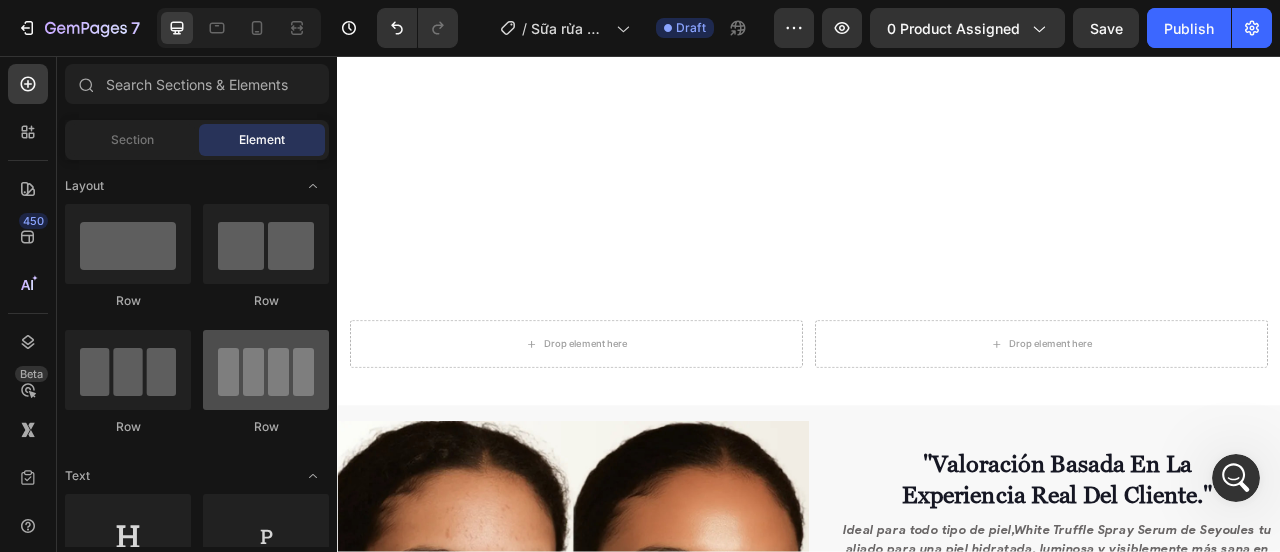 scroll, scrollTop: 3642, scrollLeft: 0, axis: vertical 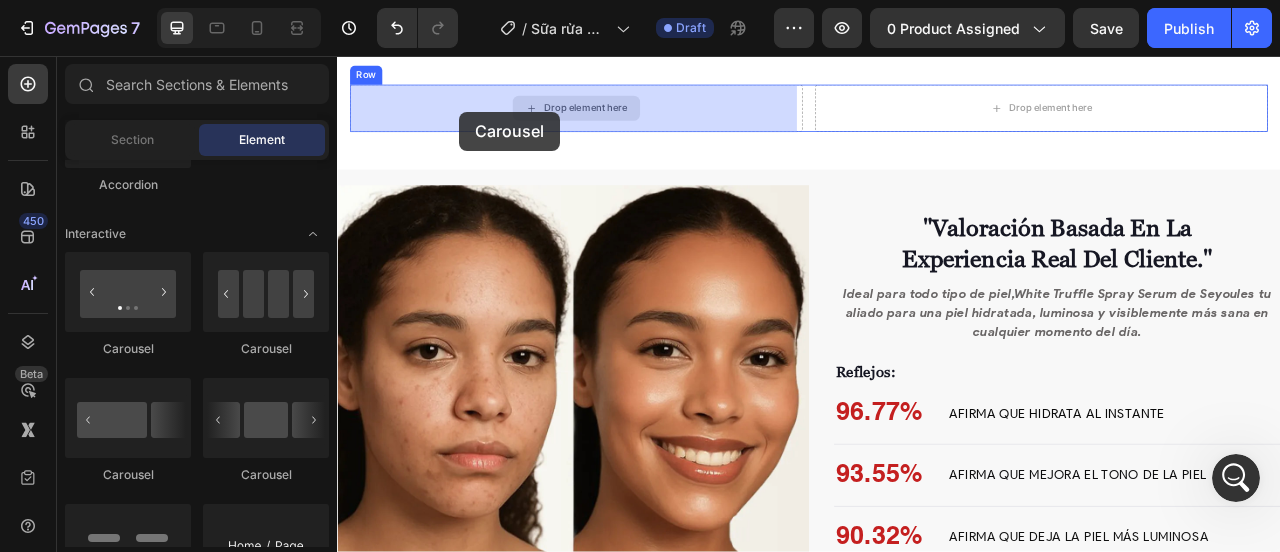 drag, startPoint x: 563, startPoint y: 348, endPoint x: 513, endPoint y: 119, distance: 234.39496 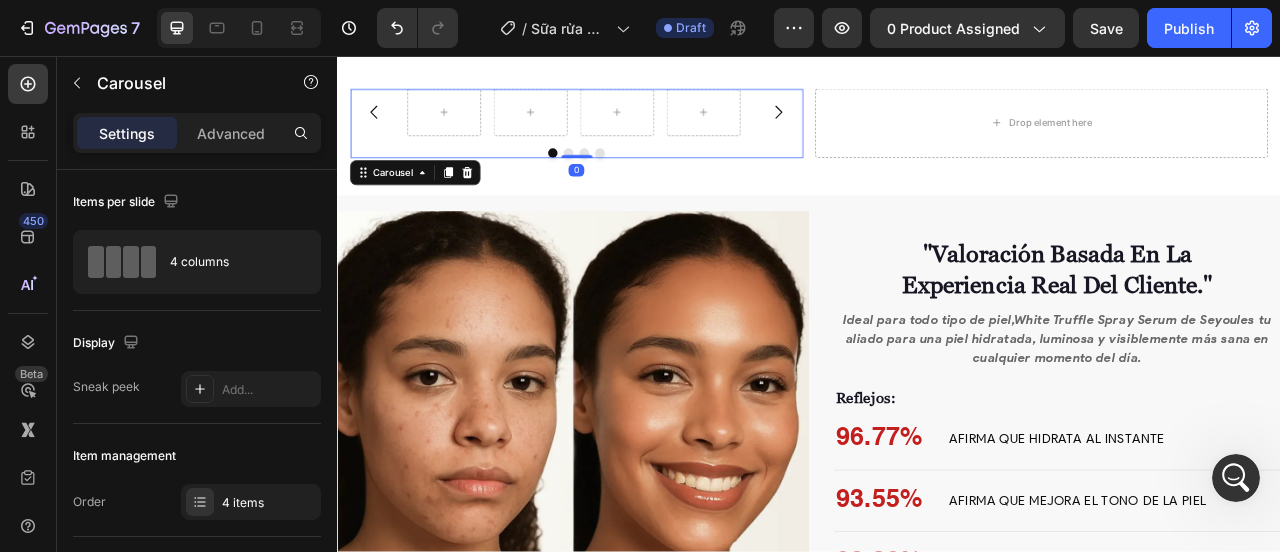 scroll, scrollTop: 3624, scrollLeft: 0, axis: vertical 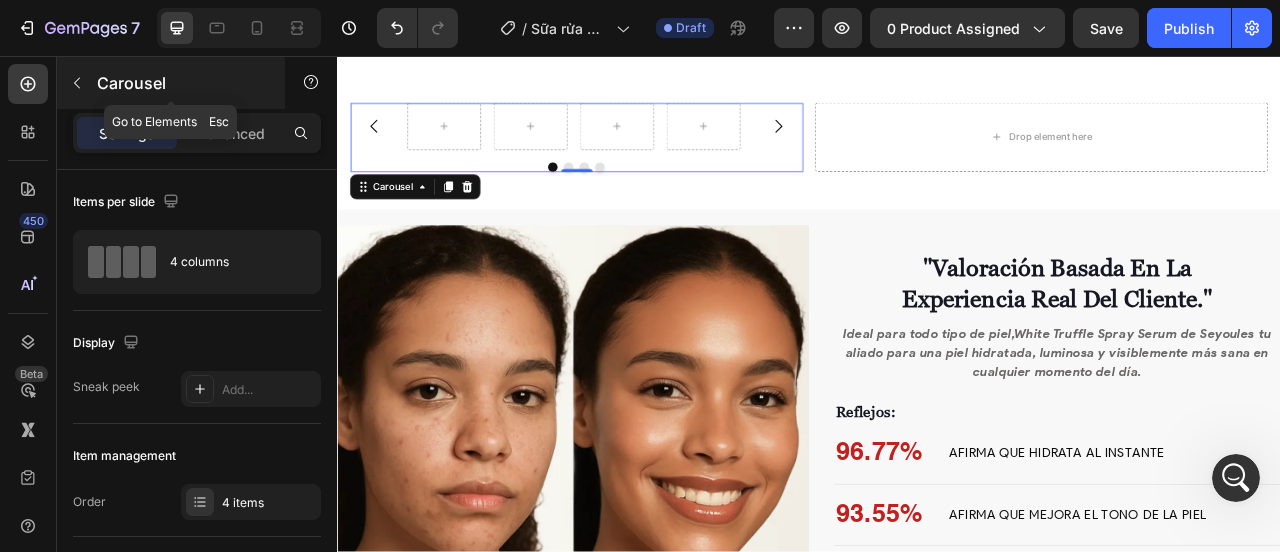 click 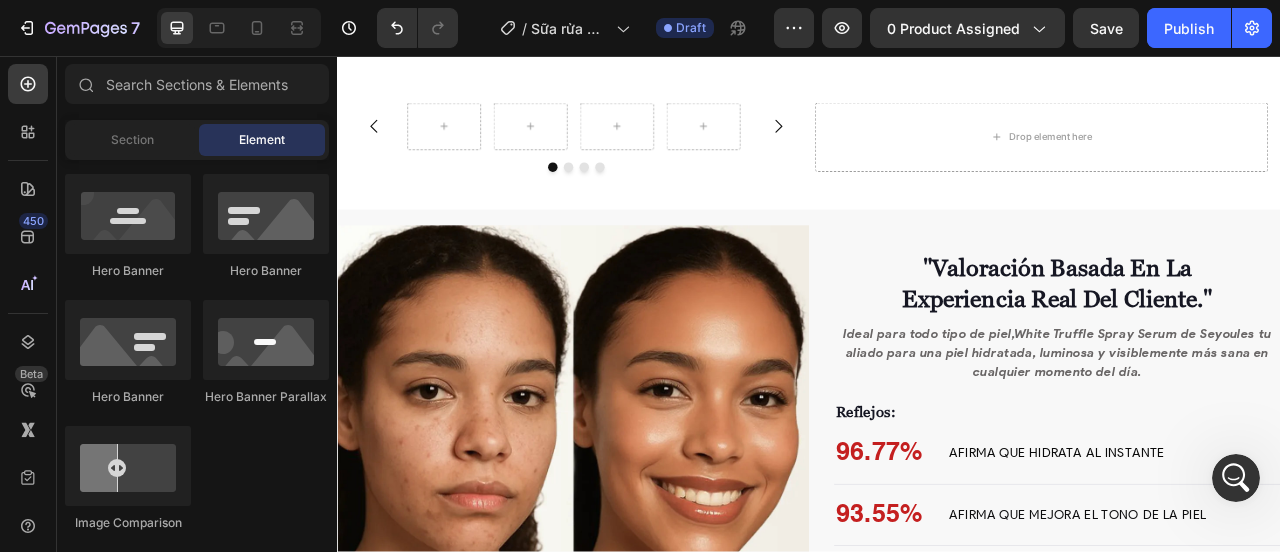 scroll, scrollTop: 450, scrollLeft: 0, axis: vertical 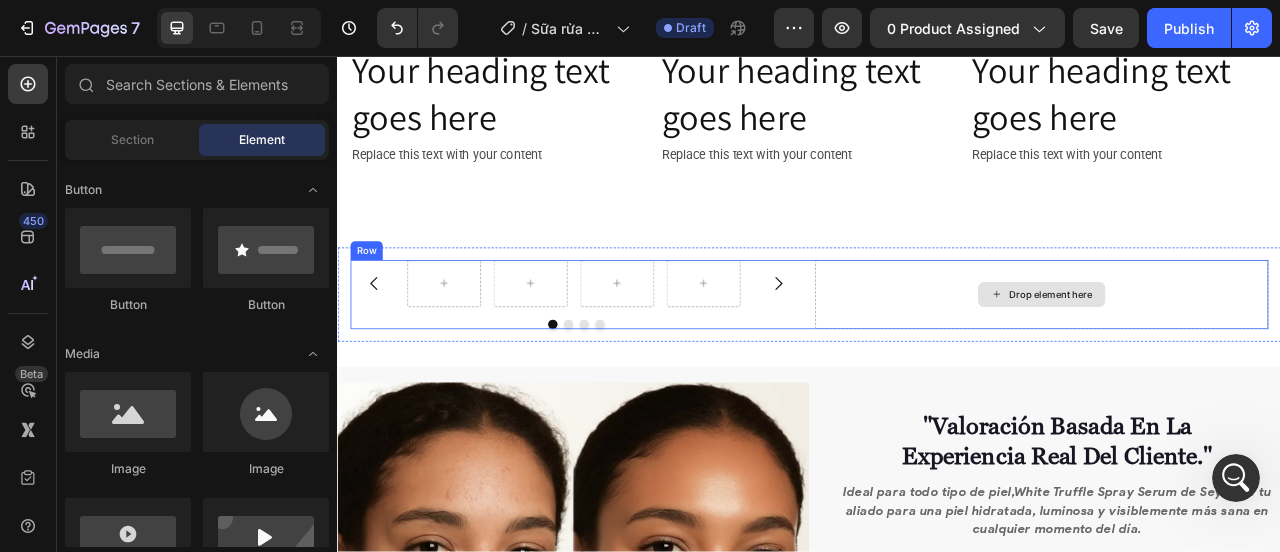click on "Drop element here" at bounding box center (1233, 360) 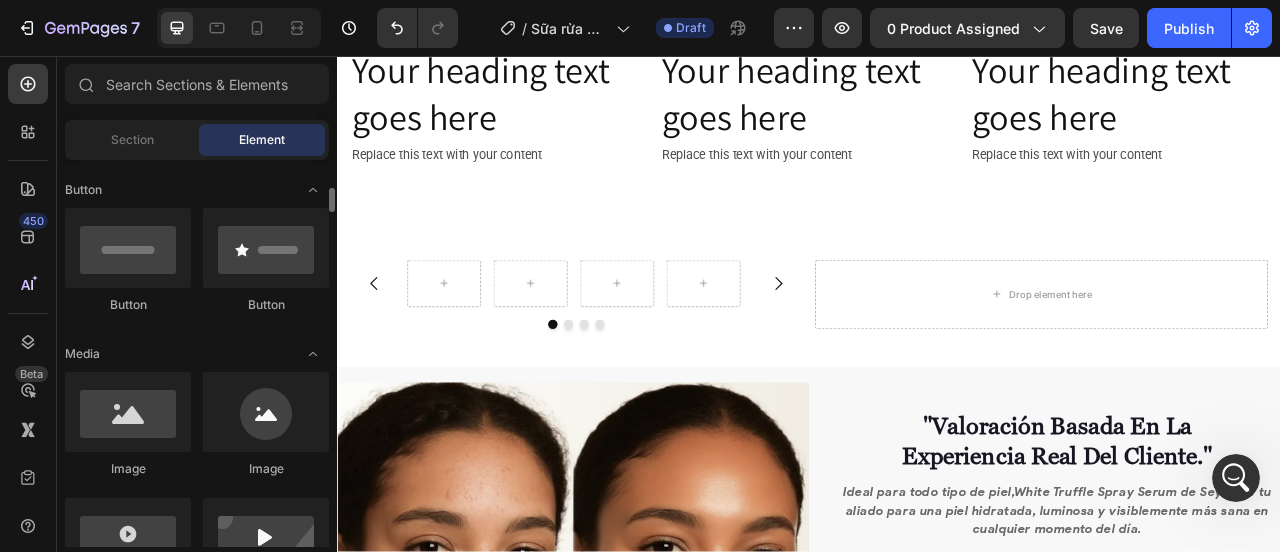 scroll, scrollTop: 150, scrollLeft: 0, axis: vertical 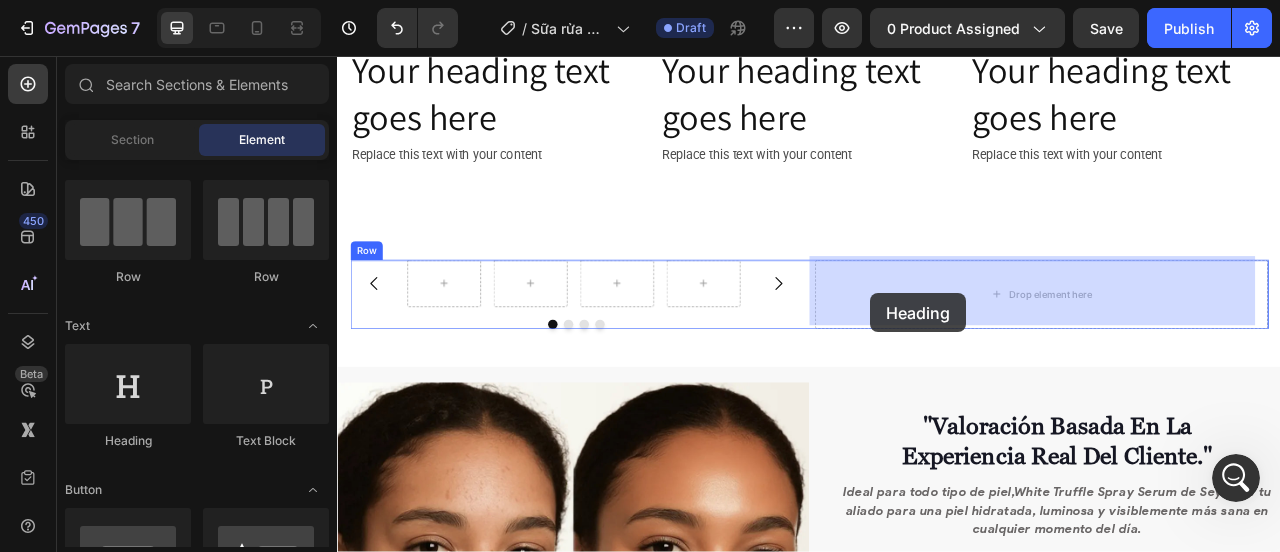 drag, startPoint x: 497, startPoint y: 388, endPoint x: 990, endPoint y: 363, distance: 493.63345 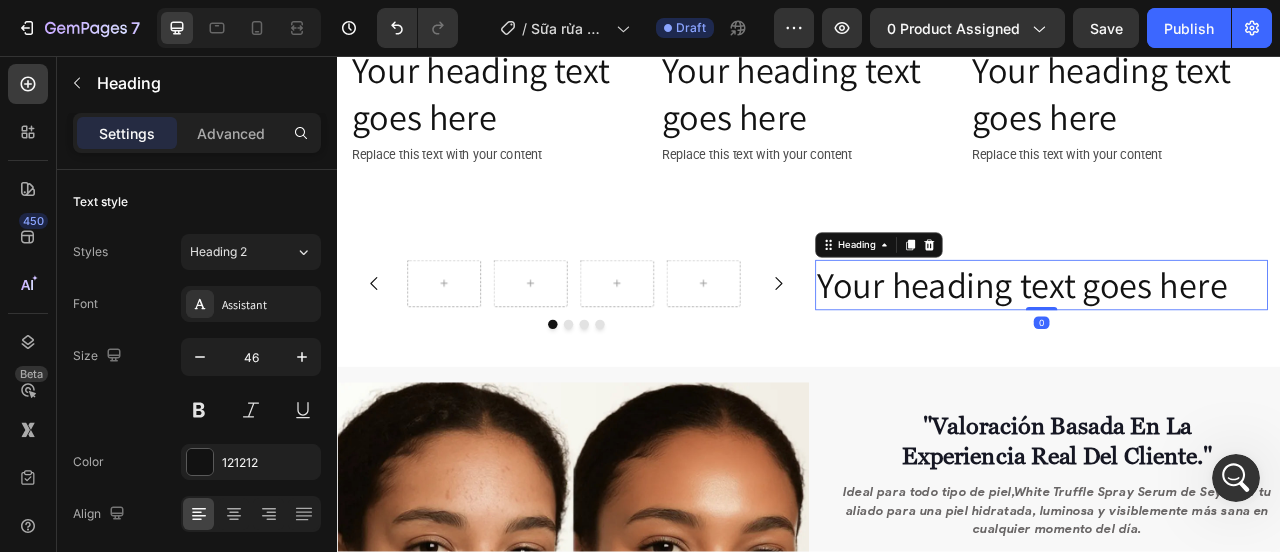 click on "Your heading text goes here" at bounding box center (1233, 348) 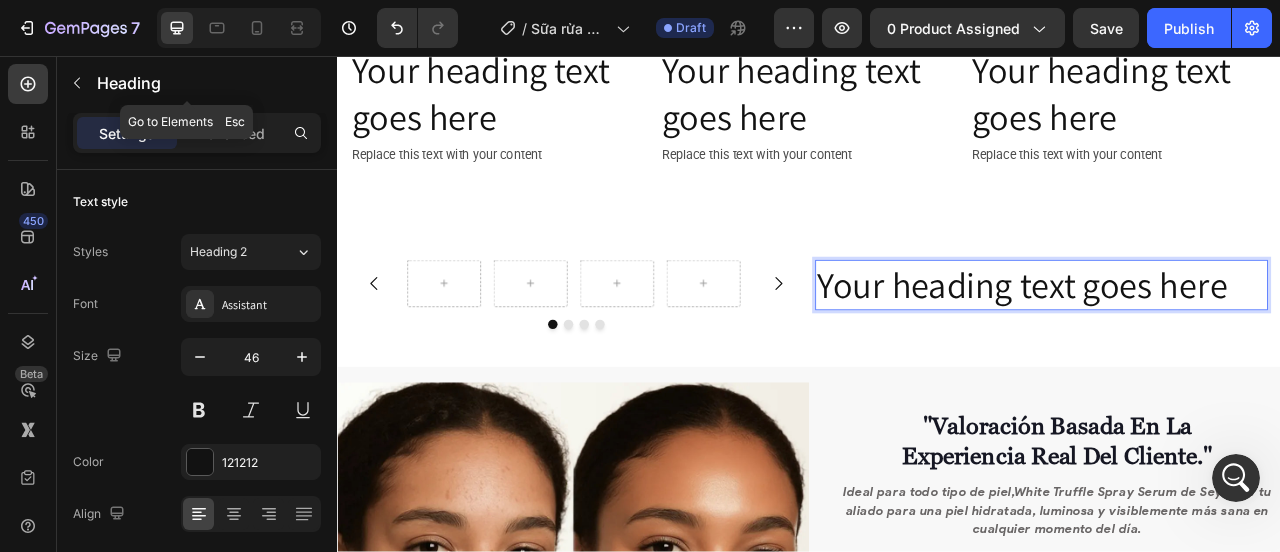 click at bounding box center [77, 83] 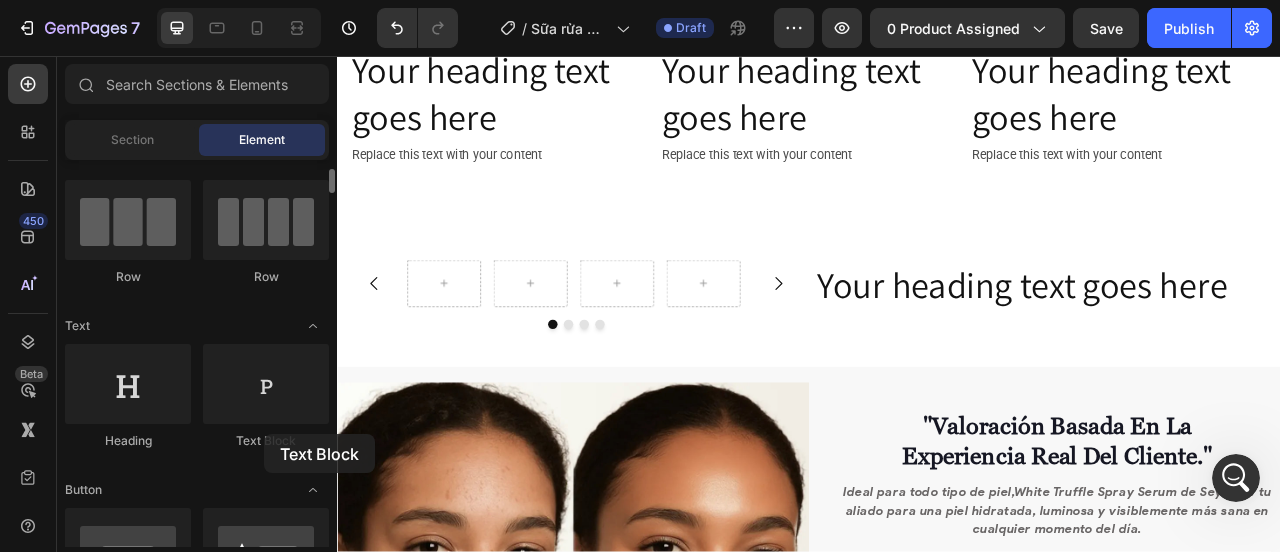 drag, startPoint x: 254, startPoint y: 443, endPoint x: 264, endPoint y: 434, distance: 13.453624 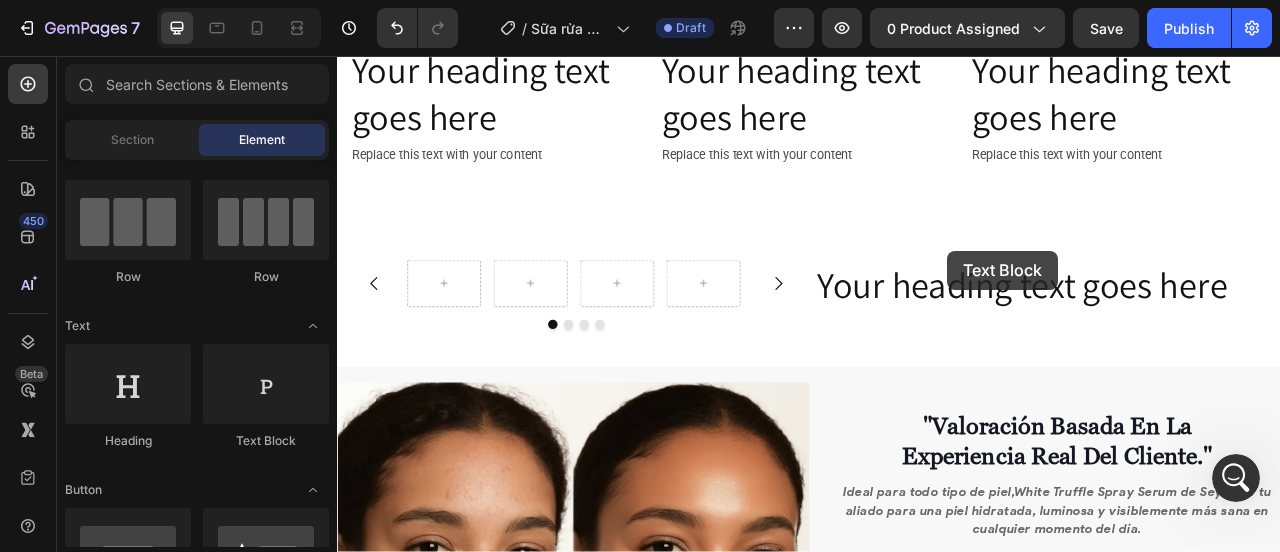 scroll, scrollTop: 3430, scrollLeft: 0, axis: vertical 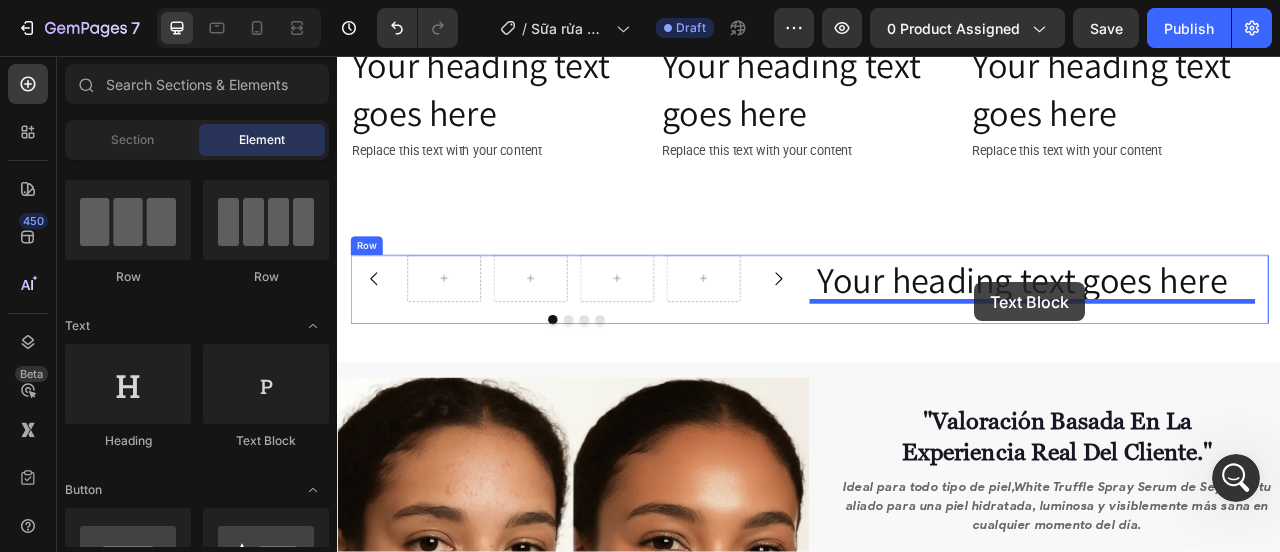 drag, startPoint x: 594, startPoint y: 446, endPoint x: 1148, endPoint y: 344, distance: 563.31165 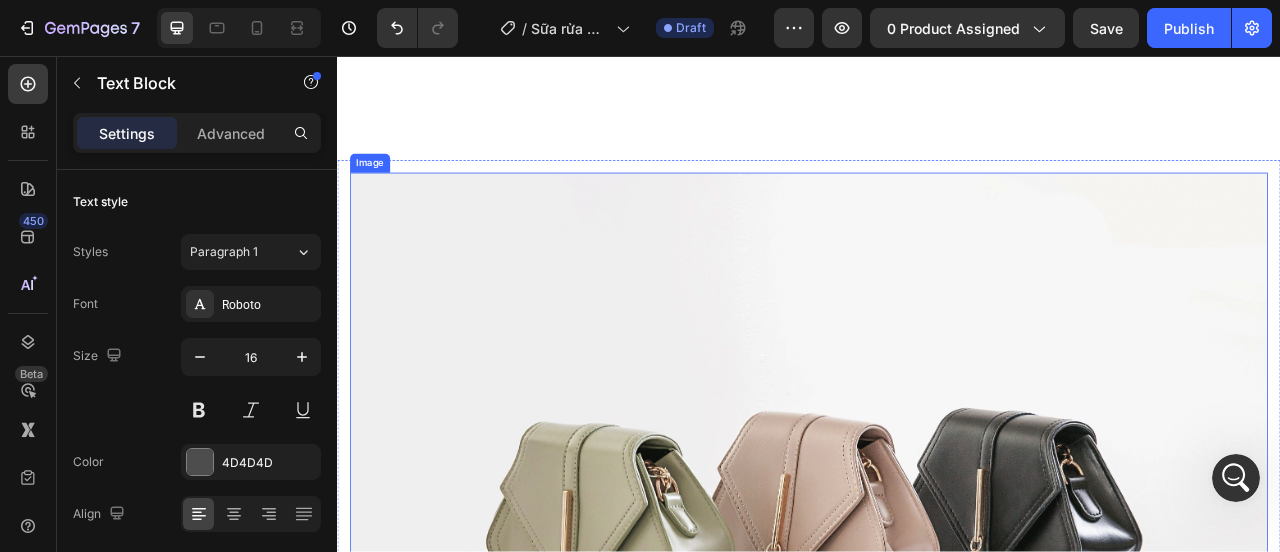 scroll, scrollTop: 2200, scrollLeft: 0, axis: vertical 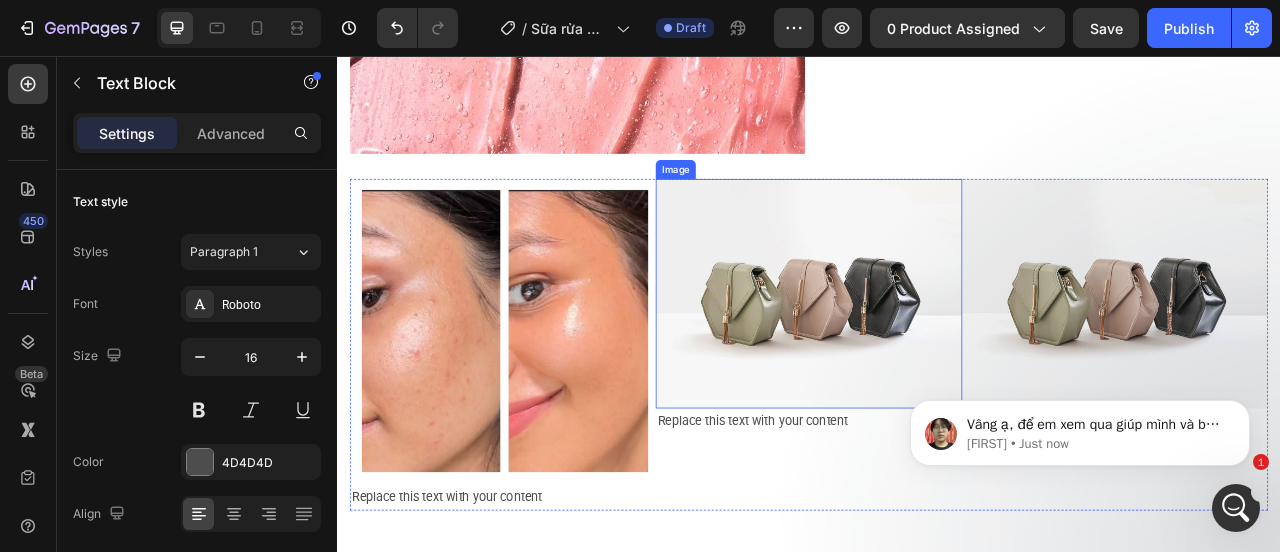 click at bounding box center [936, 359] 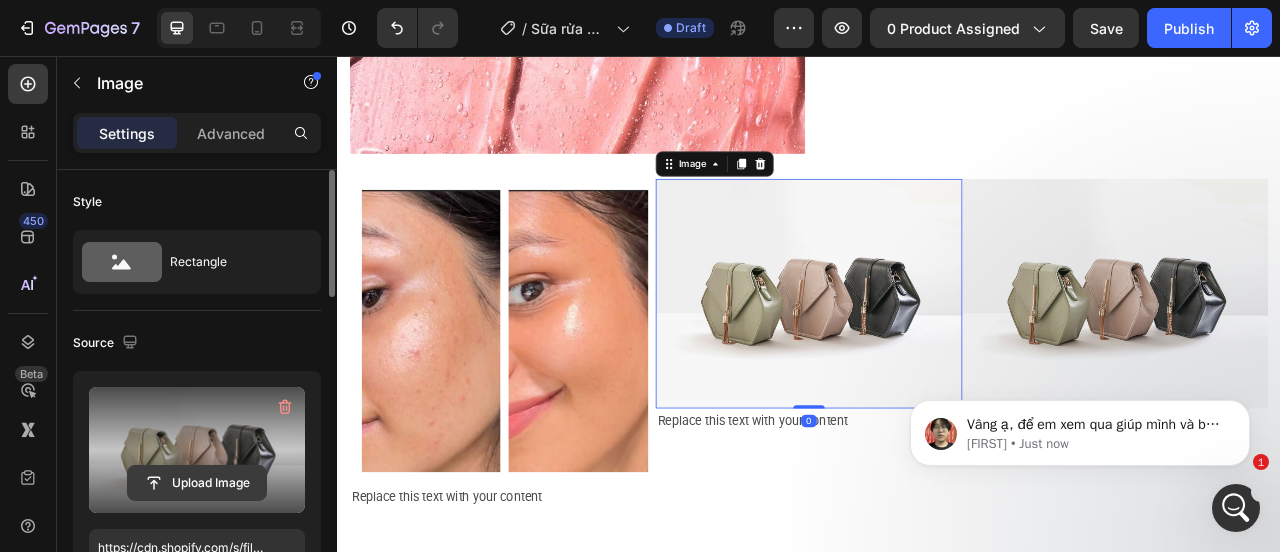 click 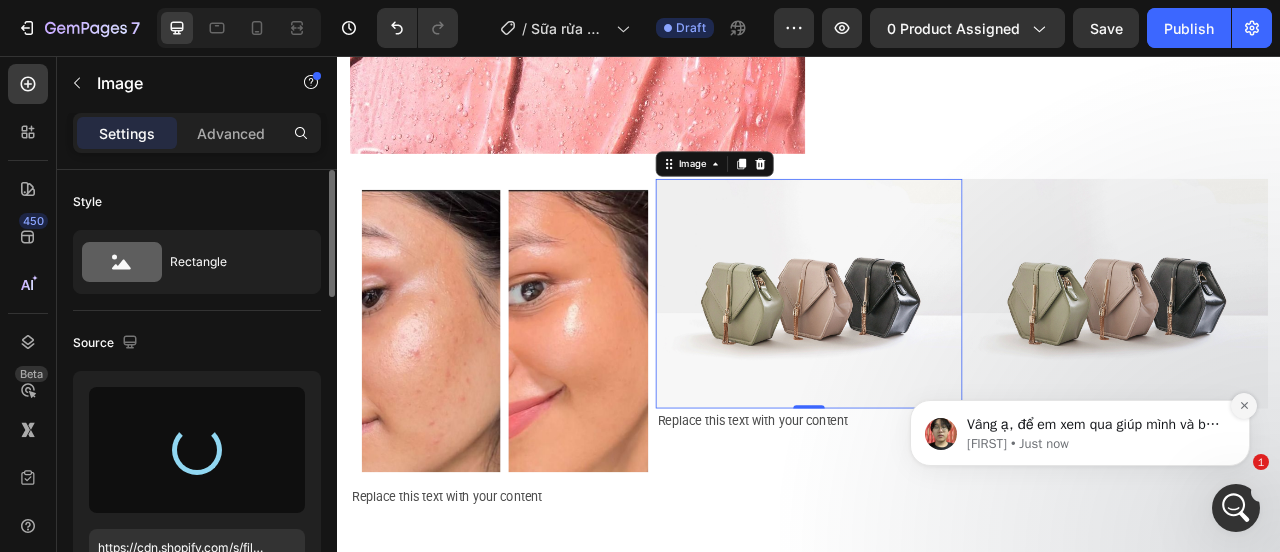 click 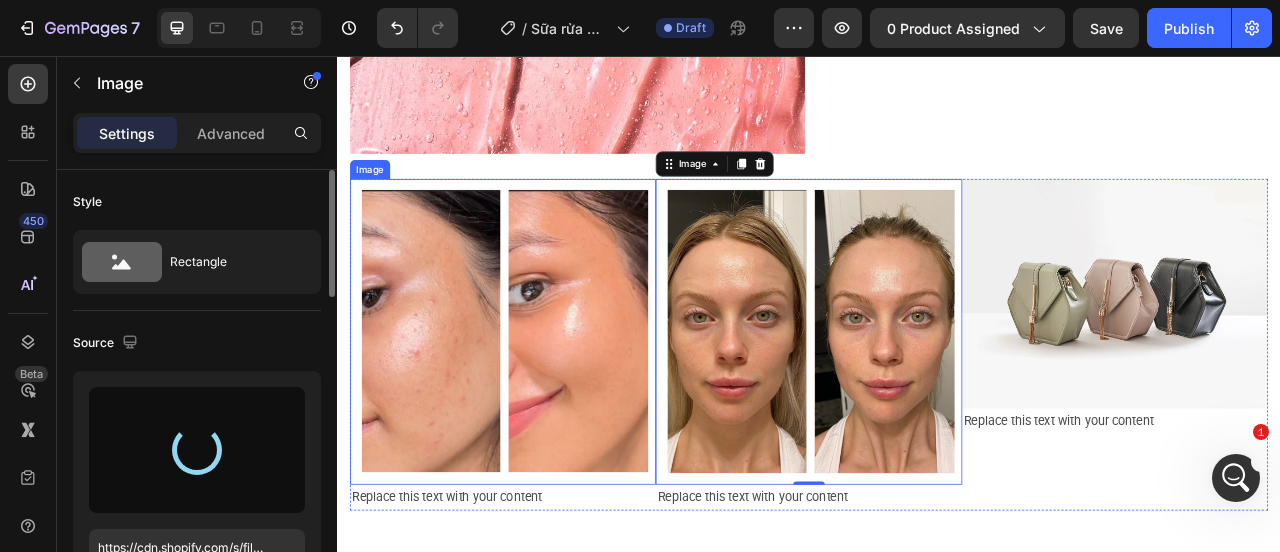 type on "https://cdn.shopify.com/s/files/1/0643/1404/8704/files/gempages_507356051327157127-e9e48326-5b7c-4cde-aa81-ea49b62917a0.png" 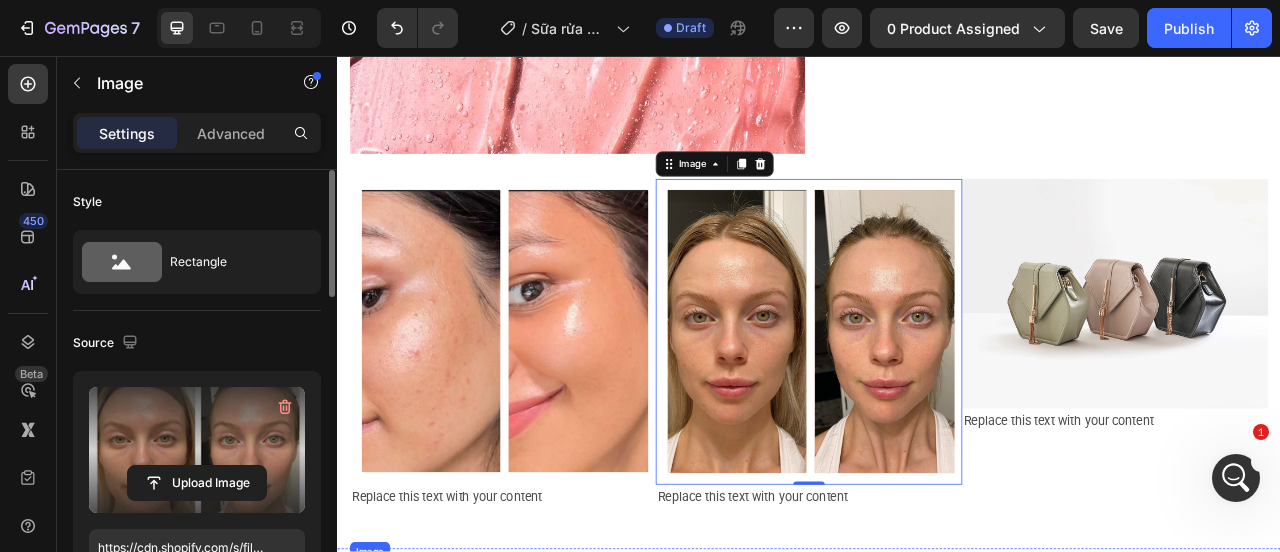 click at bounding box center [937, 1137] 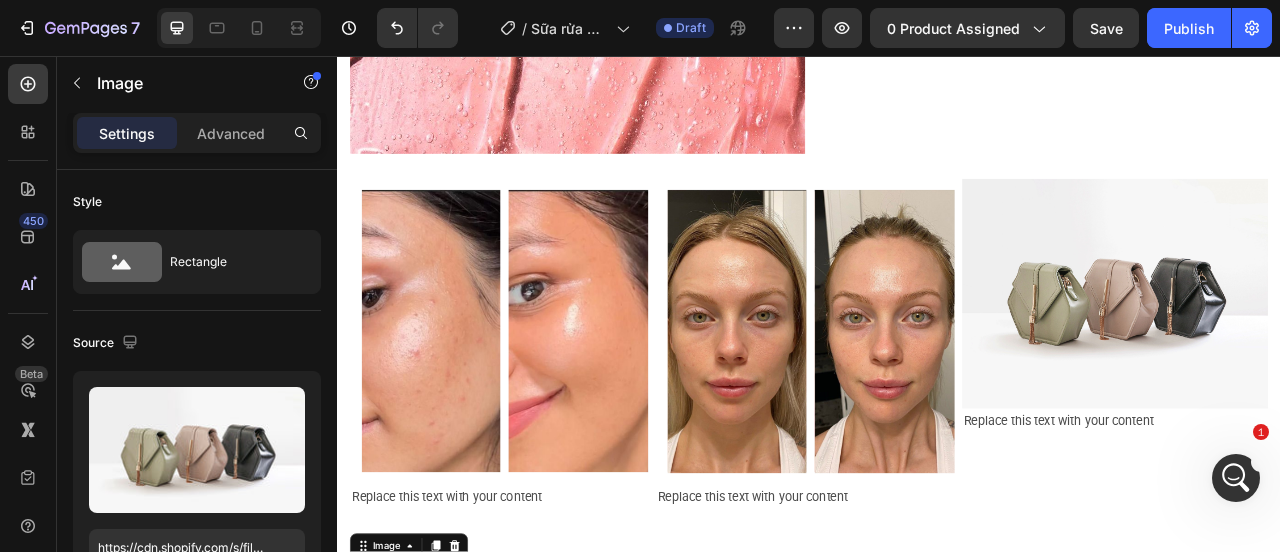 scroll, scrollTop: 928, scrollLeft: 0, axis: vertical 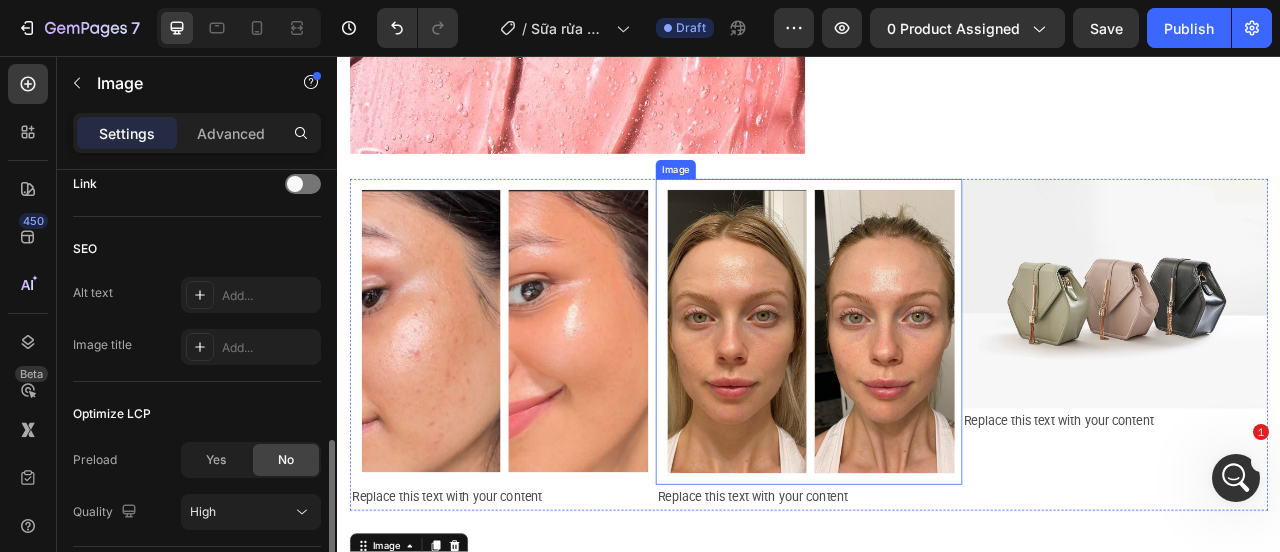 click at bounding box center (936, 407) 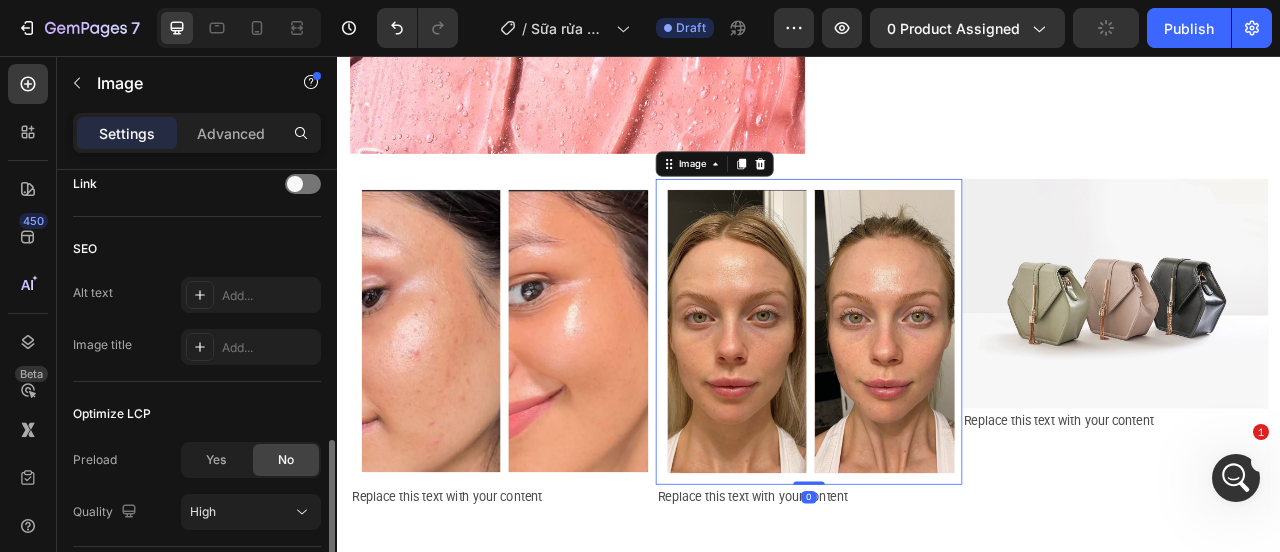 scroll, scrollTop: 928, scrollLeft: 0, axis: vertical 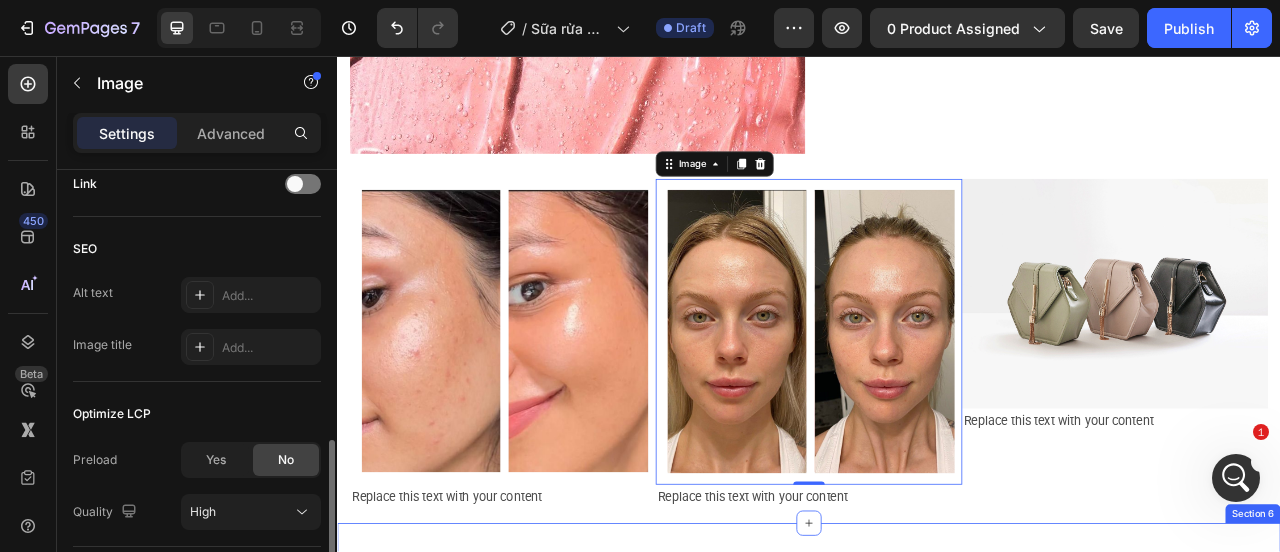 click on "Image Row Section 6" at bounding box center [937, 1137] 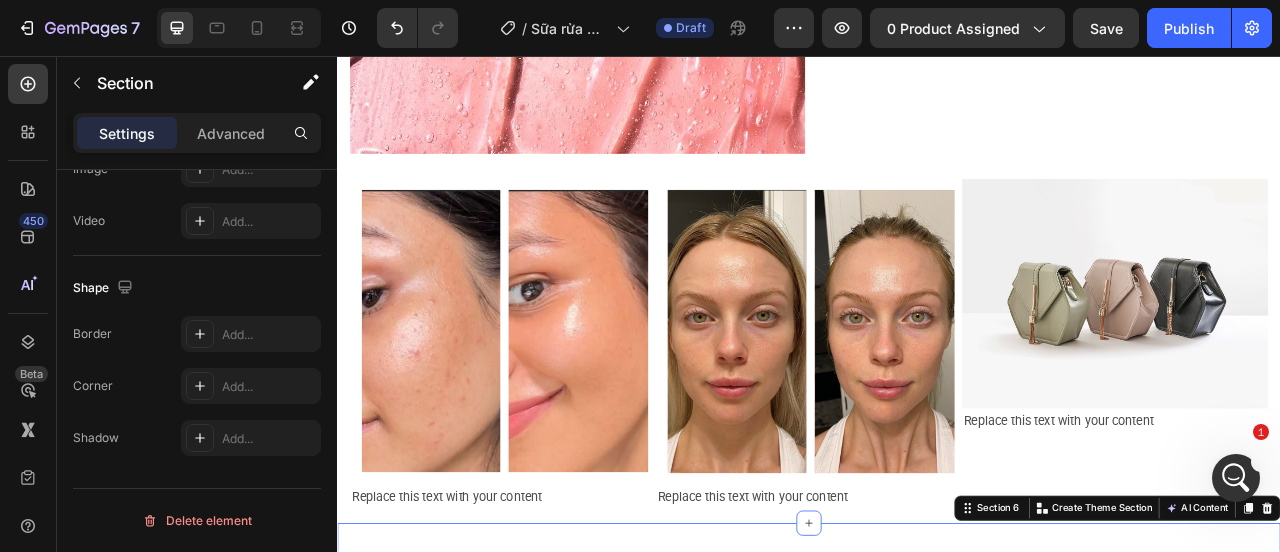 scroll, scrollTop: 0, scrollLeft: 0, axis: both 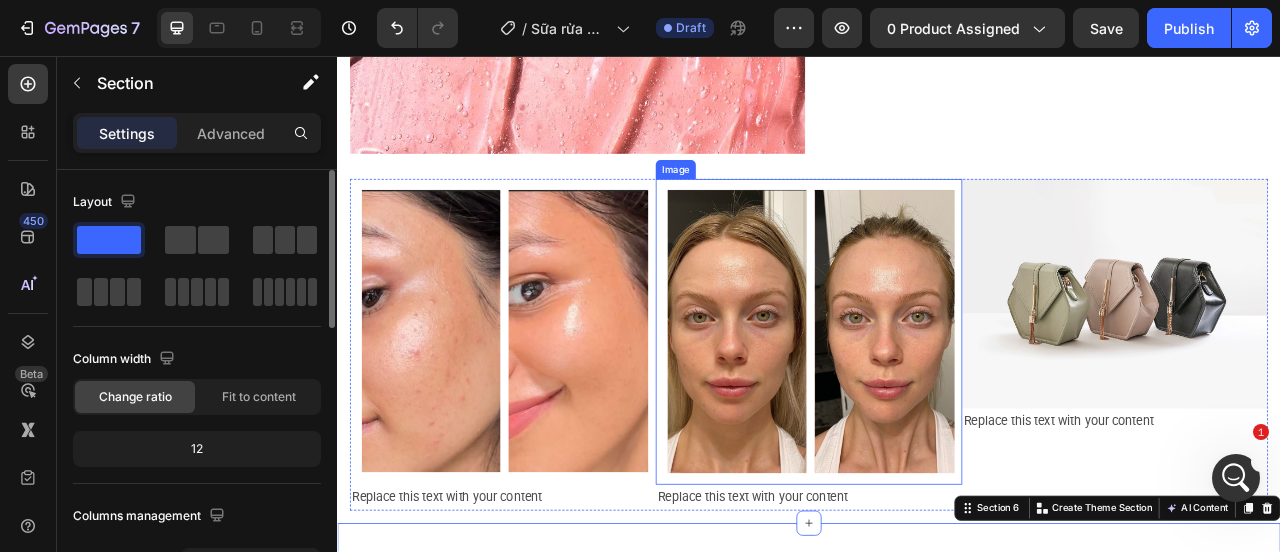 drag, startPoint x: 964, startPoint y: 349, endPoint x: 705, endPoint y: 428, distance: 270.78036 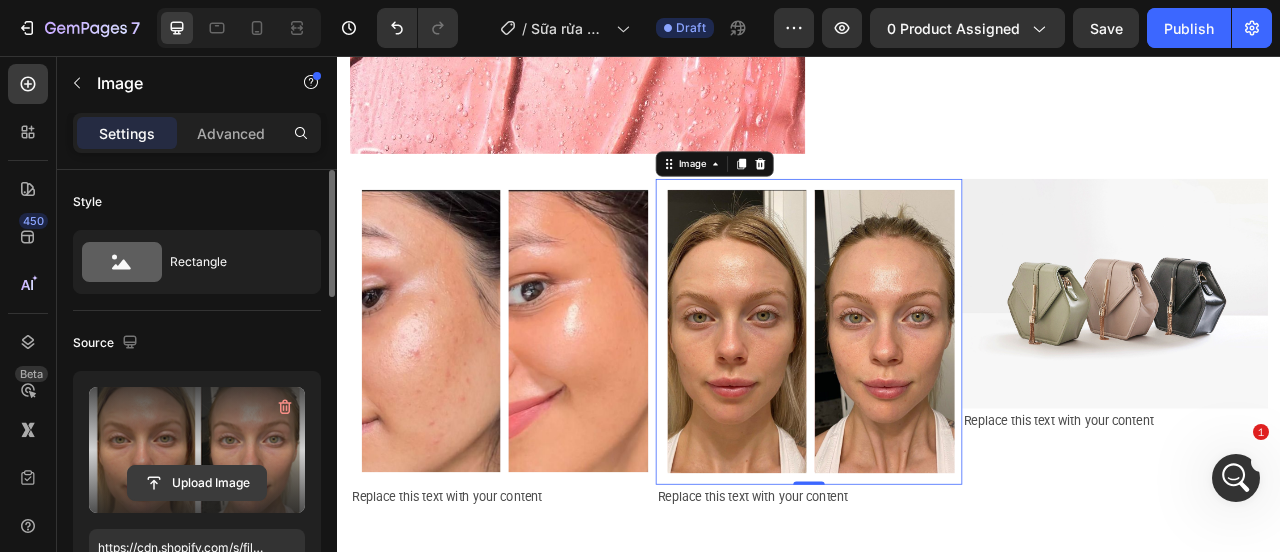 click 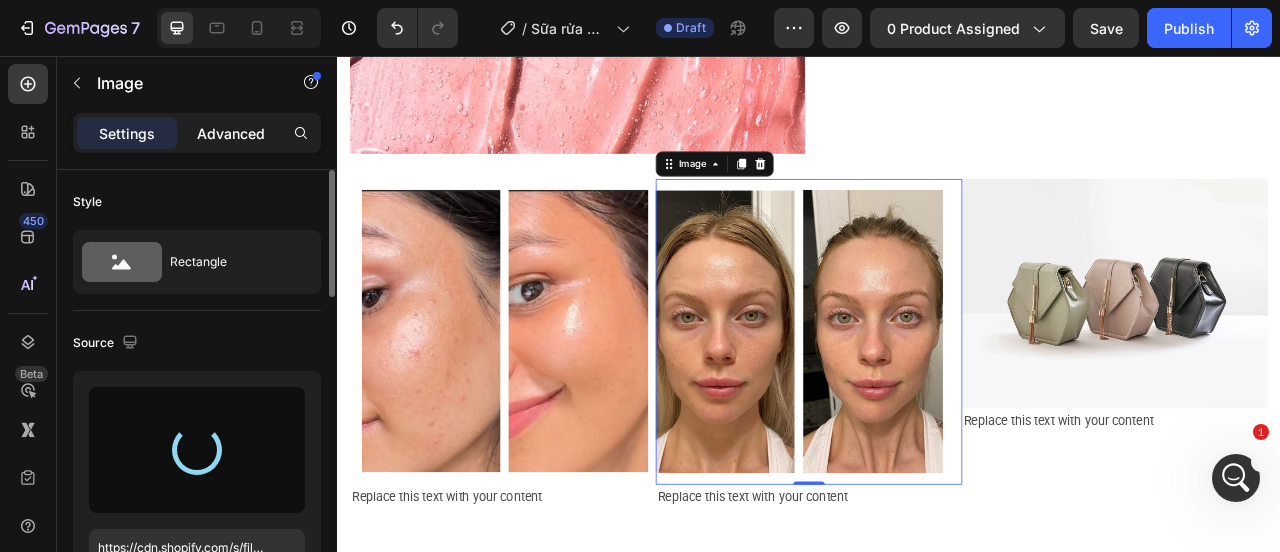 type on "https://cdn.shopify.com/s/files/1/0643/1404/8704/files/gempages_507356051327157127-467e0e2c-85a8-4eba-b78c-afd4ef46a63b.png" 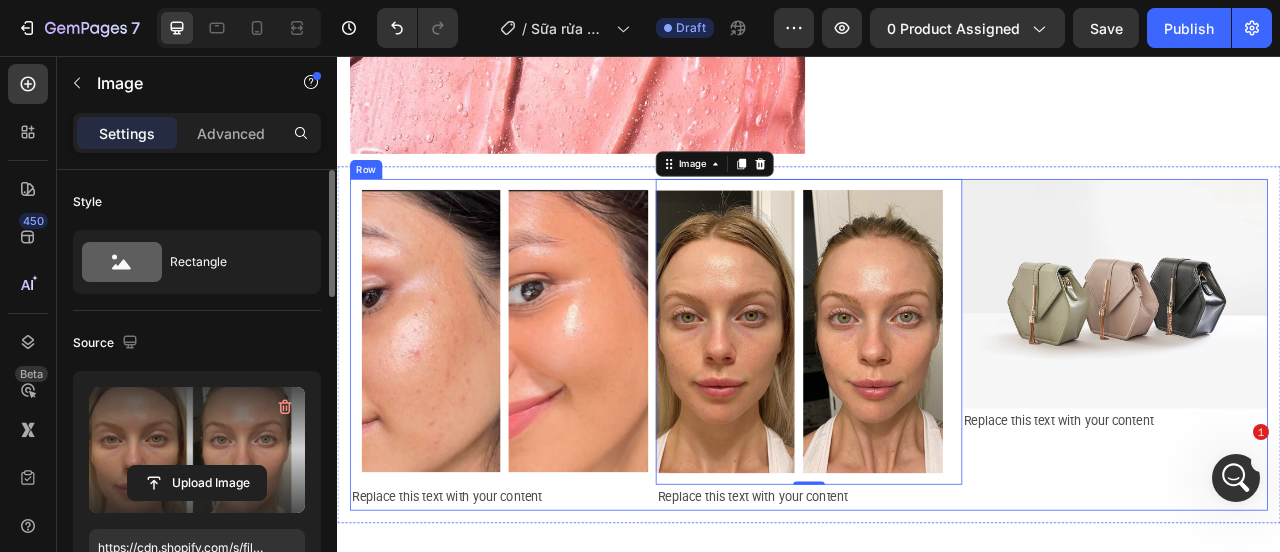click on "Image Replace this text with your content Text Block" at bounding box center [1326, 424] 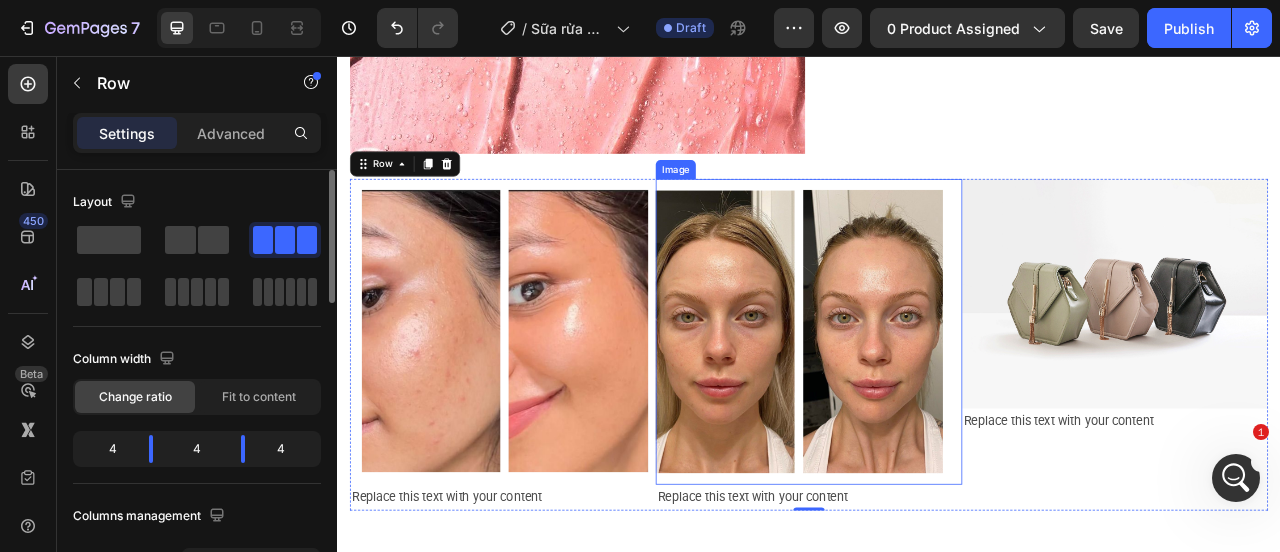 click at bounding box center (936, 407) 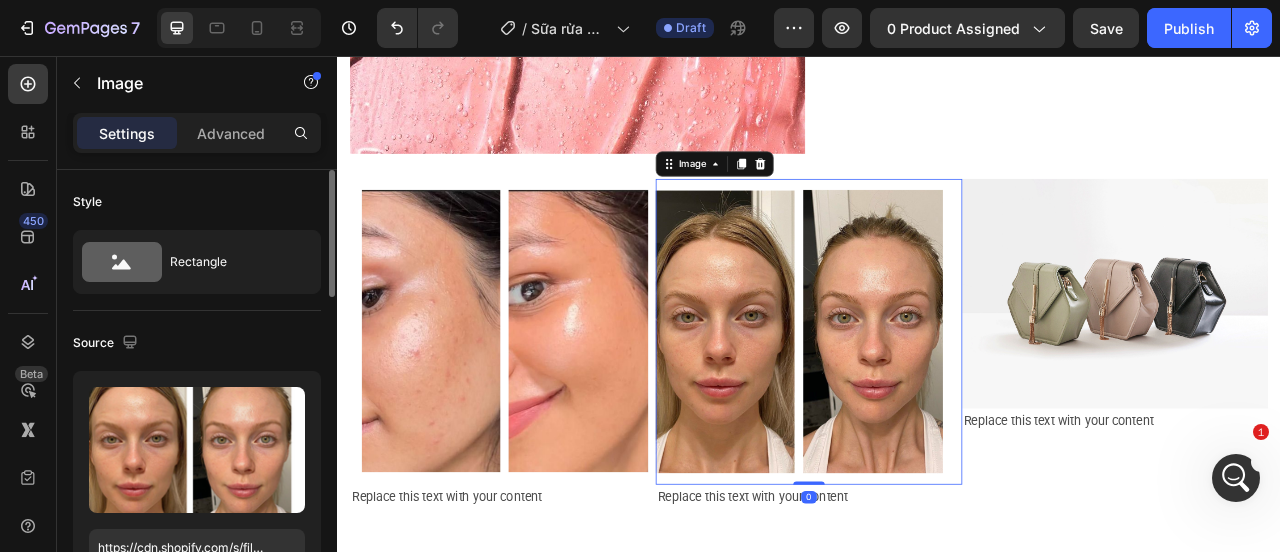 click at bounding box center (936, 407) 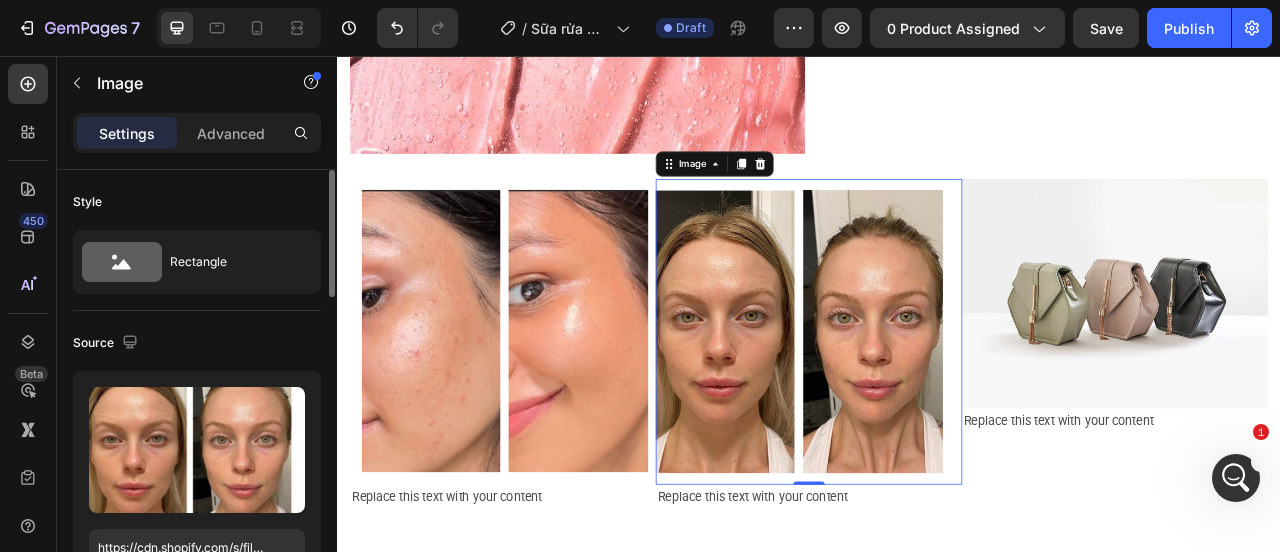 click at bounding box center (936, 407) 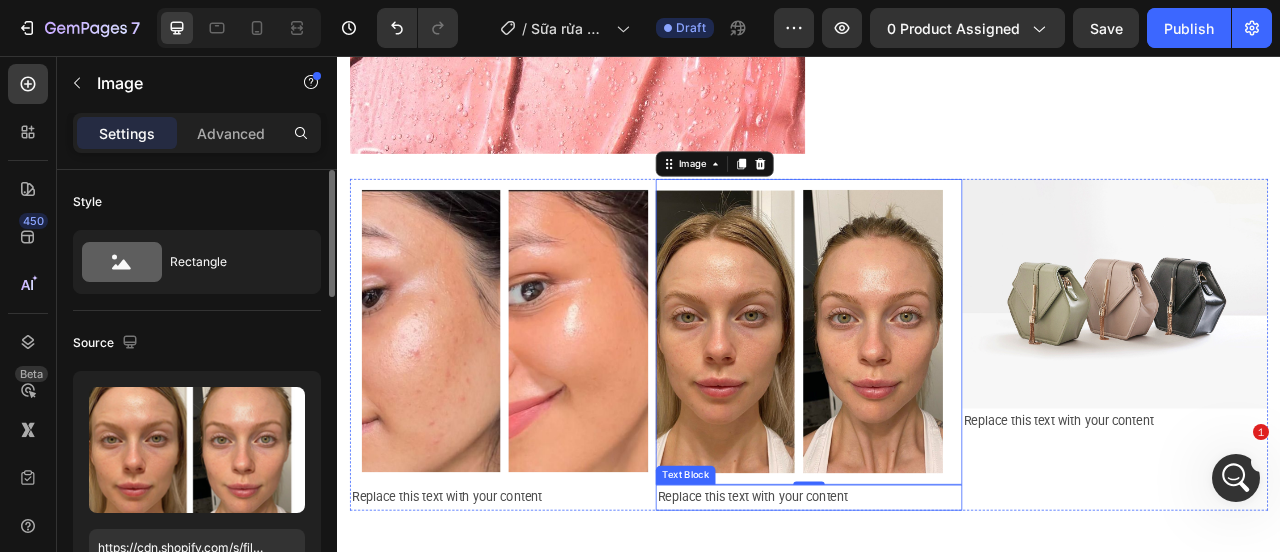 click on "Replace this text with your content" at bounding box center (936, 618) 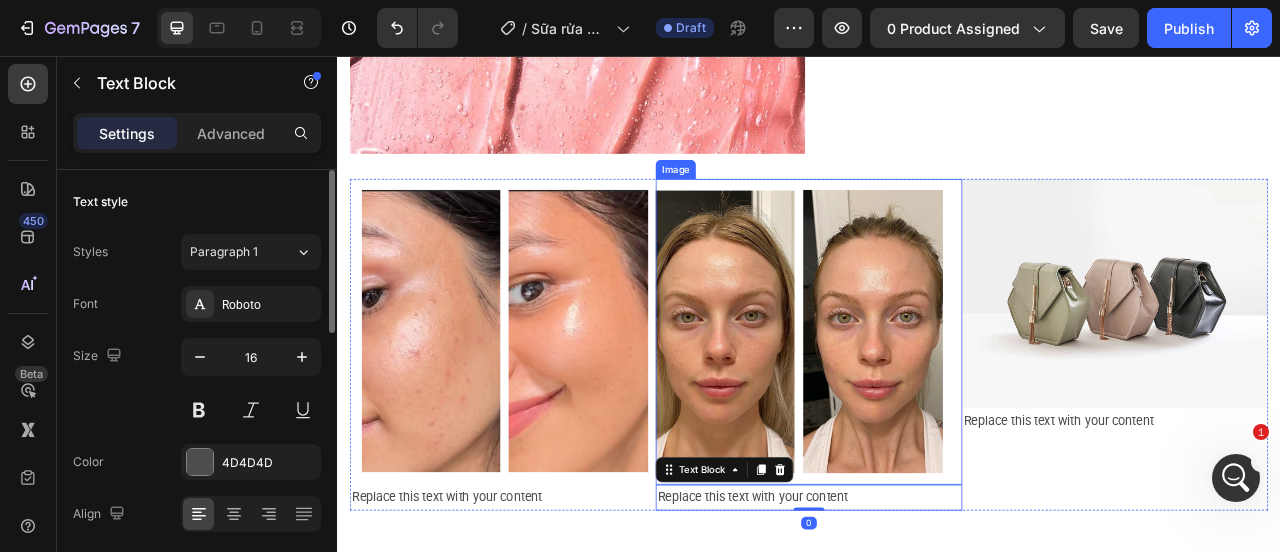 click at bounding box center [936, 407] 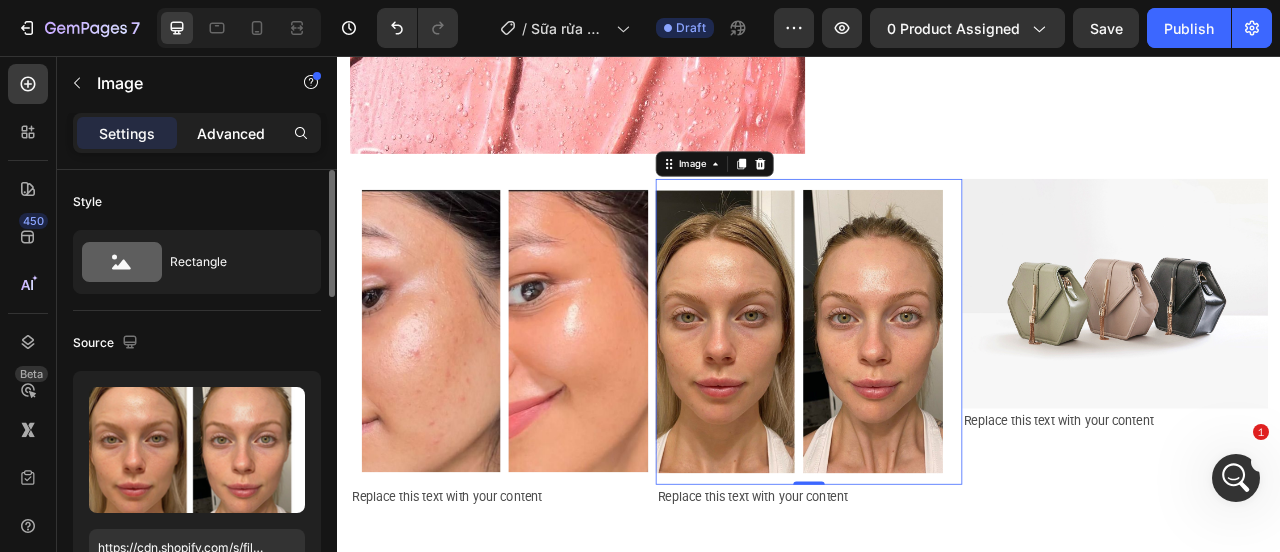 click on "Advanced" at bounding box center (231, 133) 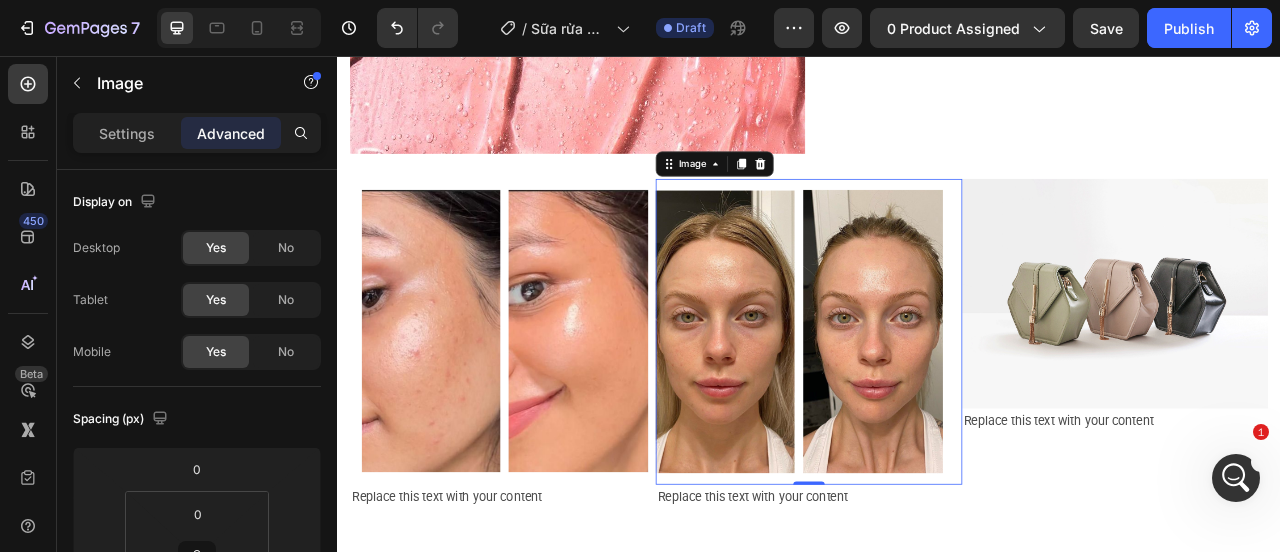 scroll, scrollTop: 300, scrollLeft: 0, axis: vertical 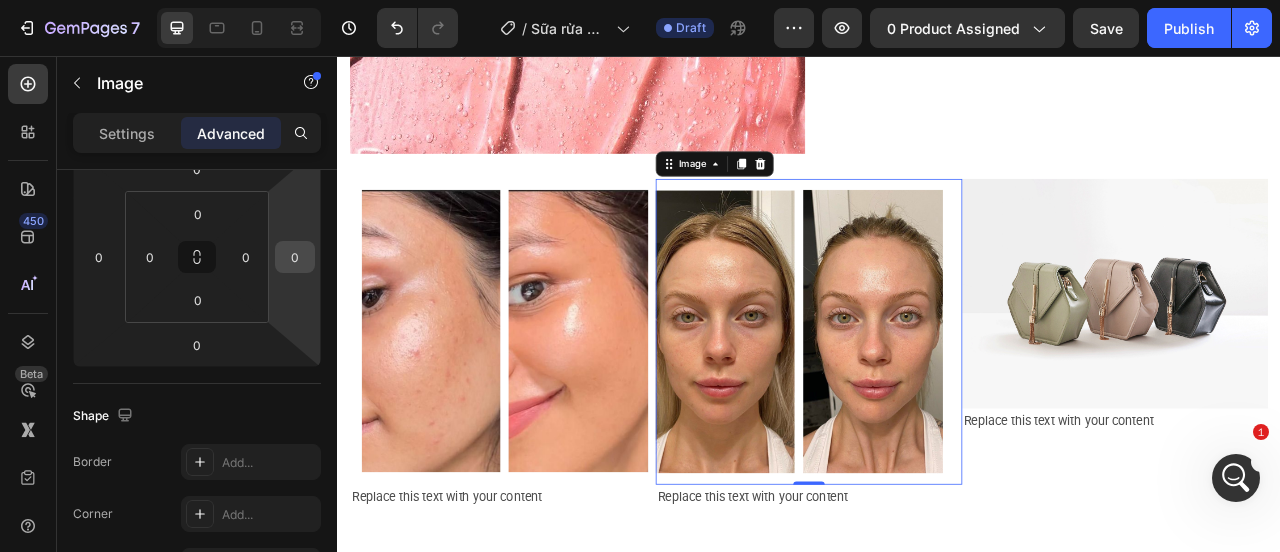 click on "0" at bounding box center (295, 257) 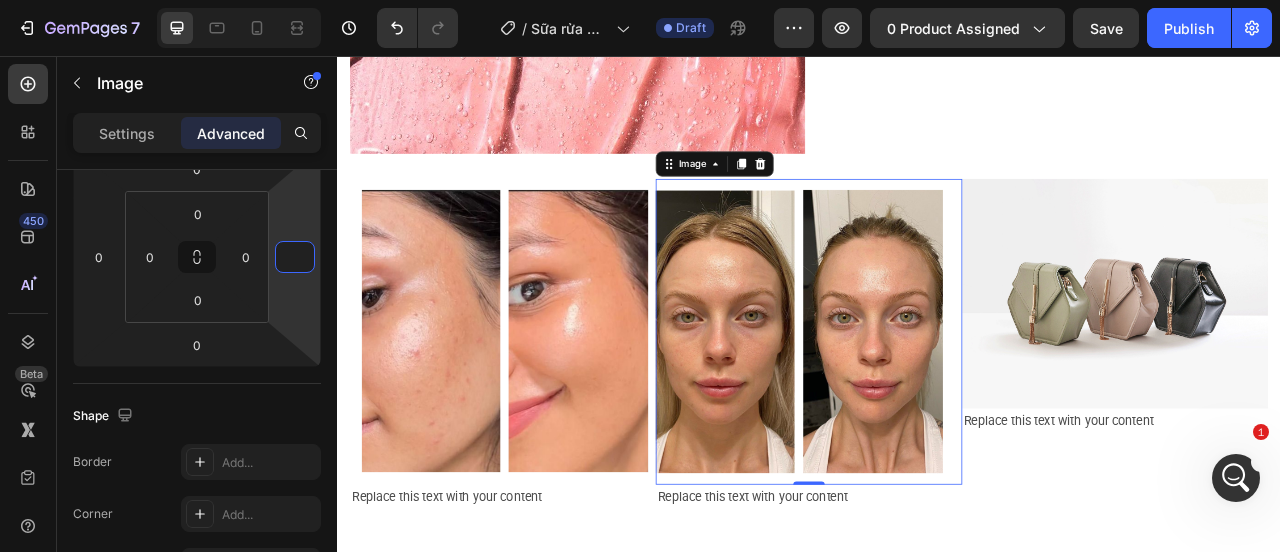 type on "-5" 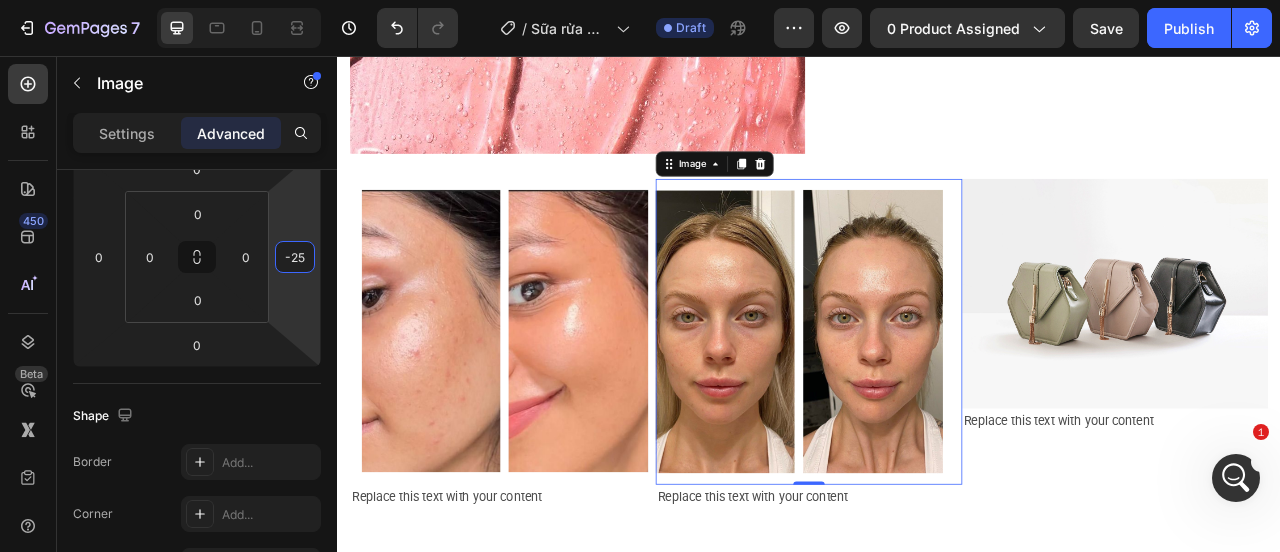 type on "-25" 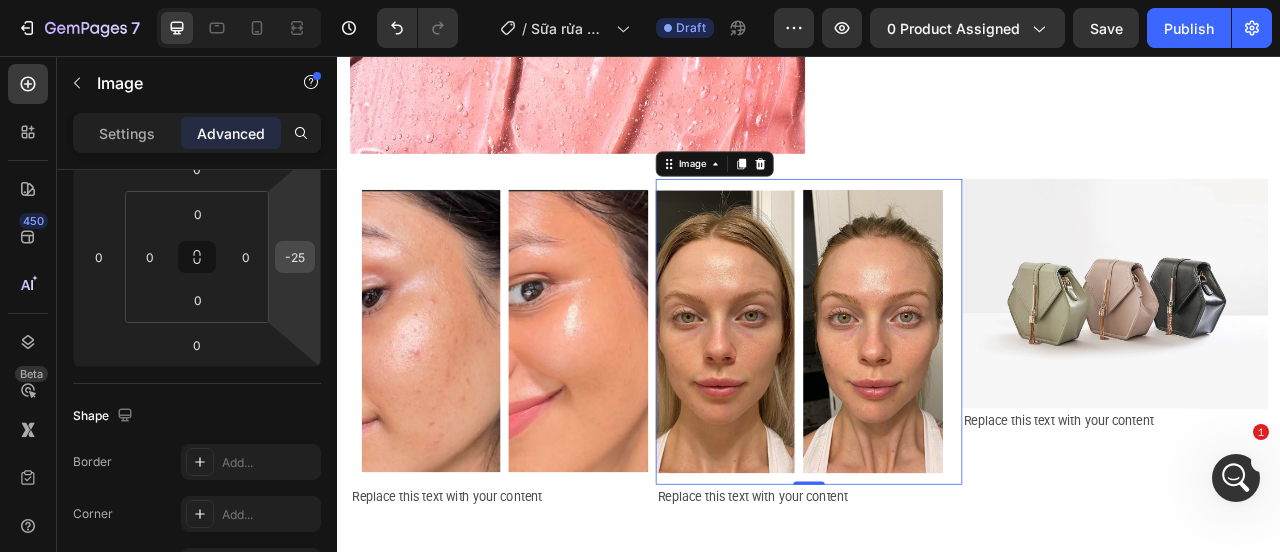 click on "-25" at bounding box center (295, 257) 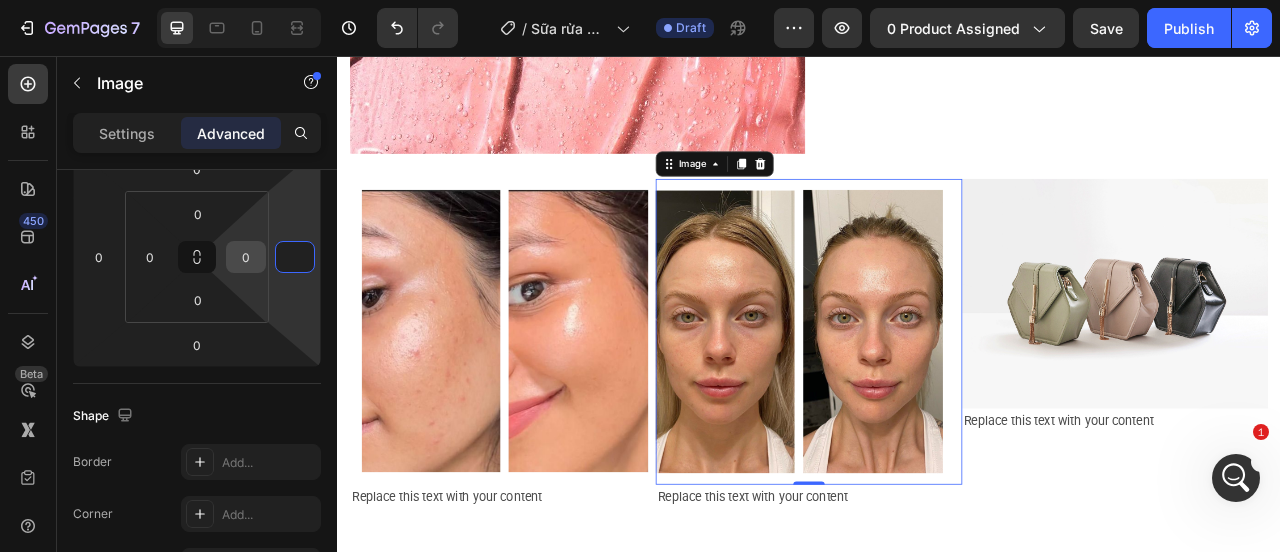 type on "0" 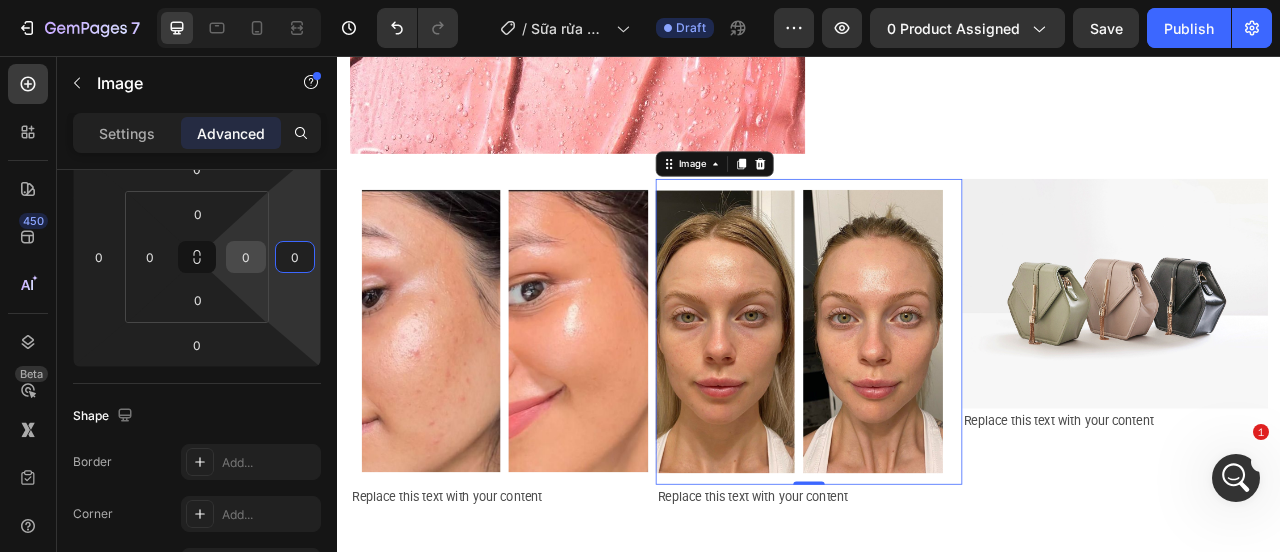 click on "0" at bounding box center (246, 257) 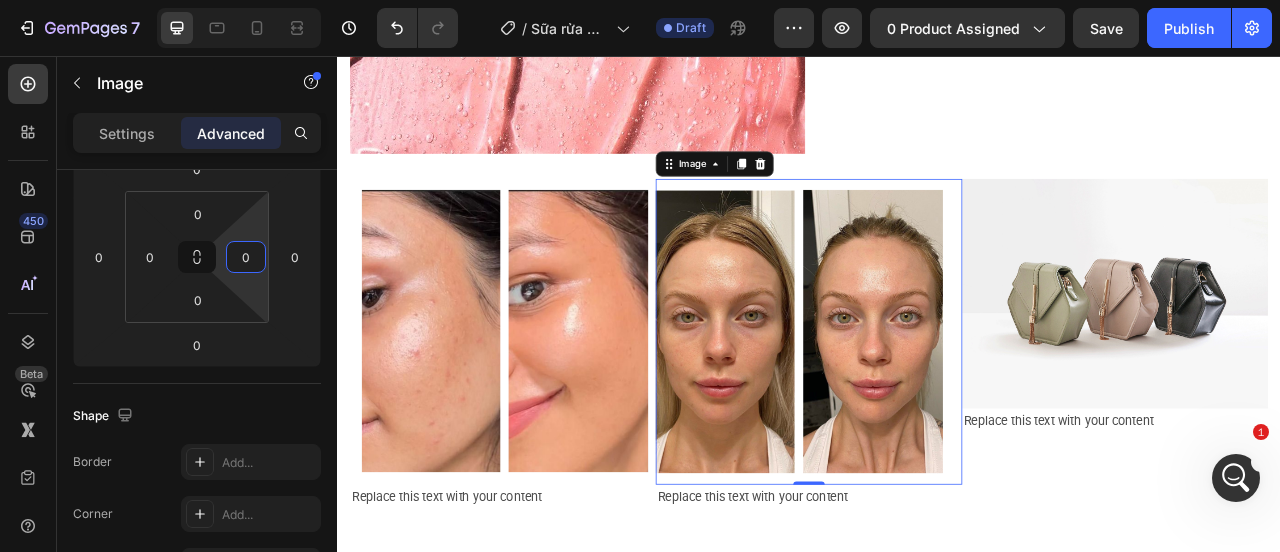 drag, startPoint x: 252, startPoint y: 251, endPoint x: 219, endPoint y: 251, distance: 33 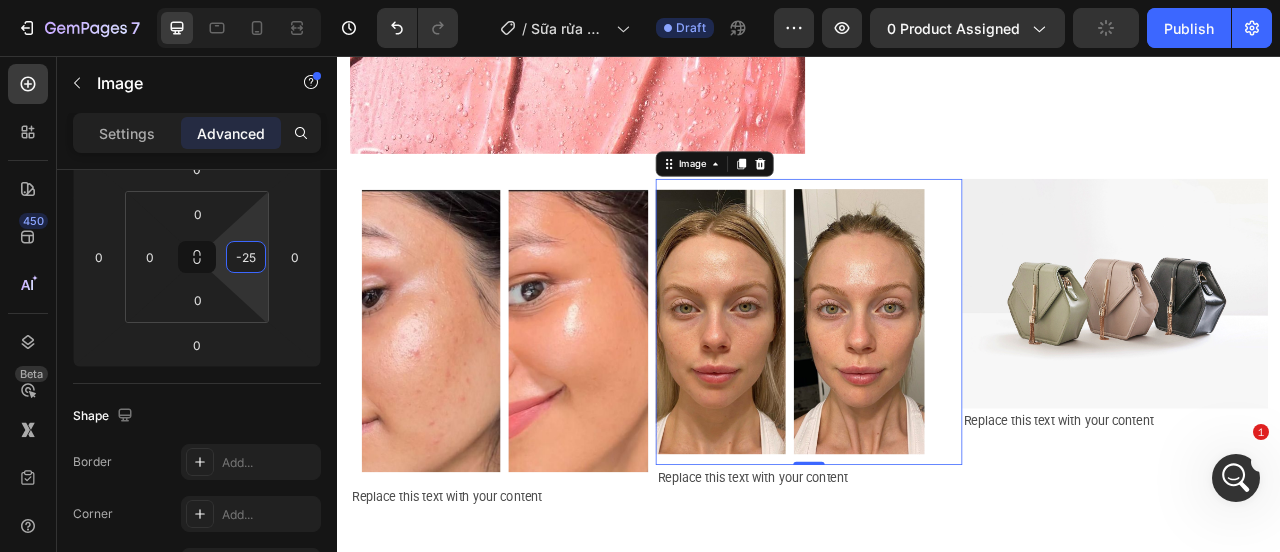 type on "0" 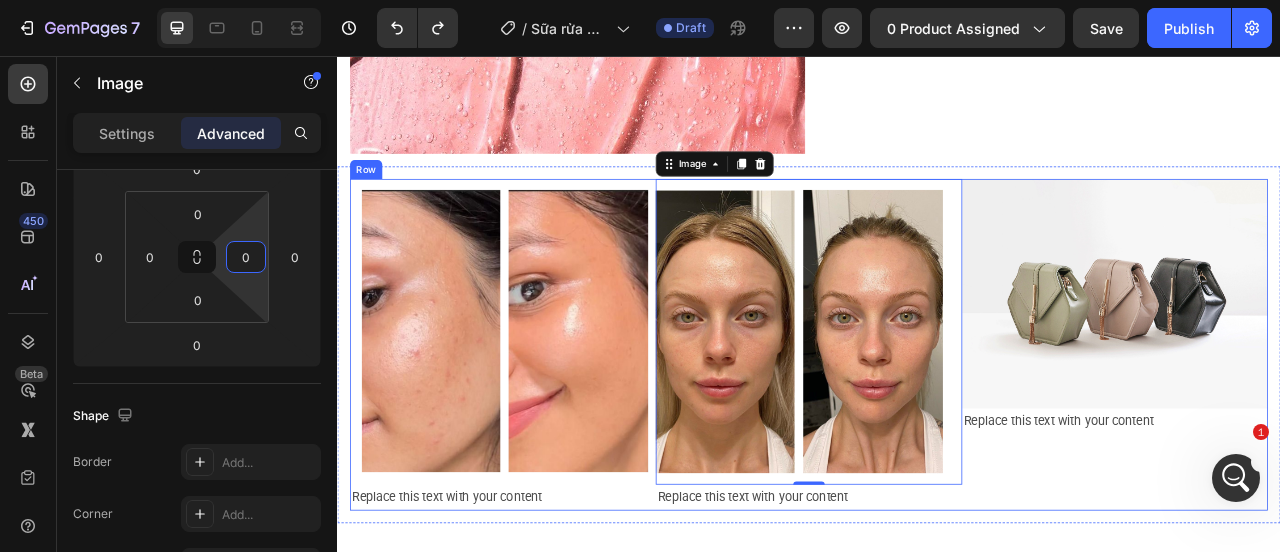 click on "Image Replace this text with your content Text Block" at bounding box center [1326, 424] 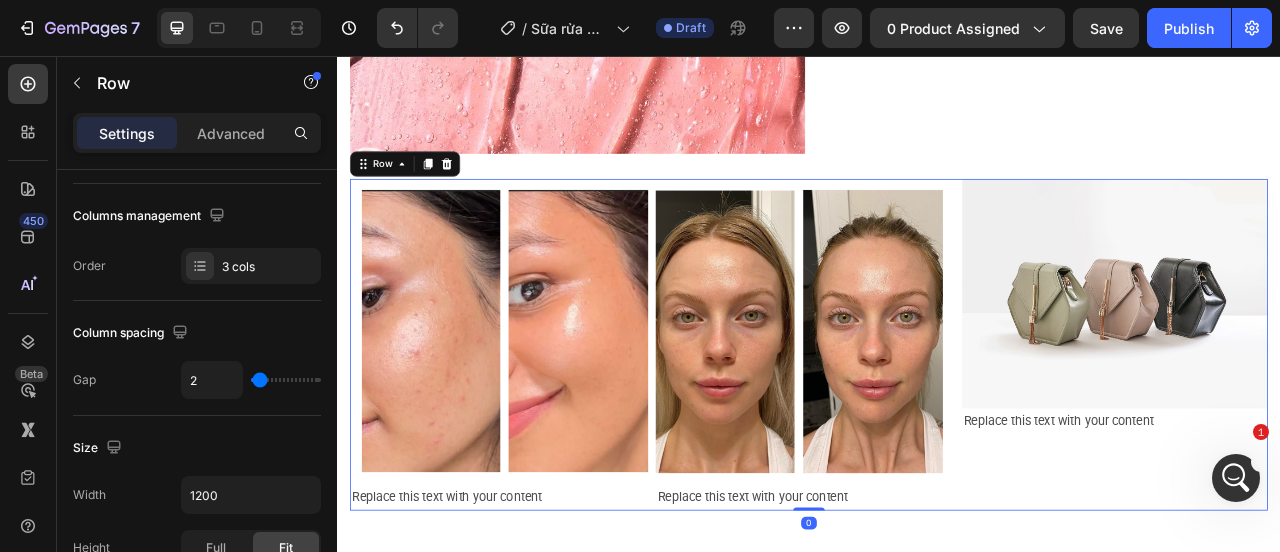 scroll, scrollTop: 0, scrollLeft: 0, axis: both 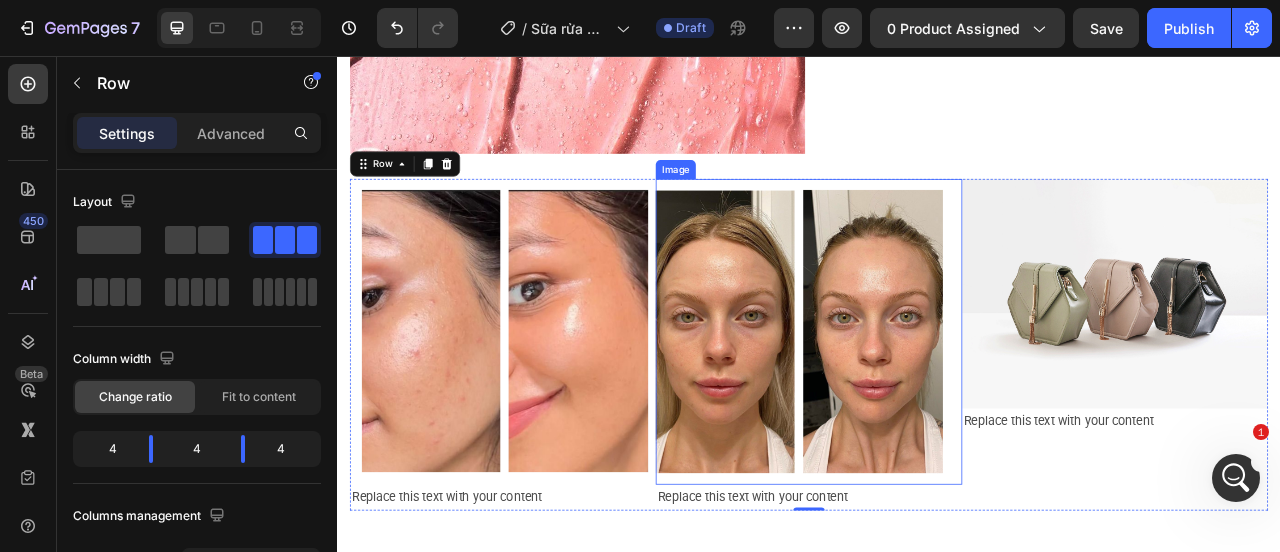 click at bounding box center [936, 407] 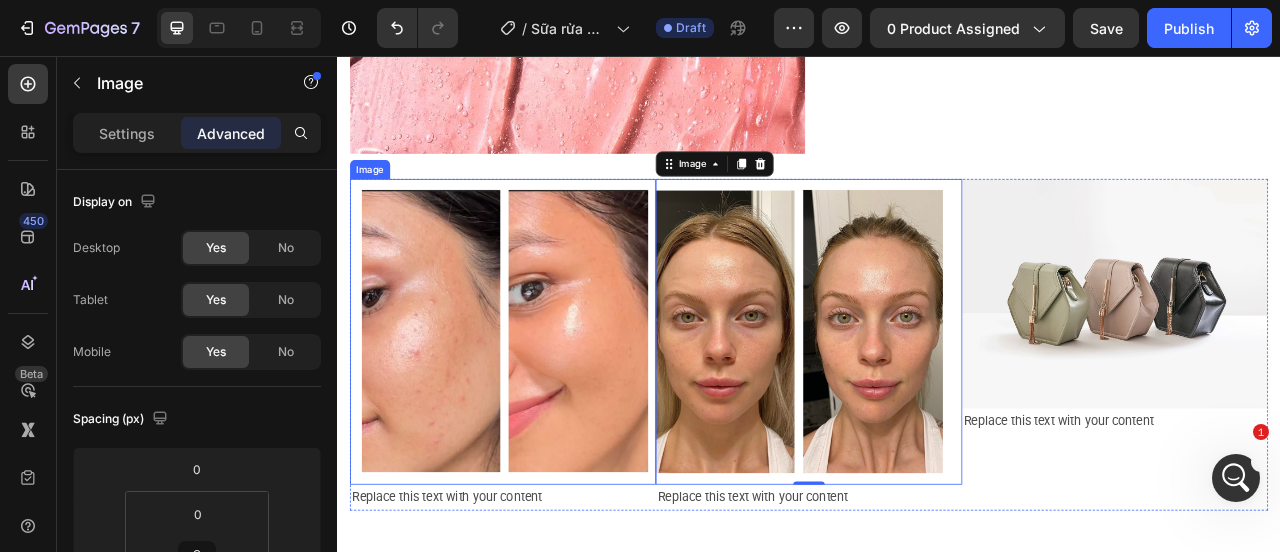 click at bounding box center [547, 407] 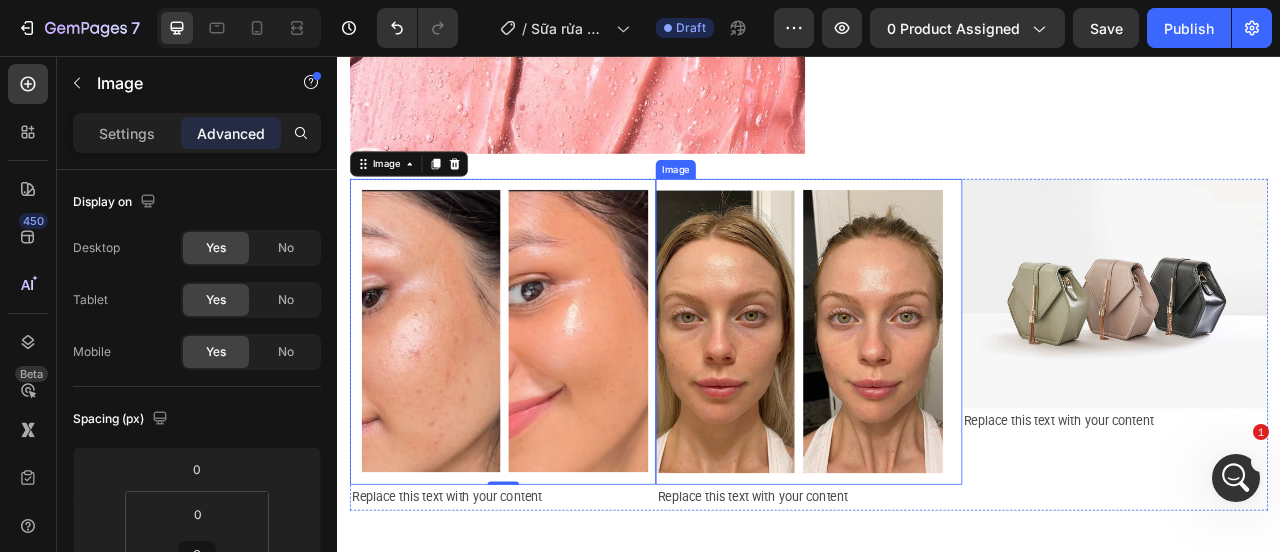 click at bounding box center [547, 407] 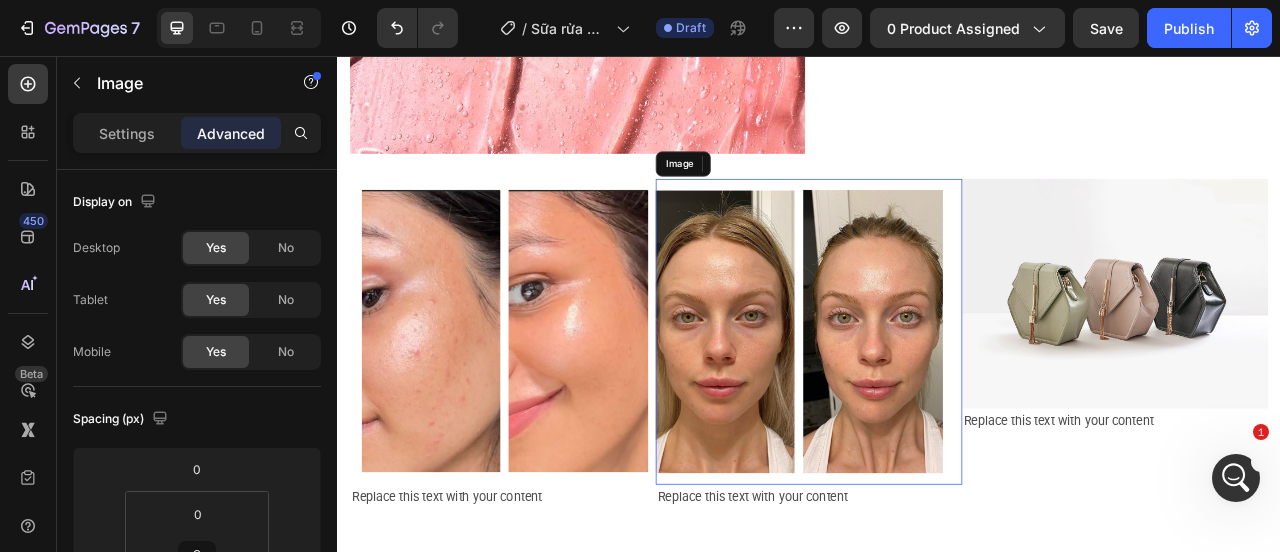 click at bounding box center [936, 407] 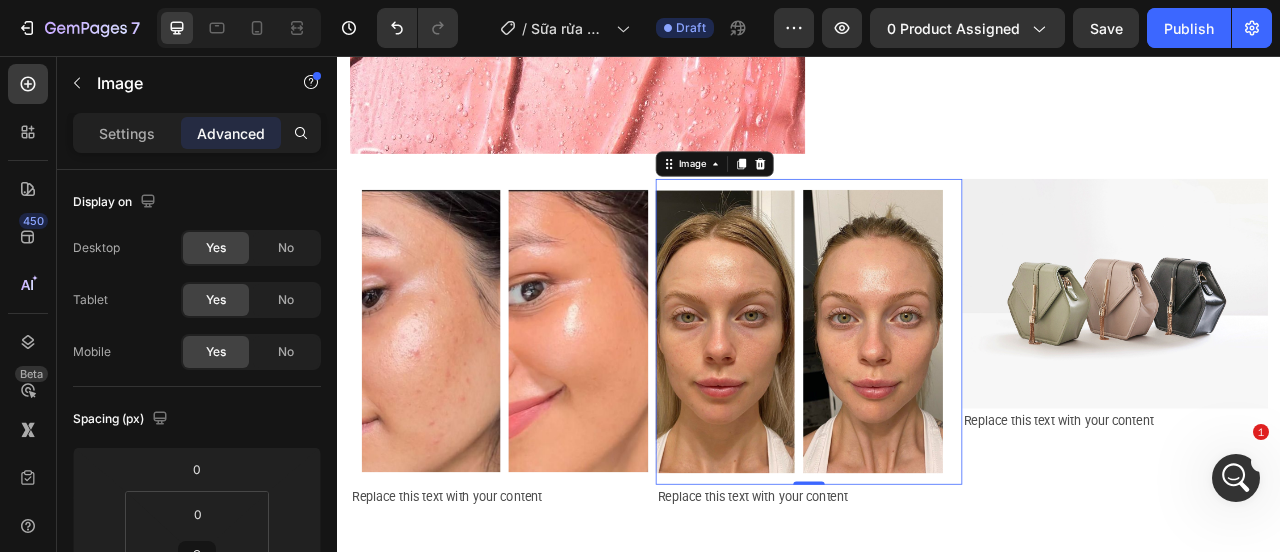 click at bounding box center [936, 407] 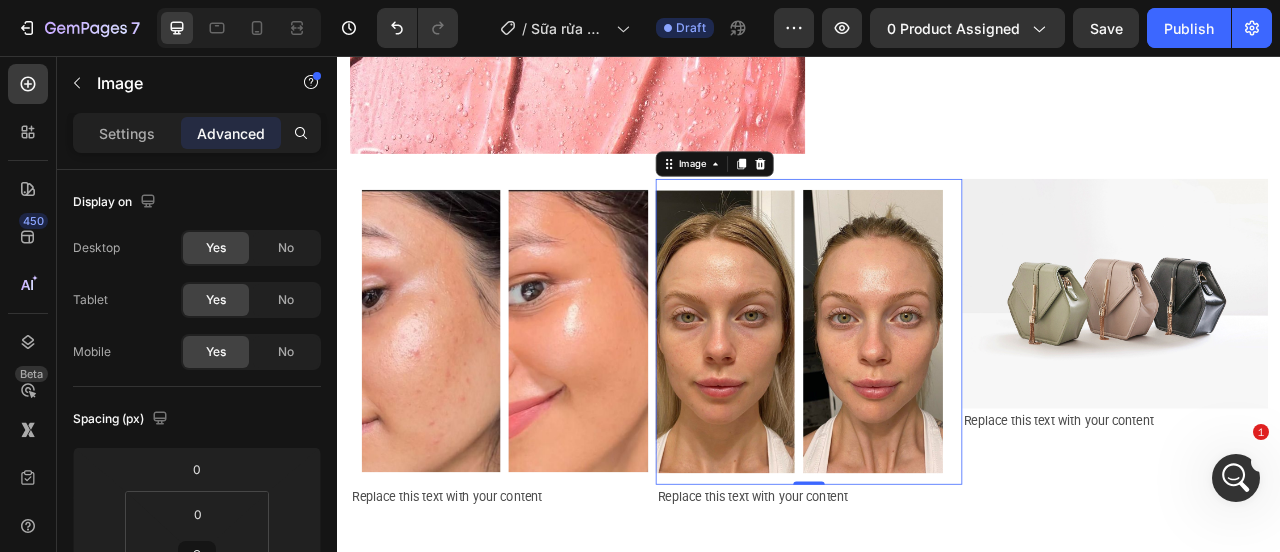 scroll, scrollTop: 600, scrollLeft: 0, axis: vertical 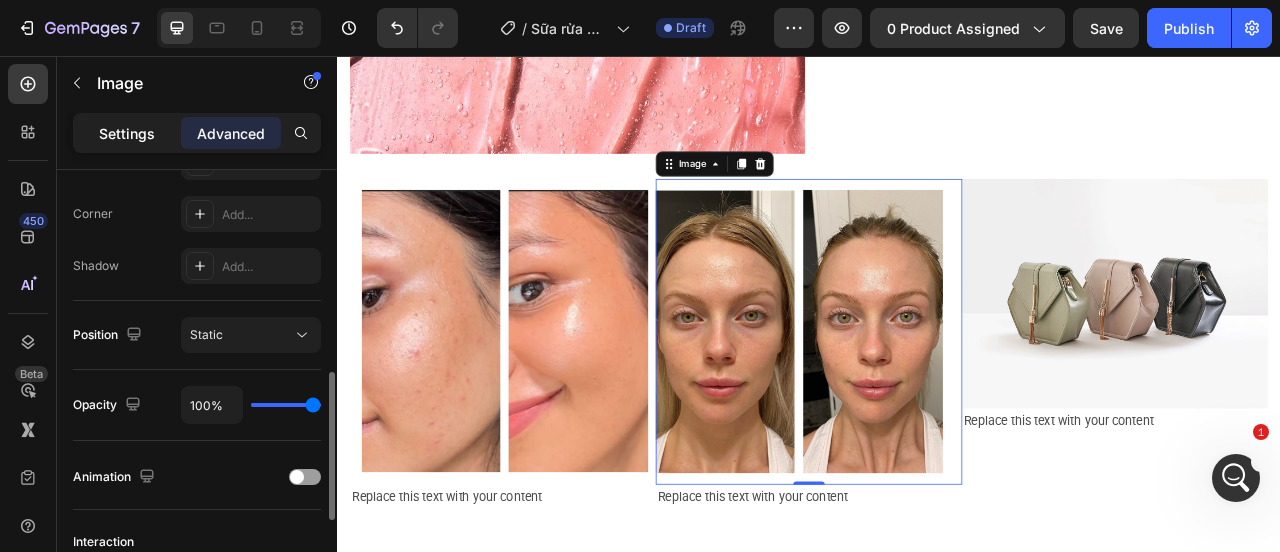click on "Settings" at bounding box center (127, 133) 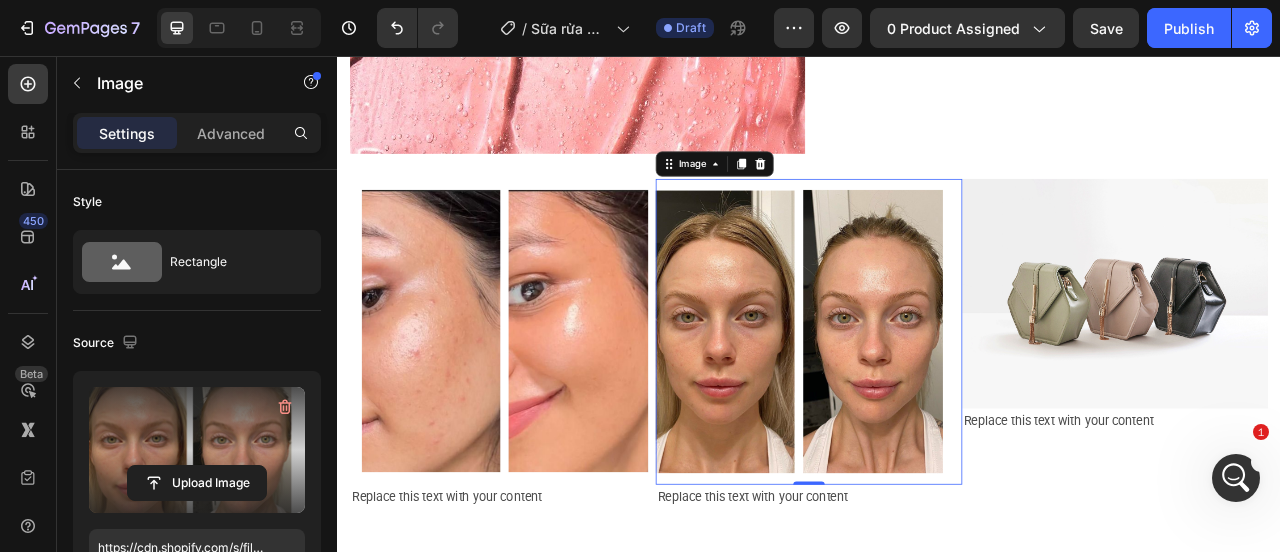 scroll, scrollTop: 300, scrollLeft: 0, axis: vertical 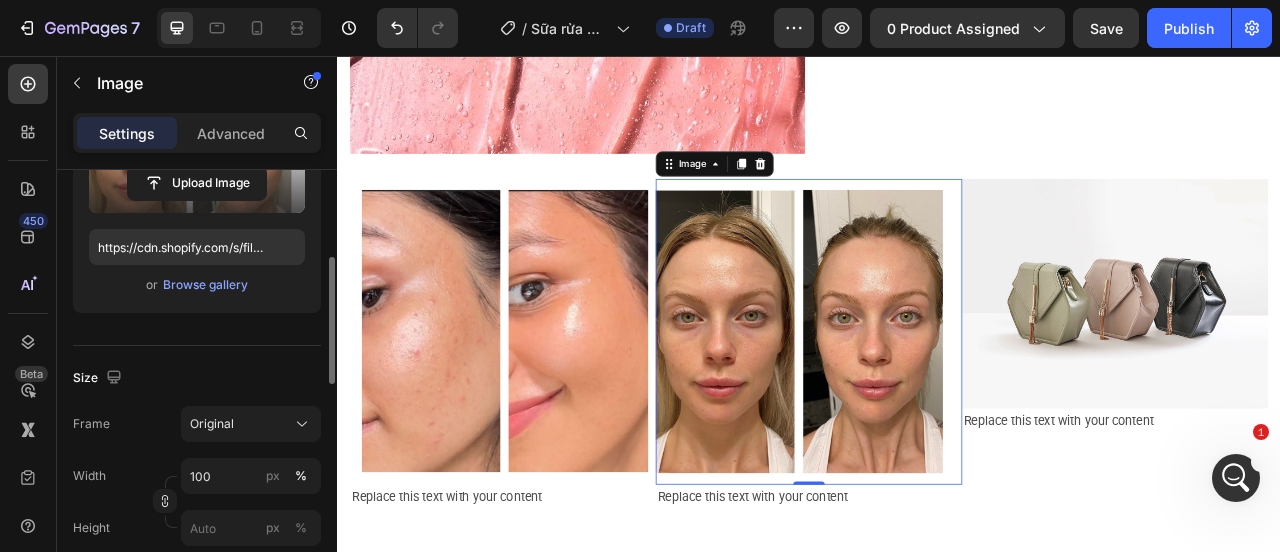 click 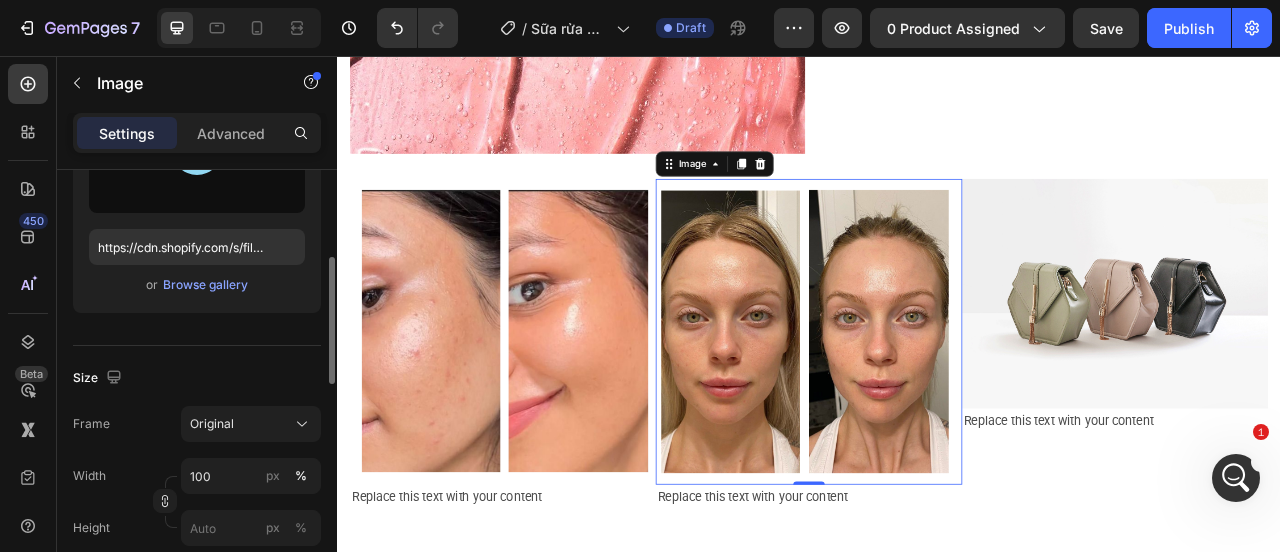 type on "https://cdn.shopify.com/s/files/1/0643/1404/8704/files/gempages_507356051327157127-0d2ff212-c842-4103-a28f-26dec4485028.png" 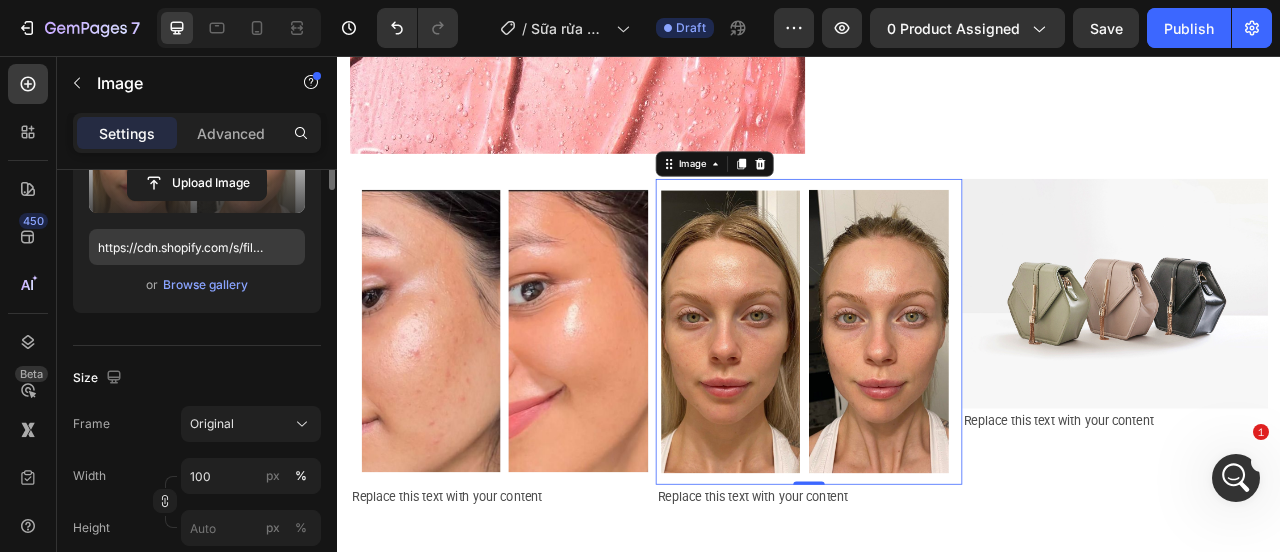 scroll, scrollTop: 150, scrollLeft: 0, axis: vertical 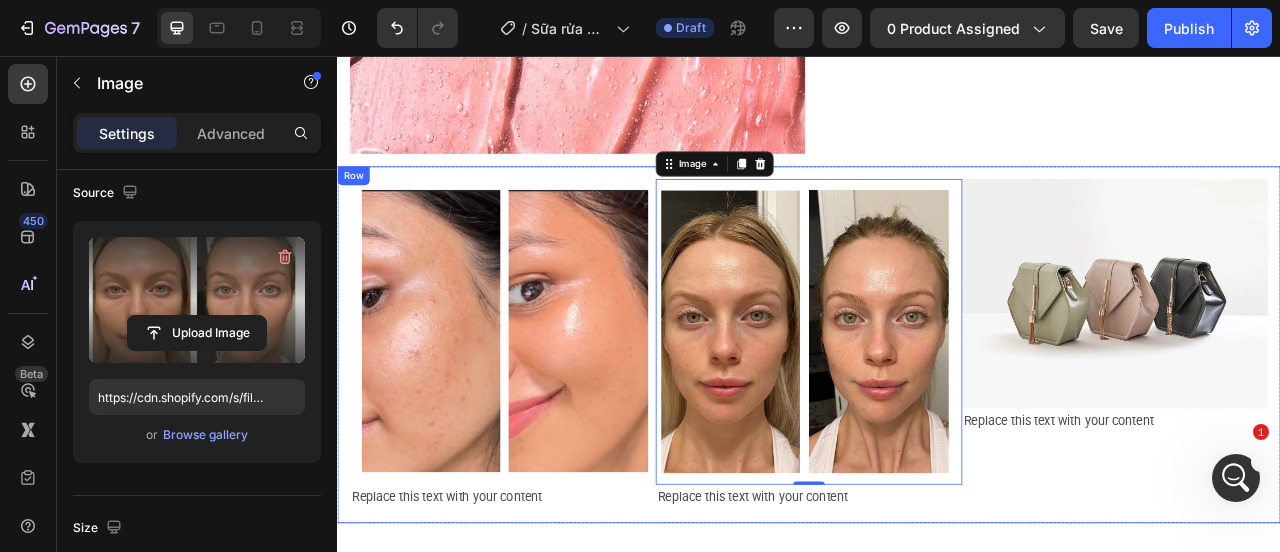 click on "Image Row Section 6" at bounding box center [937, 1137] 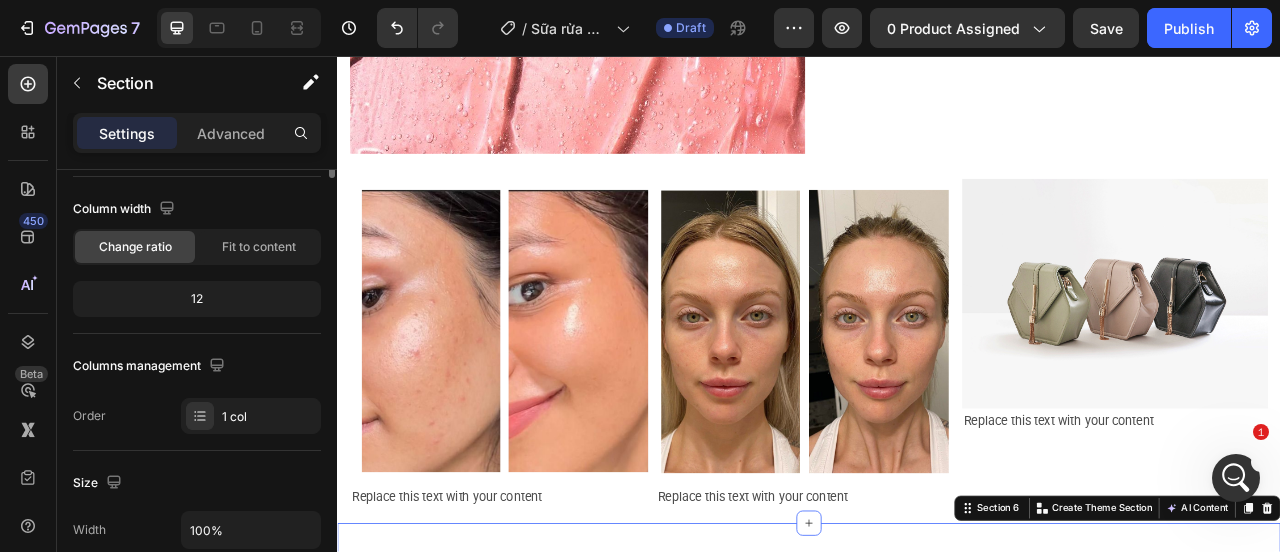 scroll, scrollTop: 0, scrollLeft: 0, axis: both 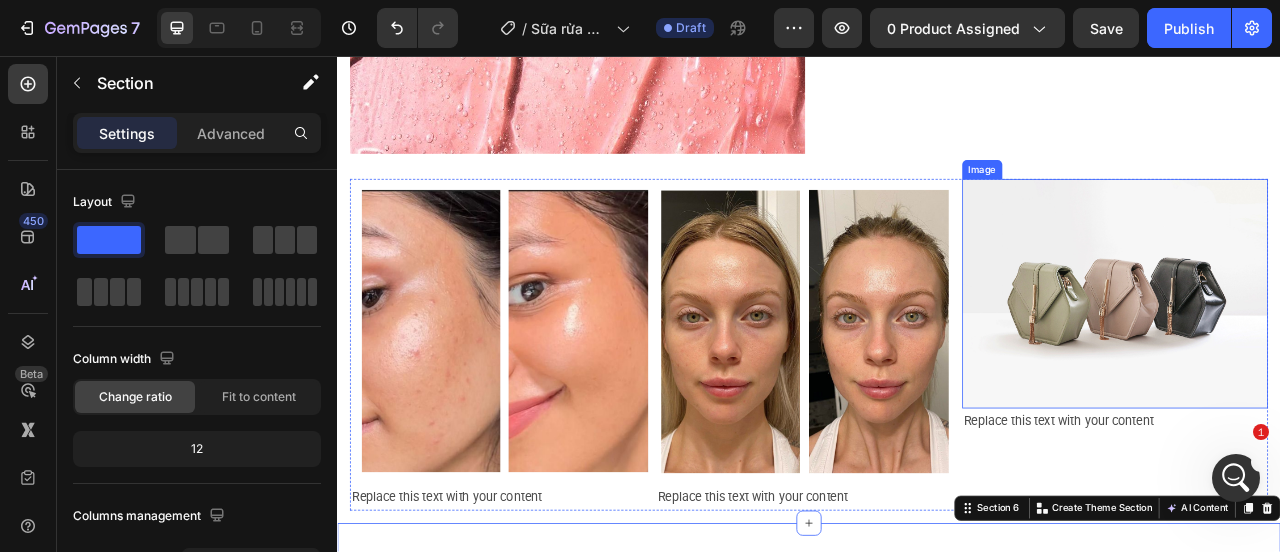 click at bounding box center [1326, 359] 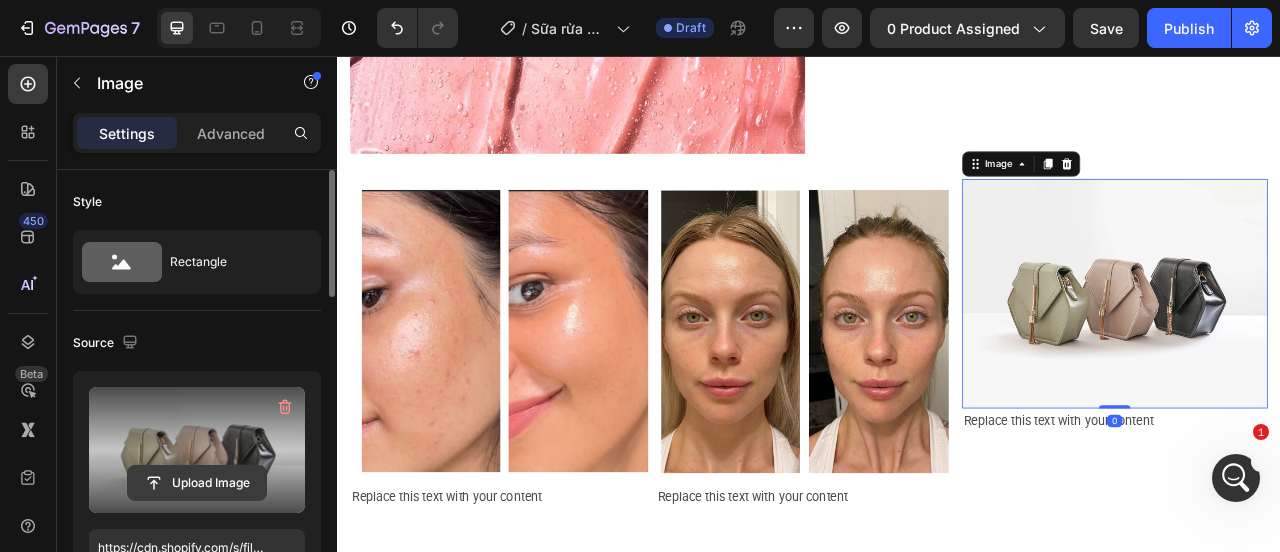 click 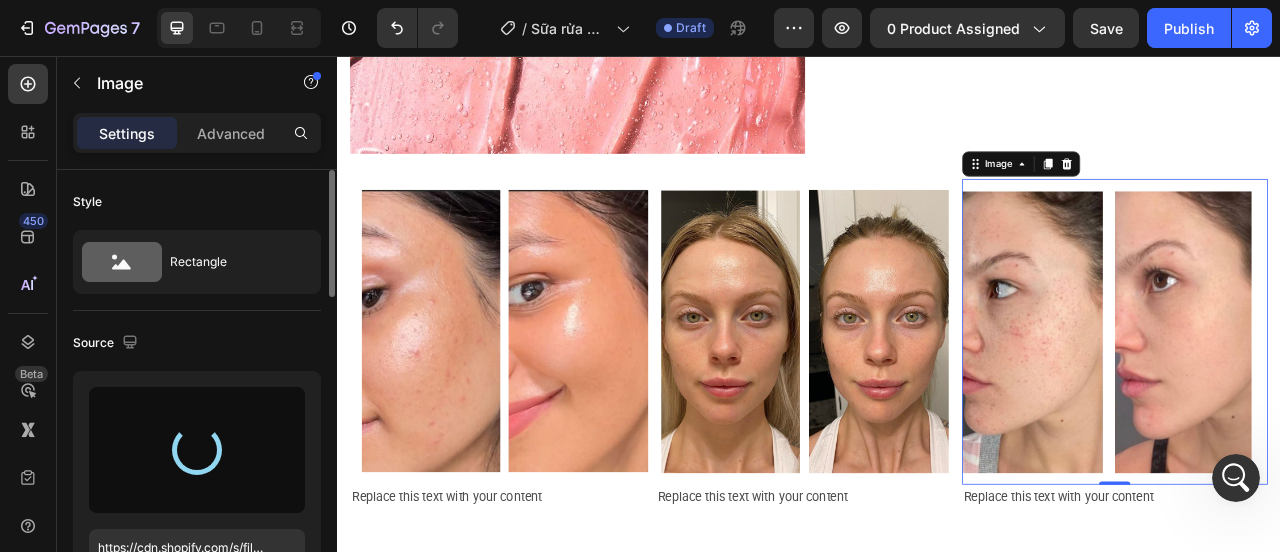 type on "https://cdn.shopify.com/s/files/1/0643/1404/8704/files/gempages_507356051327157127-f4f3f741-3aa4-4286-9367-9717c76ad791.png" 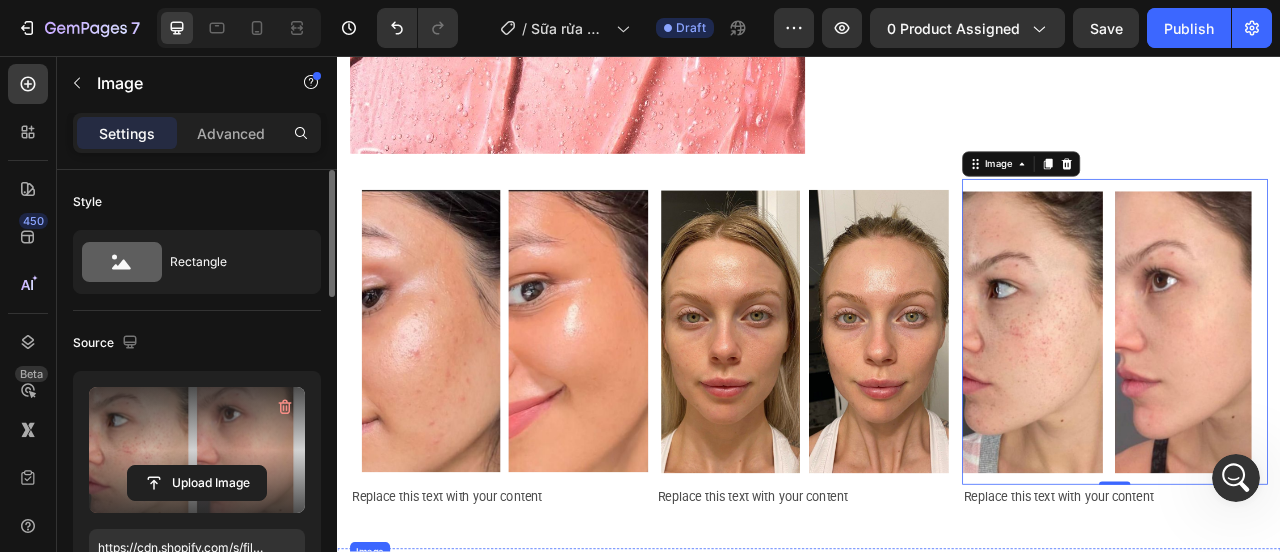 click at bounding box center (937, 1137) 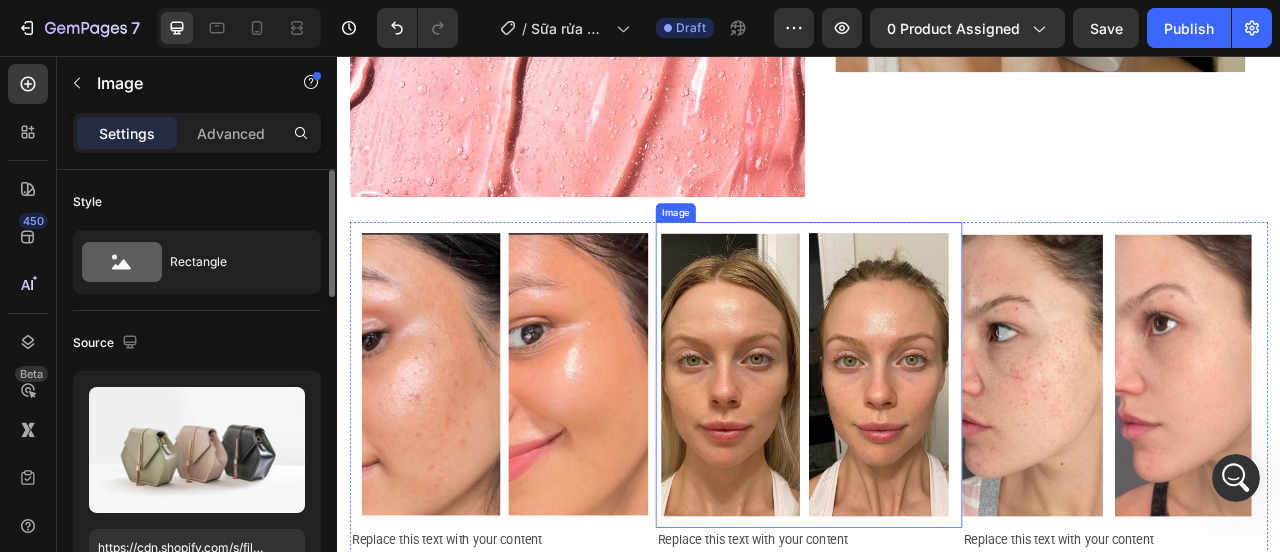scroll, scrollTop: 1500, scrollLeft: 0, axis: vertical 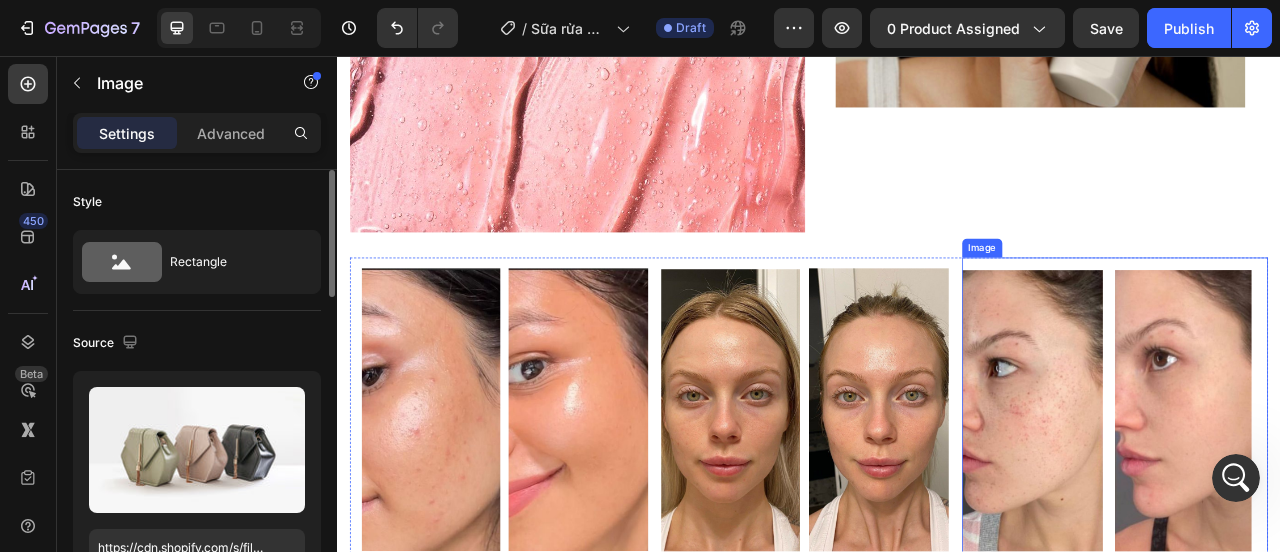 click at bounding box center (1326, 507) 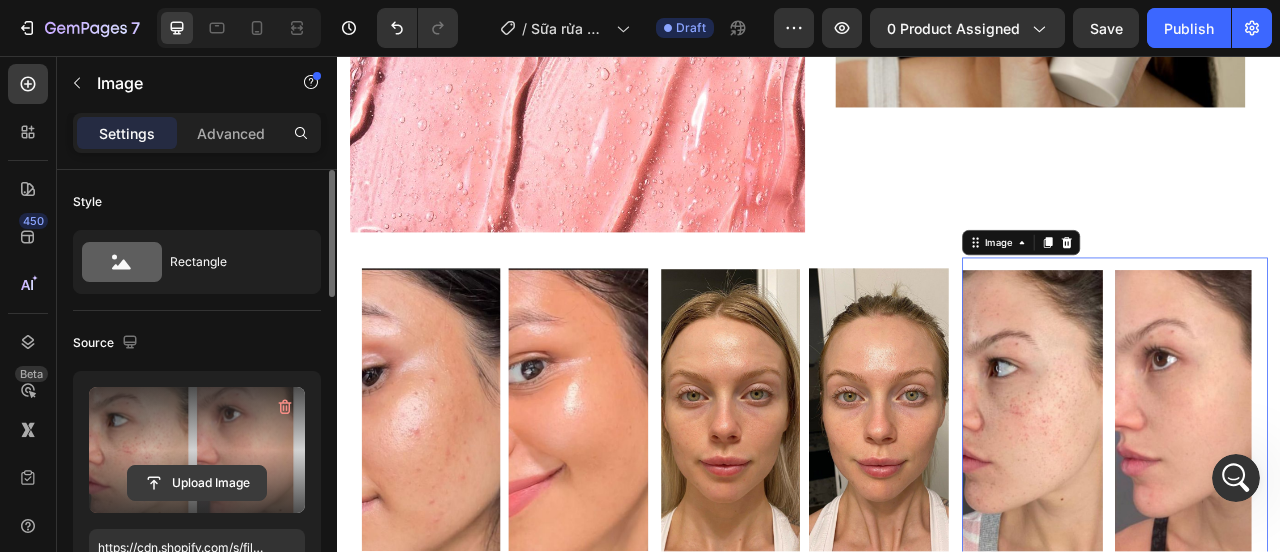 click 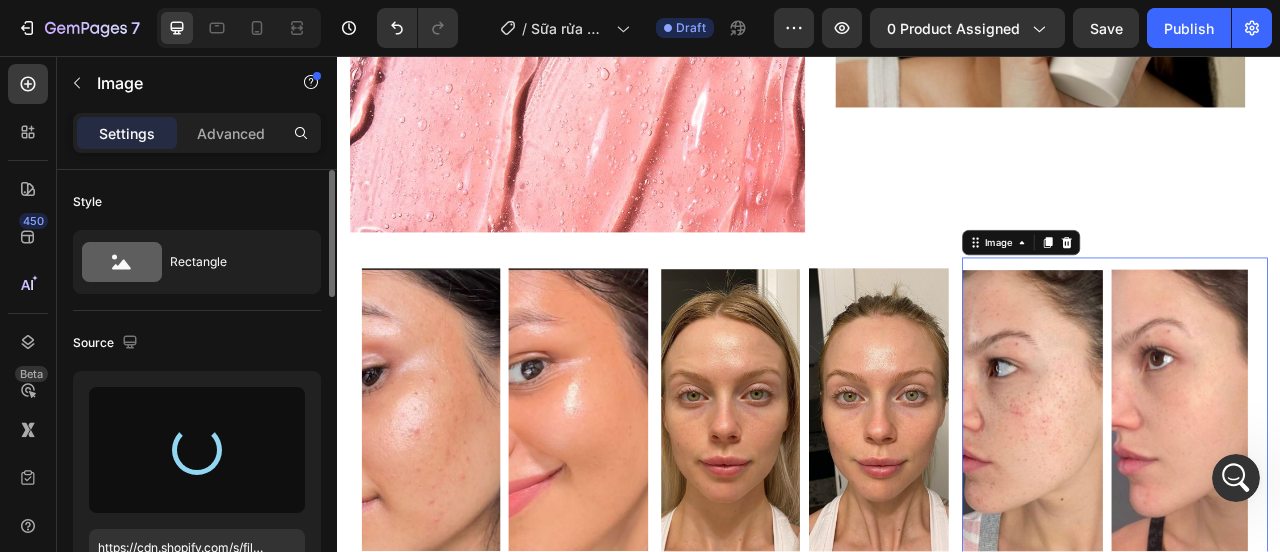 type on "https://cdn.shopify.com/s/files/1/0643/1404/8704/files/gempages_507356051327157127-7a20aa9b-c630-4bce-ad2b-fd6fa5975f19.png" 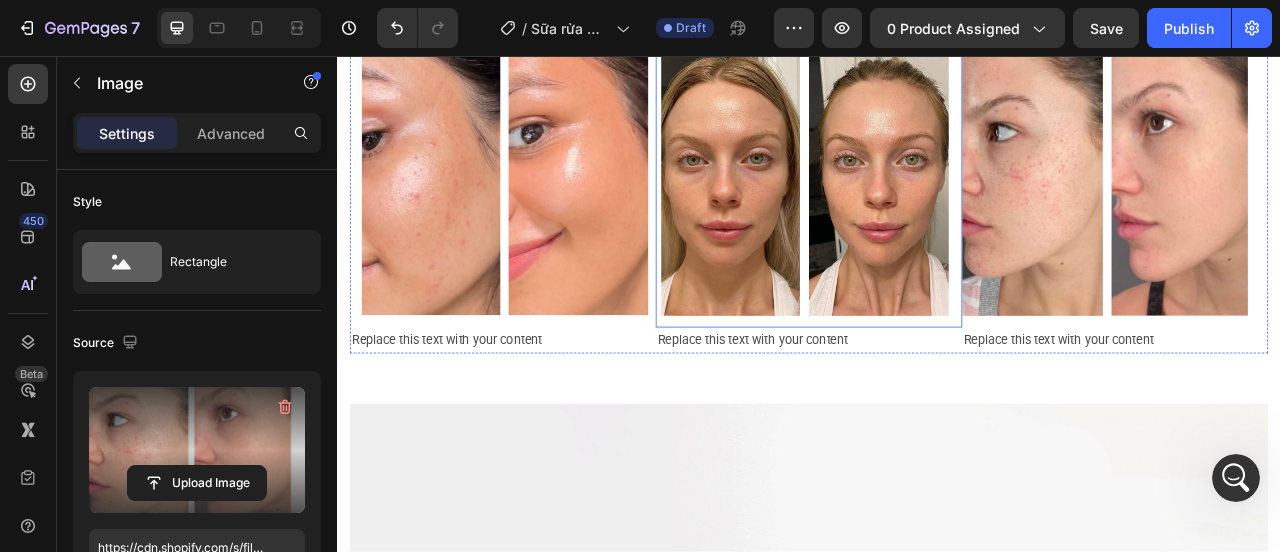scroll, scrollTop: 1500, scrollLeft: 0, axis: vertical 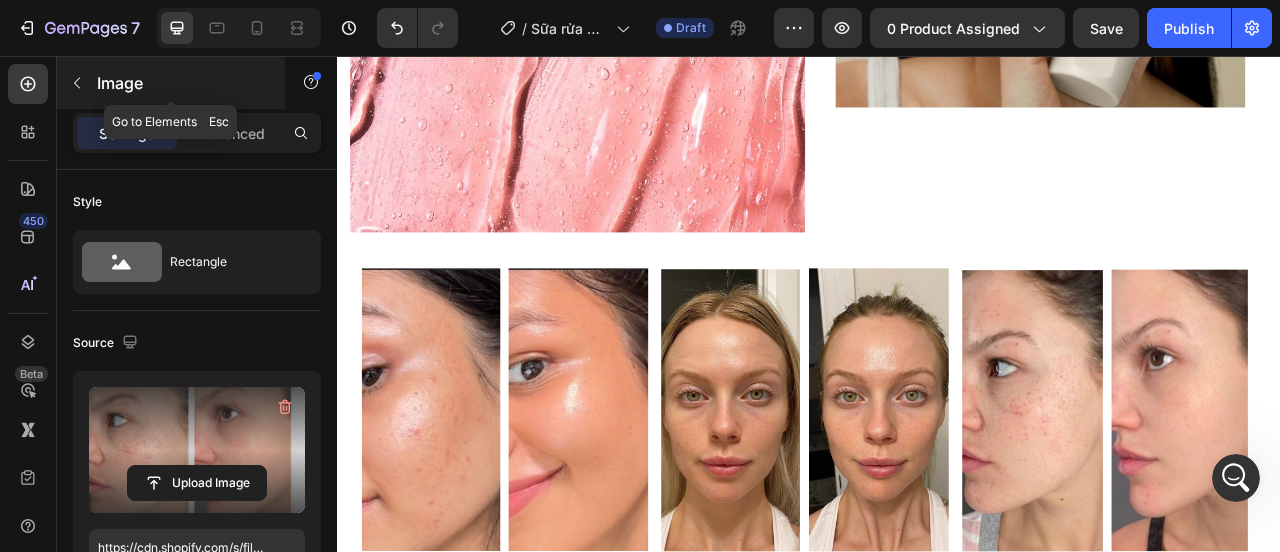 click at bounding box center [77, 83] 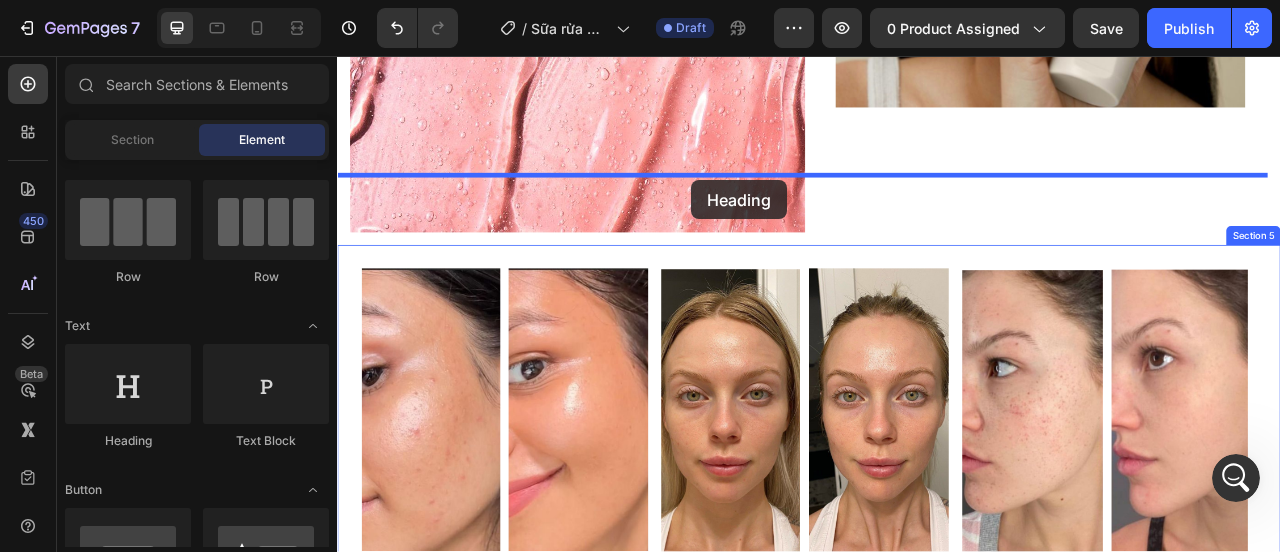 drag, startPoint x: 501, startPoint y: 473, endPoint x: 788, endPoint y: 214, distance: 386.58765 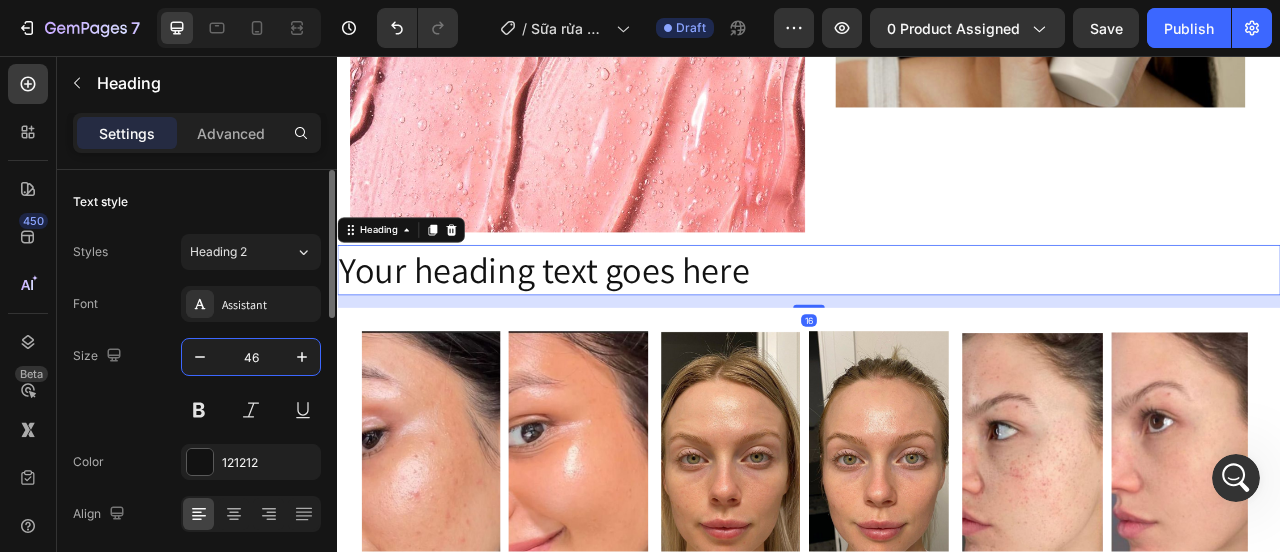 click on "46" at bounding box center (251, 357) 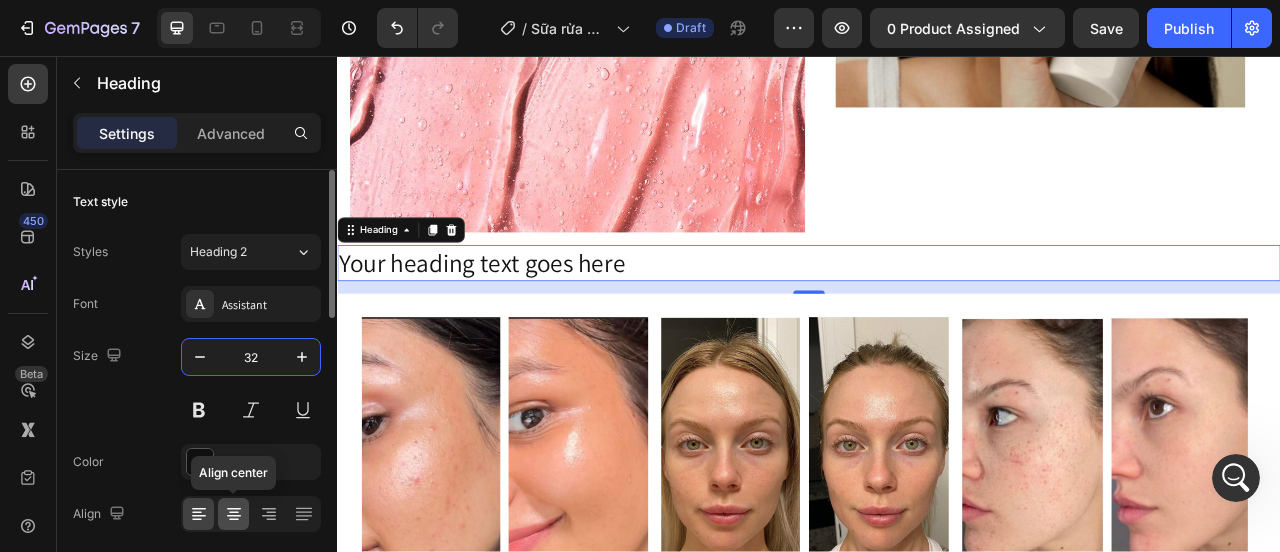 type on "32" 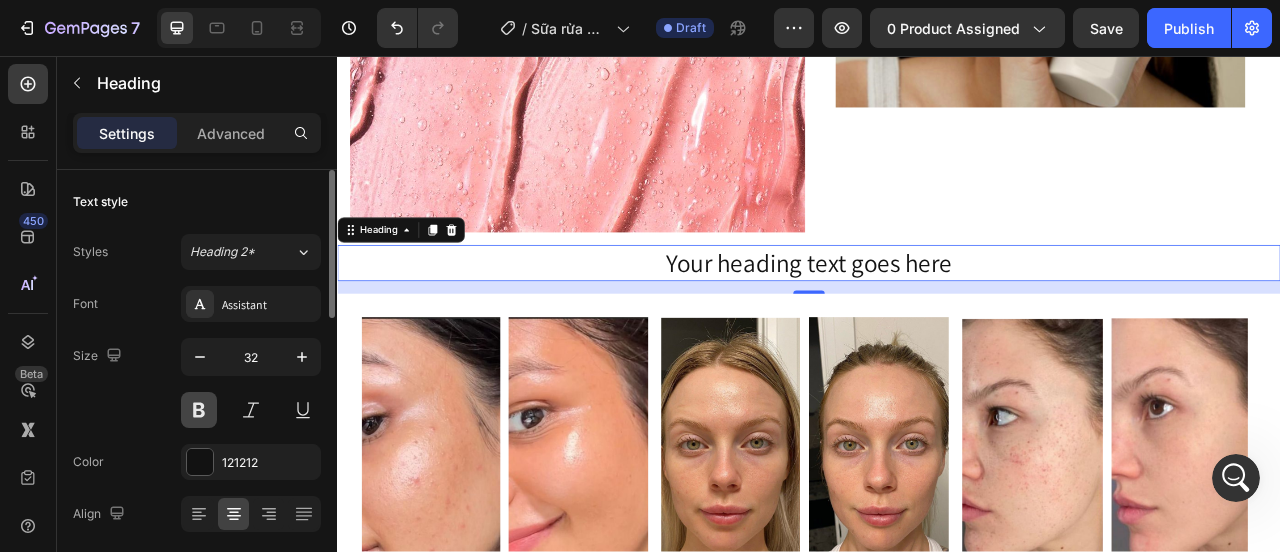 click at bounding box center [199, 410] 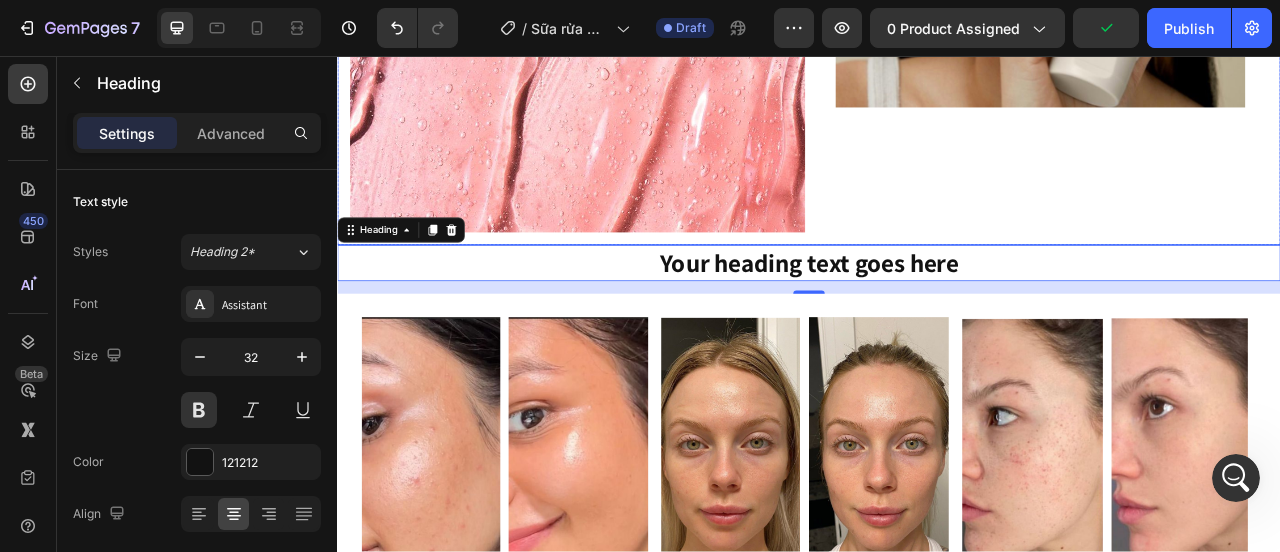 click on "Más de 60.000 clientes confían en nosotros – ¿Y tú? Heading Limpiador facial con extracto de Flor de Guisante Azul (Butterfly Pea) Limpieza profunda sin resecar la piel Equilibra el pH, ideal para pieles sensibles Controla el exceso de grasa, aclara y suaviza la piel Text Block Image Image Row Row" at bounding box center (937, -101) 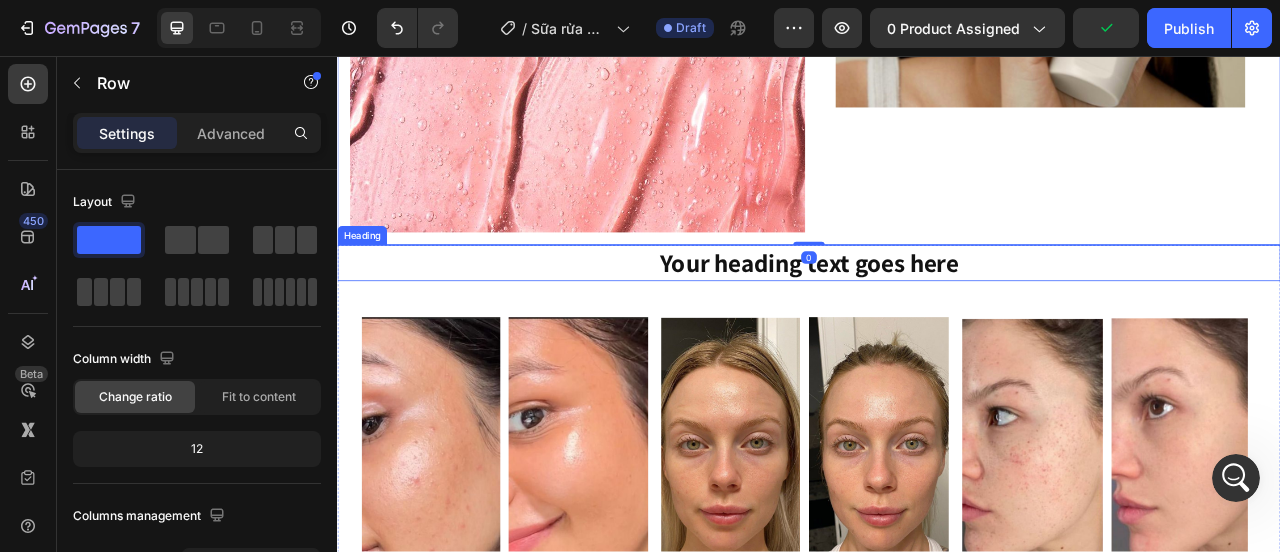 click on "Your heading text goes here" at bounding box center (937, 320) 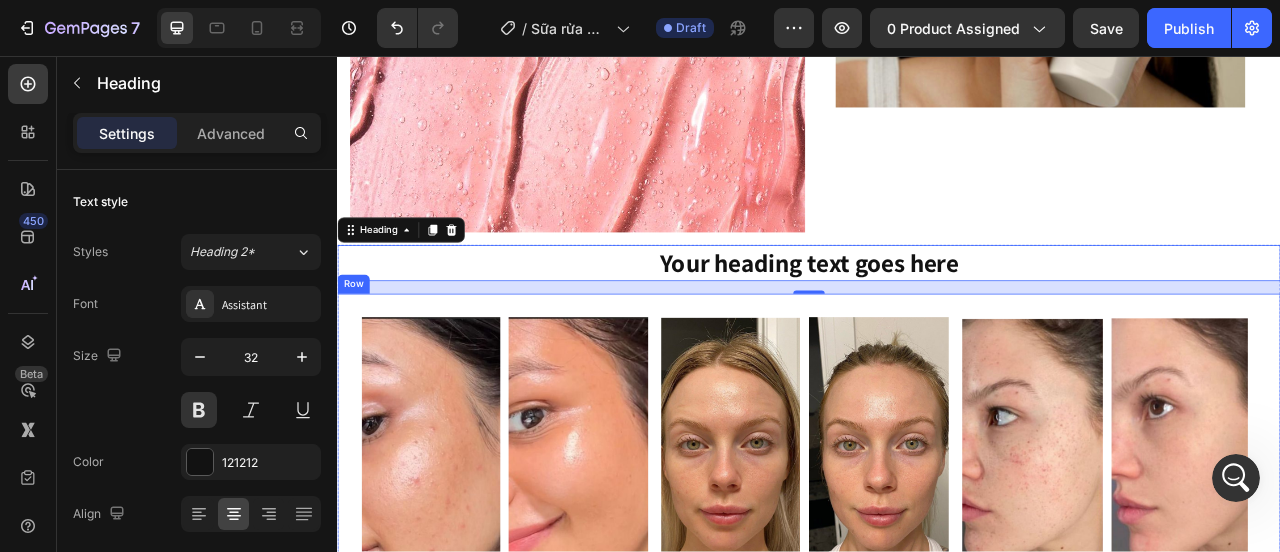 click on "Image Replace this text with your content Text Block Image Replace this text with your content Text Block Image Replace this text with your content Text Block Row Row" at bounding box center (937, 586) 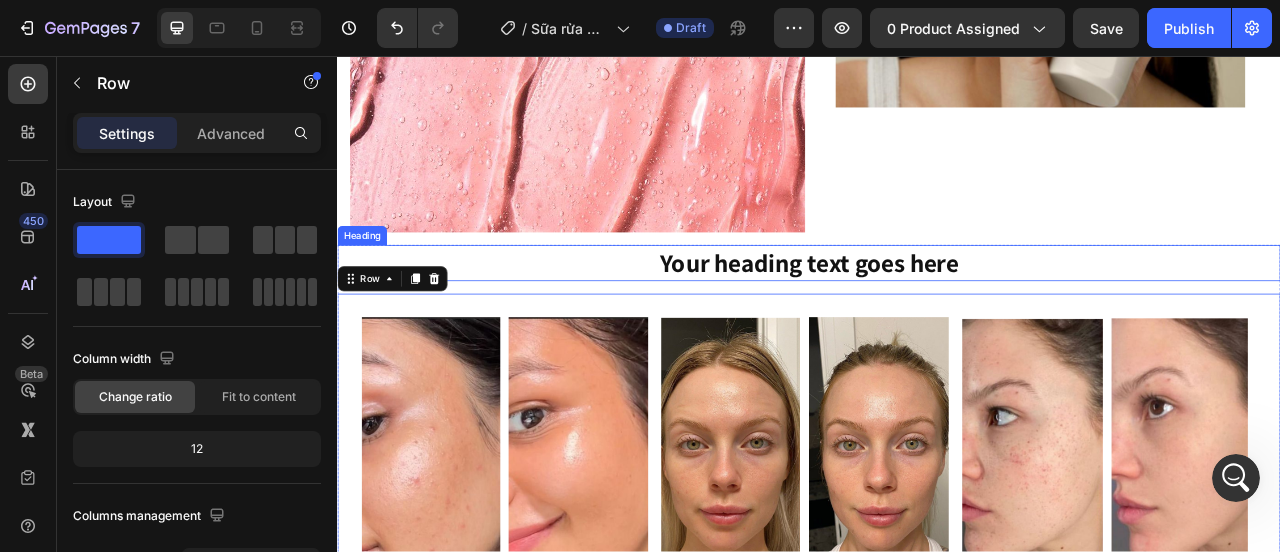 click on "Your heading text goes here" at bounding box center [937, 320] 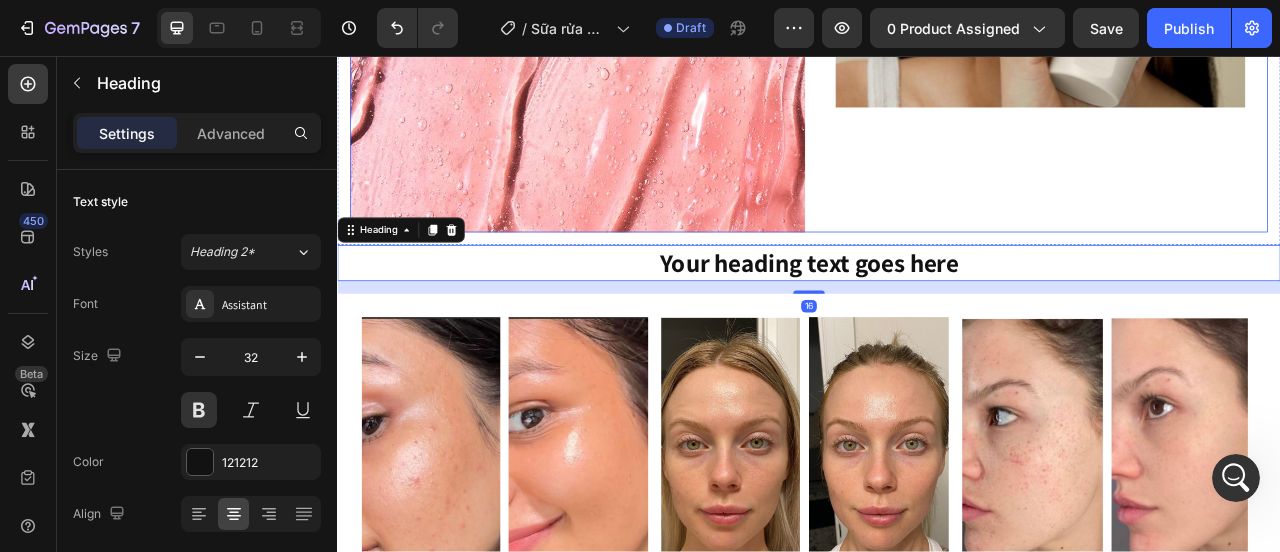 click on "Image" at bounding box center (1232, -101) 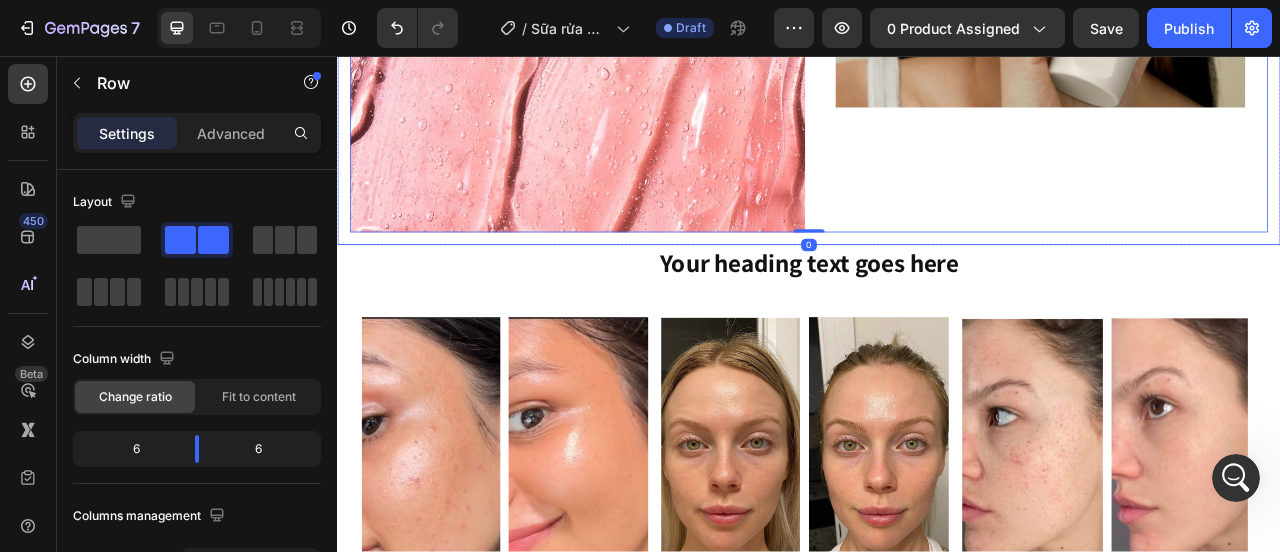 click on "Más de 60.000 clientes confían en nosotros – ¿Y tú? Heading Limpiador facial con extracto de Flor de Guisante Azul (Butterfly Pea) Limpieza profunda sin resecar la piel Equilibra el pH, ideal para pieles sensibles Controla el exceso de grasa, aclara y suaviza la piel Text Block Image Image Row   0 Row" at bounding box center (937, -101) 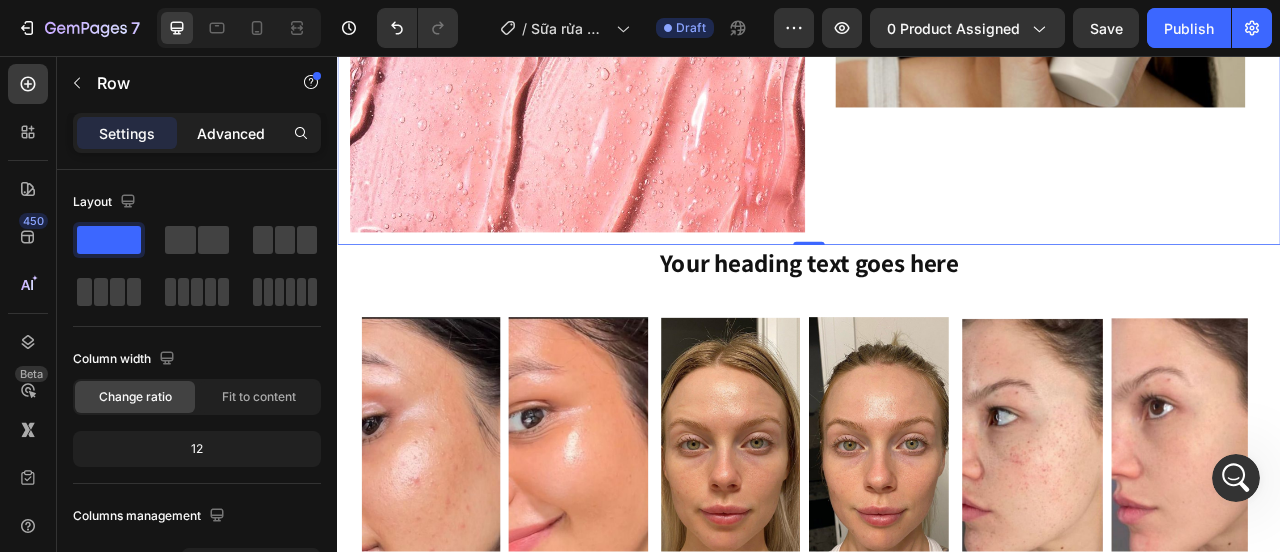 click on "Advanced" at bounding box center [231, 133] 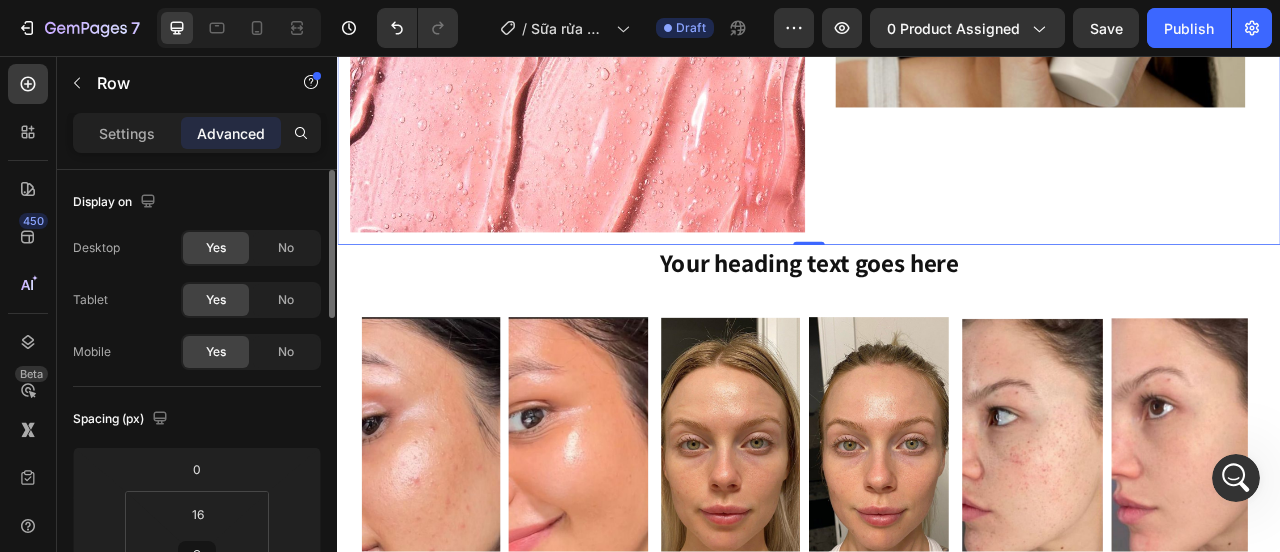 scroll, scrollTop: 300, scrollLeft: 0, axis: vertical 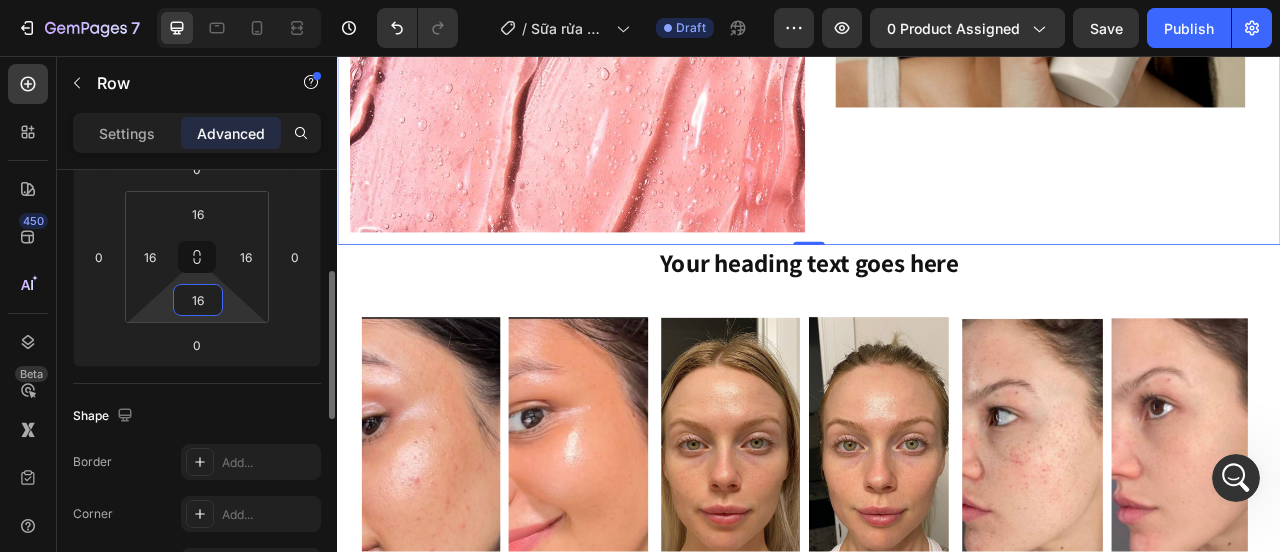 click on "16" at bounding box center [198, 300] 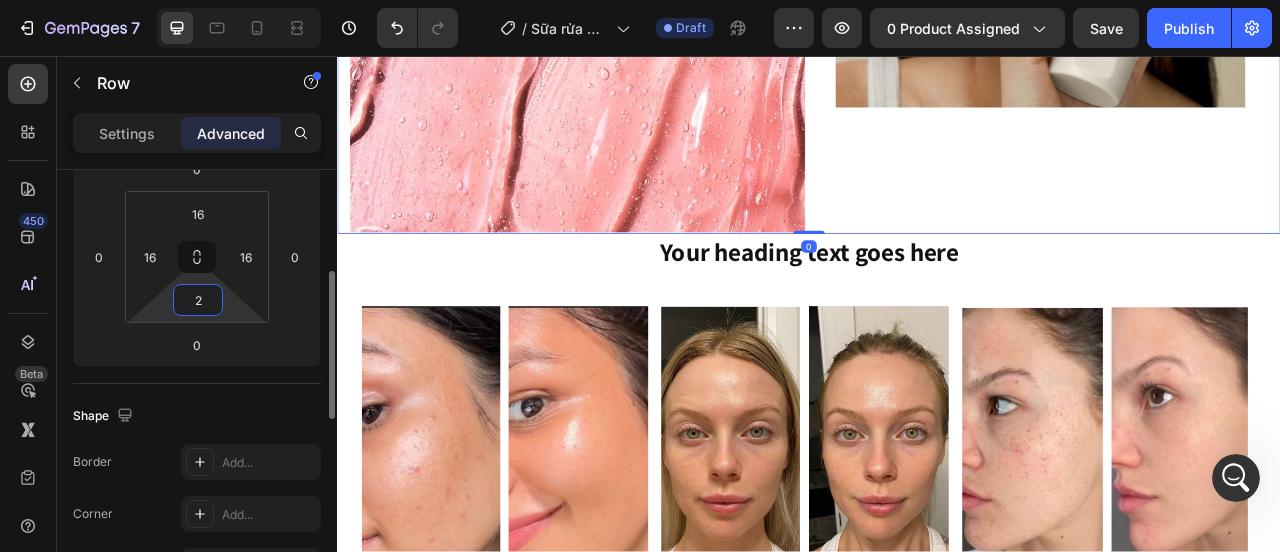 type on "26" 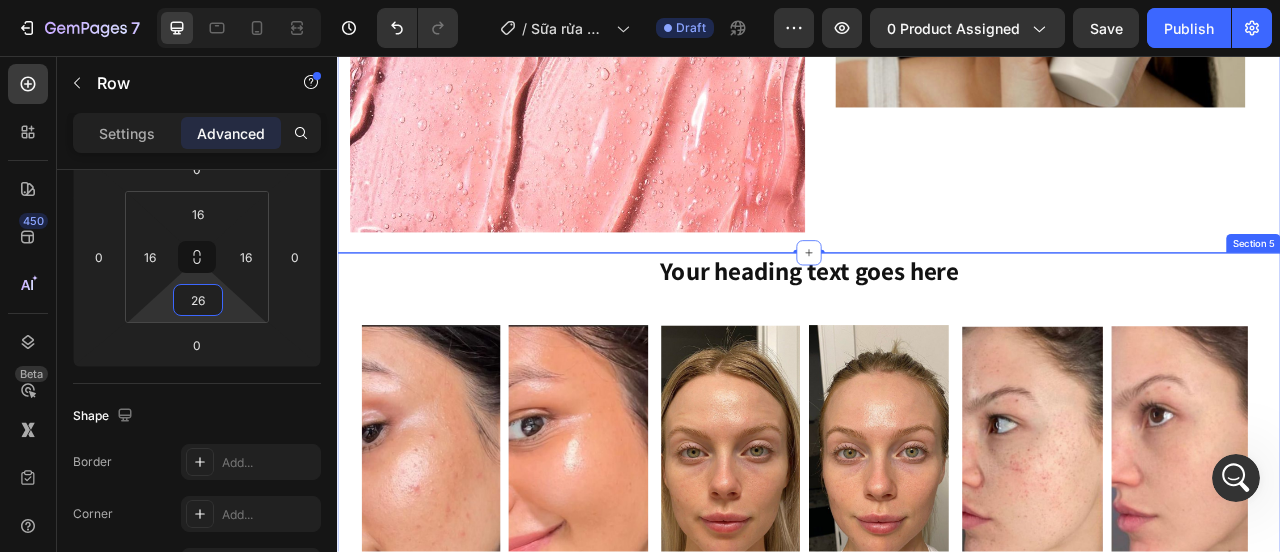 click on "Your heading text goes here Heading Image Replace this text with your content Text Block Image Replace this text with your content Text Block Image Replace this text with your content Text Block Row Row" at bounding box center [937, 565] 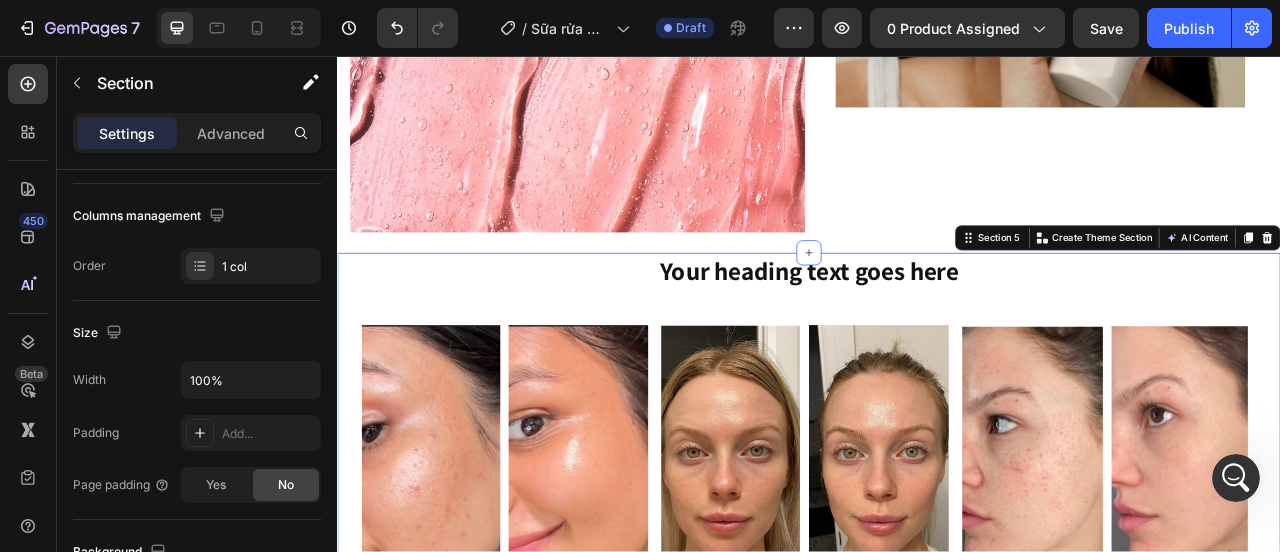 scroll, scrollTop: 0, scrollLeft: 0, axis: both 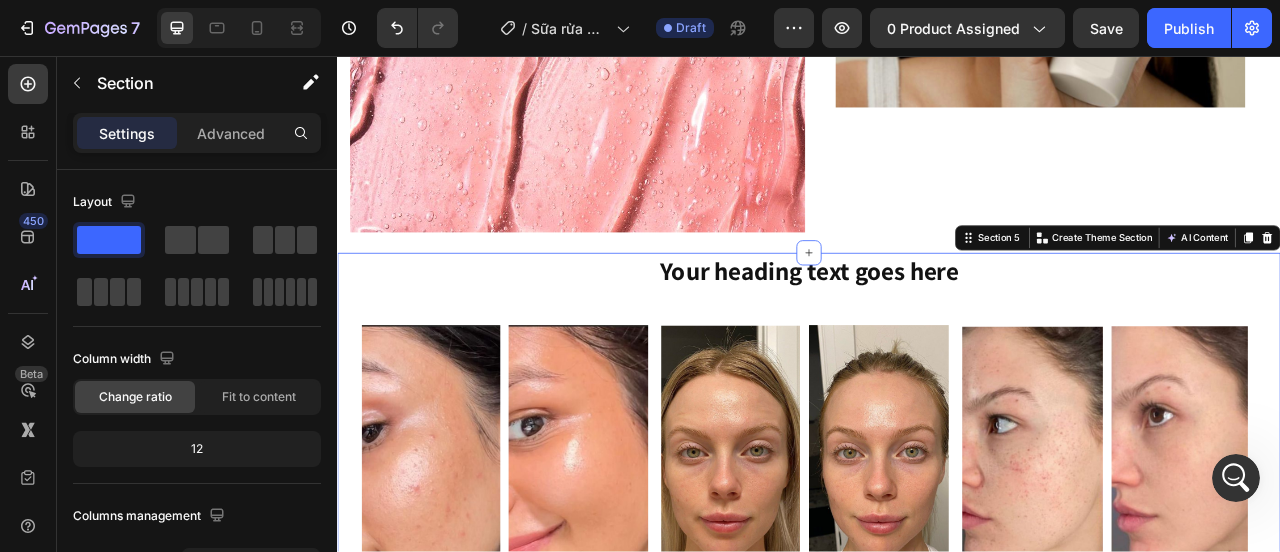 click on "Settings Advanced" at bounding box center (197, 133) 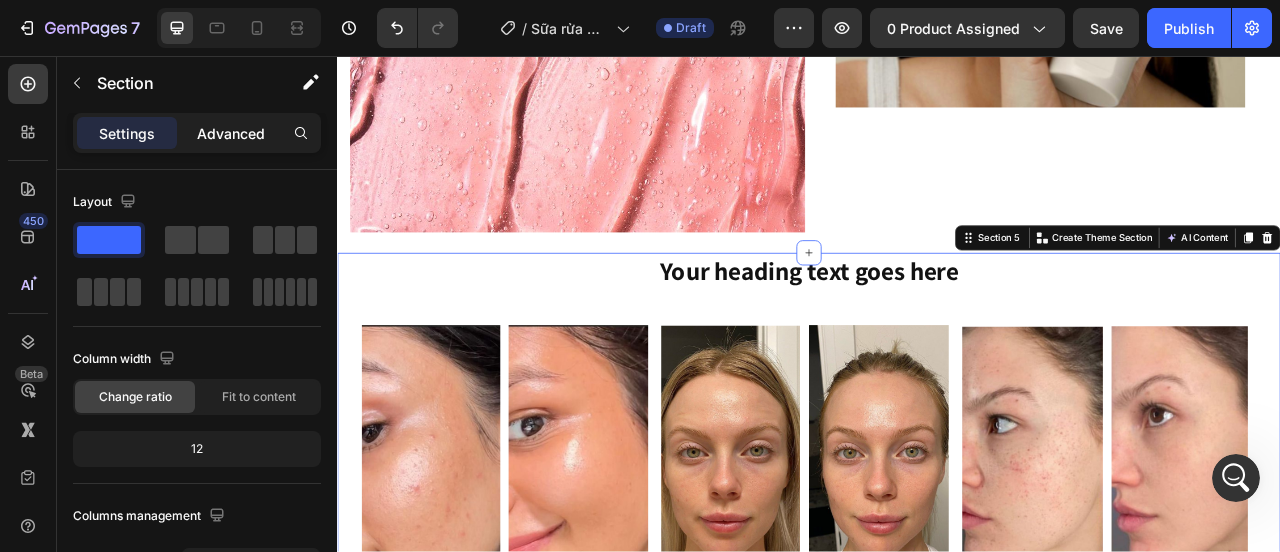 click on "Advanced" at bounding box center (231, 133) 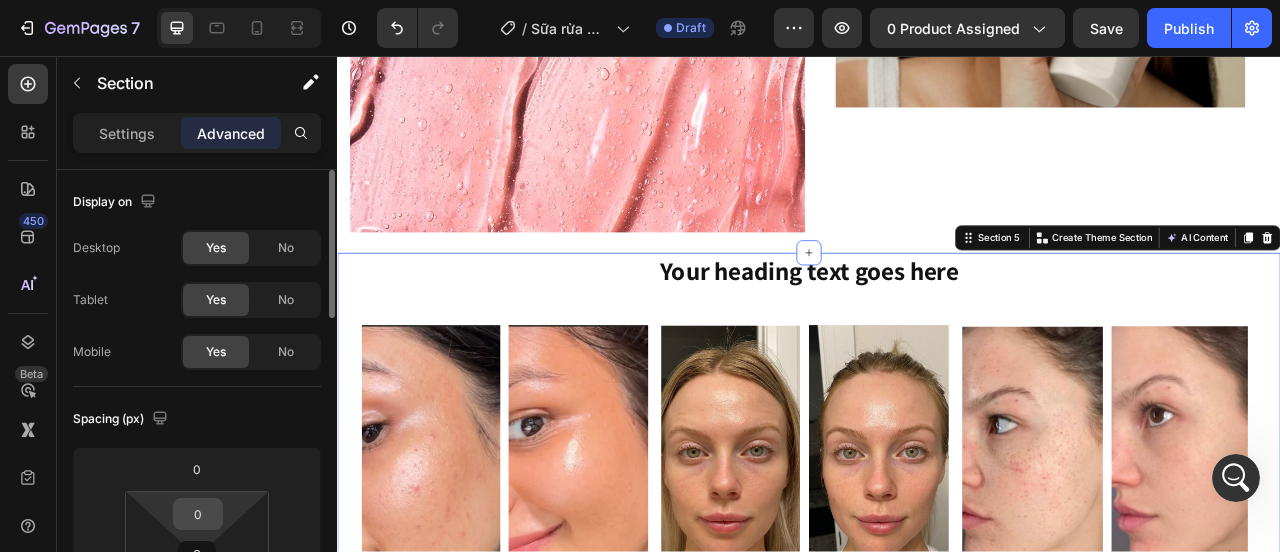 click on "0" at bounding box center (198, 514) 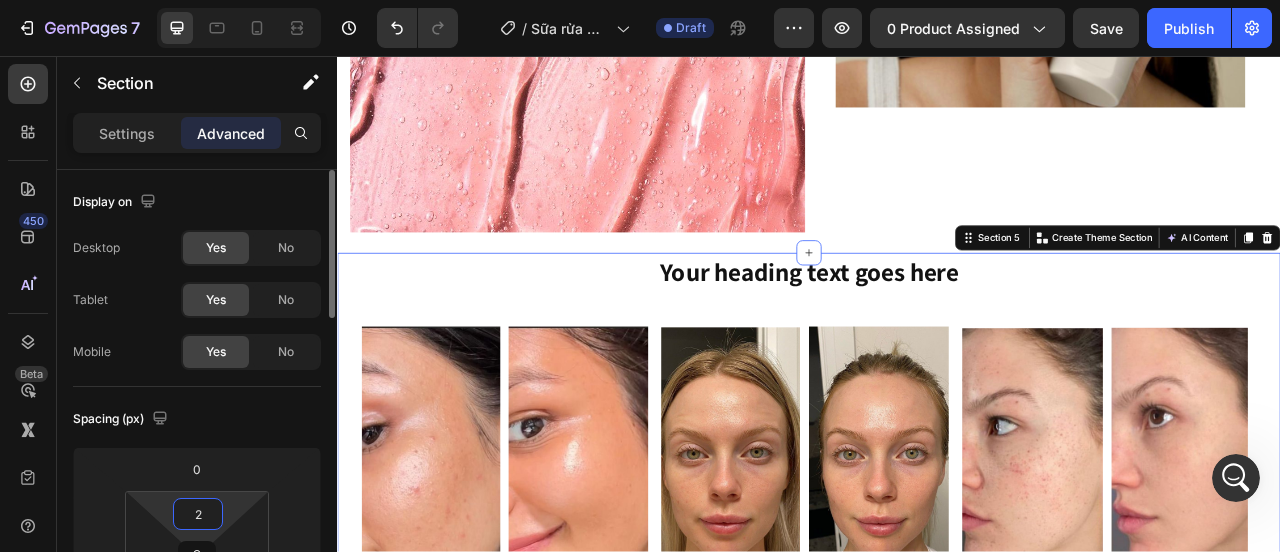 type on "20" 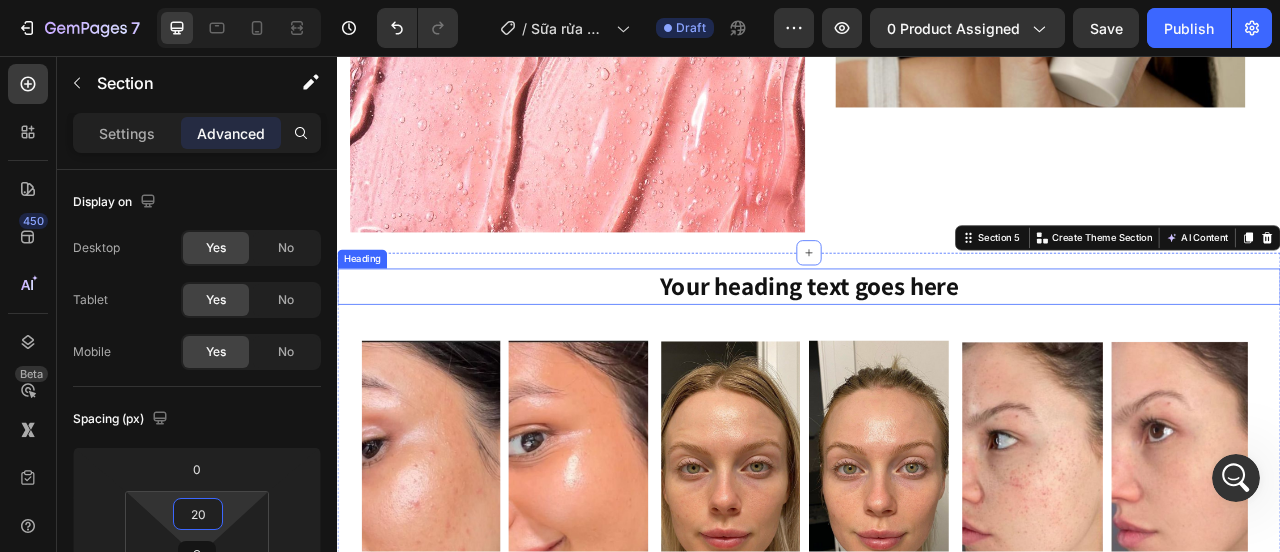 click on "Your heading text goes here" at bounding box center (937, 350) 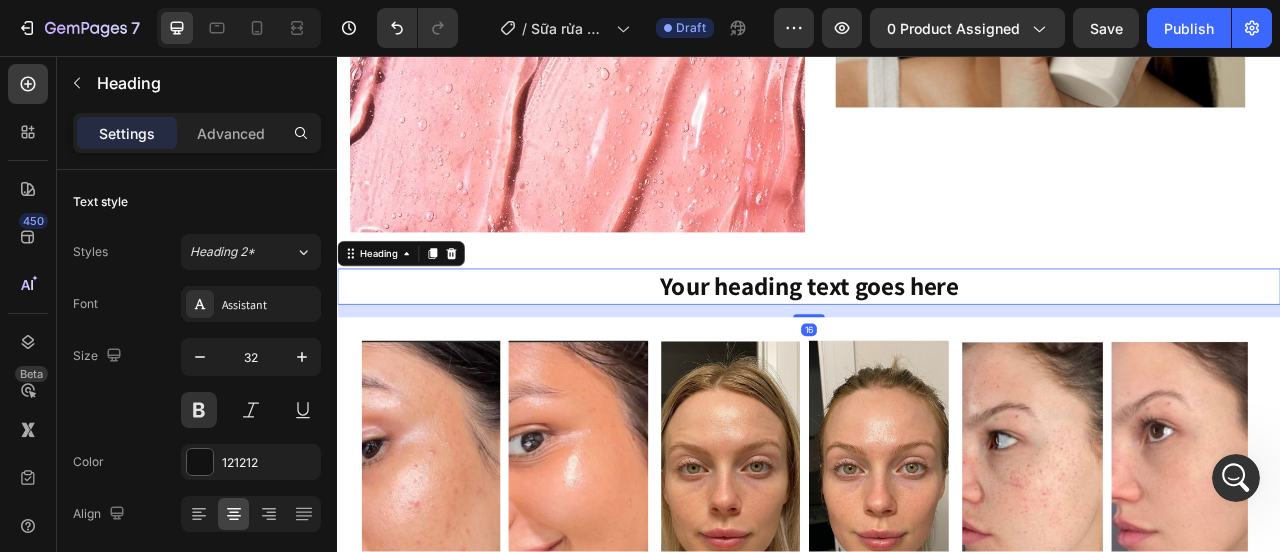 click on "16" at bounding box center [937, 381] 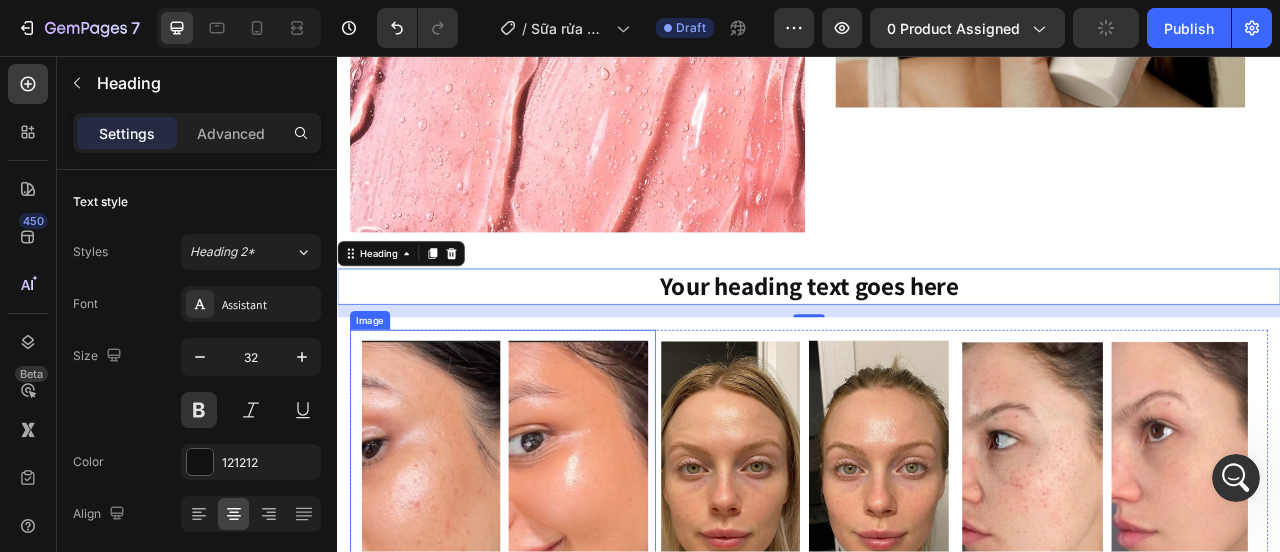 click at bounding box center (547, 599) 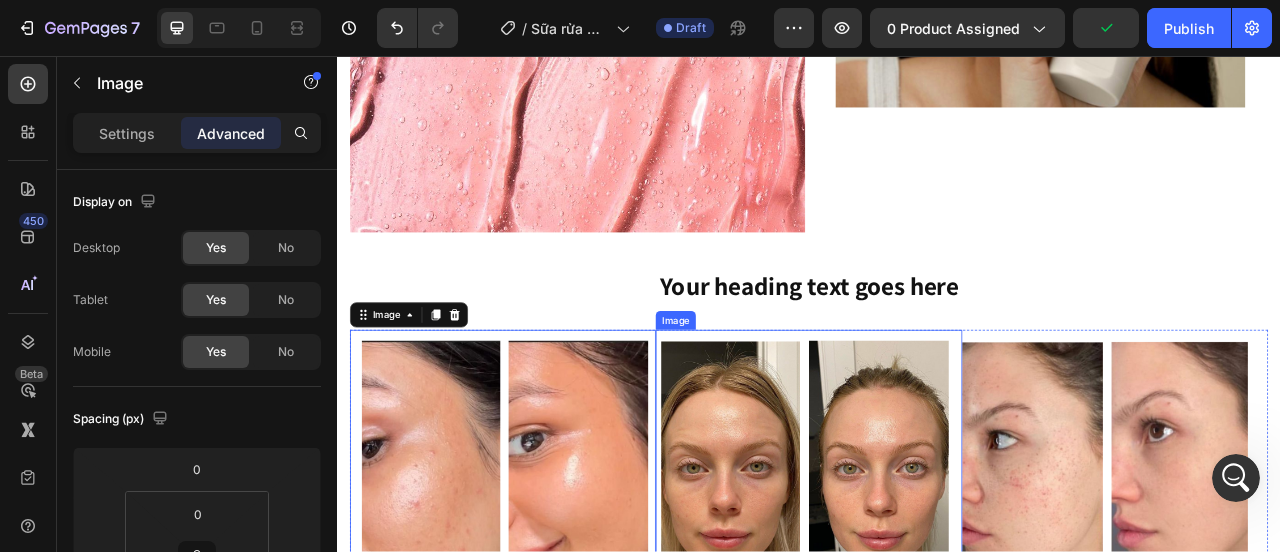 click at bounding box center (936, 599) 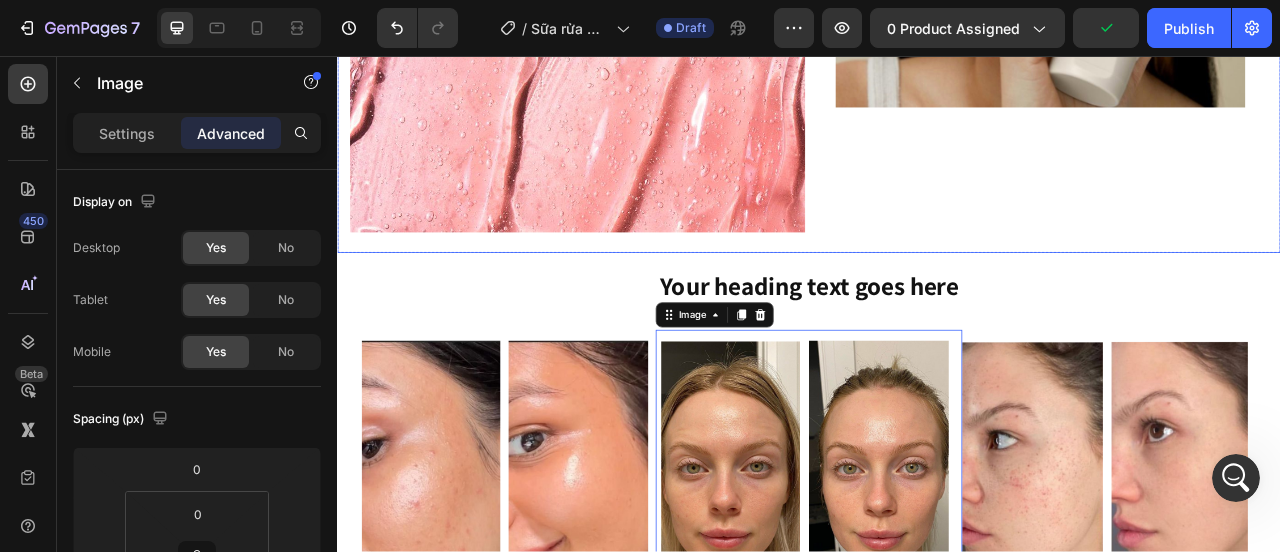 click at bounding box center [1231, -180] 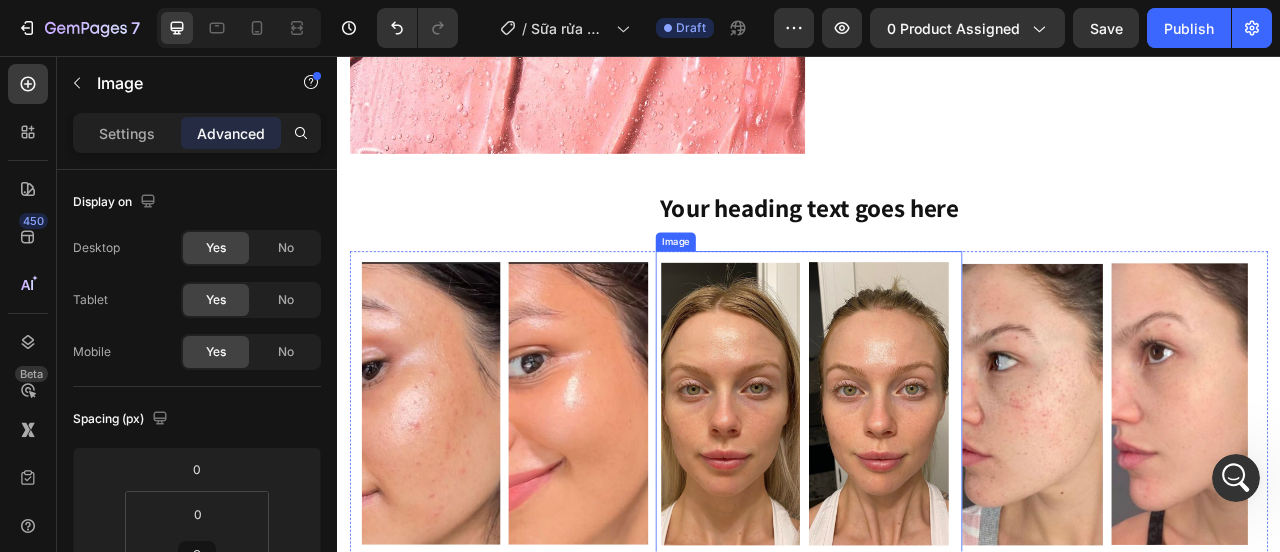 scroll, scrollTop: 1300, scrollLeft: 0, axis: vertical 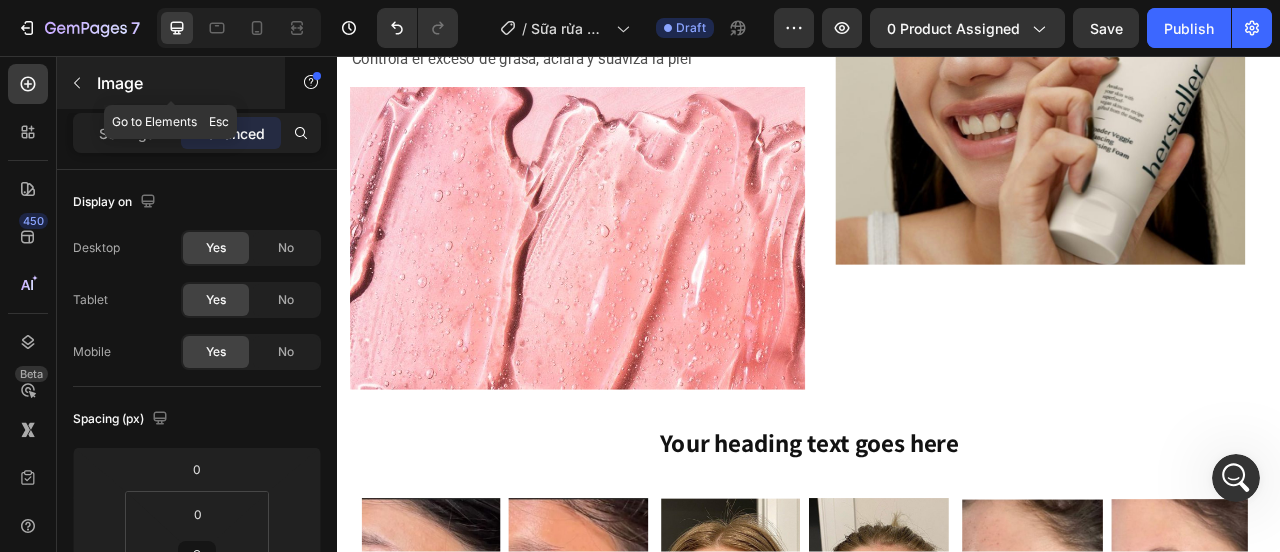 click at bounding box center [77, 83] 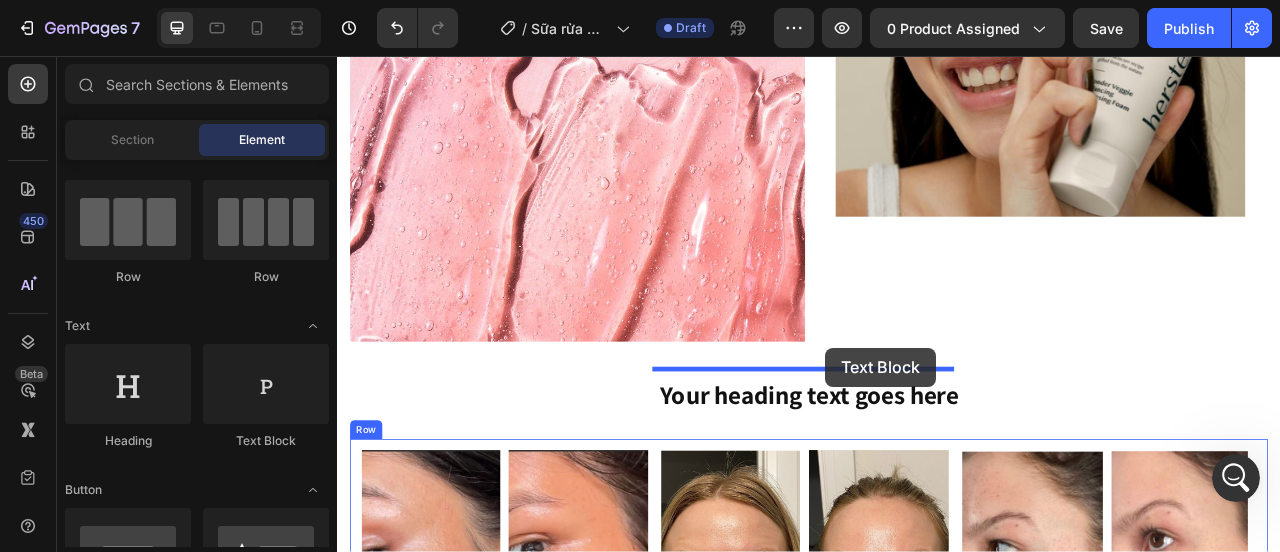 scroll, scrollTop: 1388, scrollLeft: 0, axis: vertical 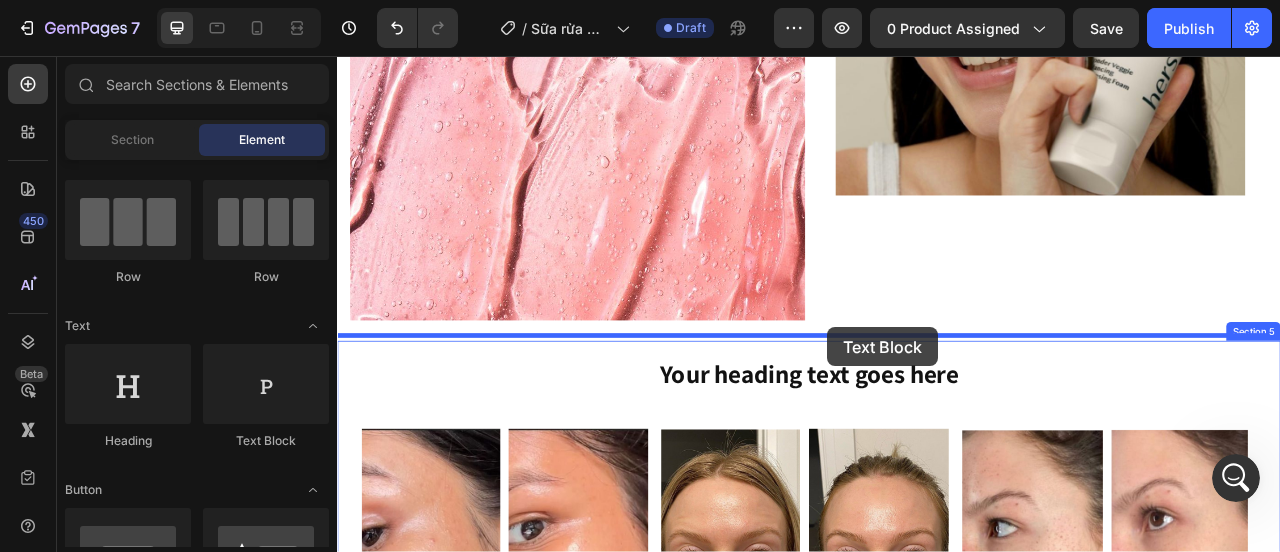 drag, startPoint x: 951, startPoint y: 395, endPoint x: 960, endPoint y: 401, distance: 10.816654 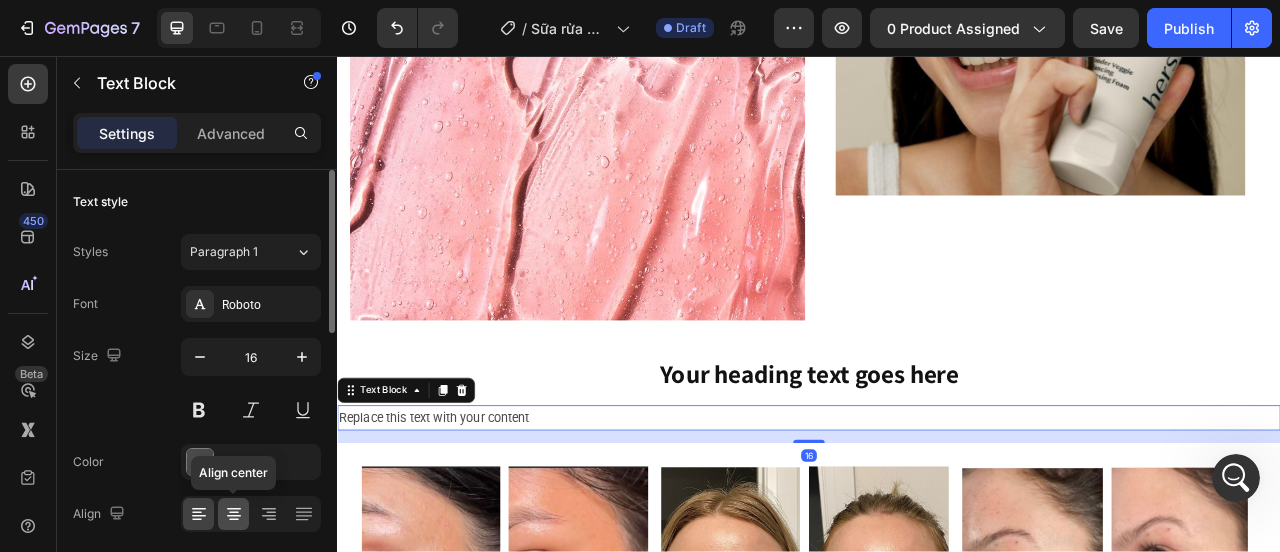 click 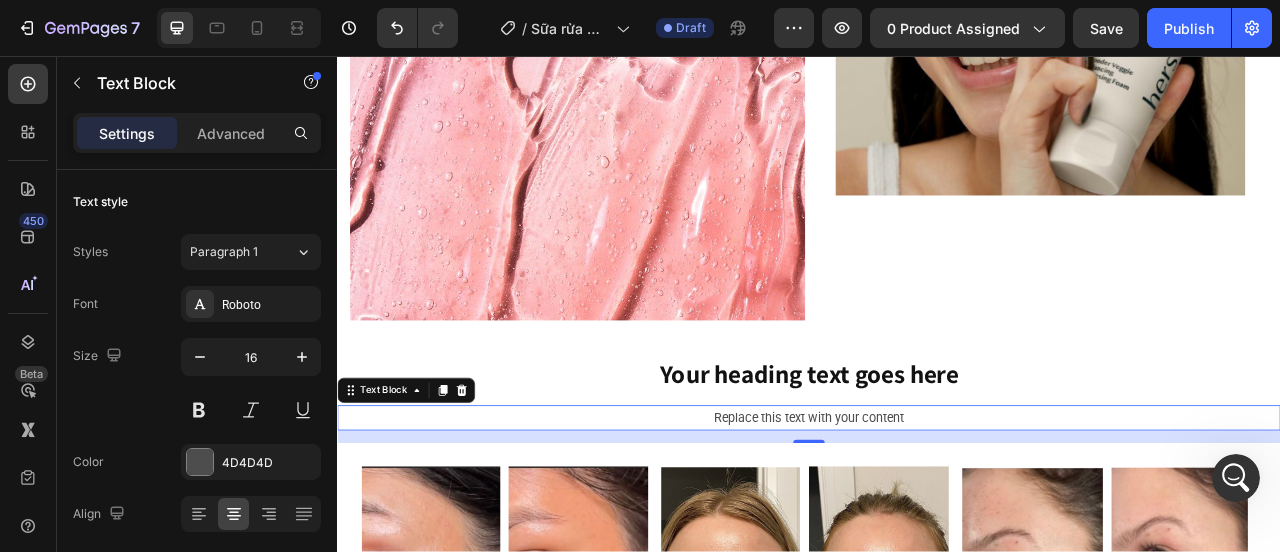 click on "Replace this text with your content" at bounding box center (937, 517) 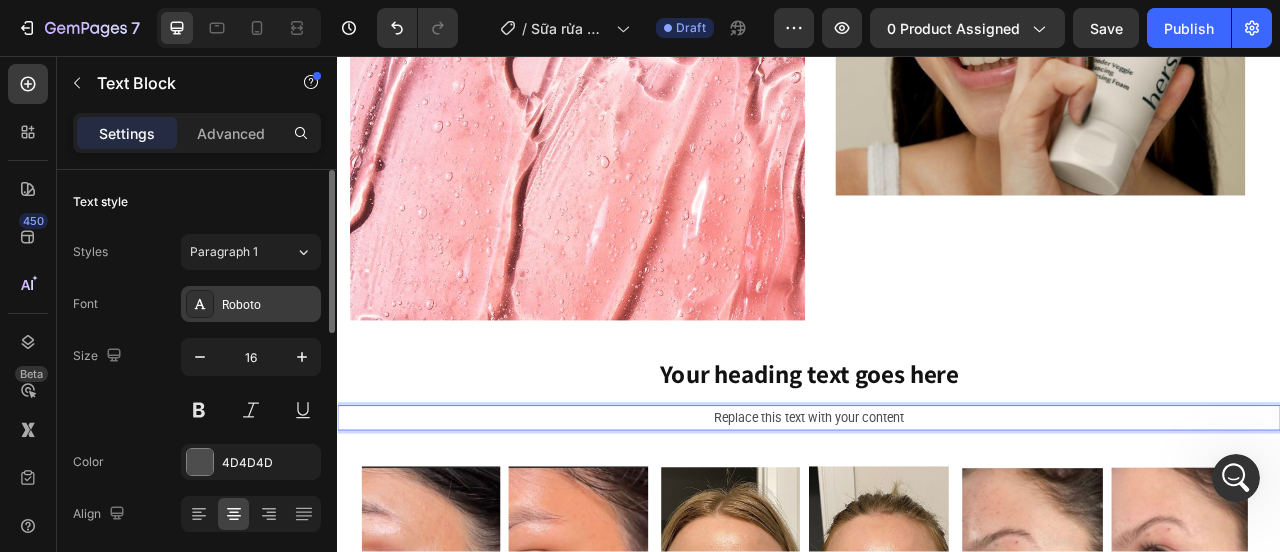 click 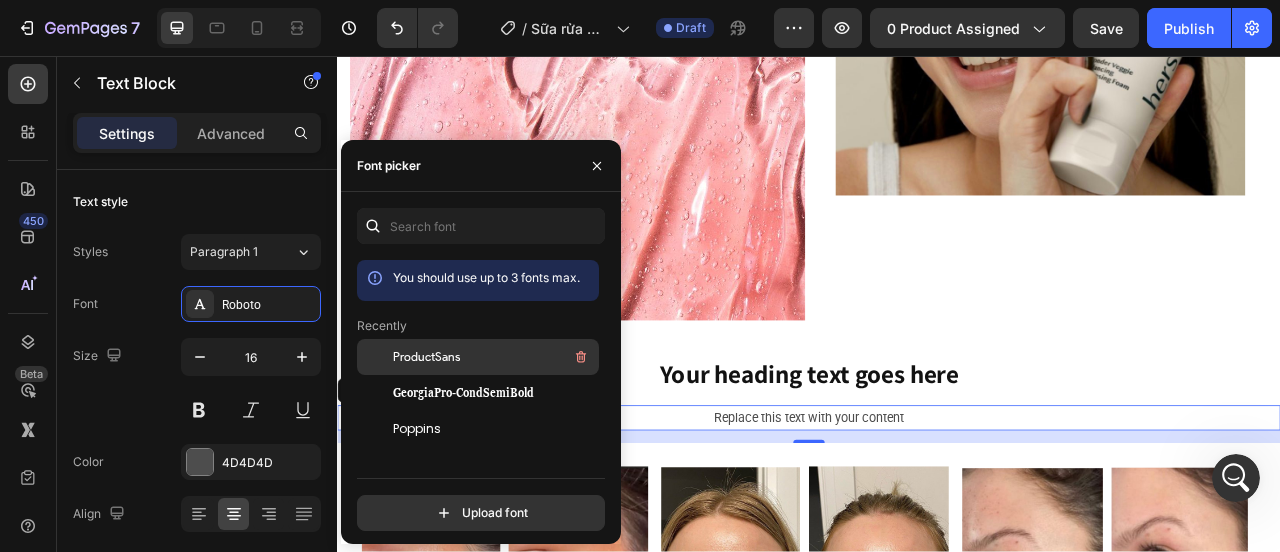 drag, startPoint x: 496, startPoint y: 341, endPoint x: 670, endPoint y: 322, distance: 175.03429 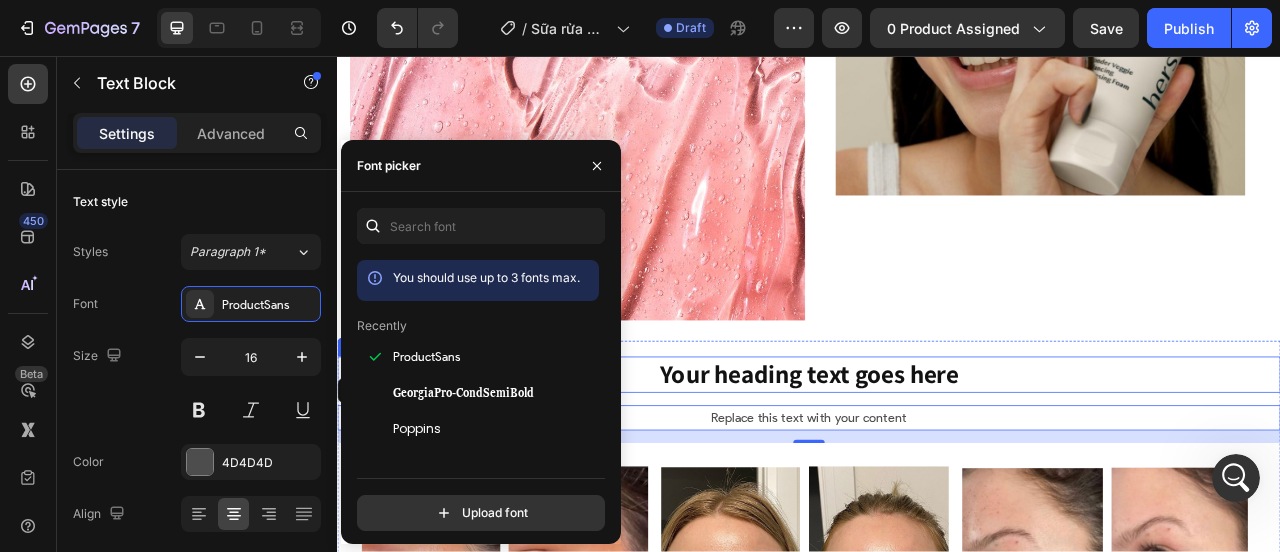 click on "Your heading text goes here" at bounding box center [937, 462] 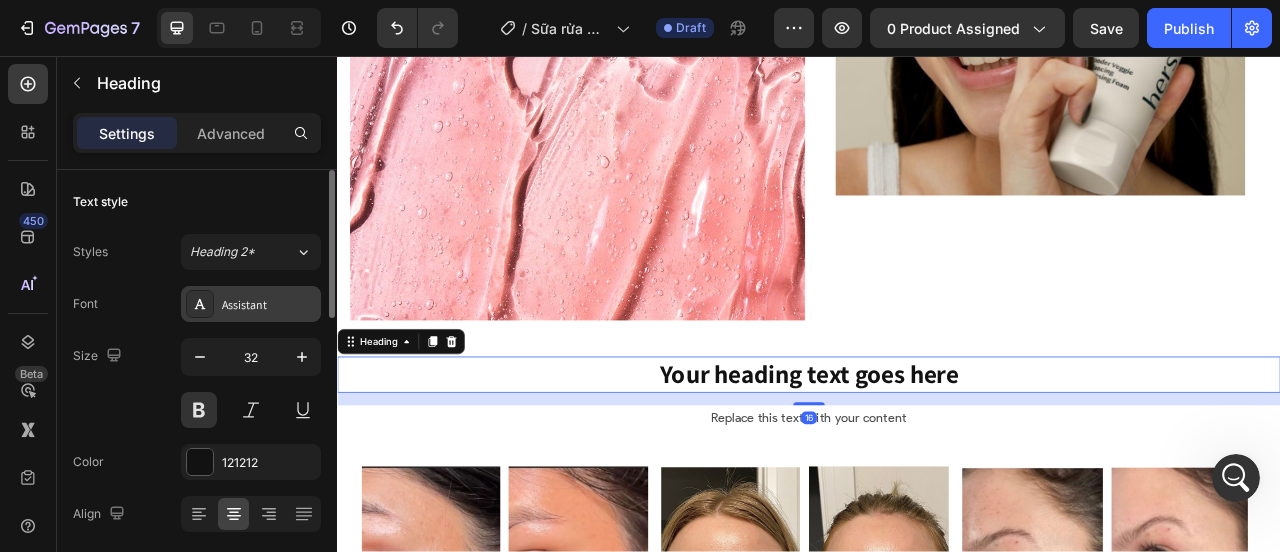 click on "Assistant" at bounding box center (269, 305) 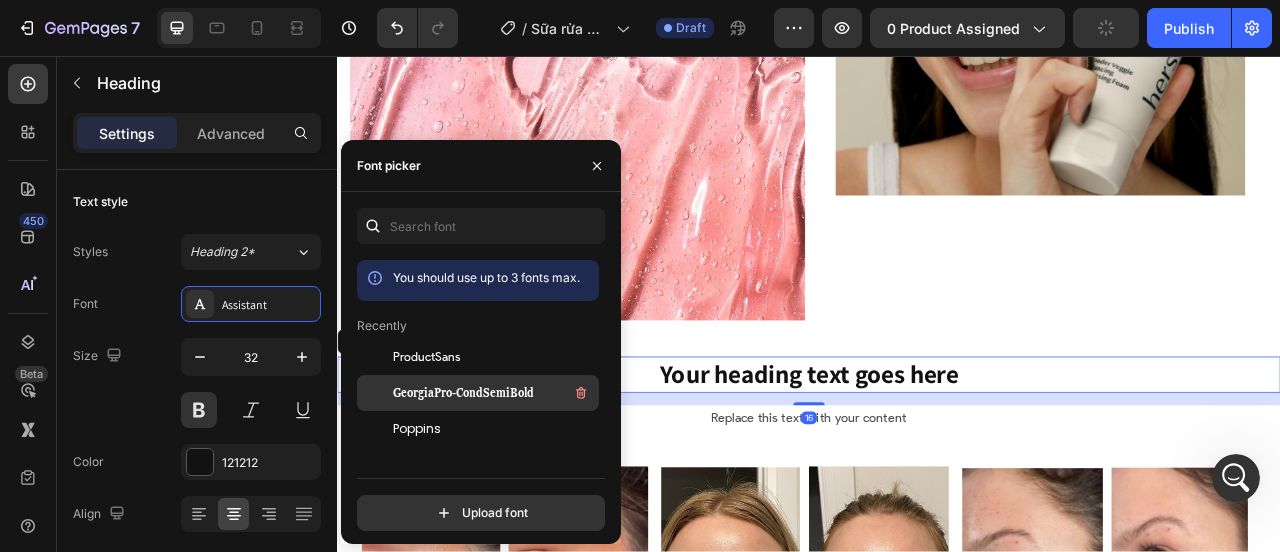 click on "GeorgiaPro-CondSemiBold" at bounding box center (494, 393) 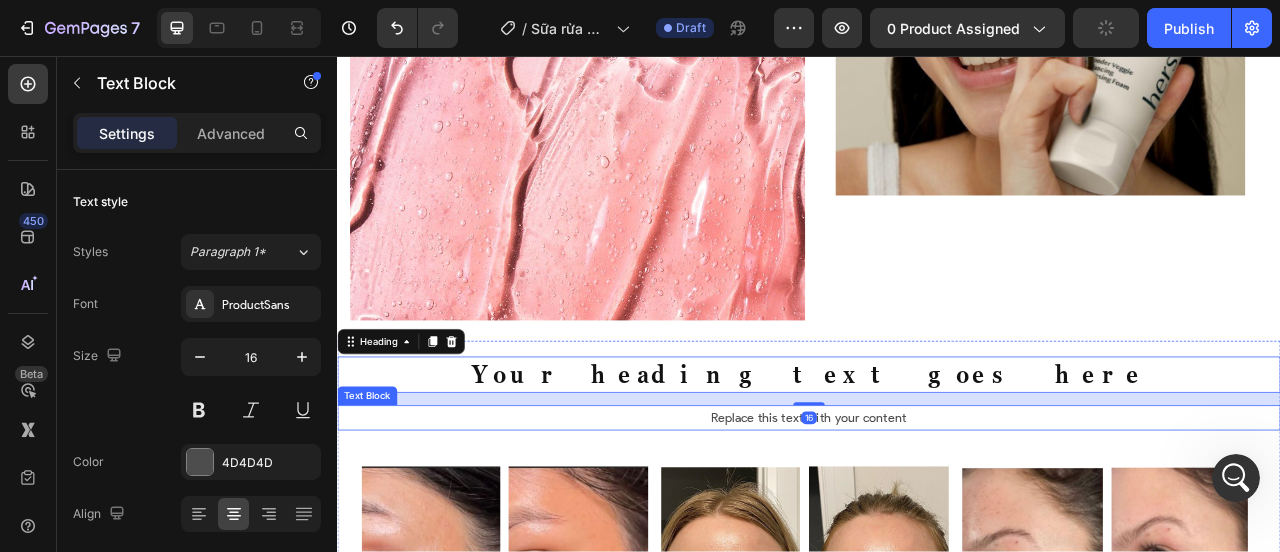 click on "Replace this text with your content" at bounding box center (937, 517) 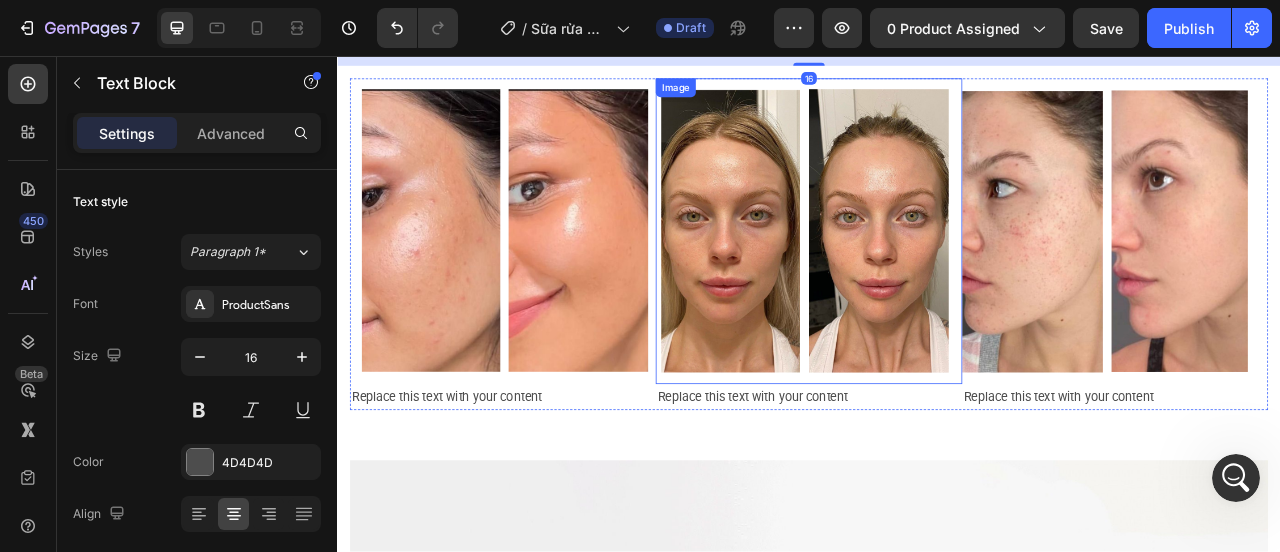scroll, scrollTop: 1788, scrollLeft: 0, axis: vertical 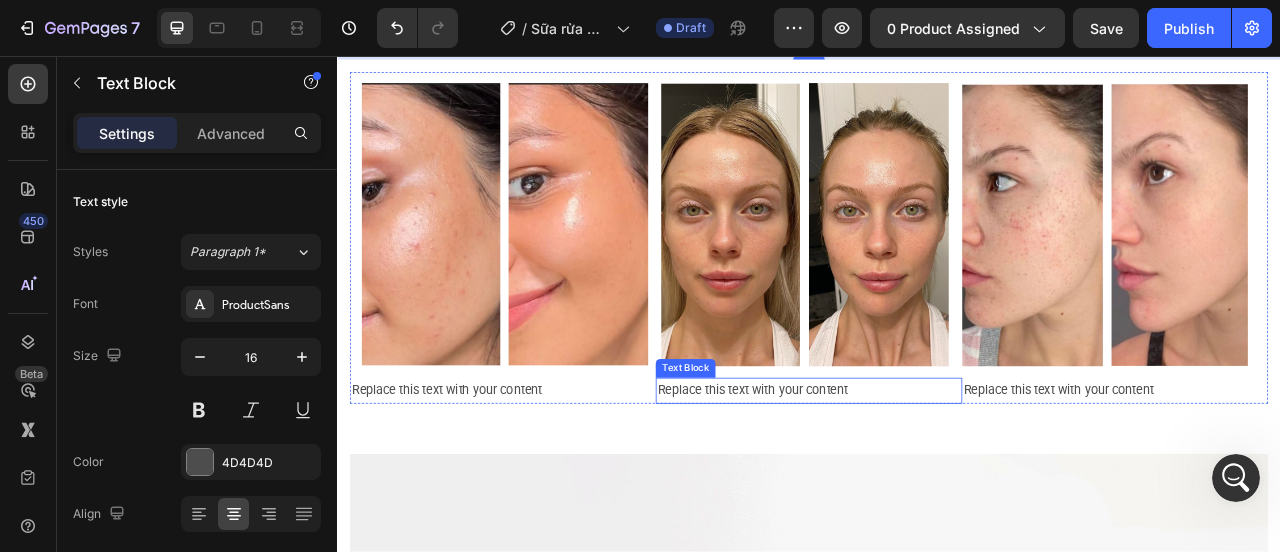 click on "Replace this text with your content" at bounding box center [936, 482] 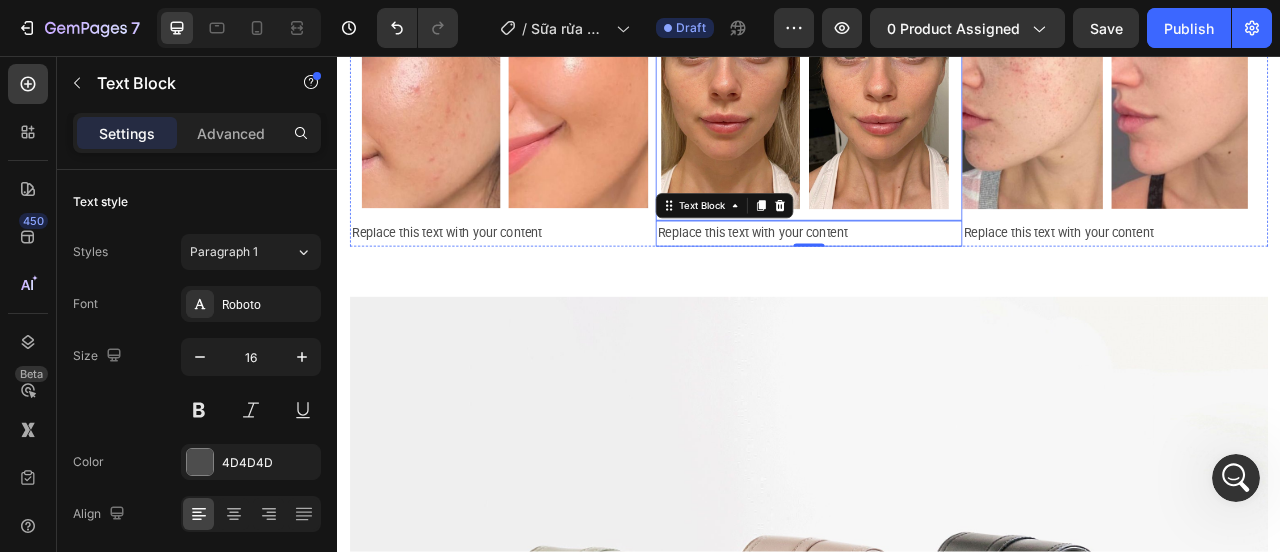 scroll, scrollTop: 2188, scrollLeft: 0, axis: vertical 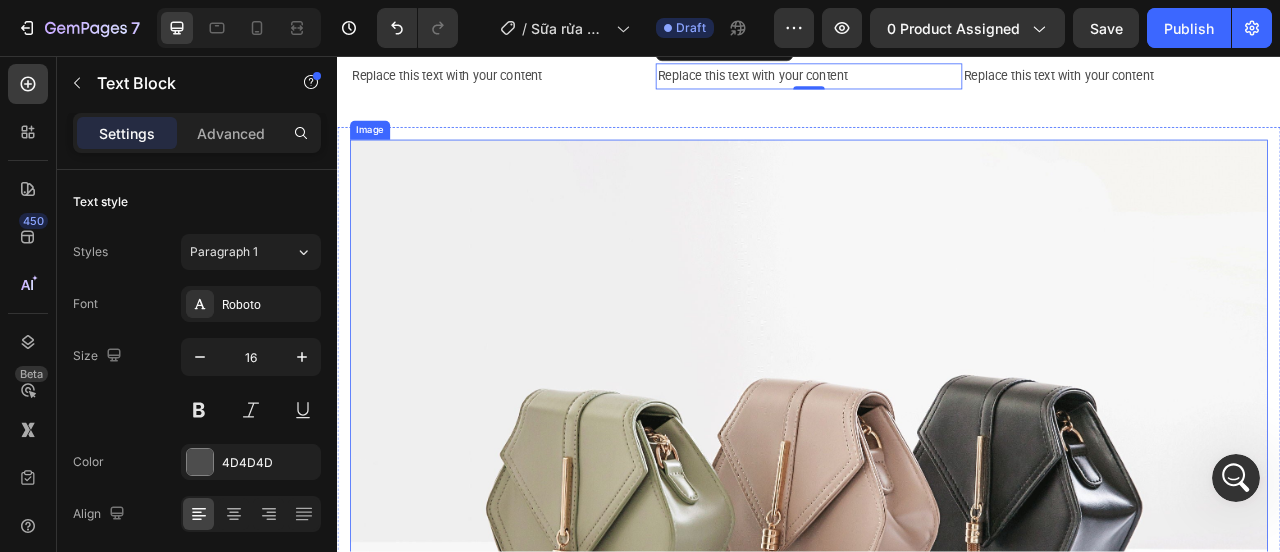 drag, startPoint x: 969, startPoint y: 307, endPoint x: 943, endPoint y: 230, distance: 81.27115 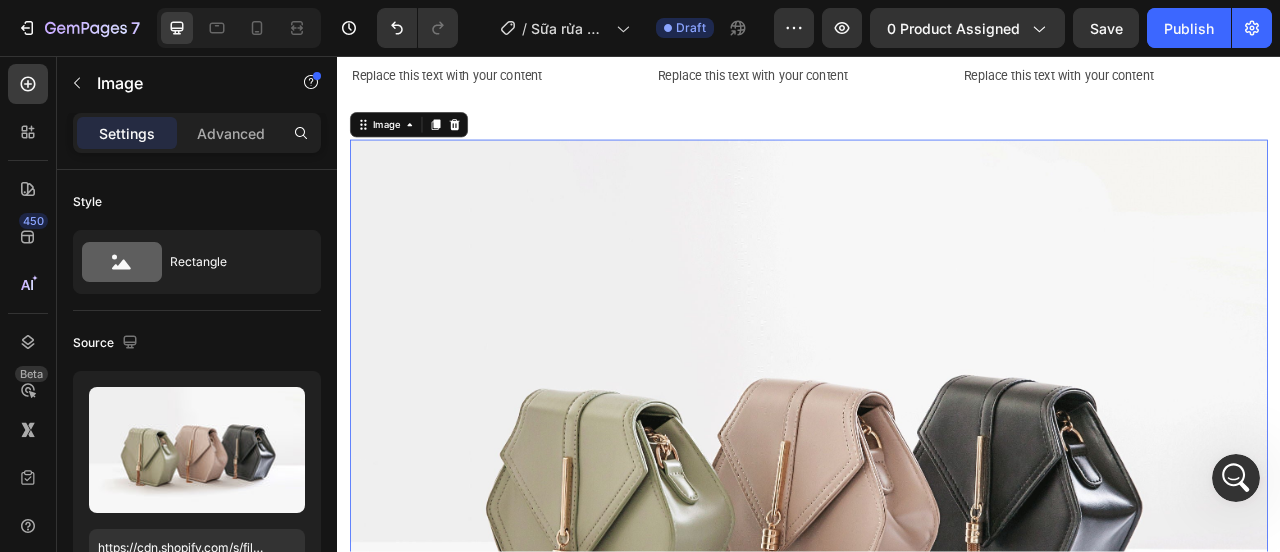 click on "Image   0 Row Section 6" at bounding box center [937, 601] 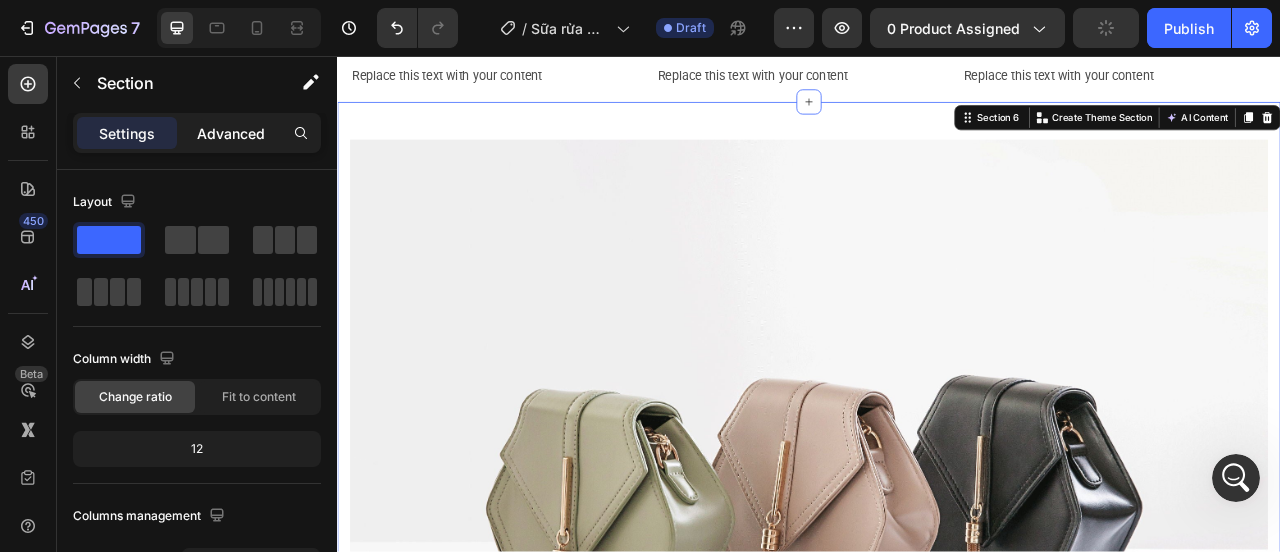 click on "Advanced" 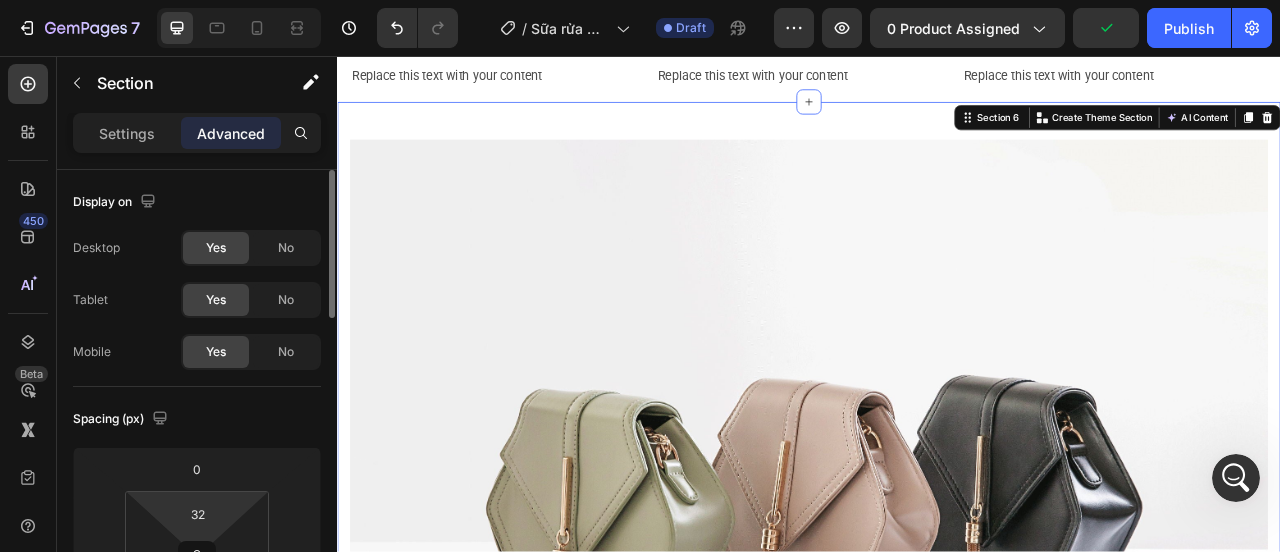 click on "7  Version history  /  Sữa rửa mặt butterfly Draft Preview 0 product assigned  Publish  450 Beta Sections(18) Elements(84) Section Element Hero Section Product Detail Brands Trusted Badges Guarantee Product Breakdown How to use Testimonials Compare Bundle FAQs Social Proof Brand Story Product List Collection Blog List Contact Sticky Add to Cart Custom Footer Browse Library 450 Layout
Row
Row
Row
Row Text
Heading
Text Block Button
Button
Button Media
Image
Image" at bounding box center [640, 0] 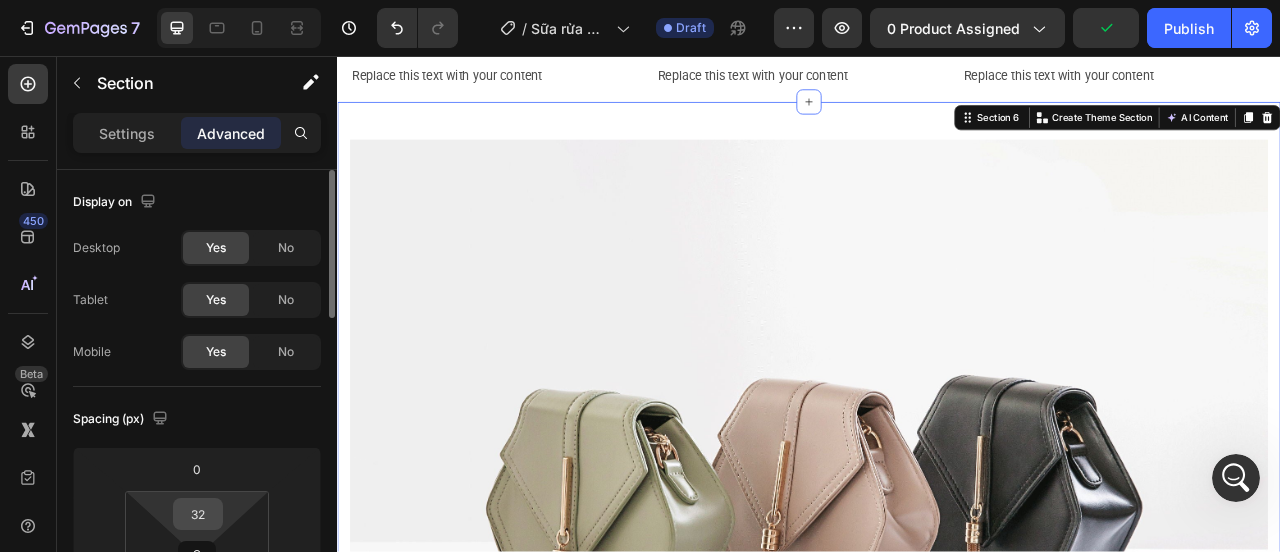click on "32" at bounding box center (198, 514) 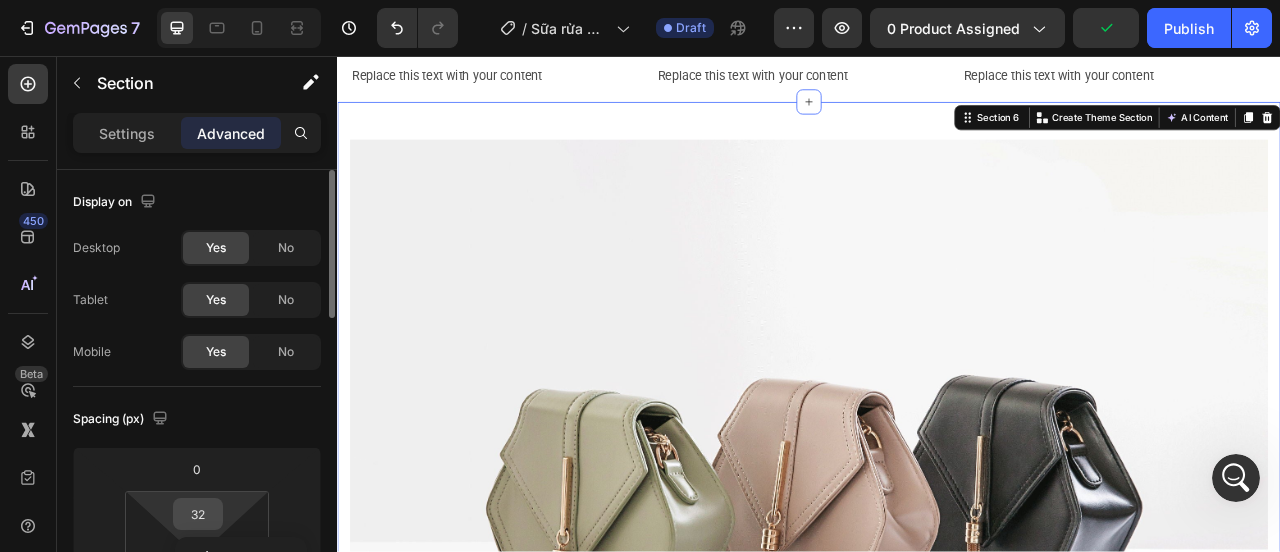 type on "2" 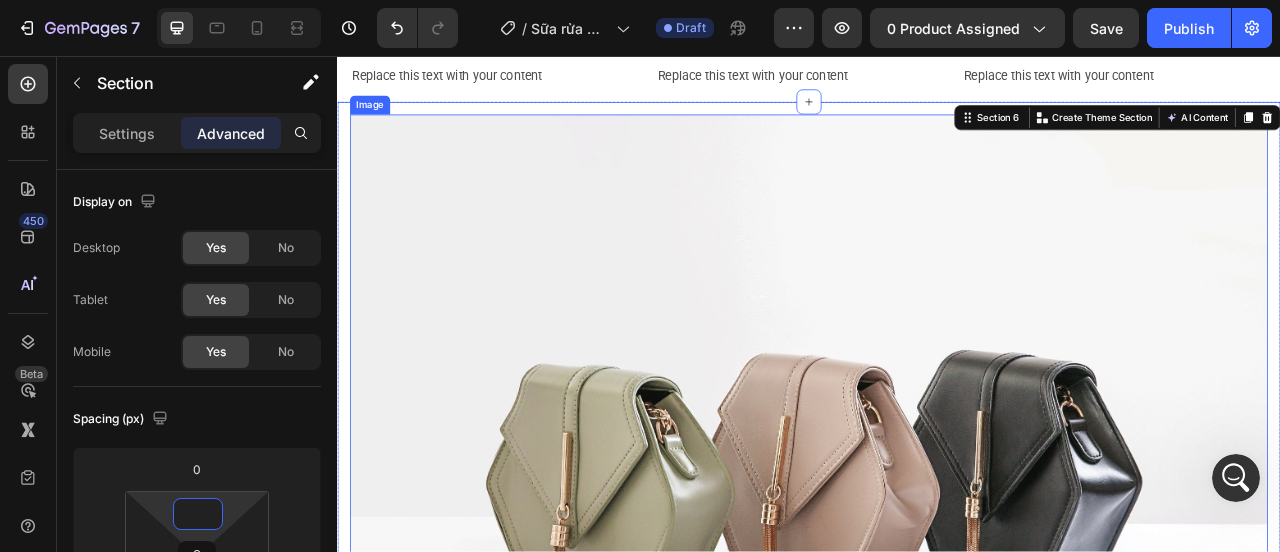 scroll, scrollTop: 2088, scrollLeft: 0, axis: vertical 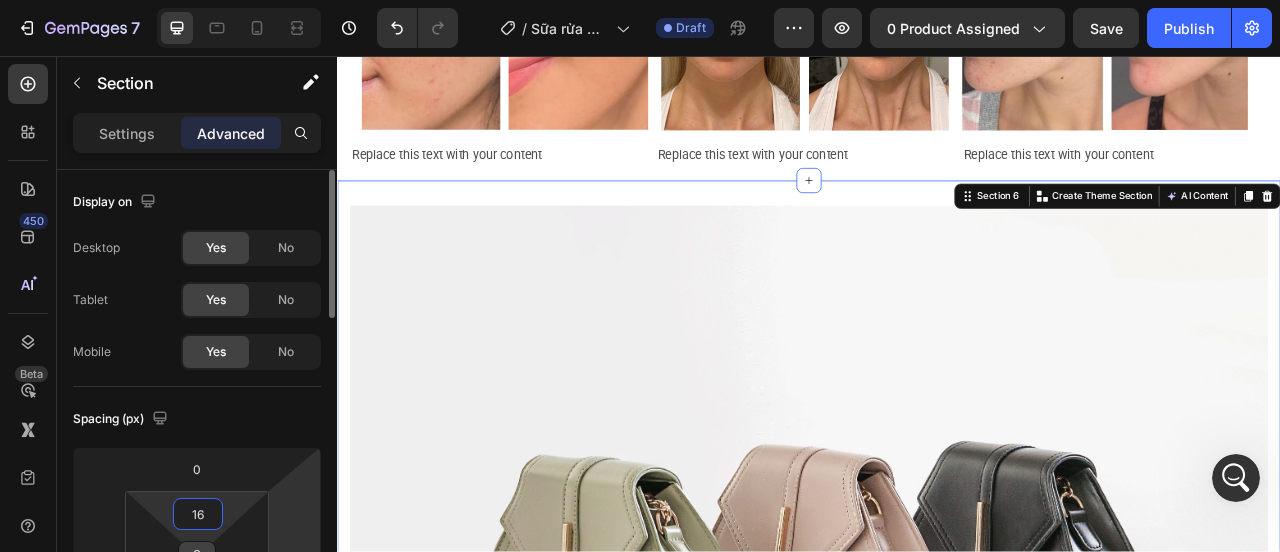 type on "16" 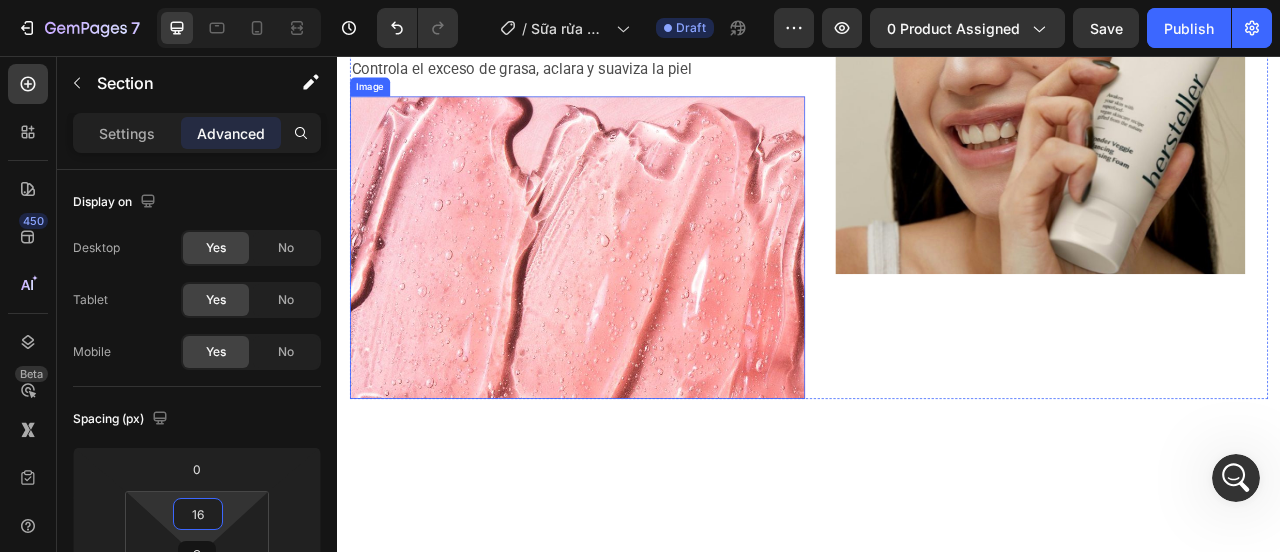 scroll, scrollTop: 988, scrollLeft: 0, axis: vertical 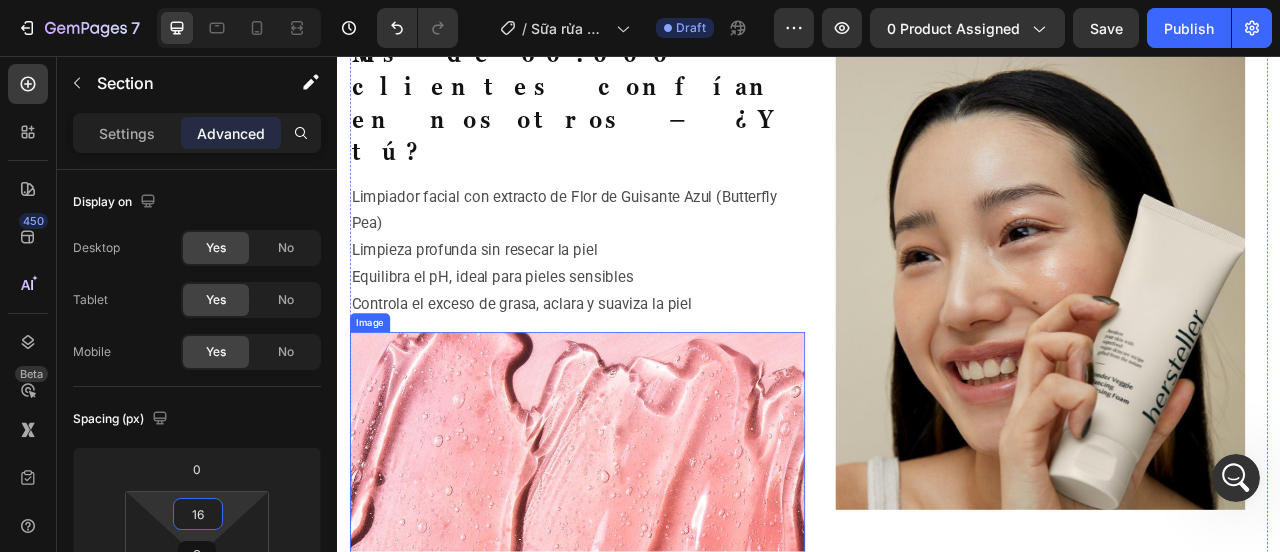 click on "Más de 60.000 clientes confían en nosotros – ¿Y tú?" at bounding box center (642, 115) 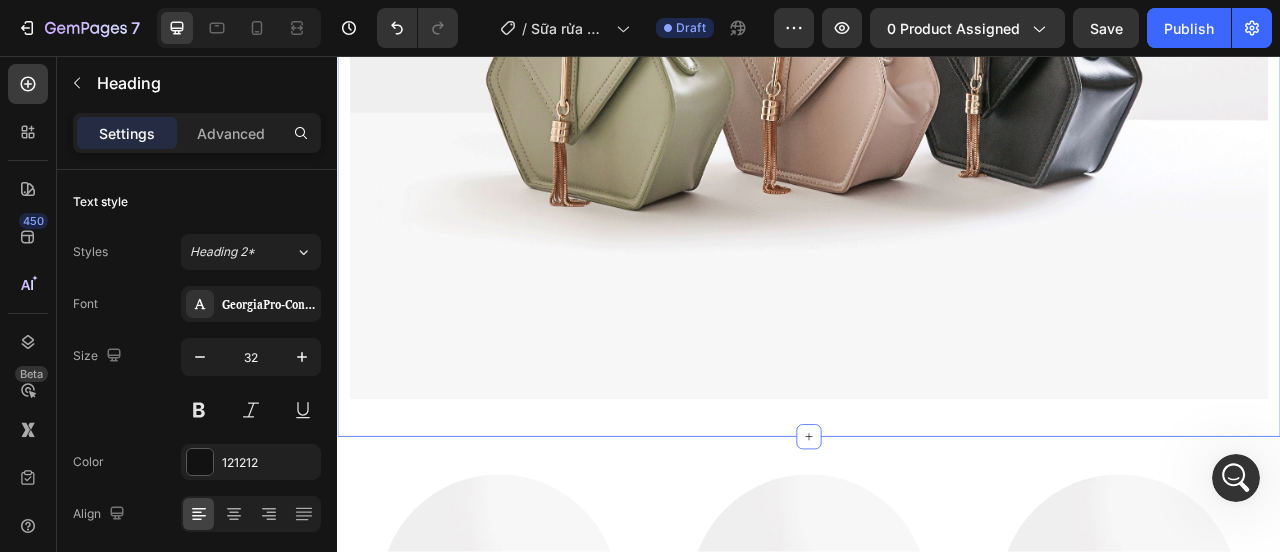 scroll, scrollTop: 2912, scrollLeft: 0, axis: vertical 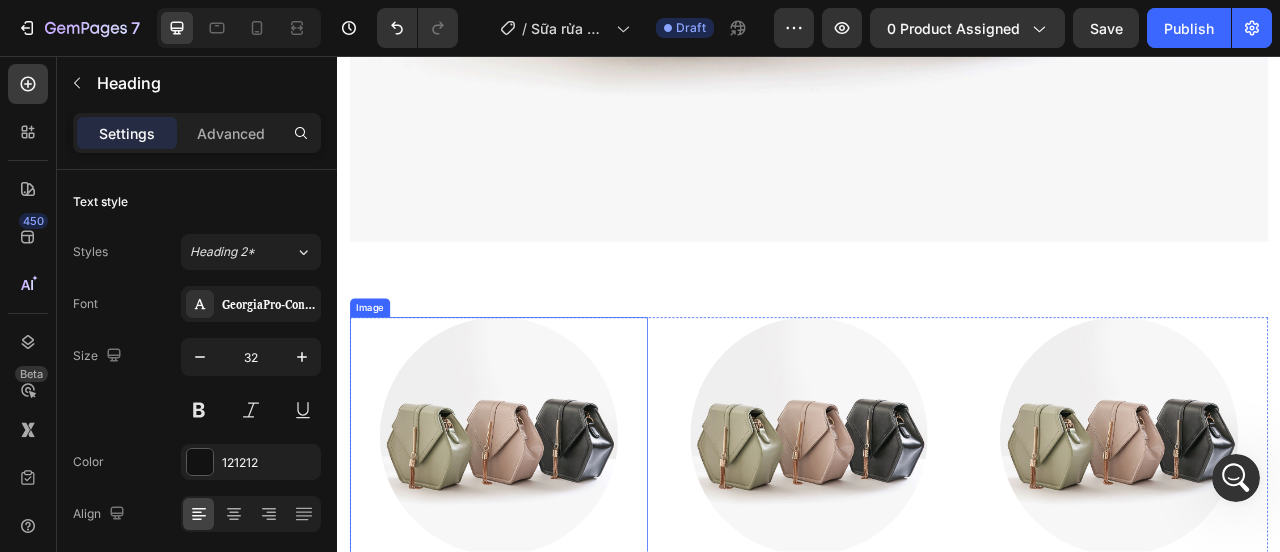 click at bounding box center [542, 540] 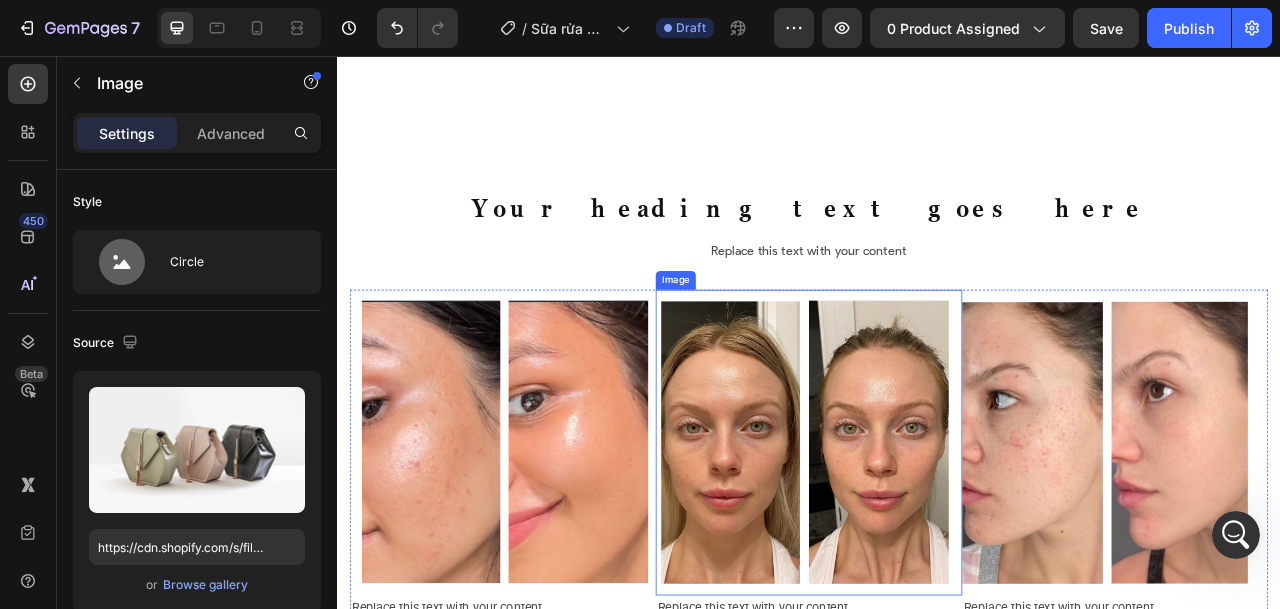scroll, scrollTop: 1912, scrollLeft: 0, axis: vertical 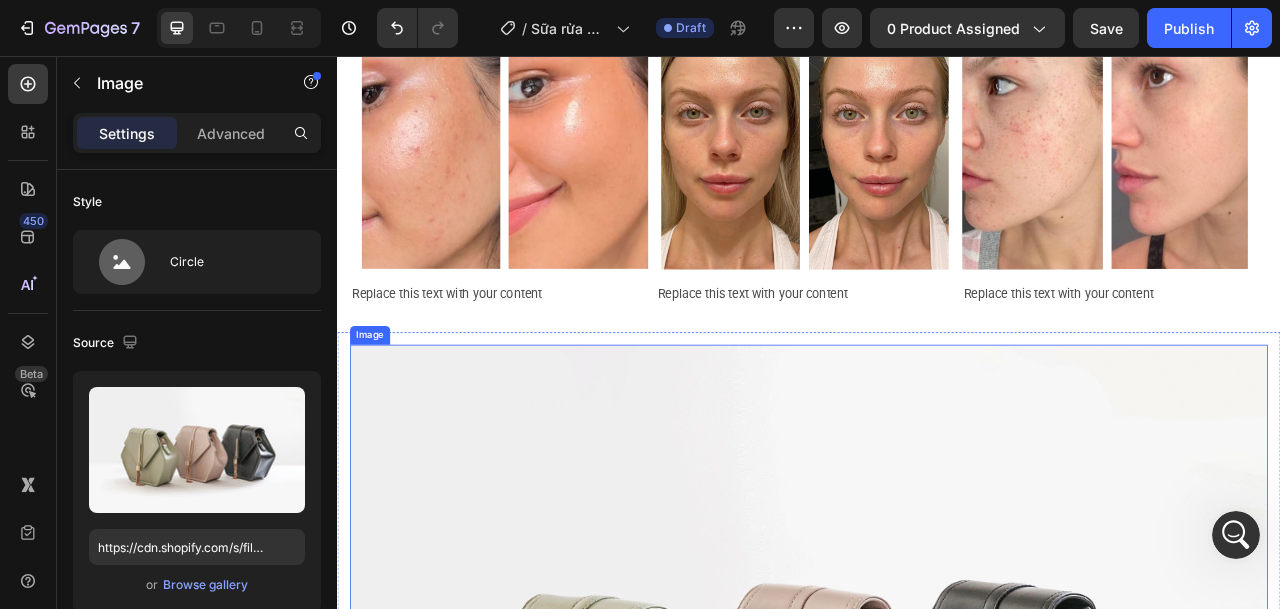 click at bounding box center (937, 861) 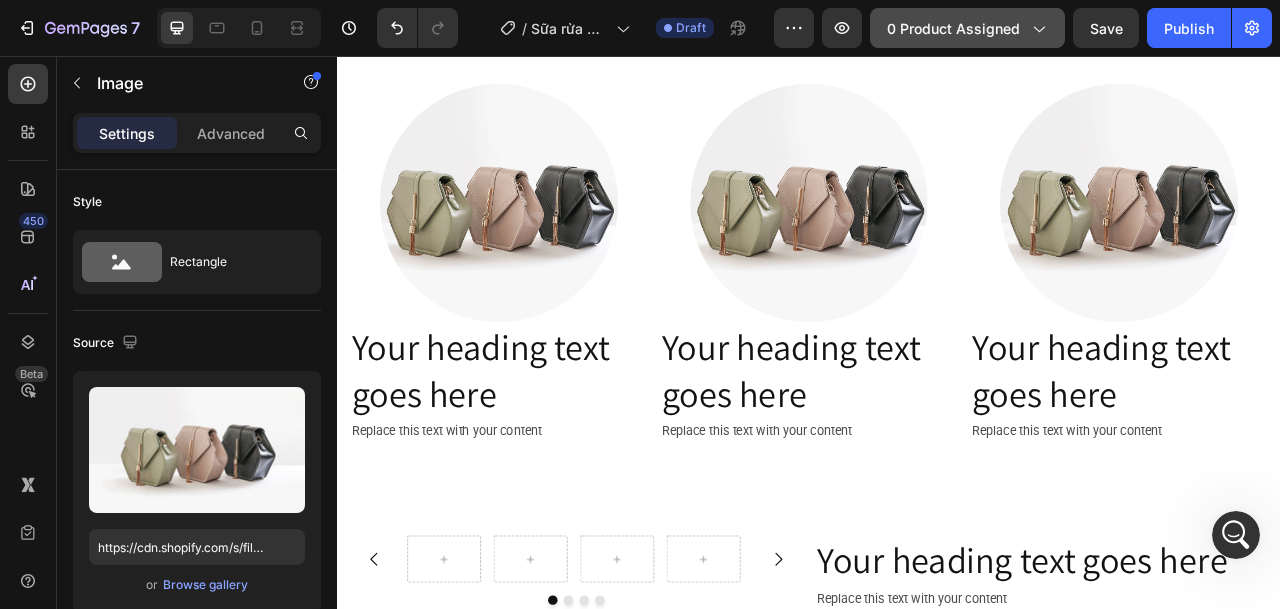 scroll, scrollTop: 3512, scrollLeft: 0, axis: vertical 